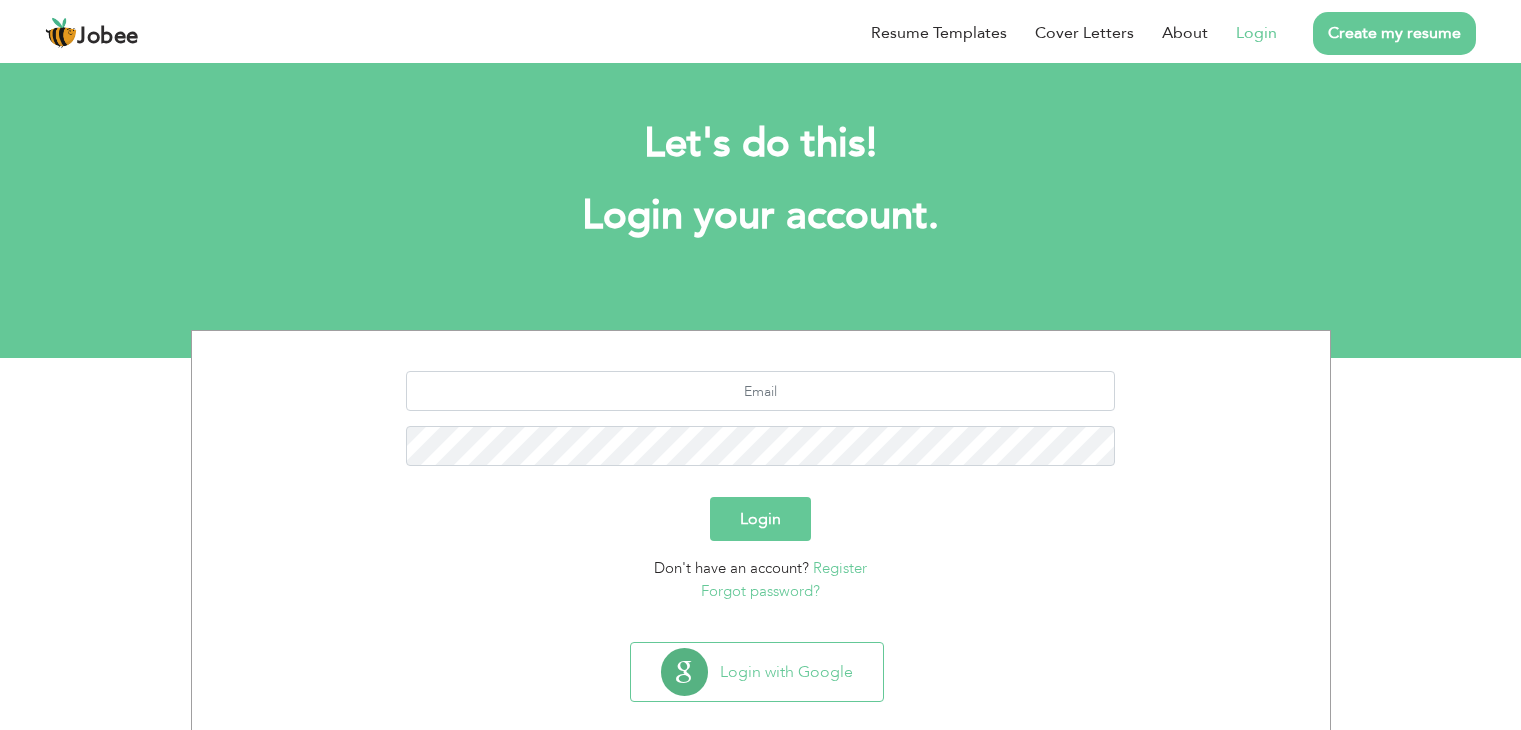 scroll, scrollTop: 0, scrollLeft: 0, axis: both 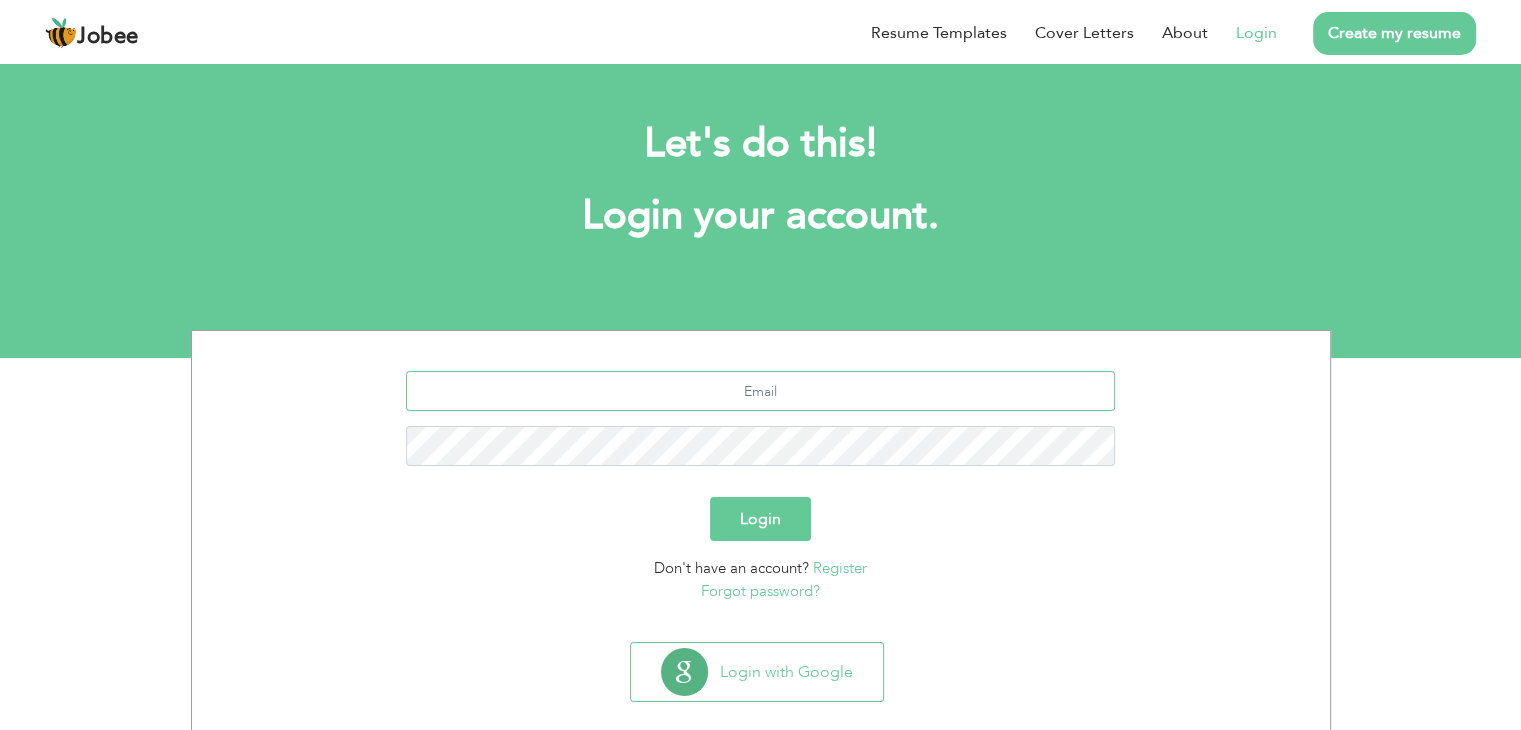 type on "[EMAIL_ADDRESS][DOMAIN_NAME]" 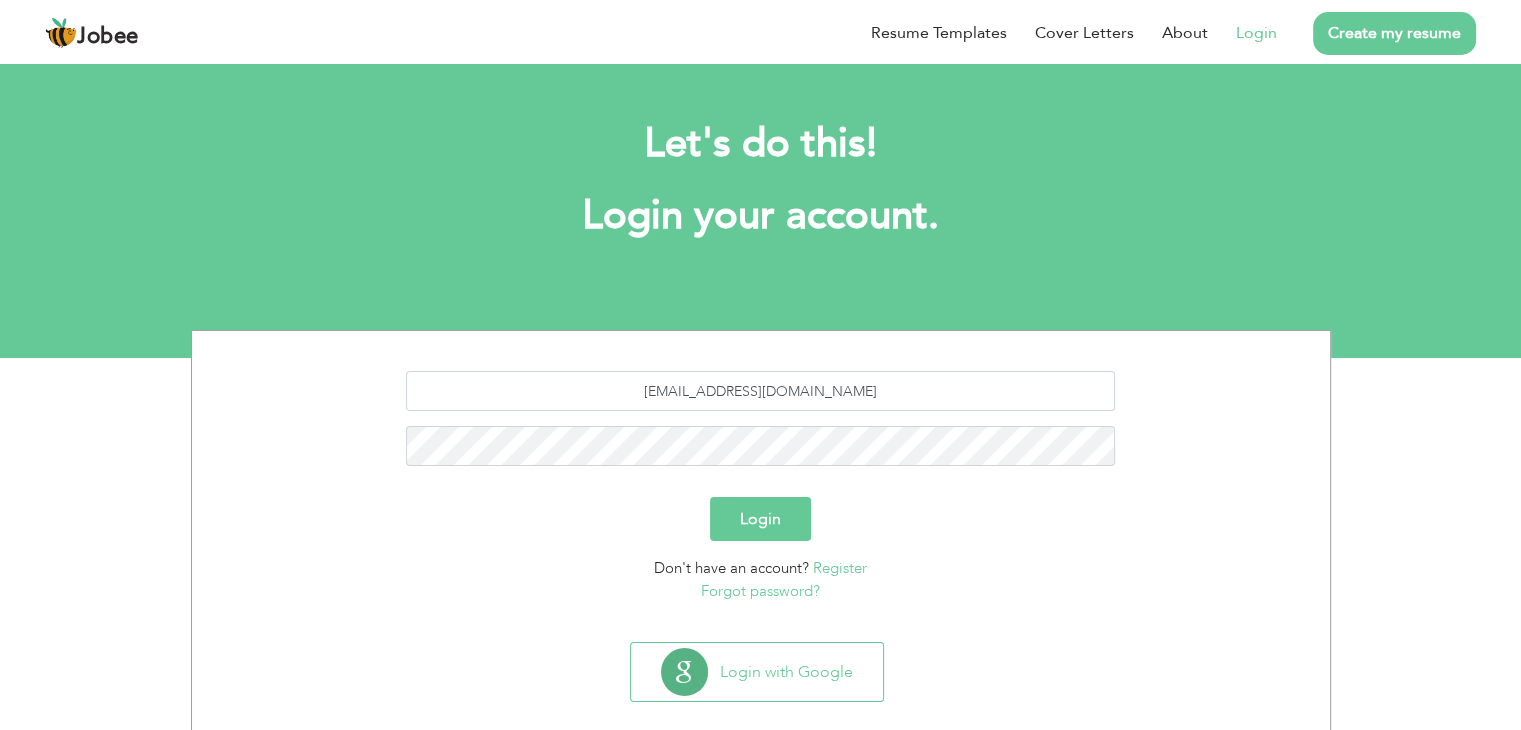 click on "Login" at bounding box center (760, 519) 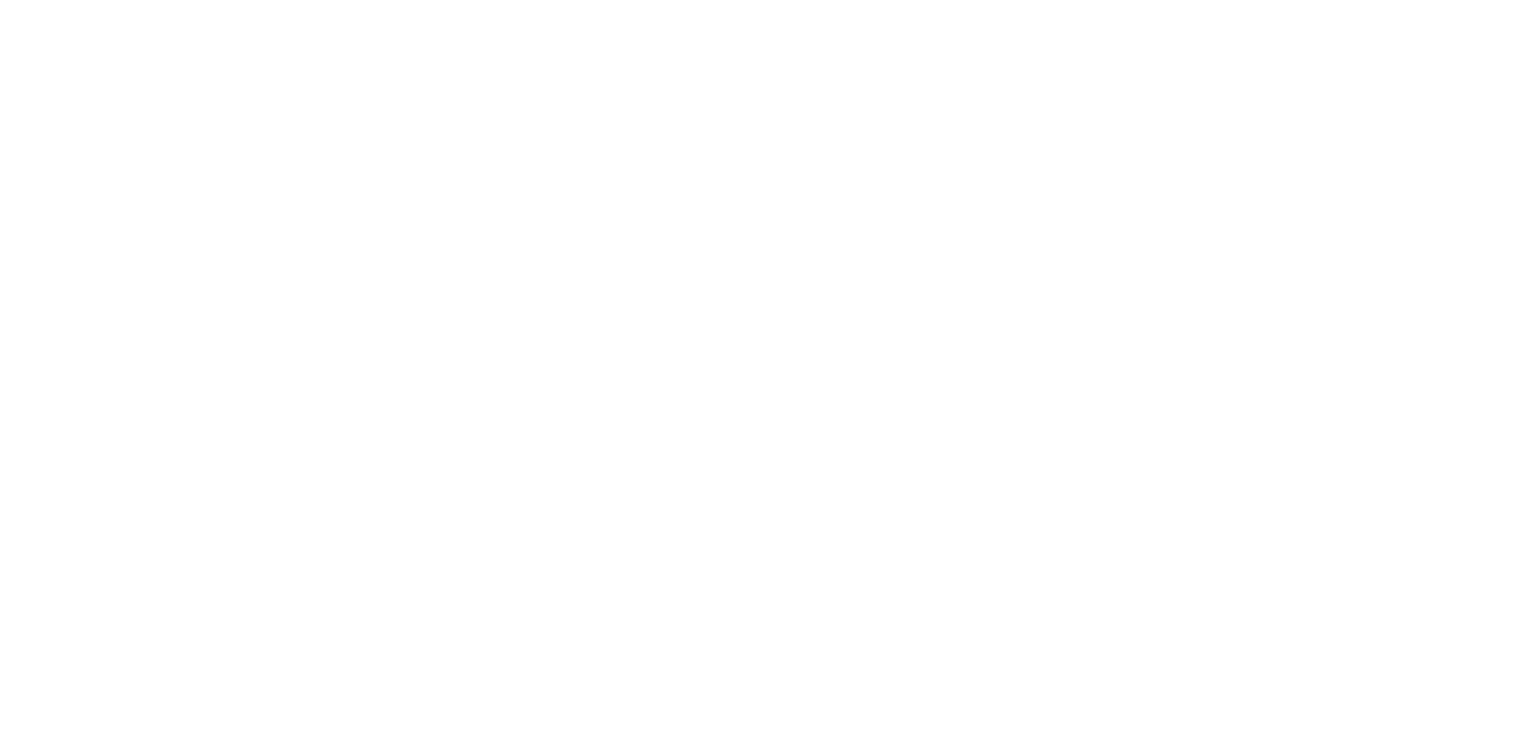 scroll, scrollTop: 0, scrollLeft: 0, axis: both 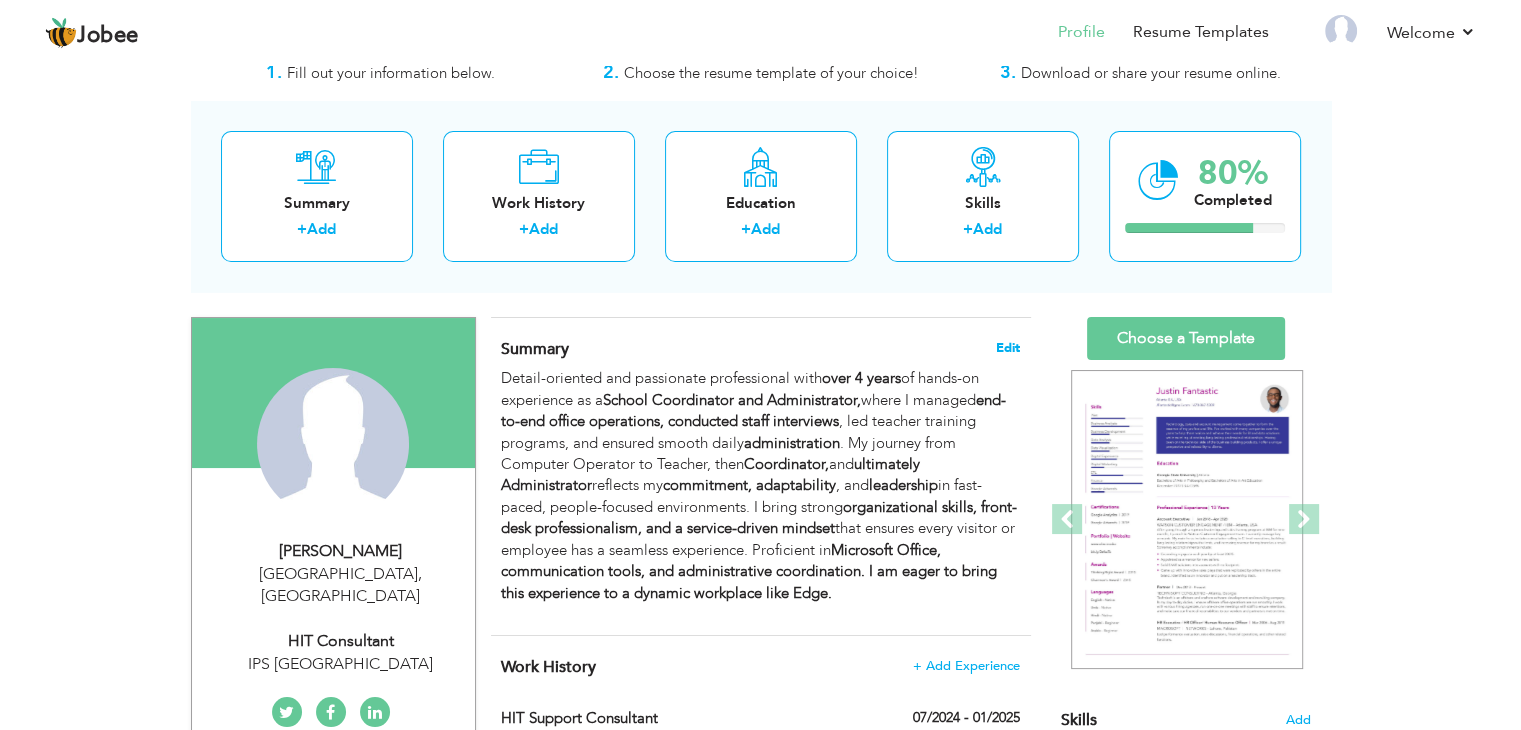 click on "Edit" at bounding box center (1008, 348) 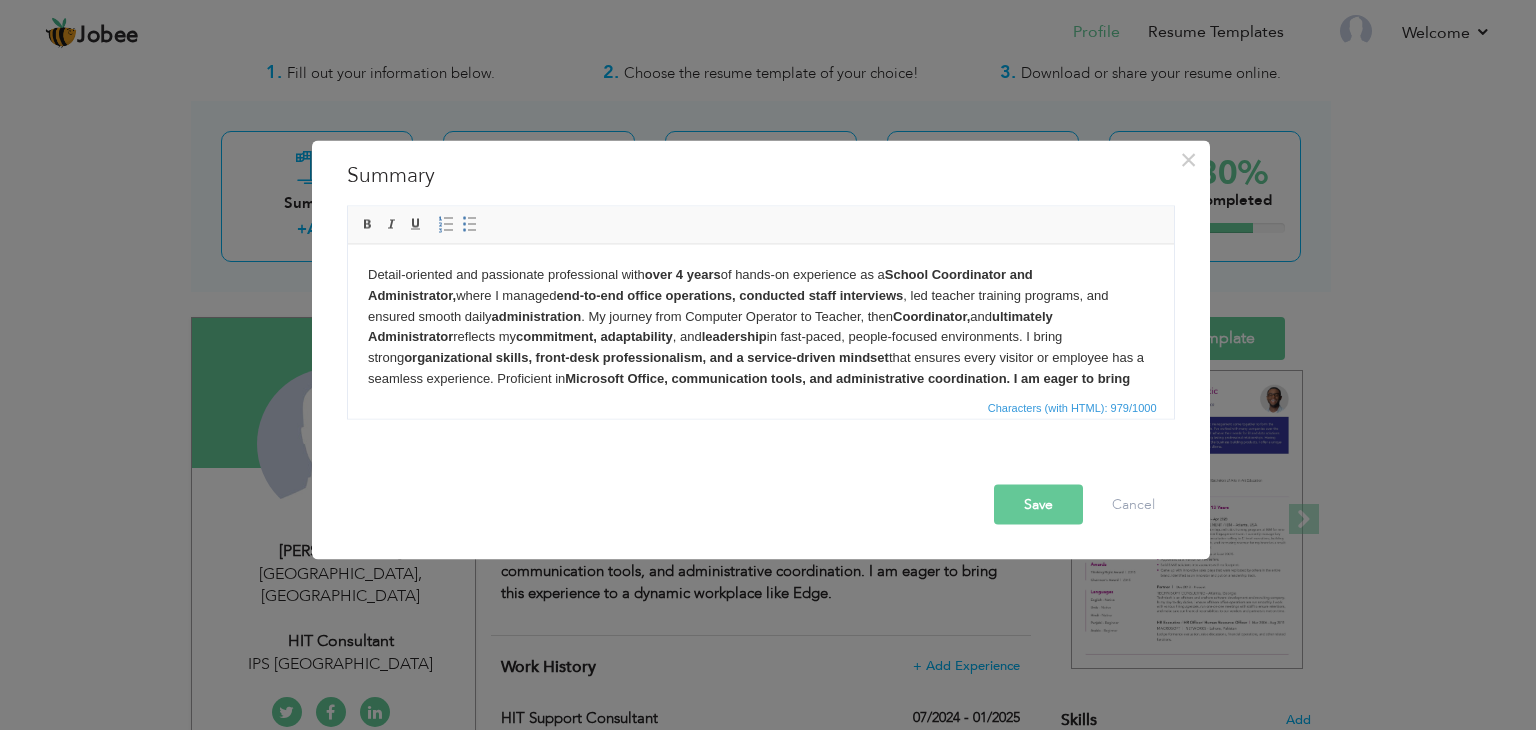 click on "Detail-oriented and passionate professional with  over 4 years  of hands-on experience as a  School Coordinator and Administrator,  where I managed  end-to-end office operations, conducted staff interviews , led teacher training programs, and ensured smooth daily  administration . My journey from Computer Operator to Teacher, then  Coordinator,  and  ultimately Administrator  reflects my  commitment, adaptability , and  leadership  in fast-paced, people-focused environments. I bring strong  organizational skills, front-desk professionalism, and a service-driven mindset  that ensures every visitor or employee has a seamless experience. Proficient in  Microsoft Office, communication tools, and administrative coordination.   I am eager to bring this experience to a dynamic workplace like Edge." at bounding box center (760, 337) 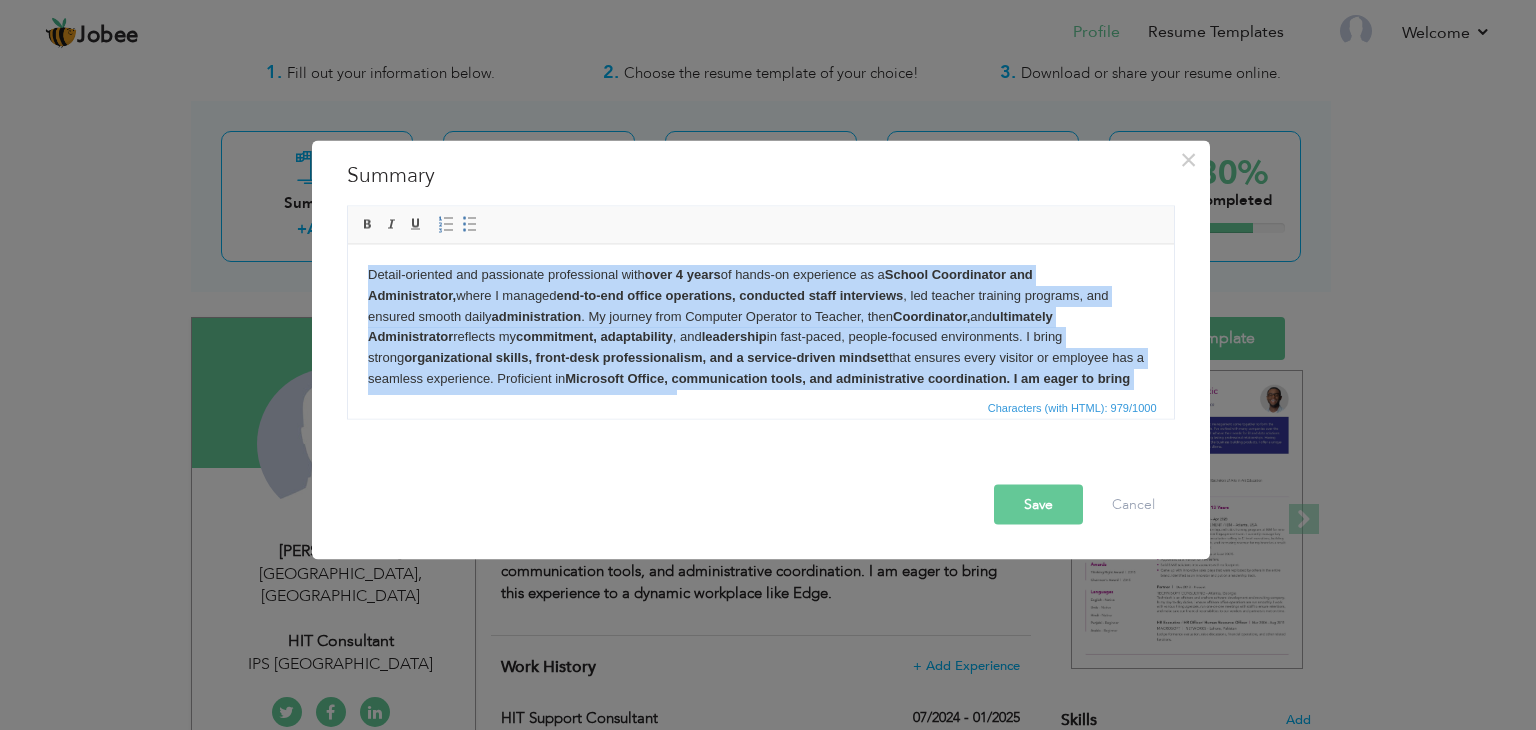 paste 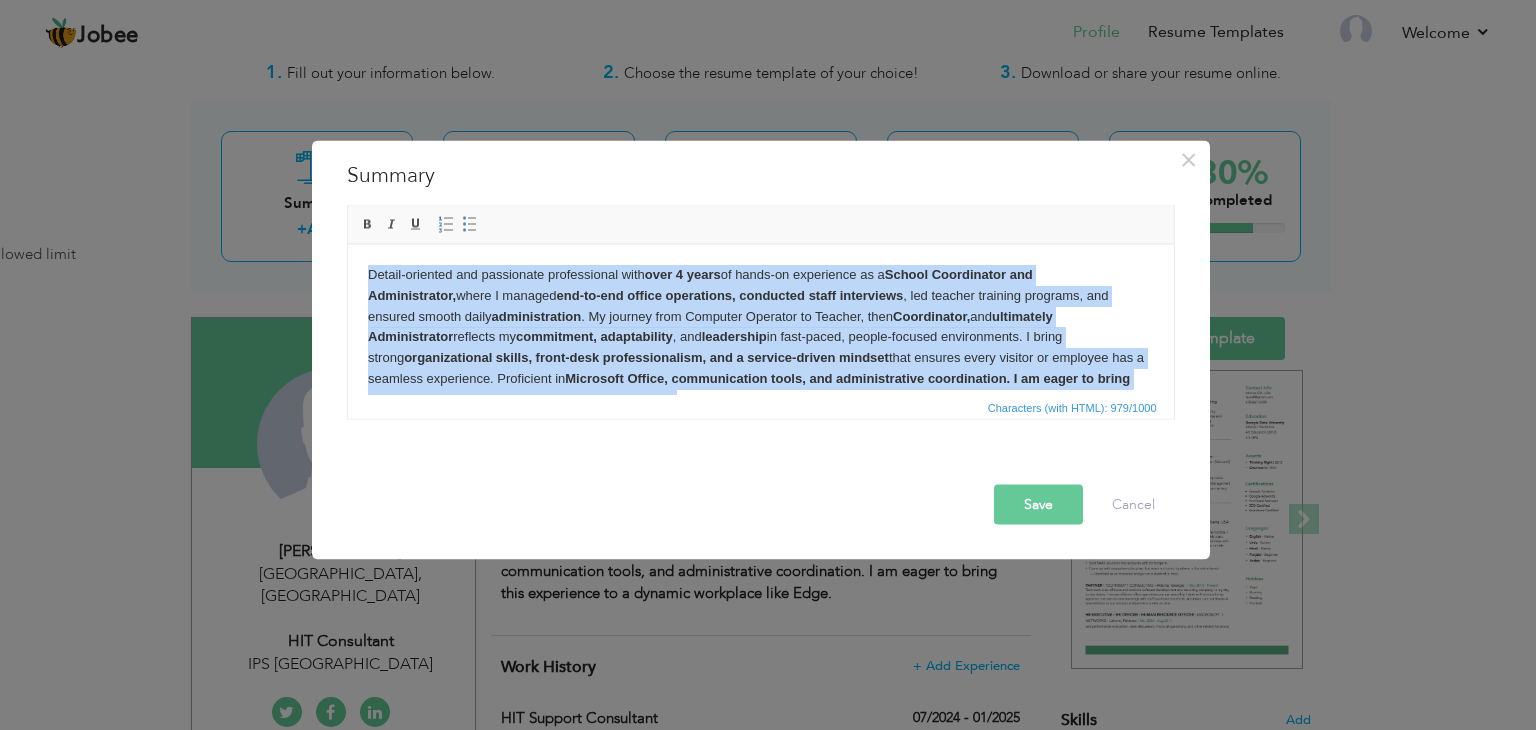 type 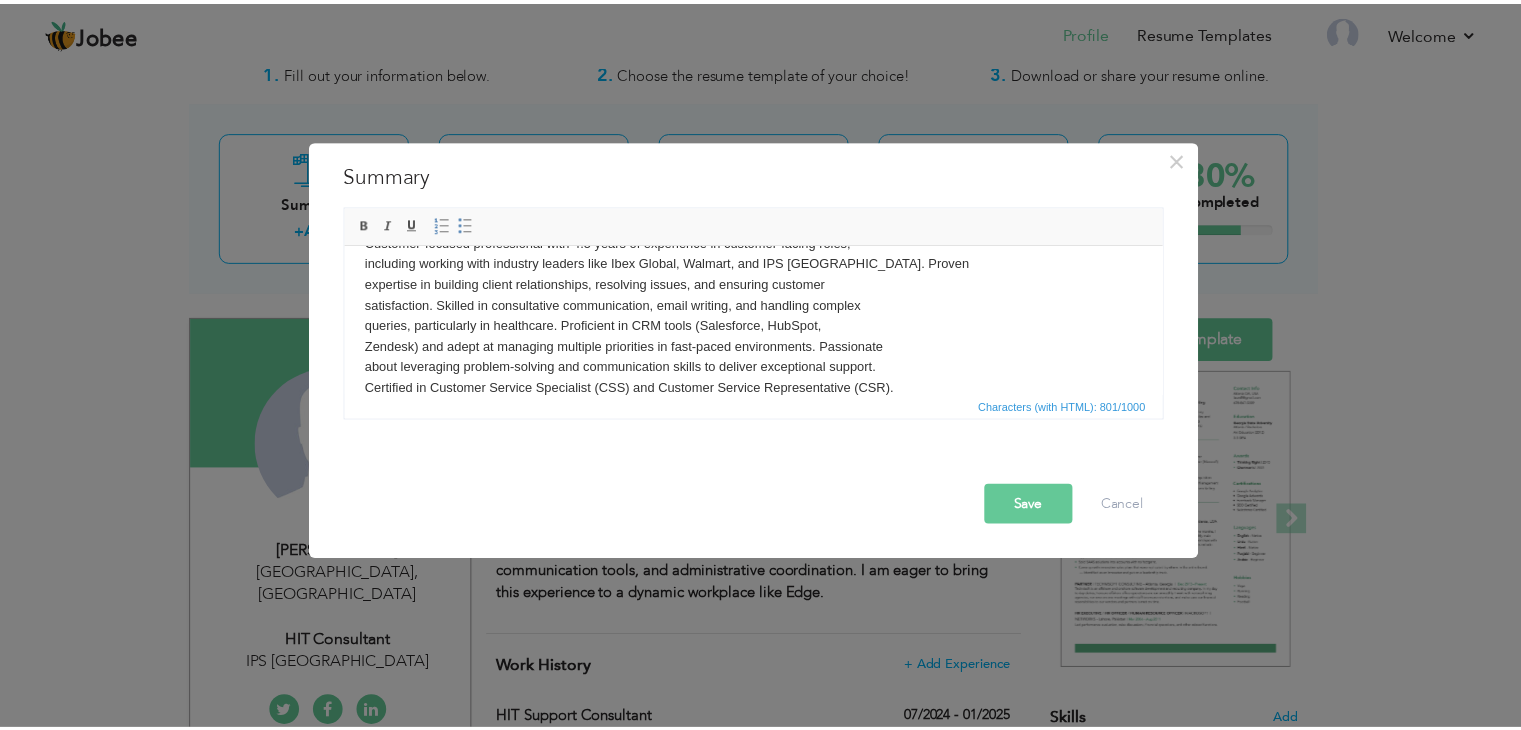 scroll, scrollTop: 0, scrollLeft: 0, axis: both 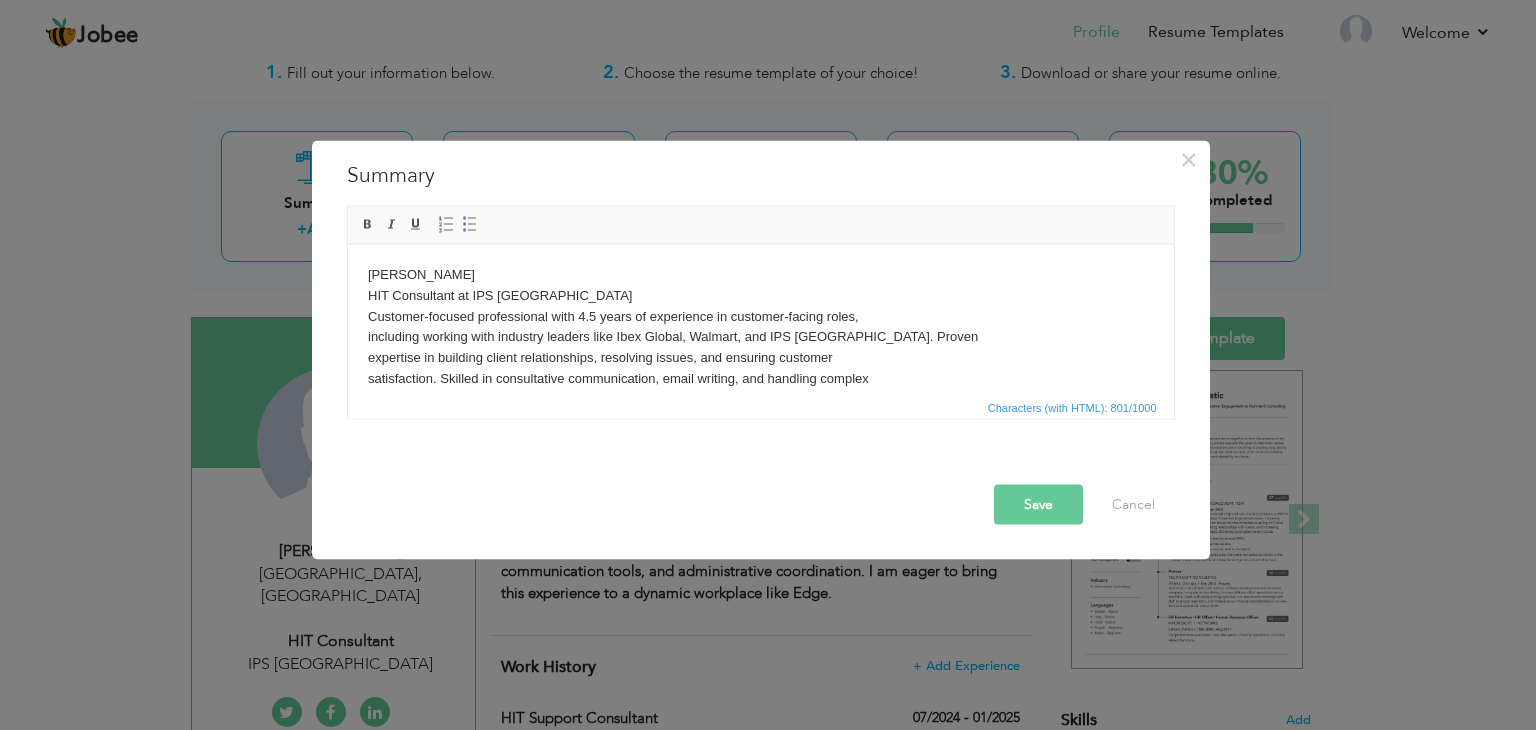 click on "Mirza Asadullah HIT Consultant at IPS Pakistan Customer-focused professional with 4.5 years of experience in customer-facing roles, including working with industry leaders like Ibex Global, Walmart, and IPS Pakistan. Proven expertise in building client relationships, resolving issues, and ensuring customer satisfaction. Skilled in consultative communication, email writing, and handling complex queries, particularly in healthcare. Proficient in CRM tools (Salesforce, HubSpot, Zendesk) and adept at managing multiple priorities in fast-paced environments. Passionate about leveraging problem-solving and communication skills to deliver exceptional support. Certified in Customer Service Specialist (CSS) and Customer Service Representative (CSR)." at bounding box center [760, 368] 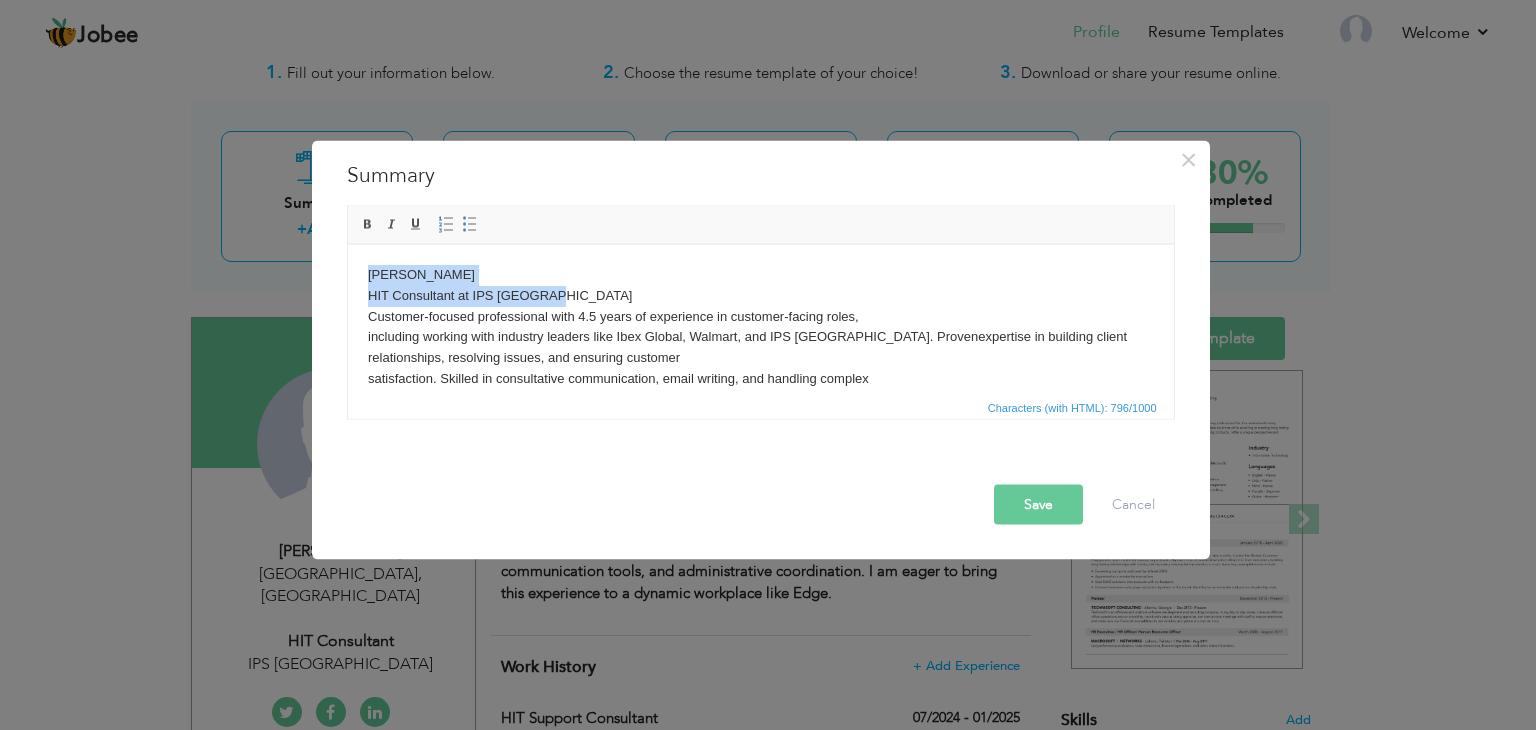 drag, startPoint x: 578, startPoint y: 296, endPoint x: 651, endPoint y: 503, distance: 219.49487 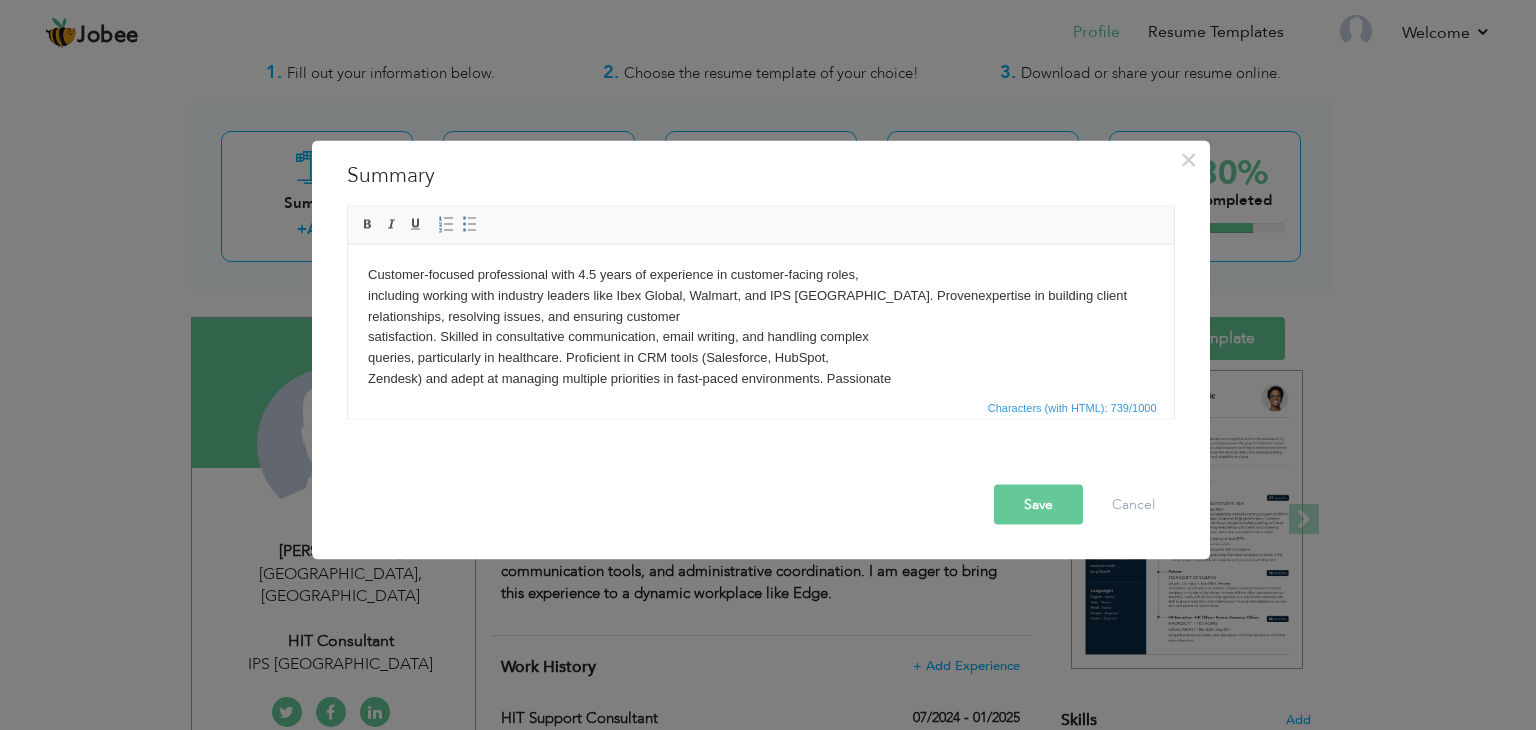 click on "Customer-focused professional with 4.5 years of experience in customer-facing roles, including working with industry leaders like Ibex Global, Walmart, and IPS Pakistan. Proven  expertise in building client relationships, resolving issues, and ensuring customer satisfaction. Skilled in consultative communication, email writing, and handling complex queries, particularly in healthcare. Proficient in CRM tools (Salesforce, HubSpot, Zendesk) and adept at managing multiple priorities in fast-paced environments. Passionate about leveraging problem-solving and communication skills to deliver exceptional support. Certified in Customer Service Specialist (CSS) and Customer Service Representative (CSR)." at bounding box center (760, 347) 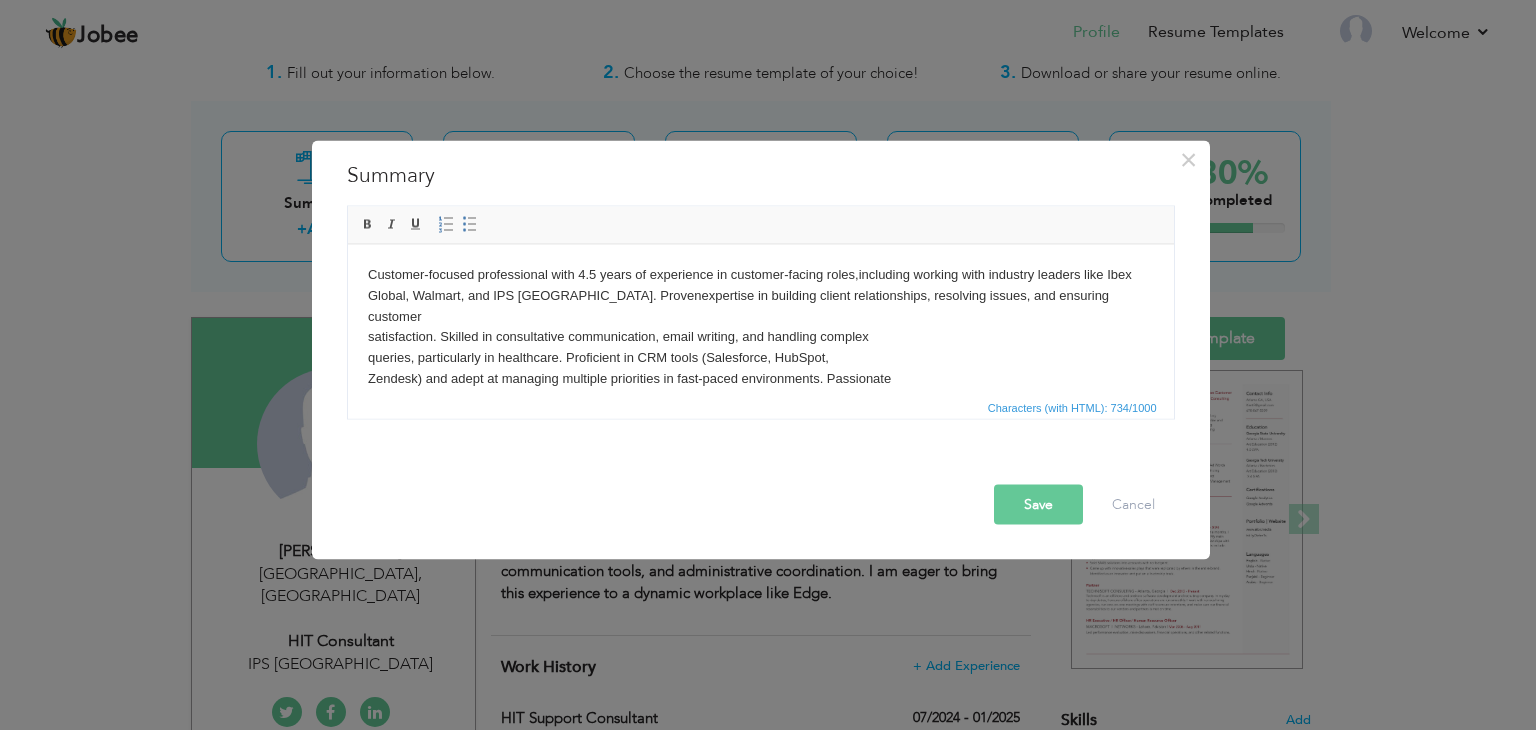 click on "Customer-focused professional with 4.5 years of experience in customer-facing roles,  including working with industry leaders like Ibex Global, Walmart, and IPS Pakistan. Proven  expertise in building client relationships, resolving issues, and ensuring customer satisfaction. Skilled in consultative communication, email writing, and handling complex queries, particularly in healthcare. Proficient in CRM tools (Salesforce, HubSpot, Zendesk) and adept at managing multiple priorities in fast-paced environments. Passionate about leveraging problem-solving and communication skills to deliver exceptional support. Certified in Customer Service Specialist (CSS) and Customer Service Representative (CSR)." at bounding box center [760, 347] 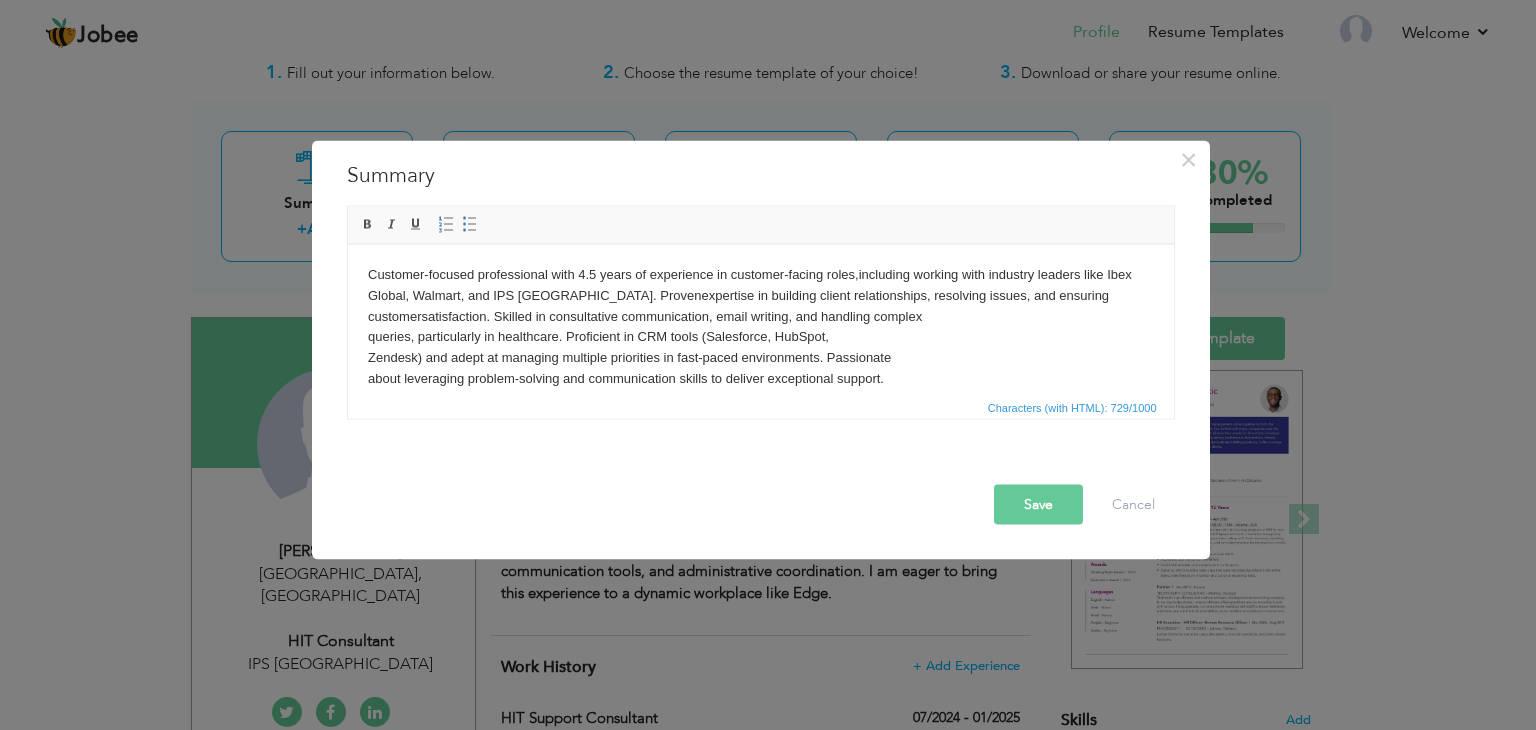 click on "Customer-focused professional with 4.5 years of experience in customer-facing roles,  including working with industry leaders like Ibex Global, Walmart, and IPS Pakistan. Proven  expertise in building client relationships, resolving issues, and ensuring customer  satisfaction. Skilled in consultative communication, email writing, and handling complex queries, particularly in healthcare. Proficient in CRM tools (Salesforce, HubSpot, Zendesk) and adept at managing multiple priorities in fast-paced environments. Passionate about leveraging problem-solving and communication skills to deliver exceptional support. Certified in Customer Service Specialist (CSS) and Customer Service Representative (CSR)." at bounding box center (760, 337) 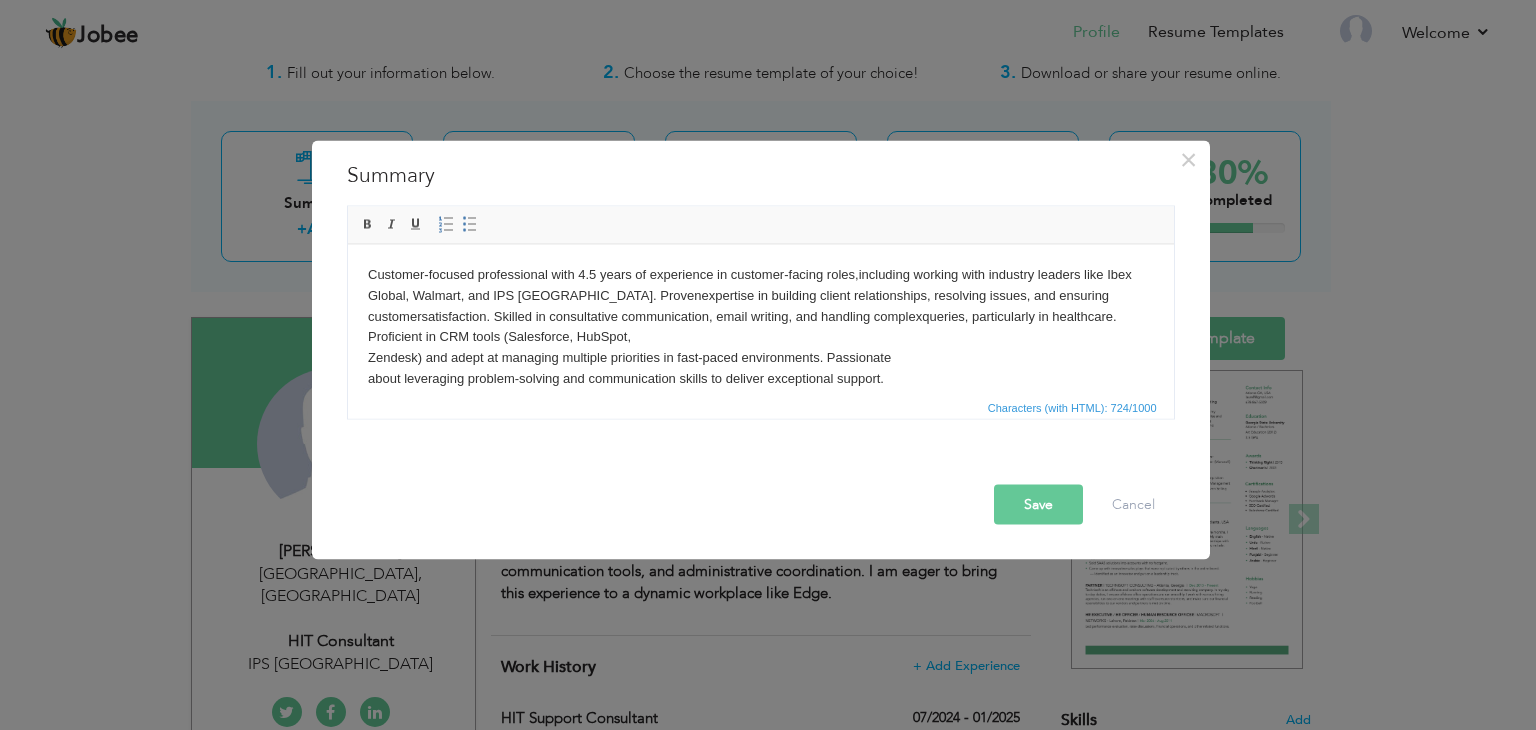 click on "Customer-focused professional with 4.5 years of experience in customer-facing roles,  including working with industry leaders like Ibex Global, Walmart, and IPS Pakistan. Proven  expertise in building client relationships, resolving issues, and ensuring customer  satisfaction. Skilled in consultative communication, email writing, and handling complex  queries, particularly in healthcare. Proficient in CRM tools (Salesforce, HubSpot, Zendesk) and adept at managing multiple priorities in fast-paced environments. Passionate about leveraging problem-solving and communication skills to deliver exceptional support. Certified in Customer Service Specialist (CSS) and Customer Service Representative (CSR)." at bounding box center [760, 337] 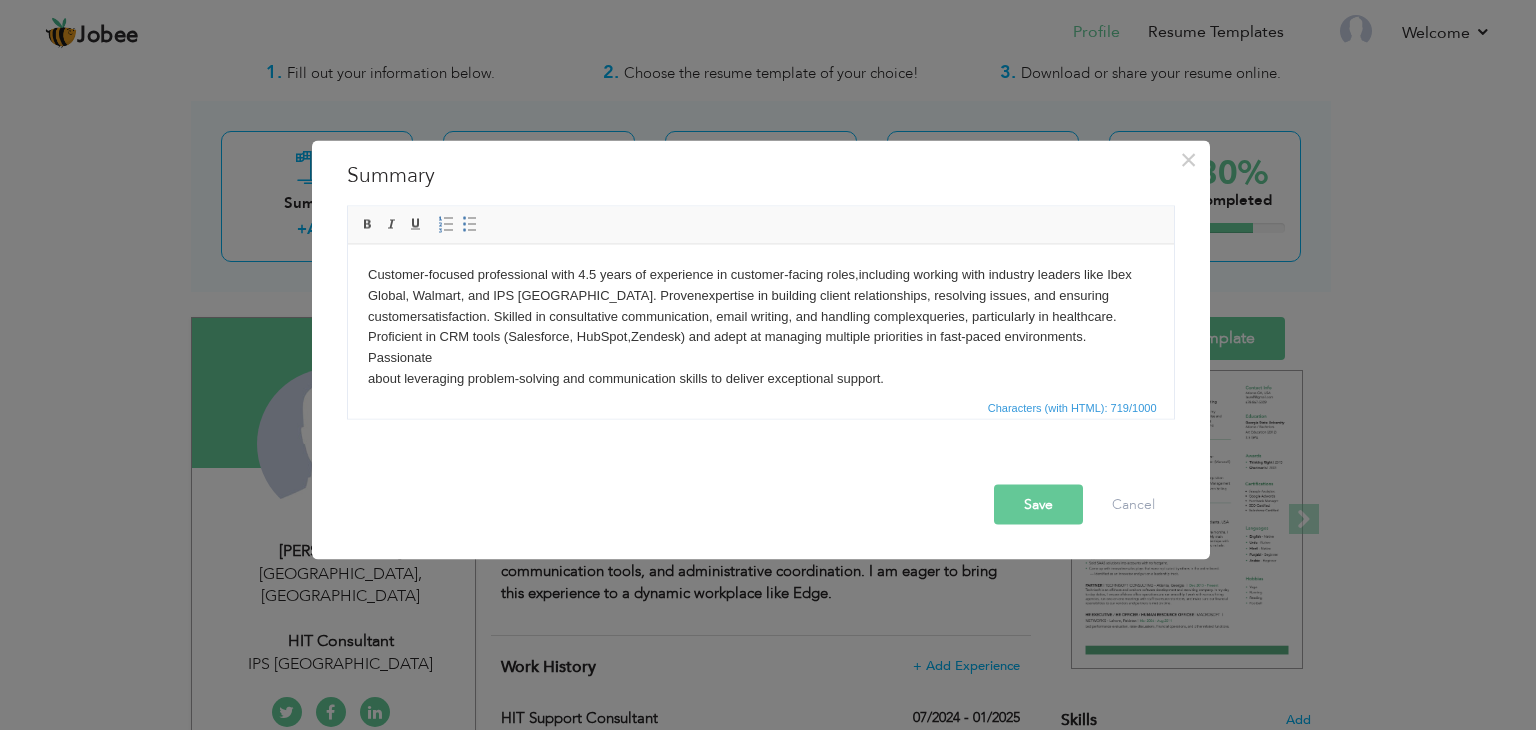 click on "Customer-focused professional with 4.5 years of experience in customer-facing roles,  including working with industry leaders like Ibex Global, Walmart, and IPS Pakistan. Proven  expertise in building client relationships, resolving issues, and ensuring customer  satisfaction. Skilled in consultative communication, email writing, and handling complex  queries, particularly in healthcare. Proficient in CRM tools (Salesforce, HubSpot,  Zendesk) and adept at managing multiple priorities in fast-paced environments. Passionate about leveraging problem-solving and communication skills to deliver exceptional support. Certified in Customer Service Specialist (CSS) and Customer Service Representative (CSR)." at bounding box center [760, 337] 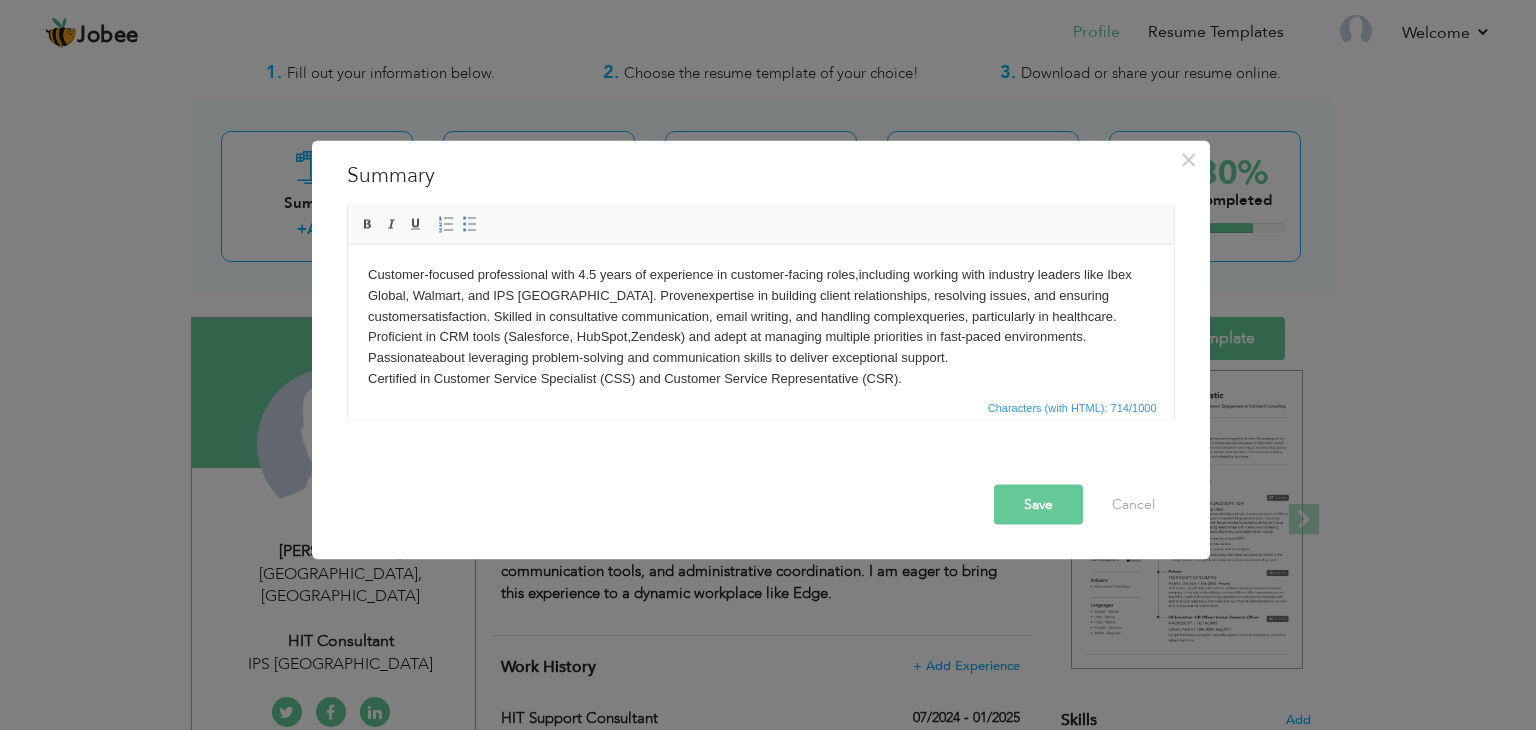 click on "Customer-focused professional with 4.5 years of experience in customer-facing roles,  including working with industry leaders like Ibex Global, Walmart, and IPS Pakistan. Proven  expertise in building client relationships, resolving issues, and ensuring customer  satisfaction. Skilled in consultative communication, email writing, and handling complex  queries, particularly in healthcare. Proficient in CRM tools (Salesforce, HubSpot,  Zendesk) and adept at managing multiple priorities in fast-paced environments. Passionate  about leveraging problem-solving and communication skills to deliver exceptional support. Certified in Customer Service Specialist (CSS) and Customer Service Representative (CSR)." at bounding box center [760, 326] 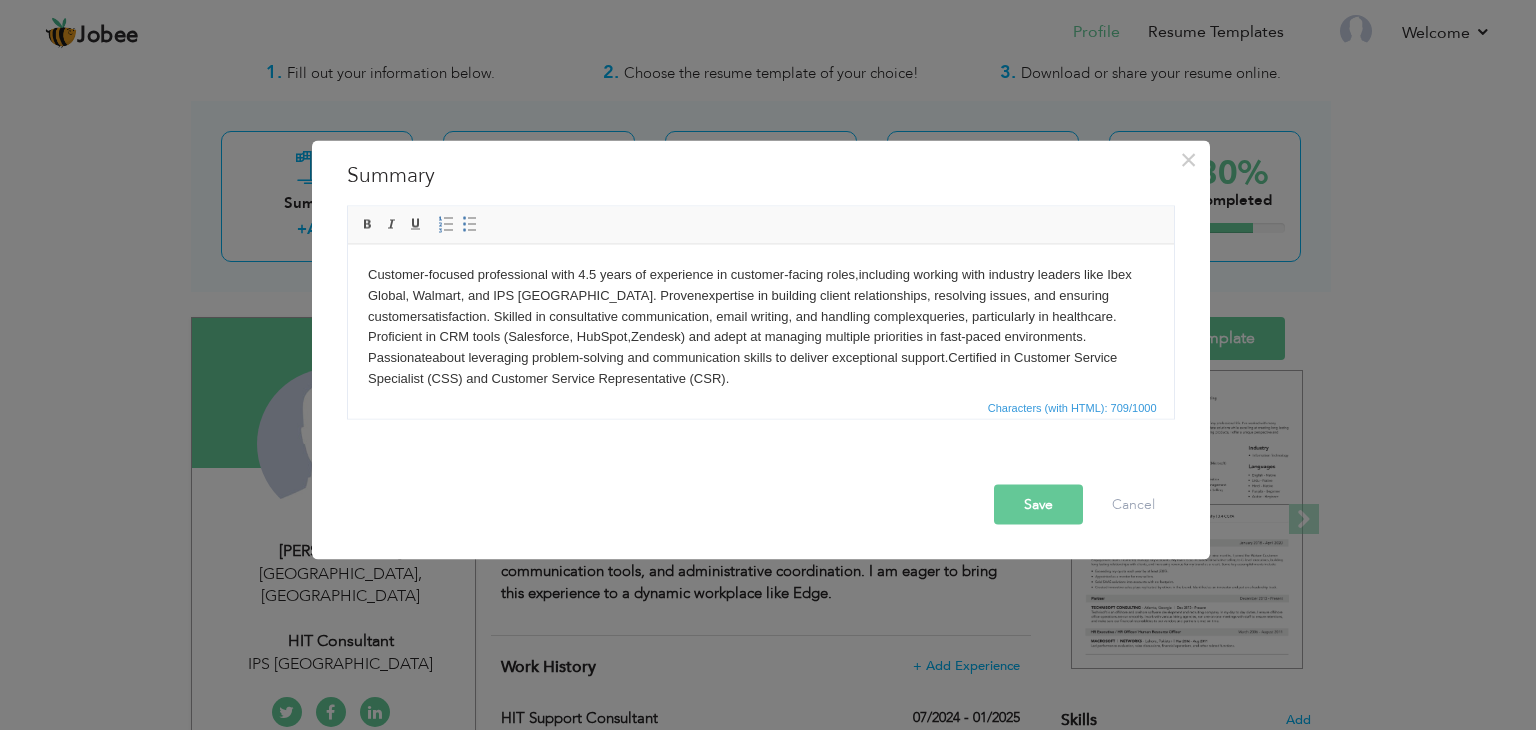 click on "Save" at bounding box center [1038, 505] 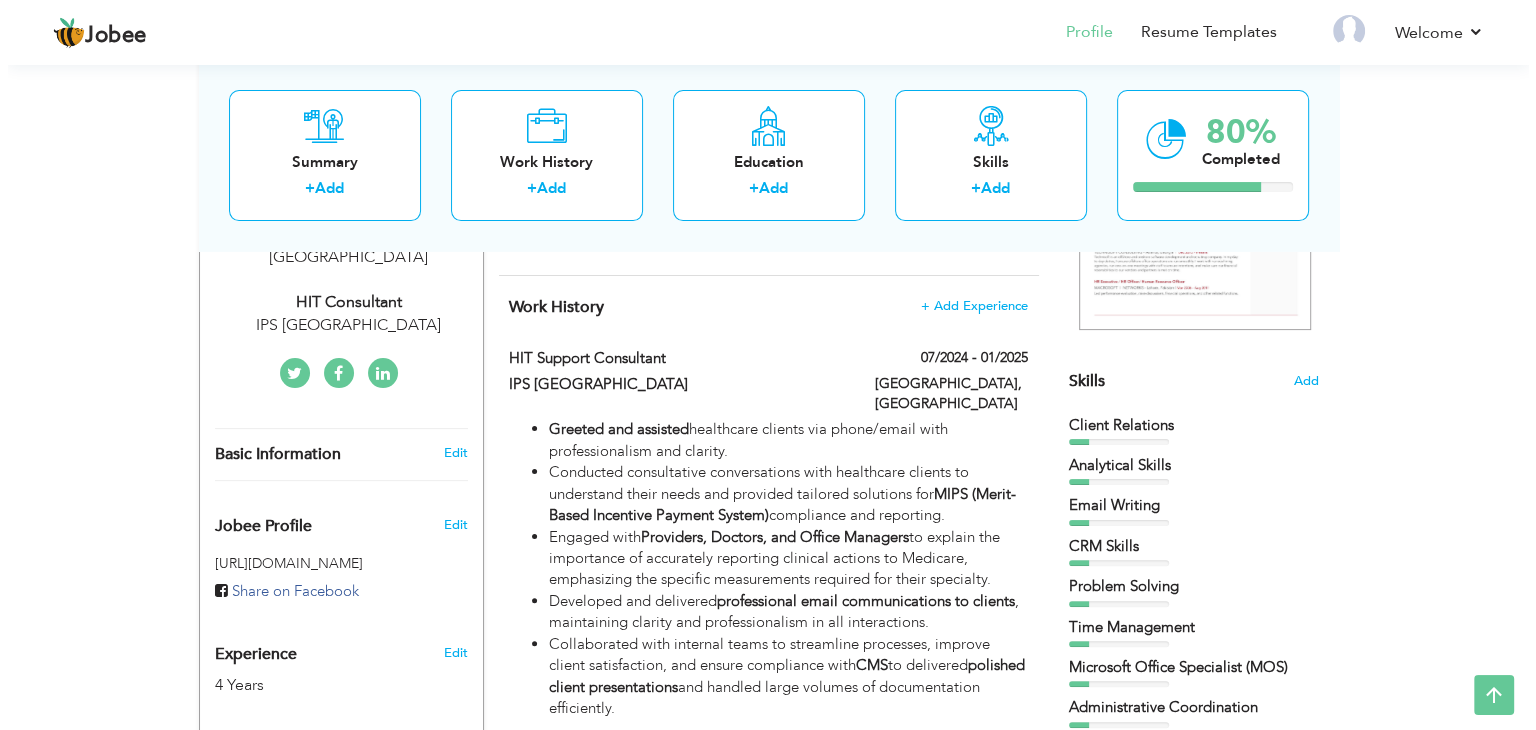 scroll, scrollTop: 391, scrollLeft: 0, axis: vertical 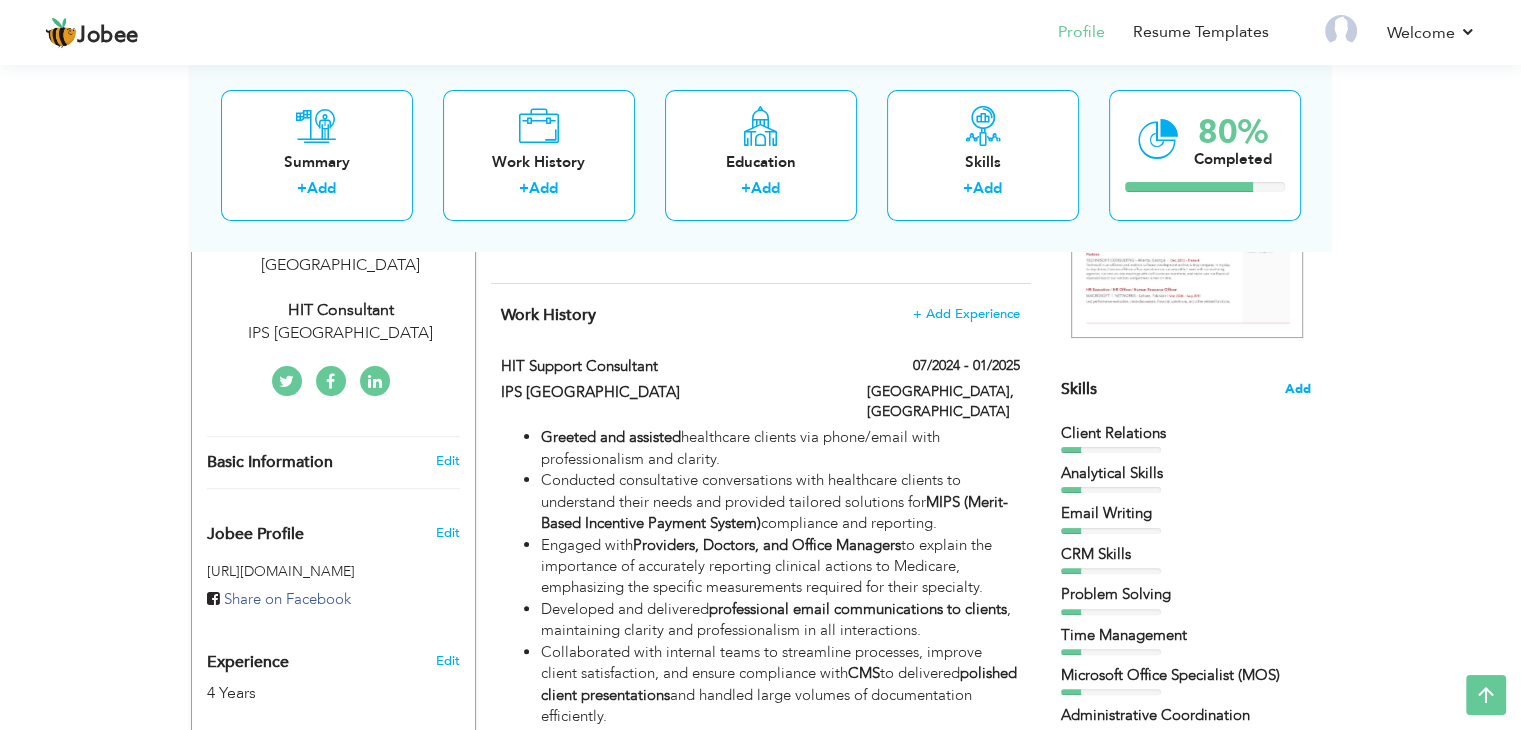 click on "Add" at bounding box center [1298, 389] 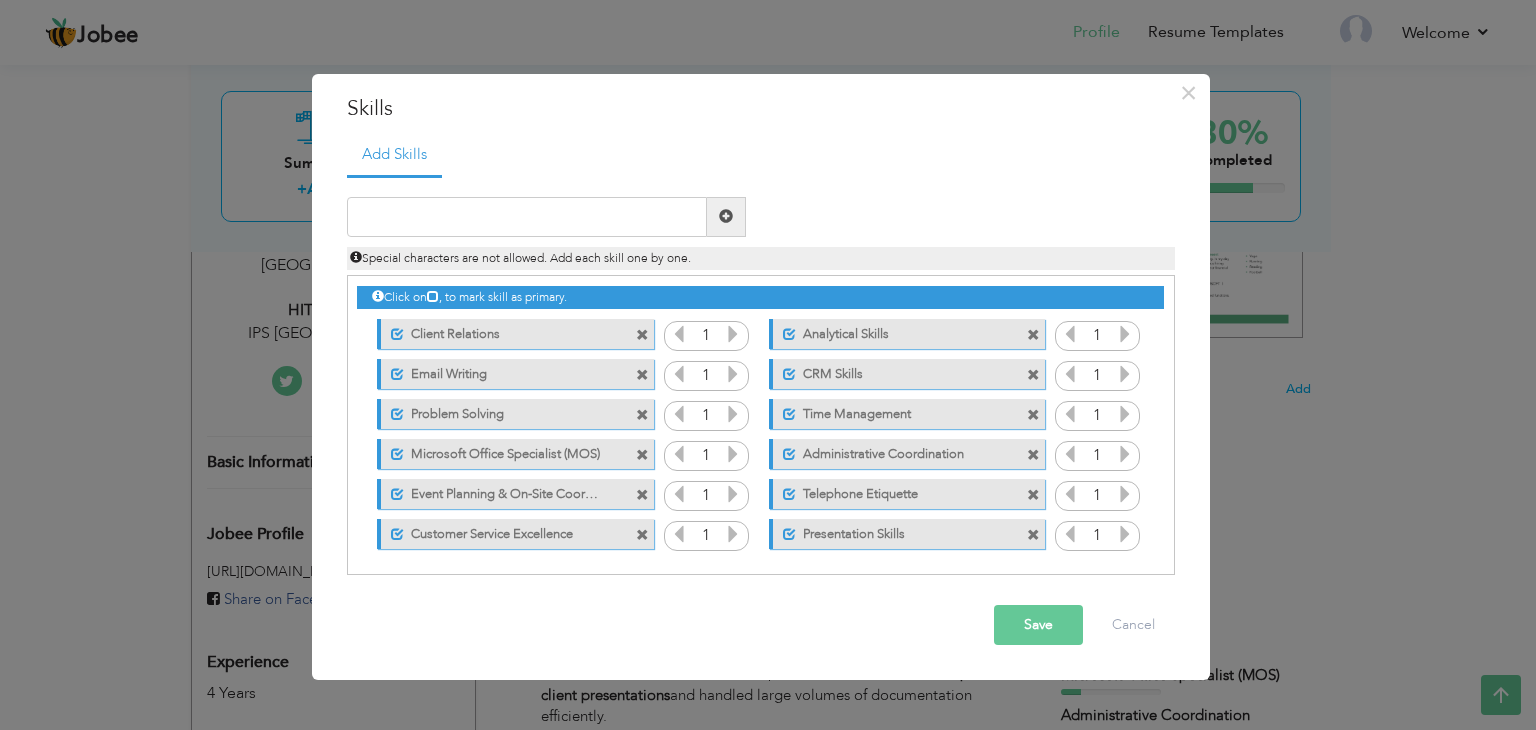 click at bounding box center (642, 335) 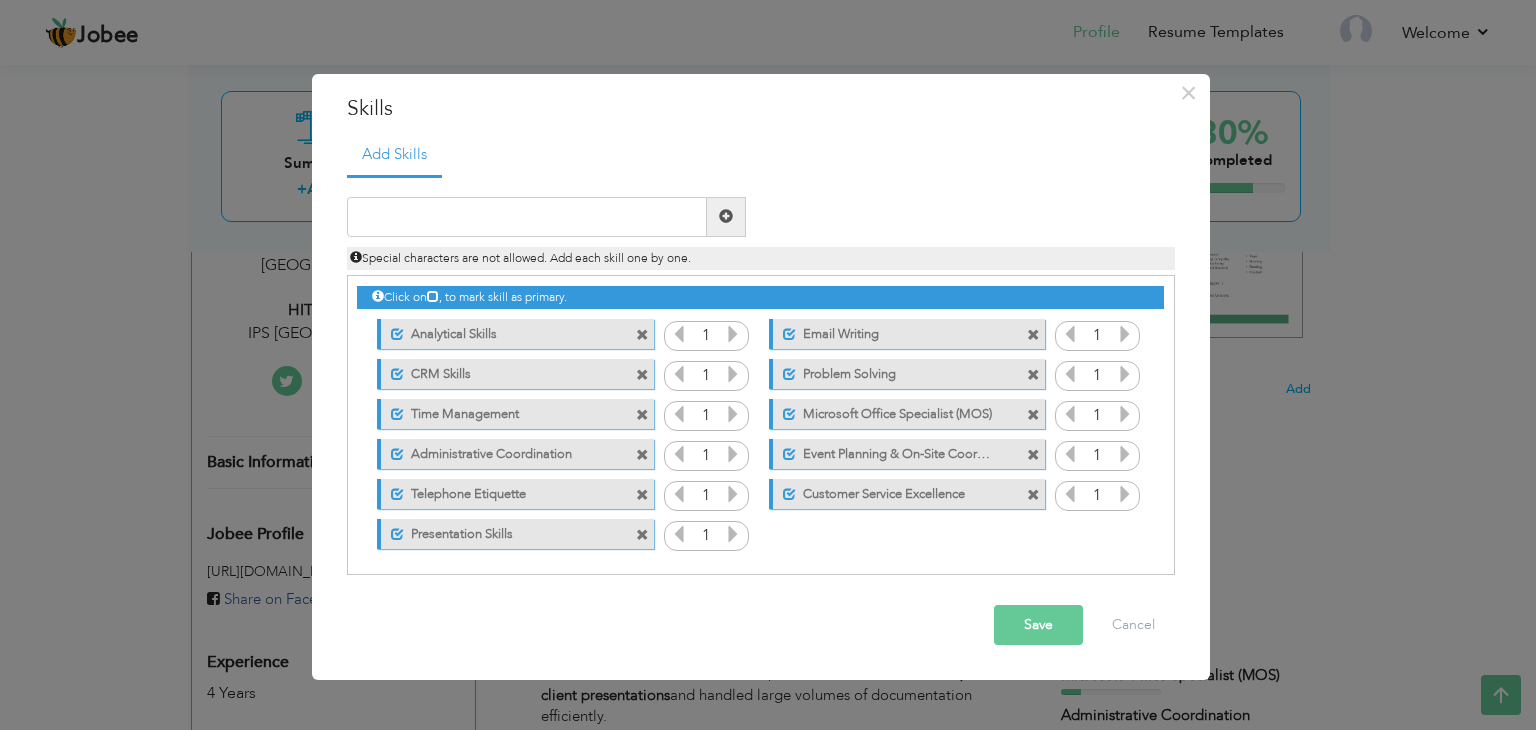 click at bounding box center (642, 335) 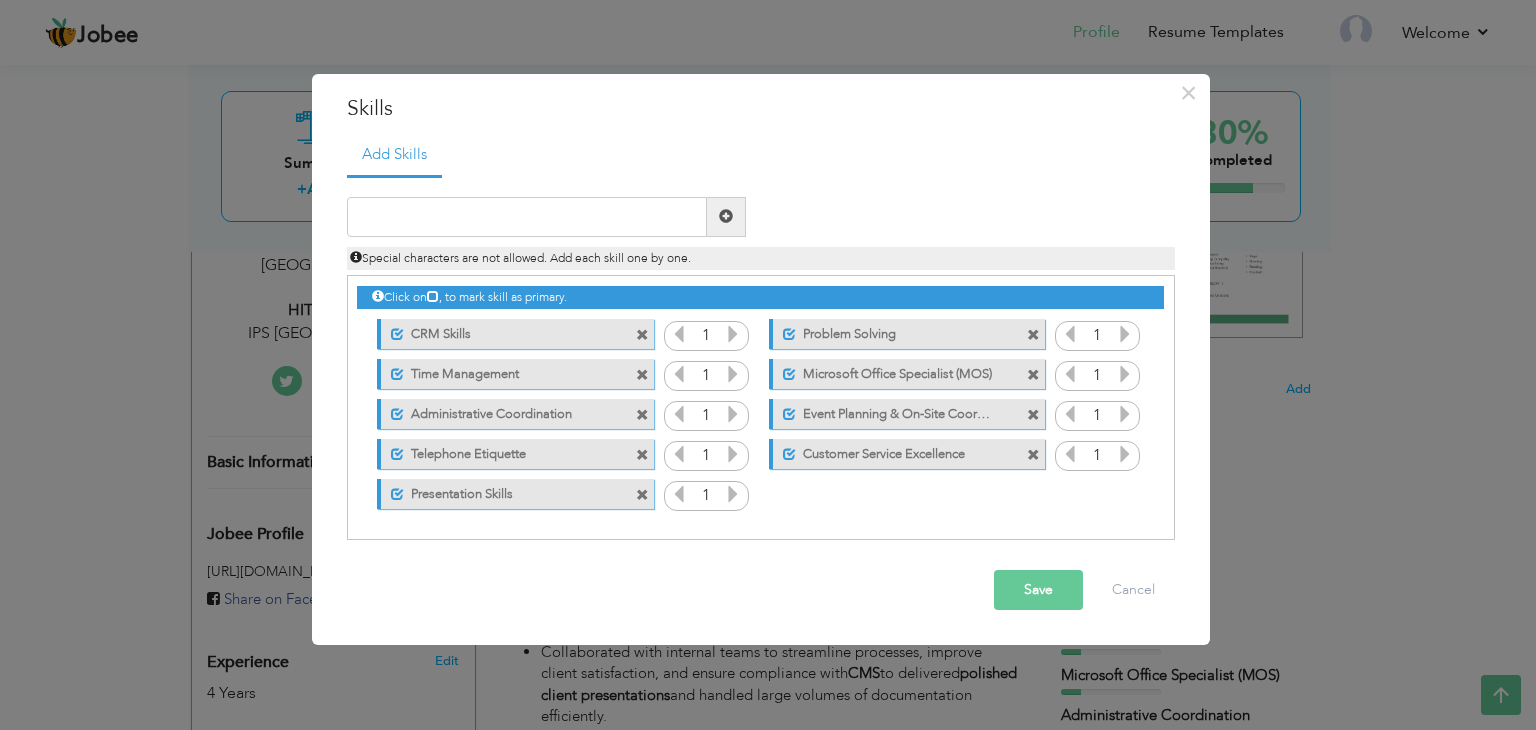 click at bounding box center [642, 335] 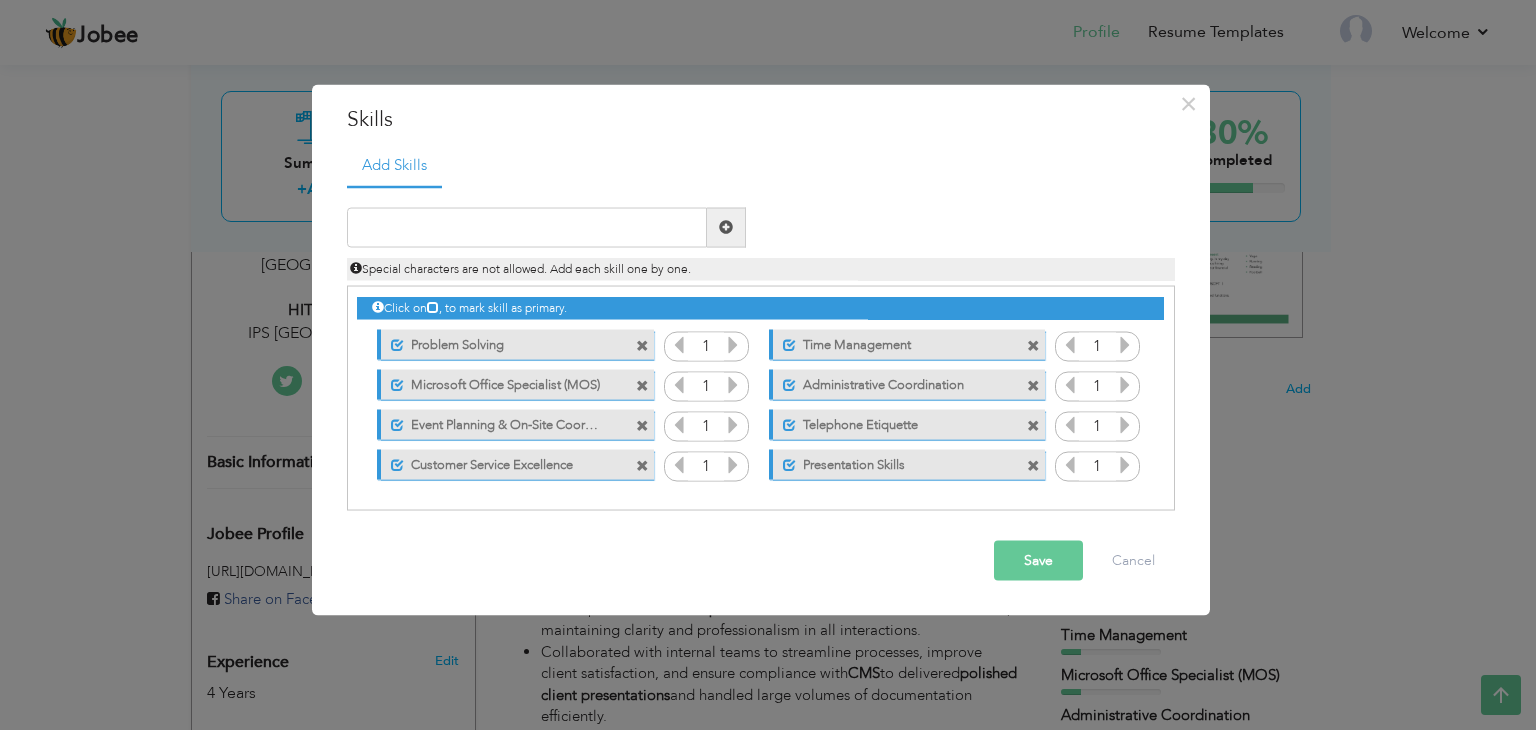 click at bounding box center [645, 340] 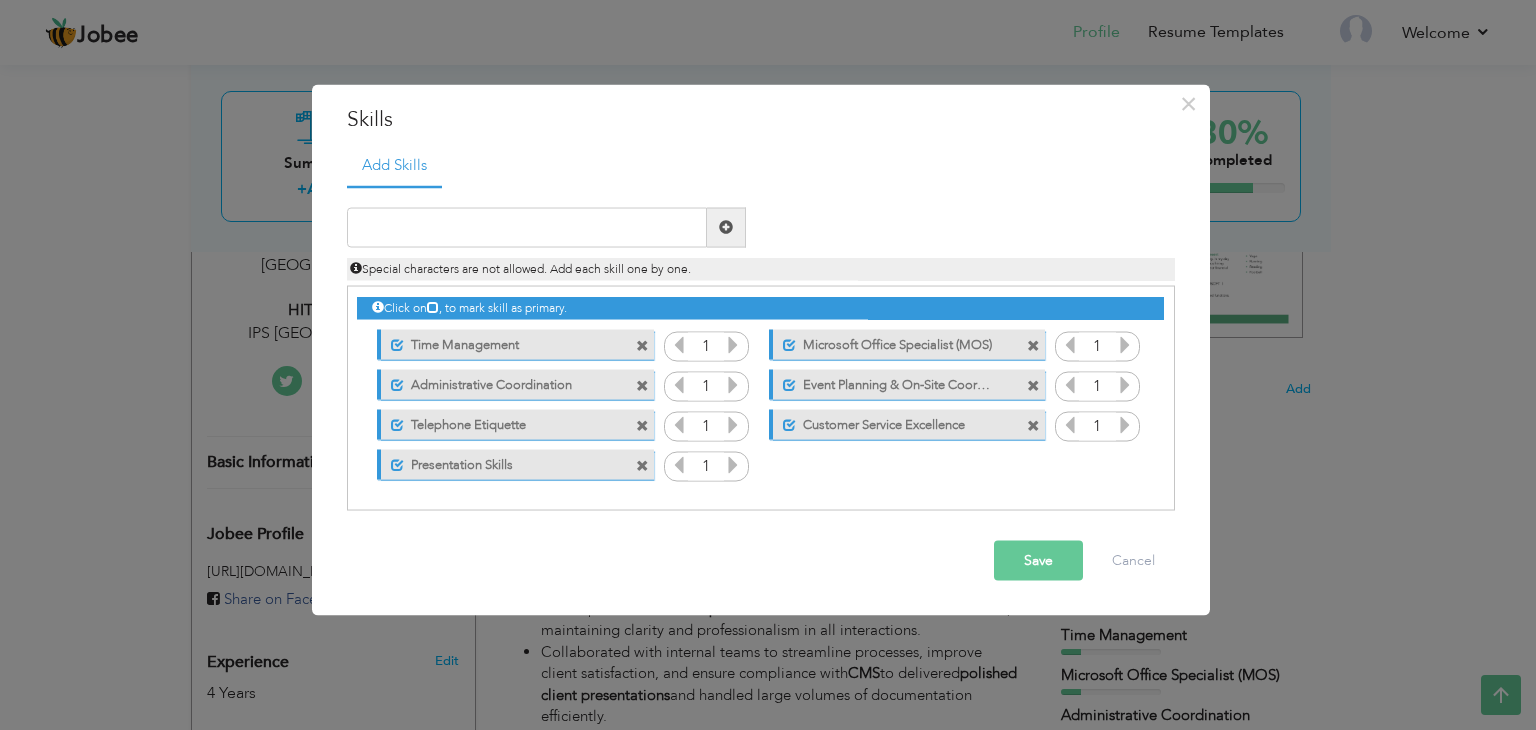 click at bounding box center [645, 340] 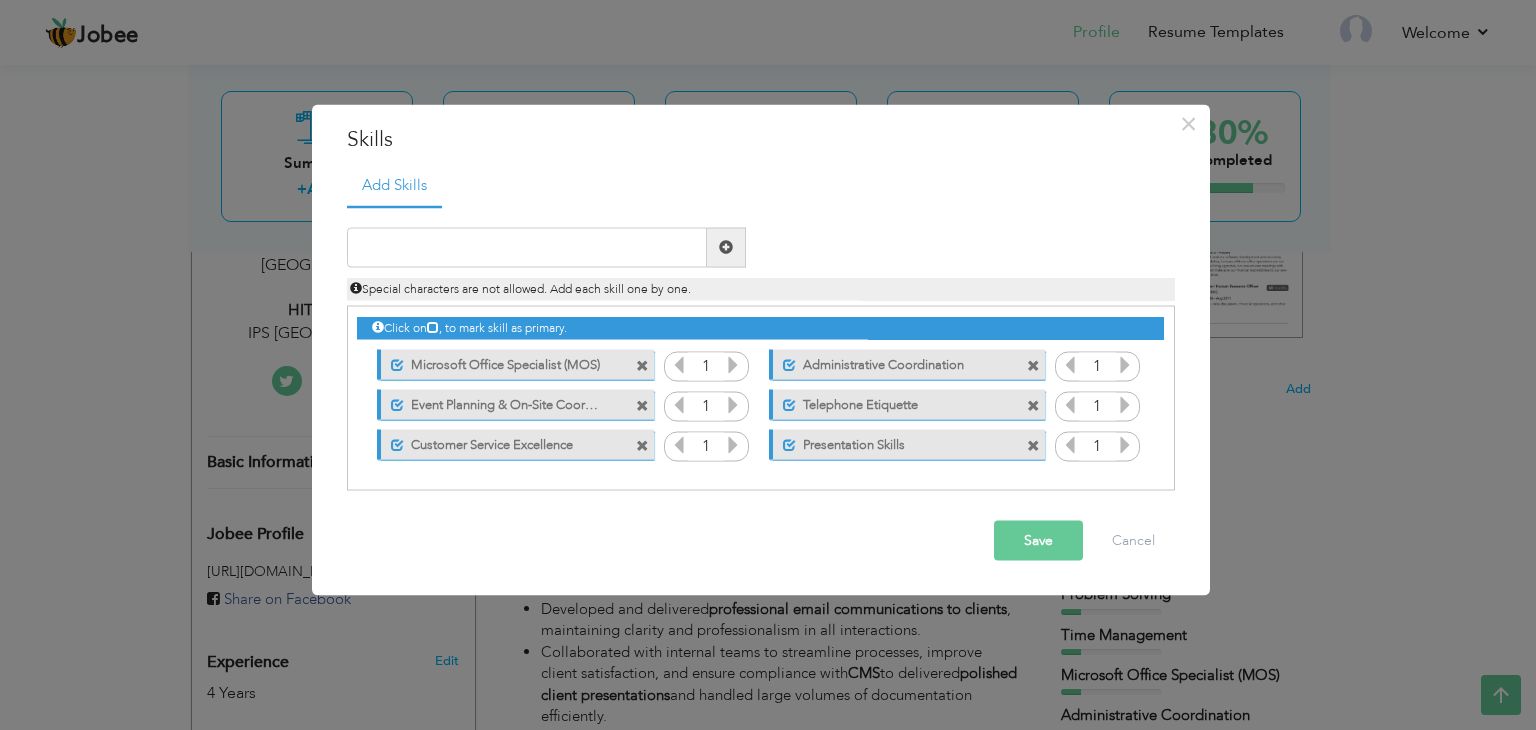 drag, startPoint x: 636, startPoint y: 331, endPoint x: 636, endPoint y: 365, distance: 34 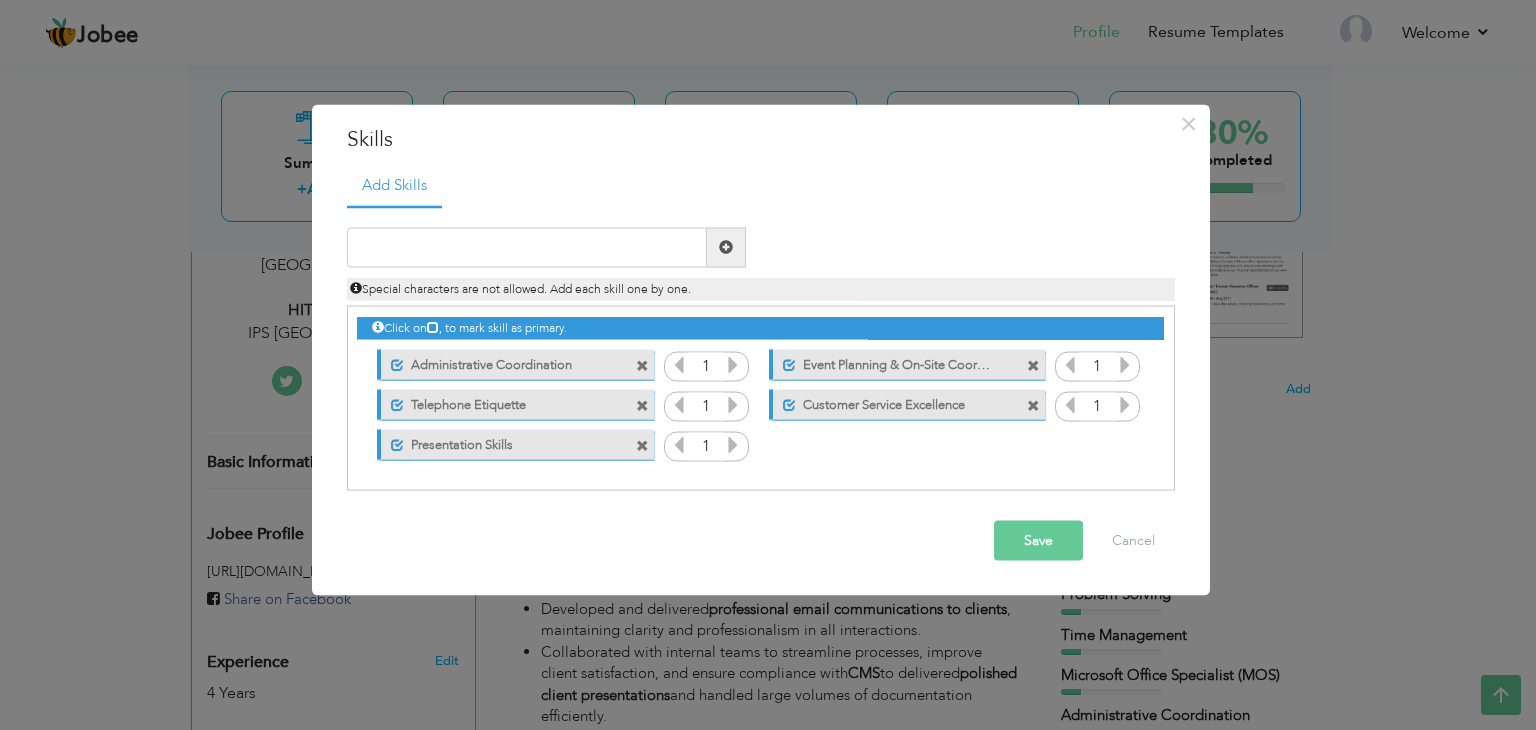 click at bounding box center [642, 366] 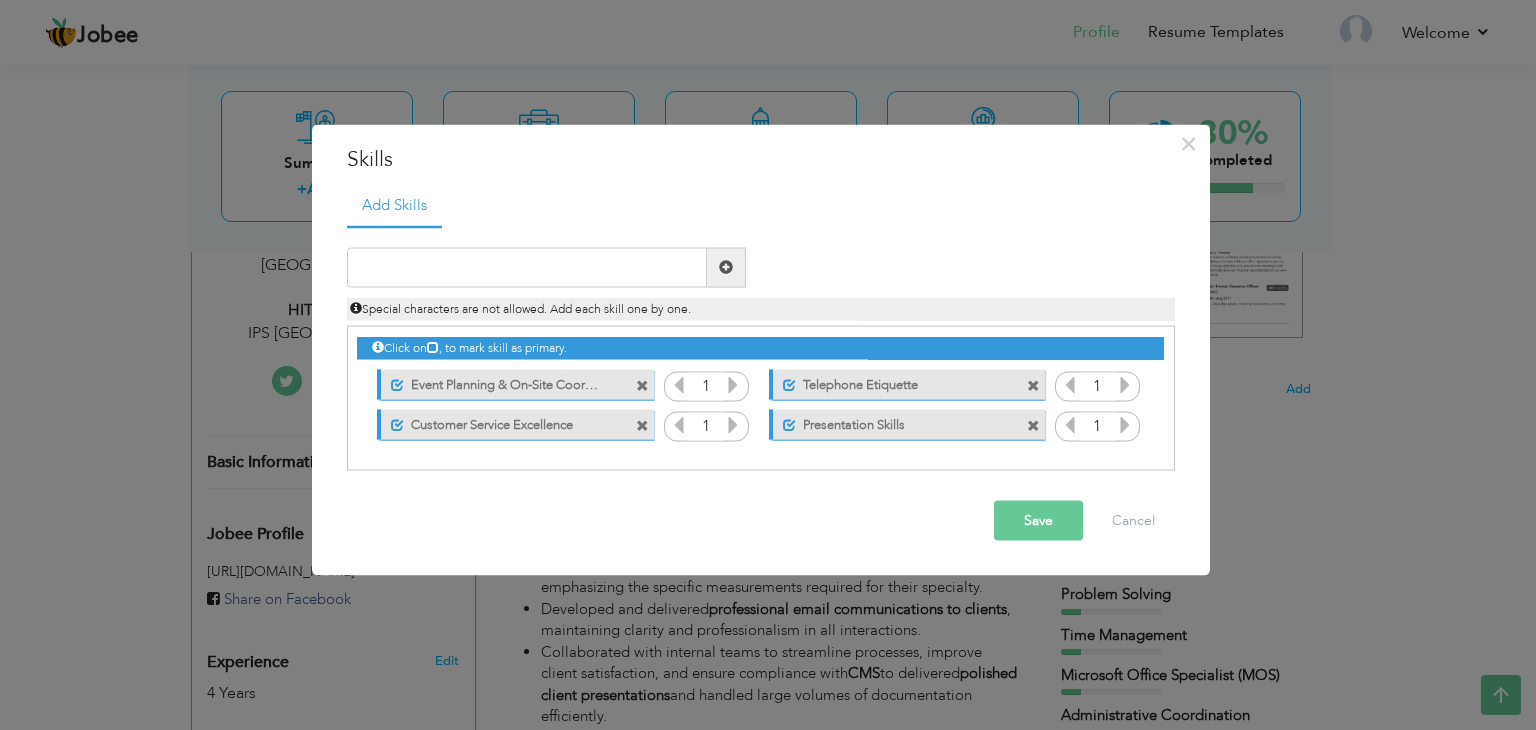 click on "Unmark as primary skill." at bounding box center [510, 385] 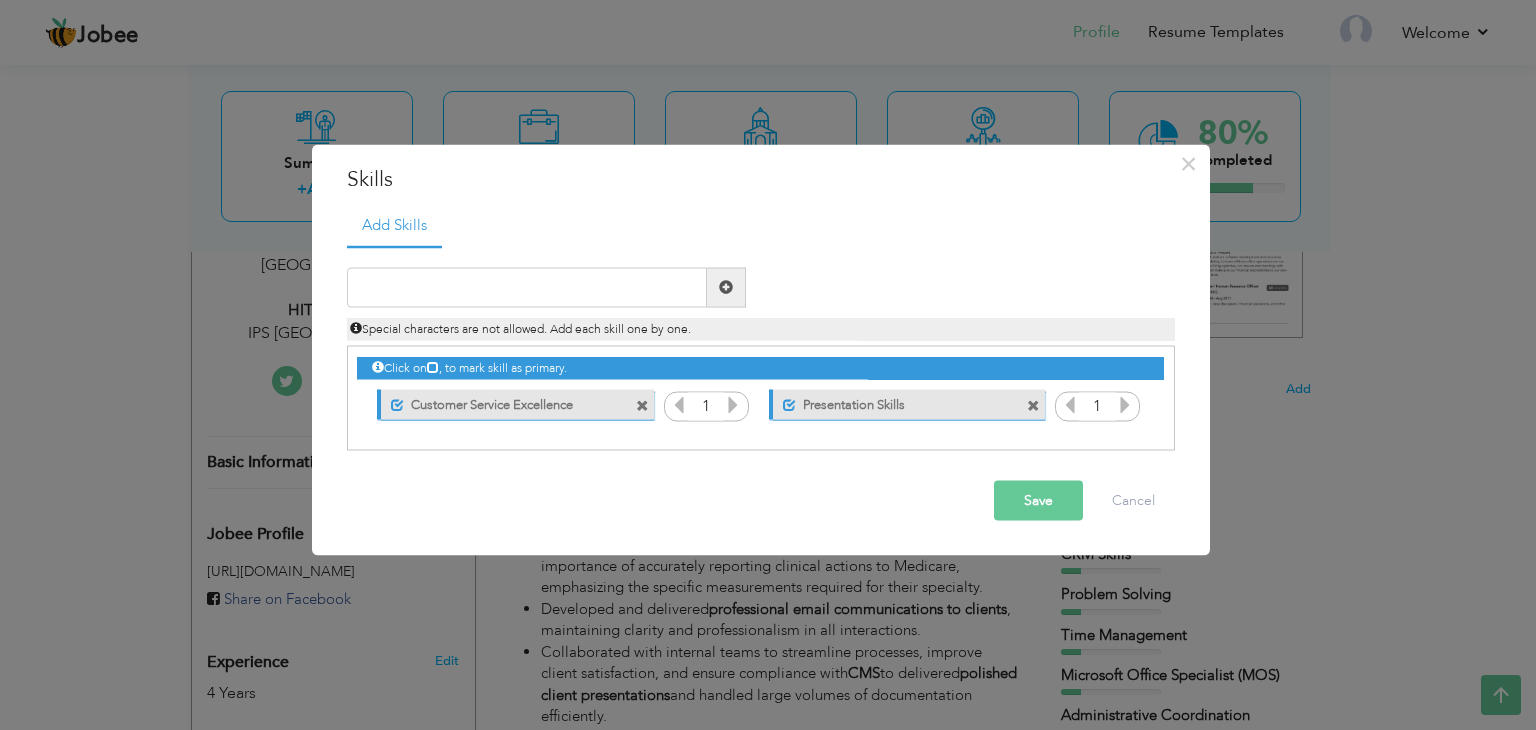 click on "Unmark as primary skill.
Customer Service Excellence" at bounding box center [510, 405] 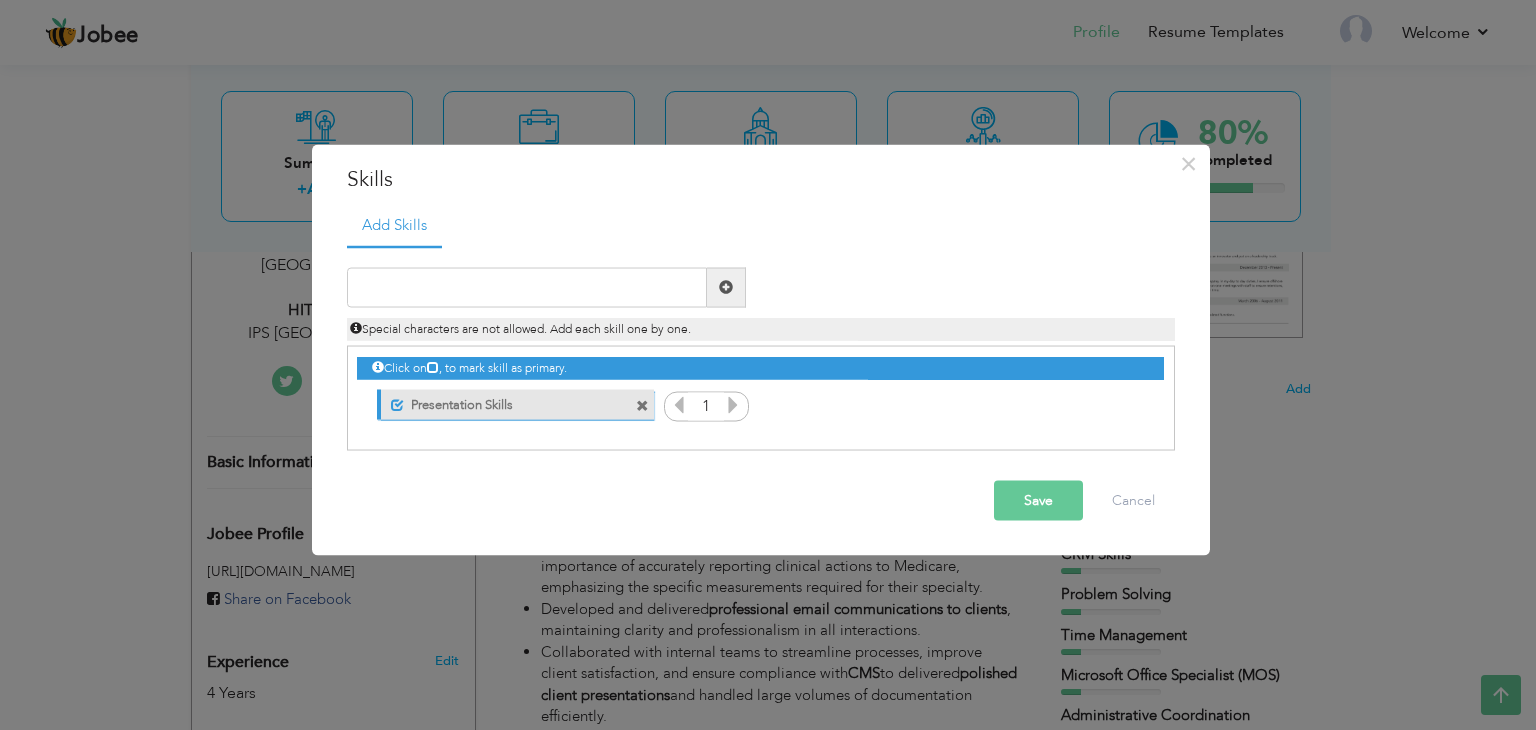 click at bounding box center (642, 406) 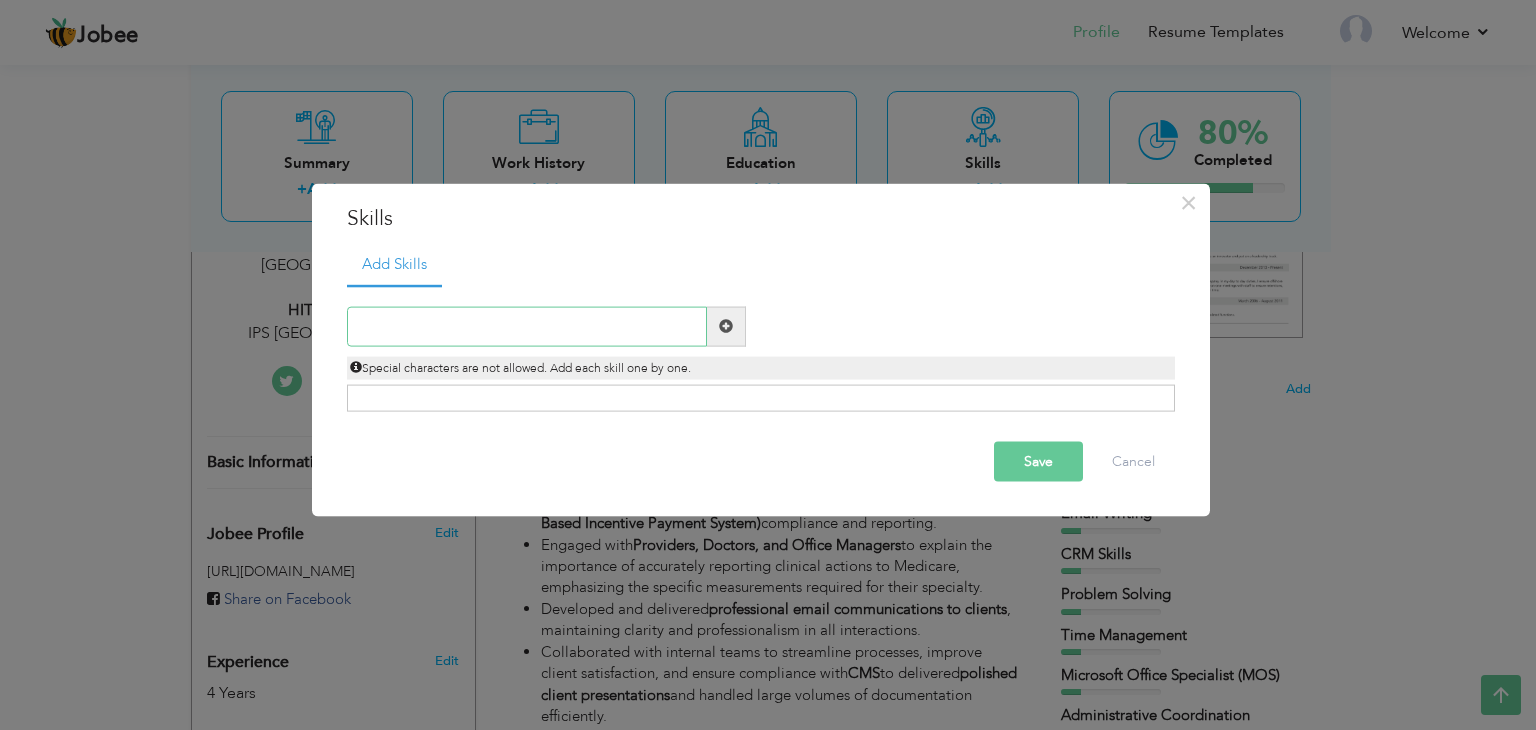 click at bounding box center [527, 326] 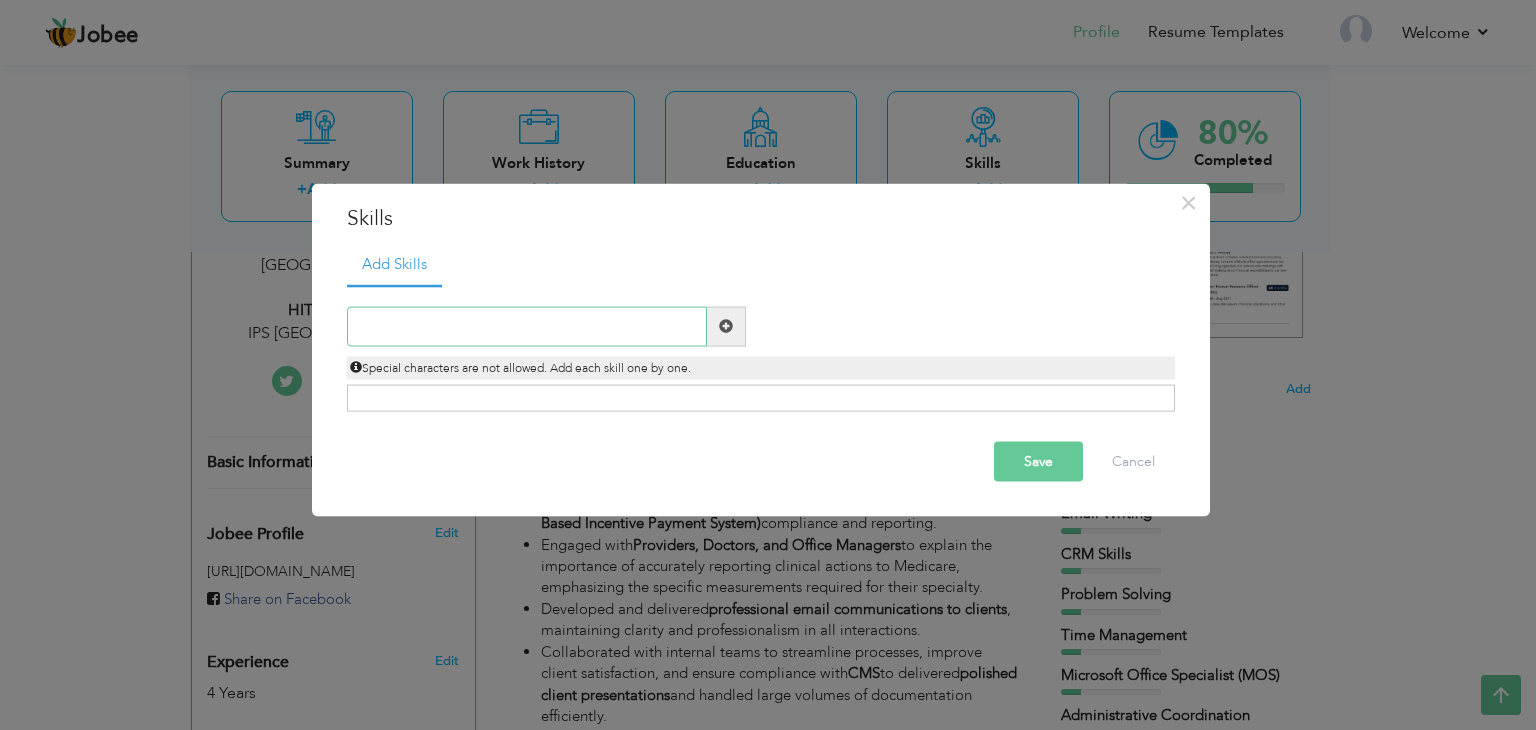 paste on "Customer Success" 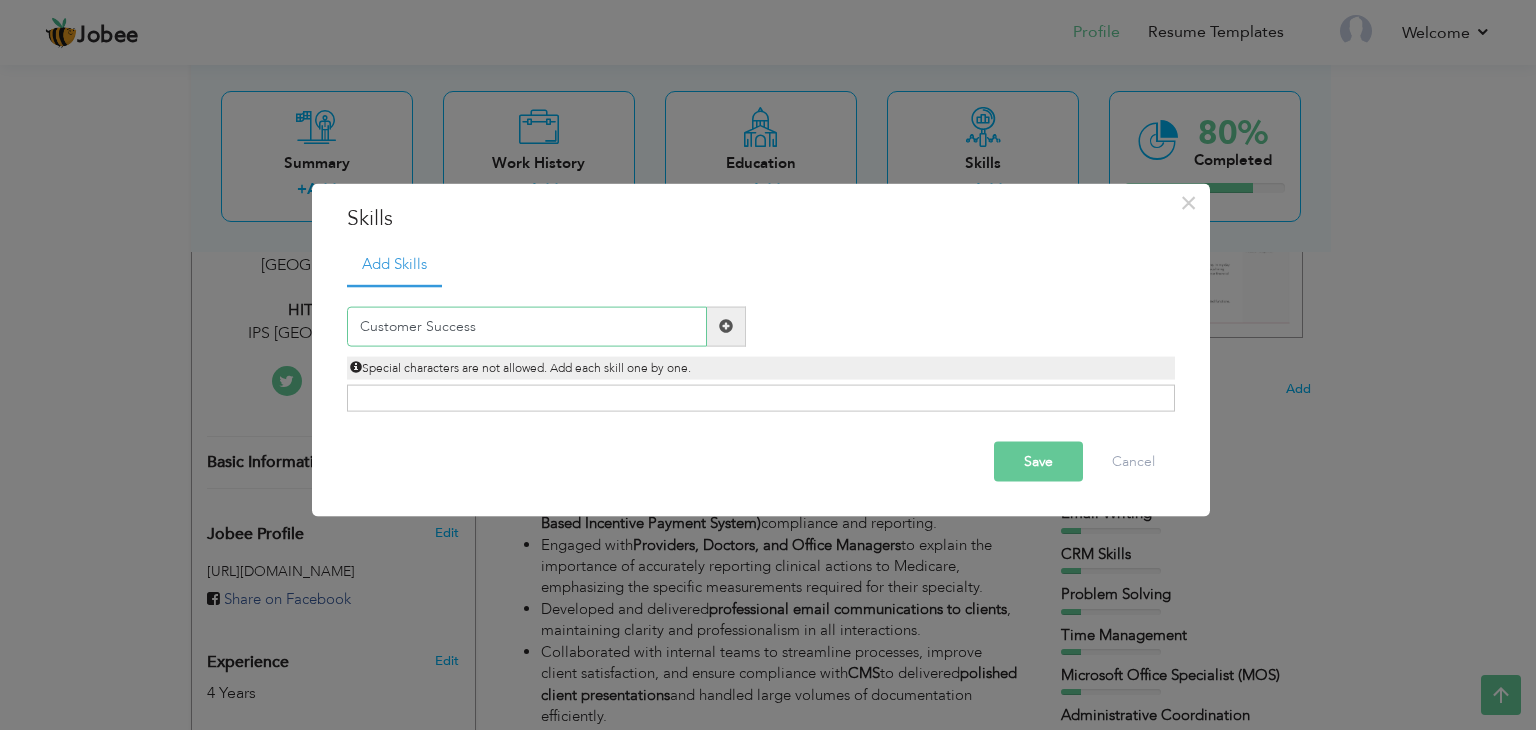 type on "Customer Success" 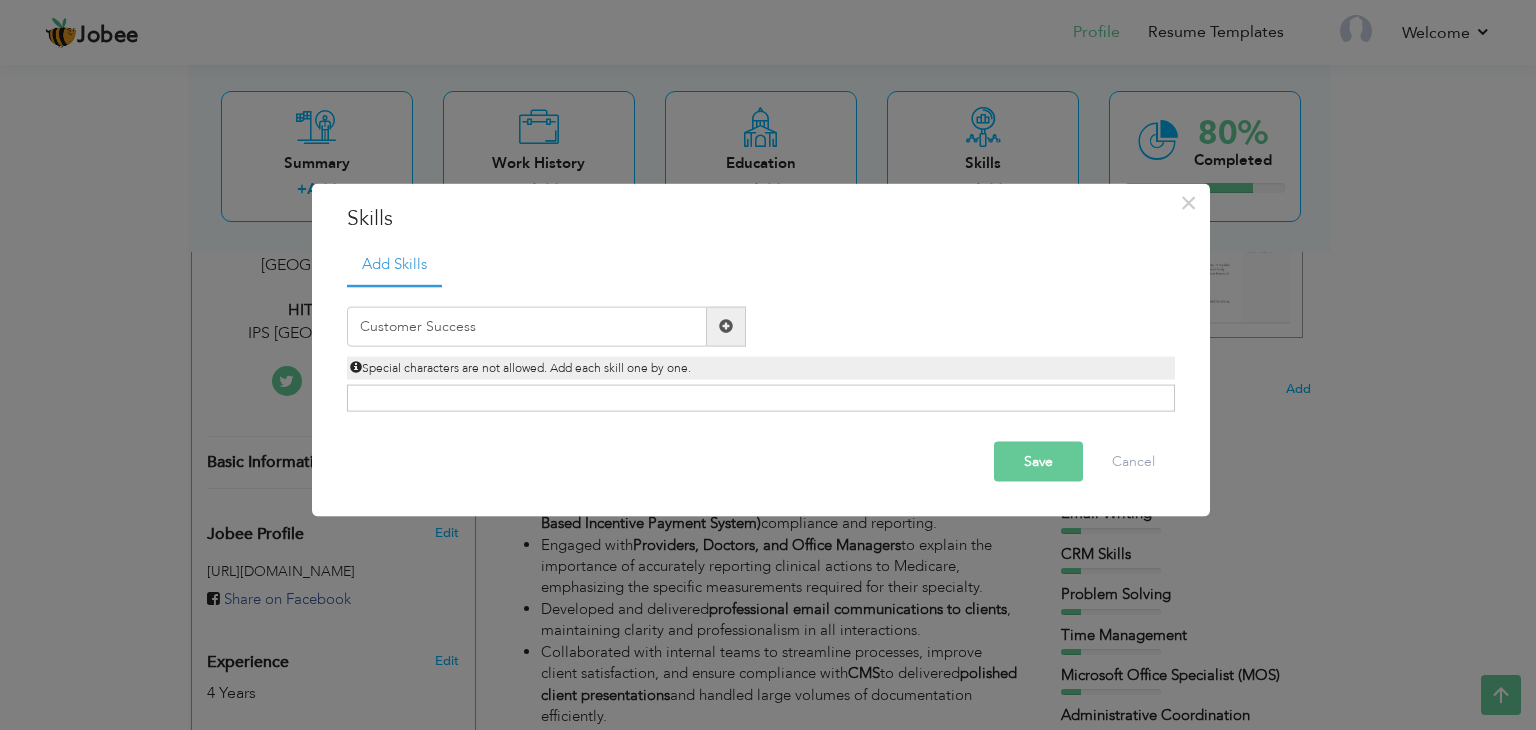 click at bounding box center [726, 326] 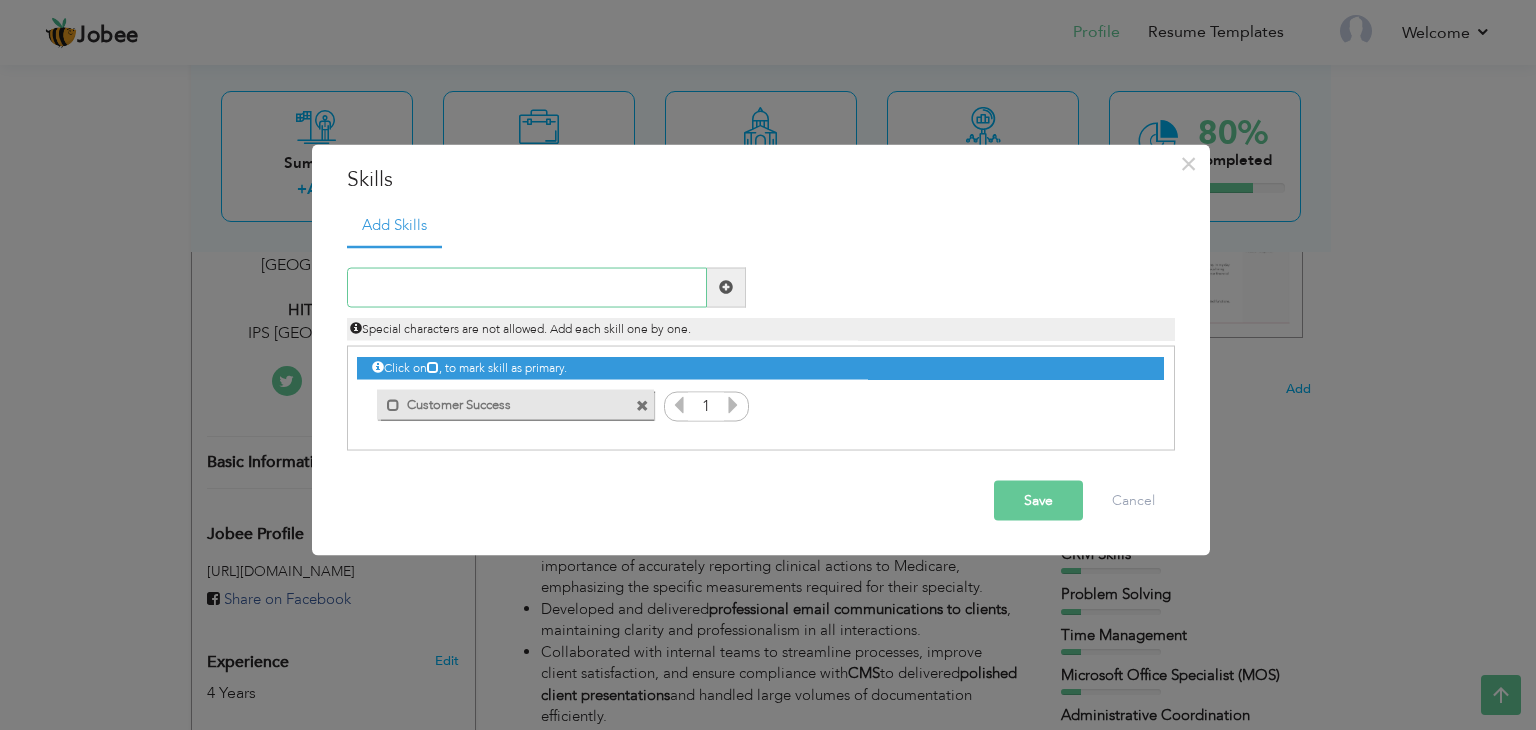 click at bounding box center (527, 287) 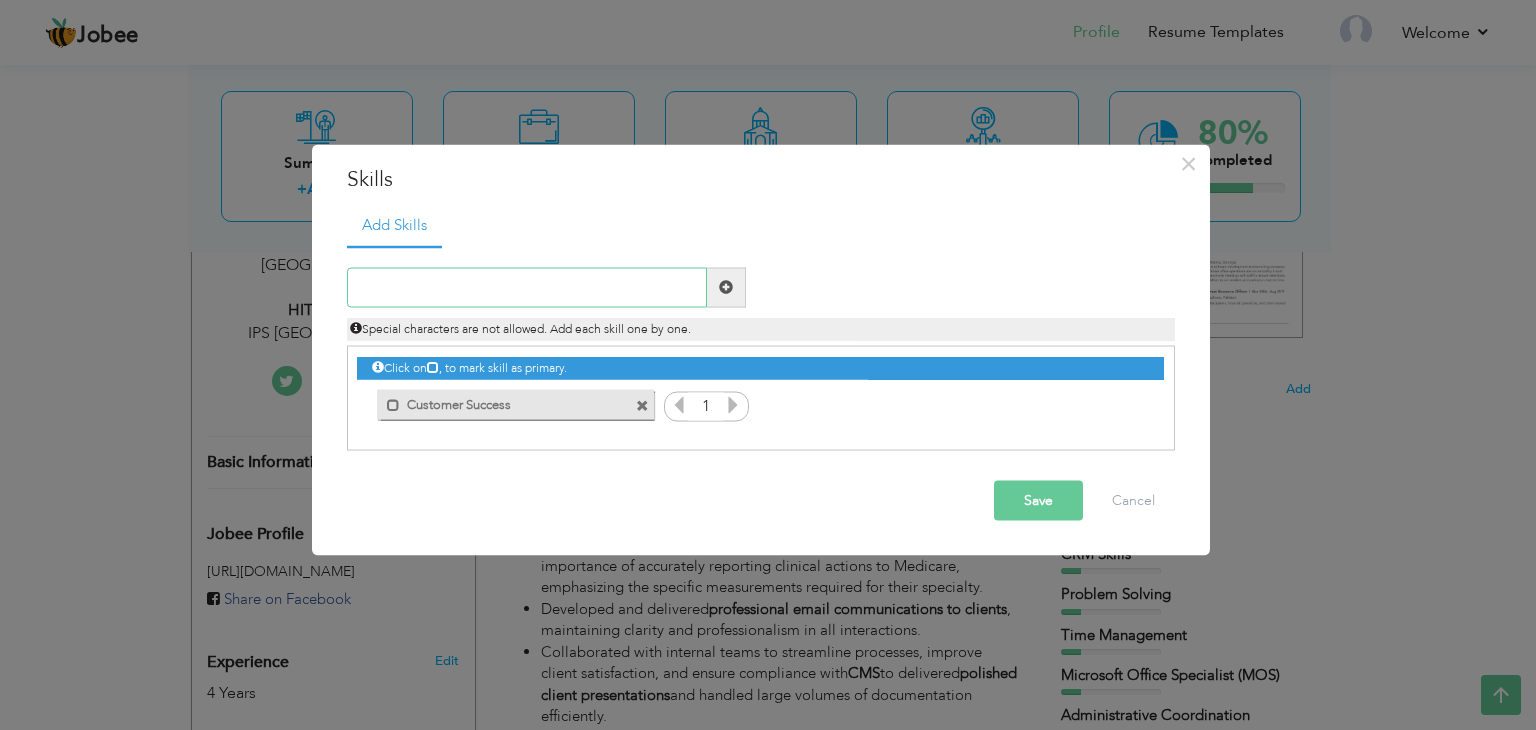 paste on "Customer Experience" 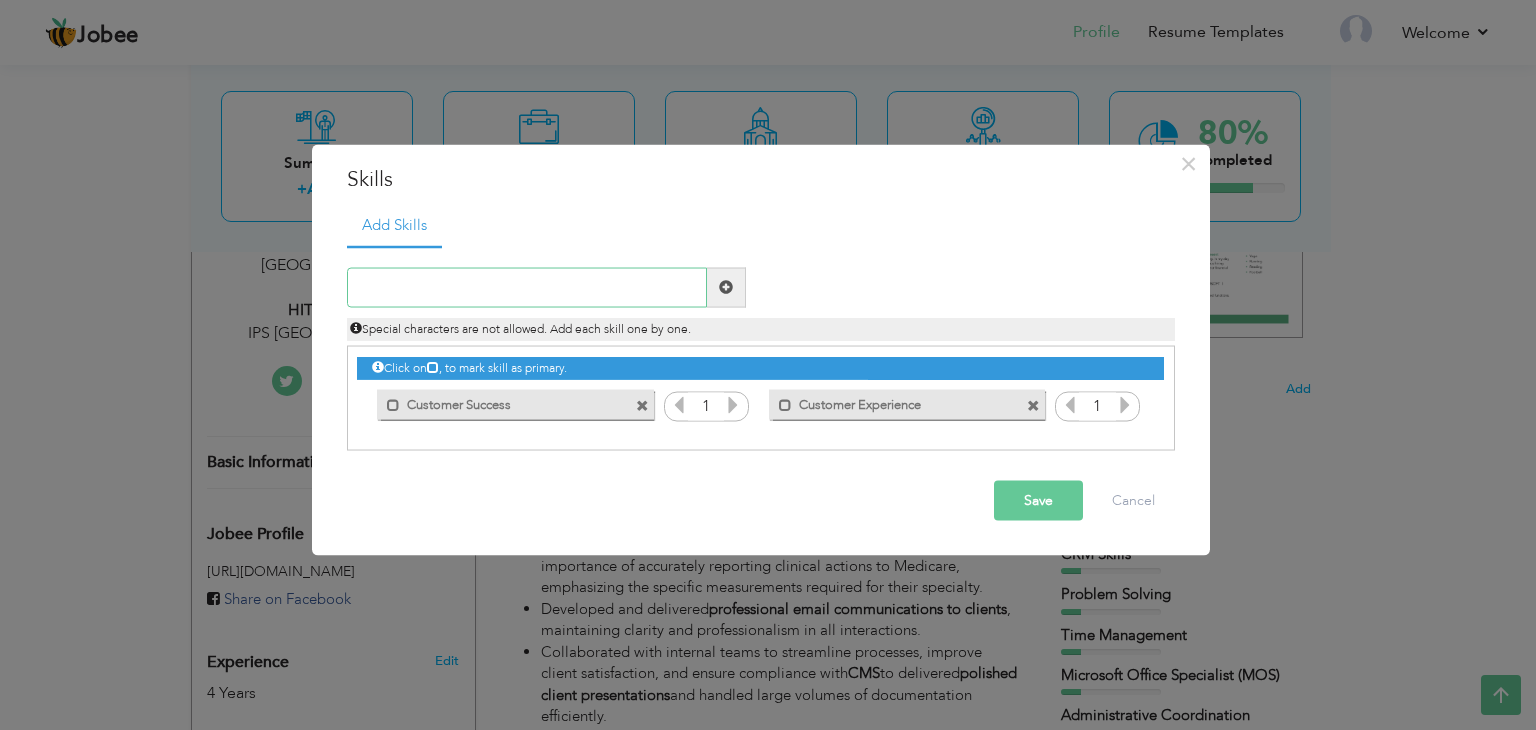 paste on "Customer Retention" 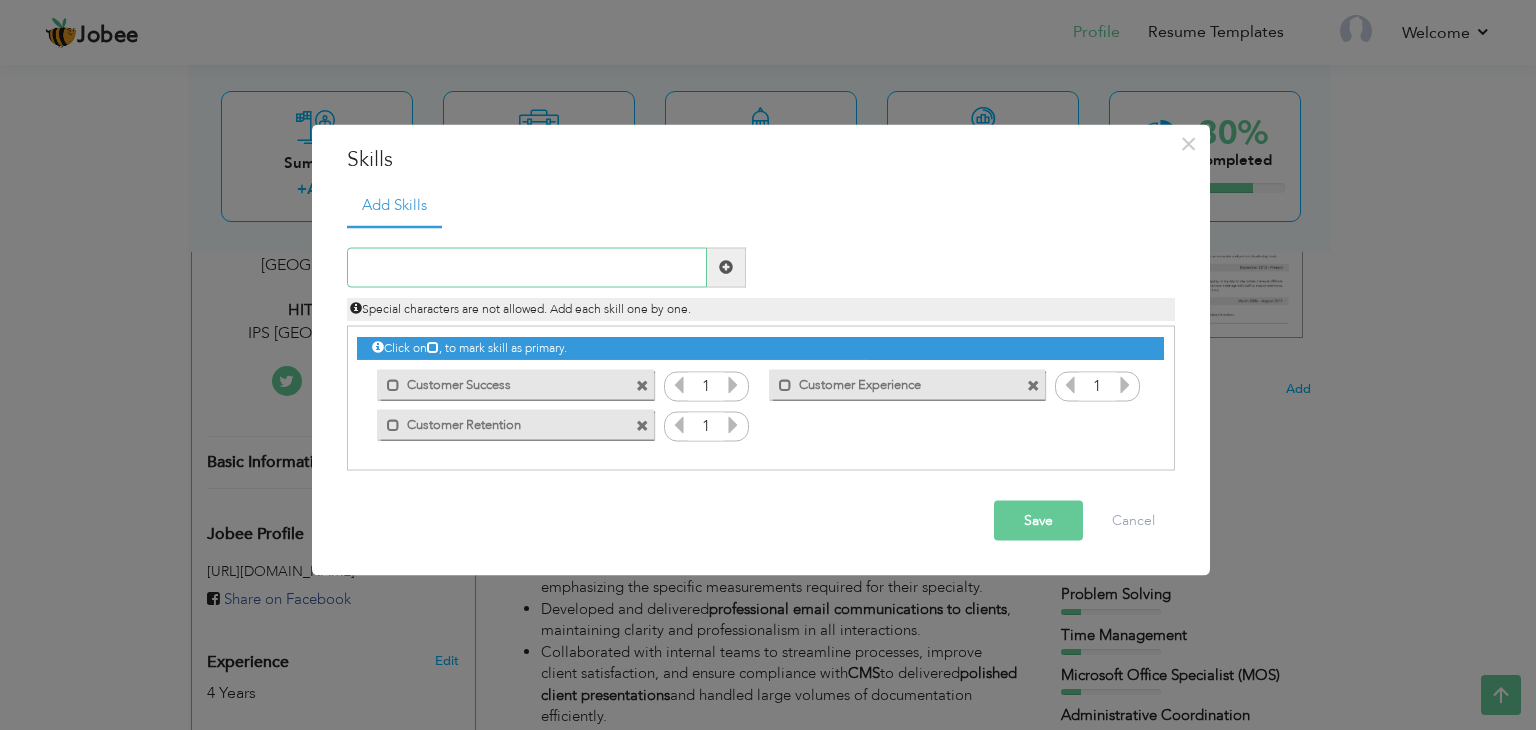 paste on "Client Relations" 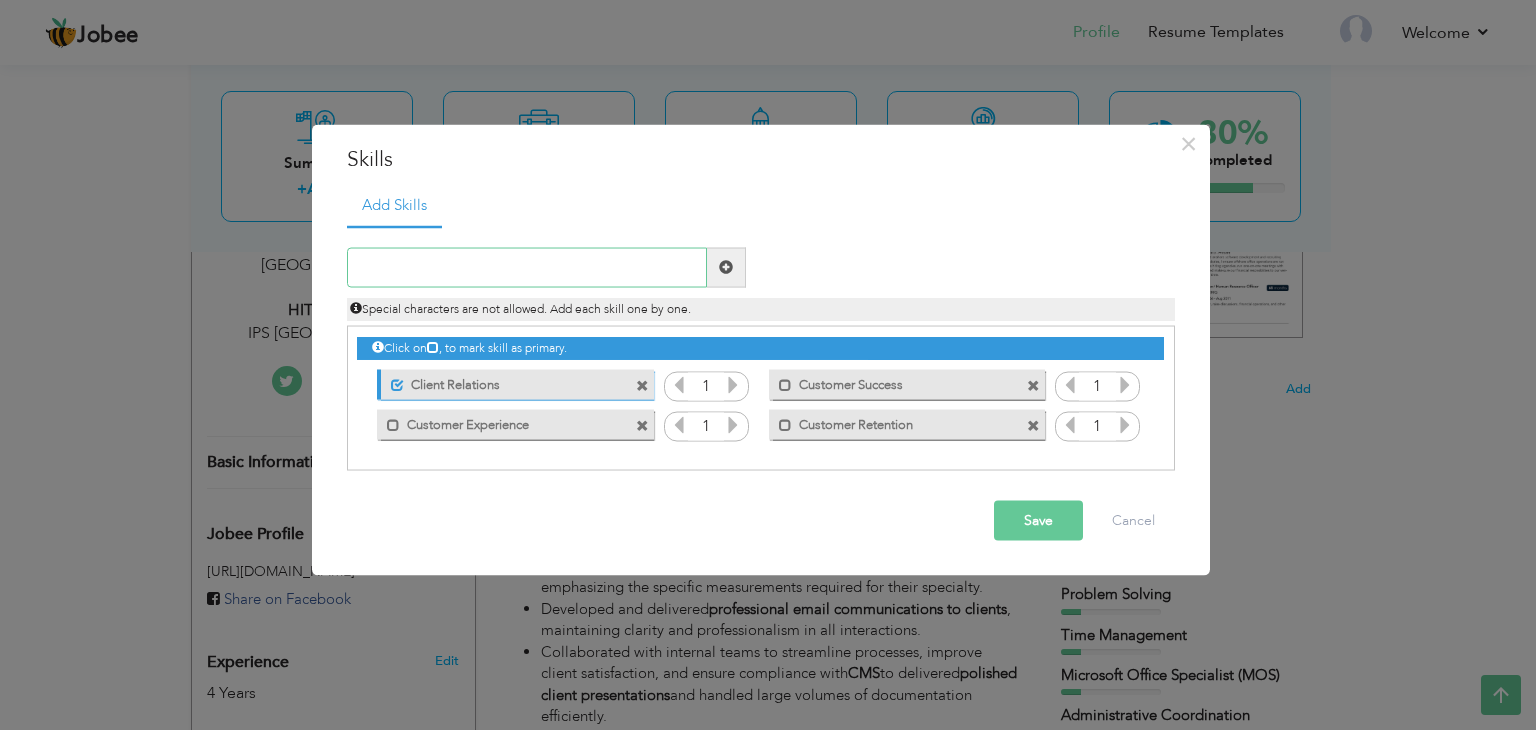 click at bounding box center [527, 267] 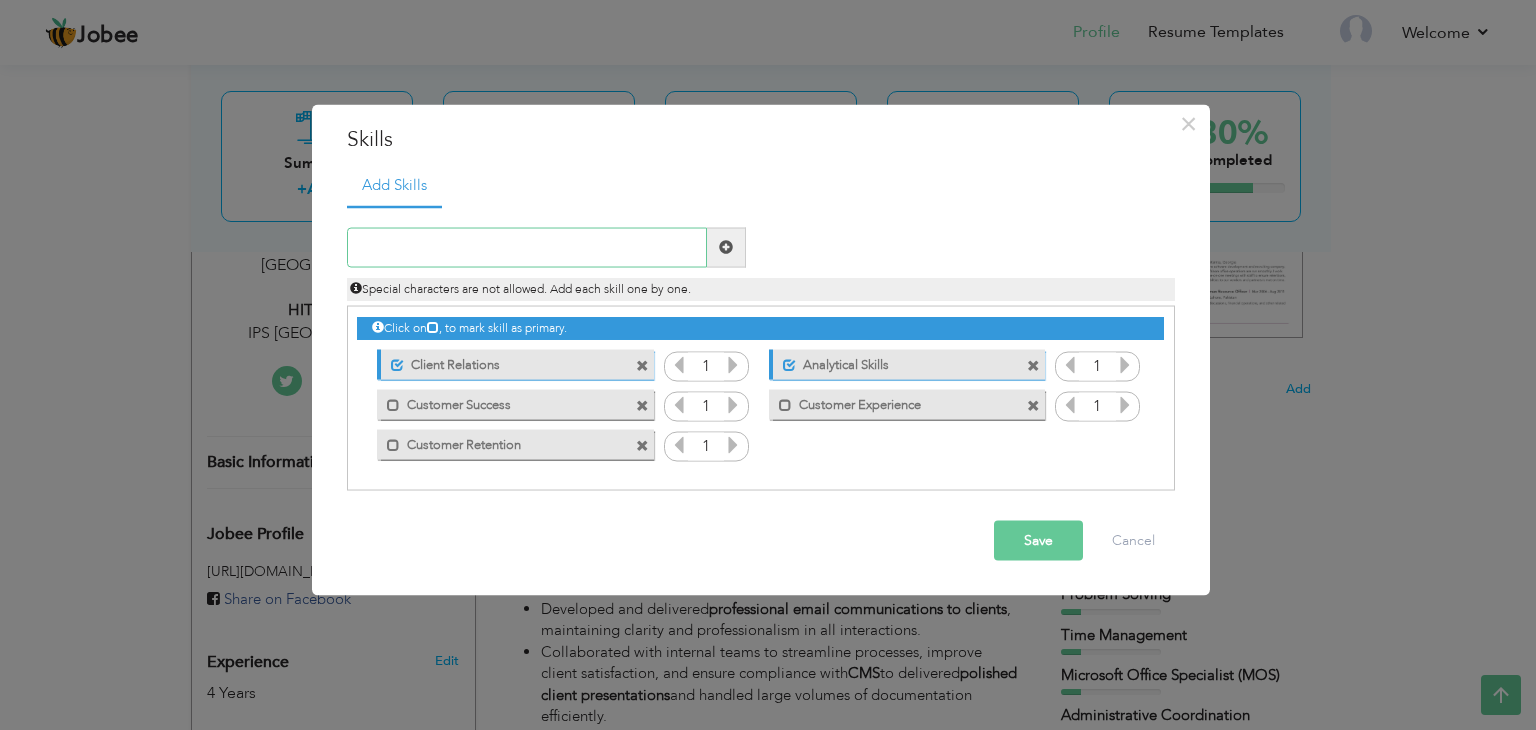 click at bounding box center (527, 247) 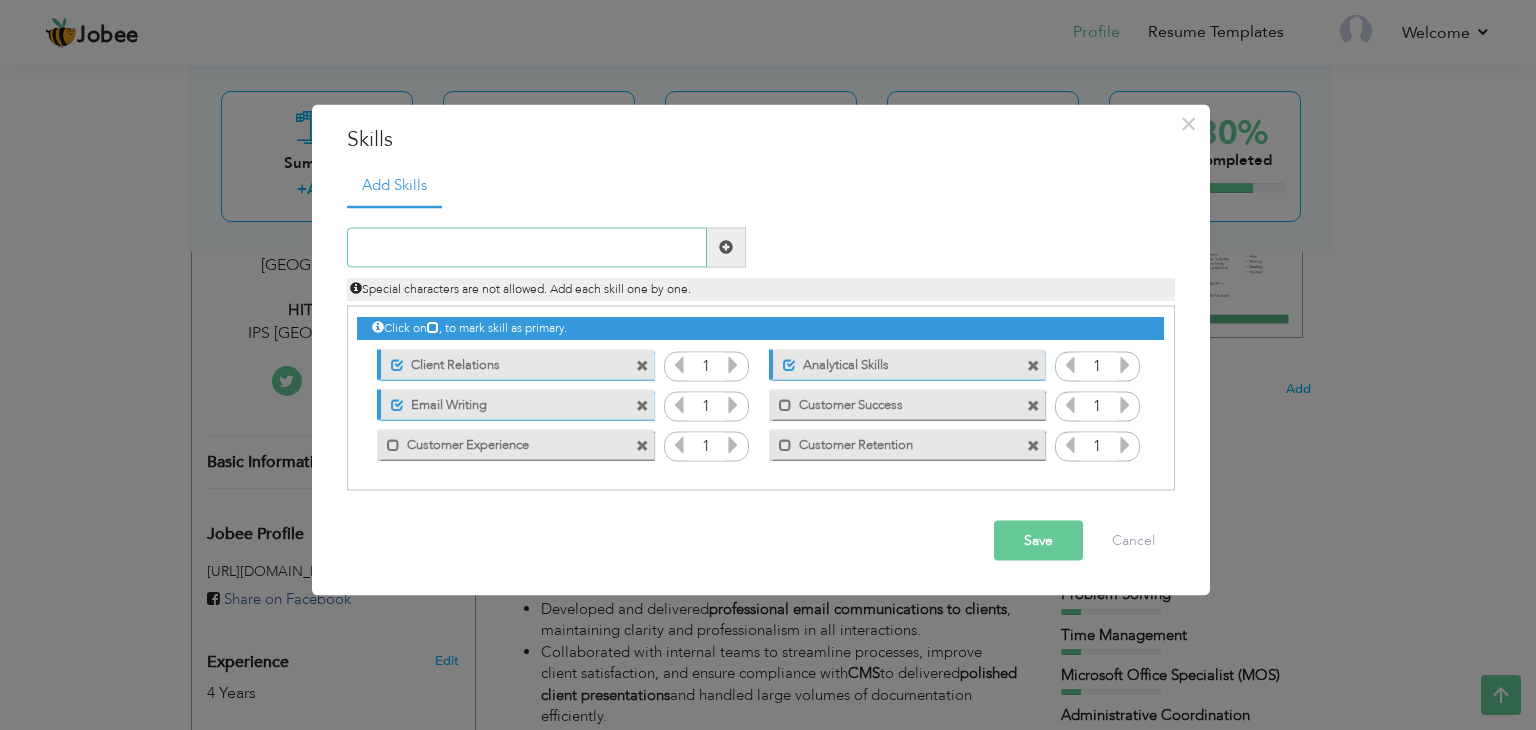 paste on "Skills" 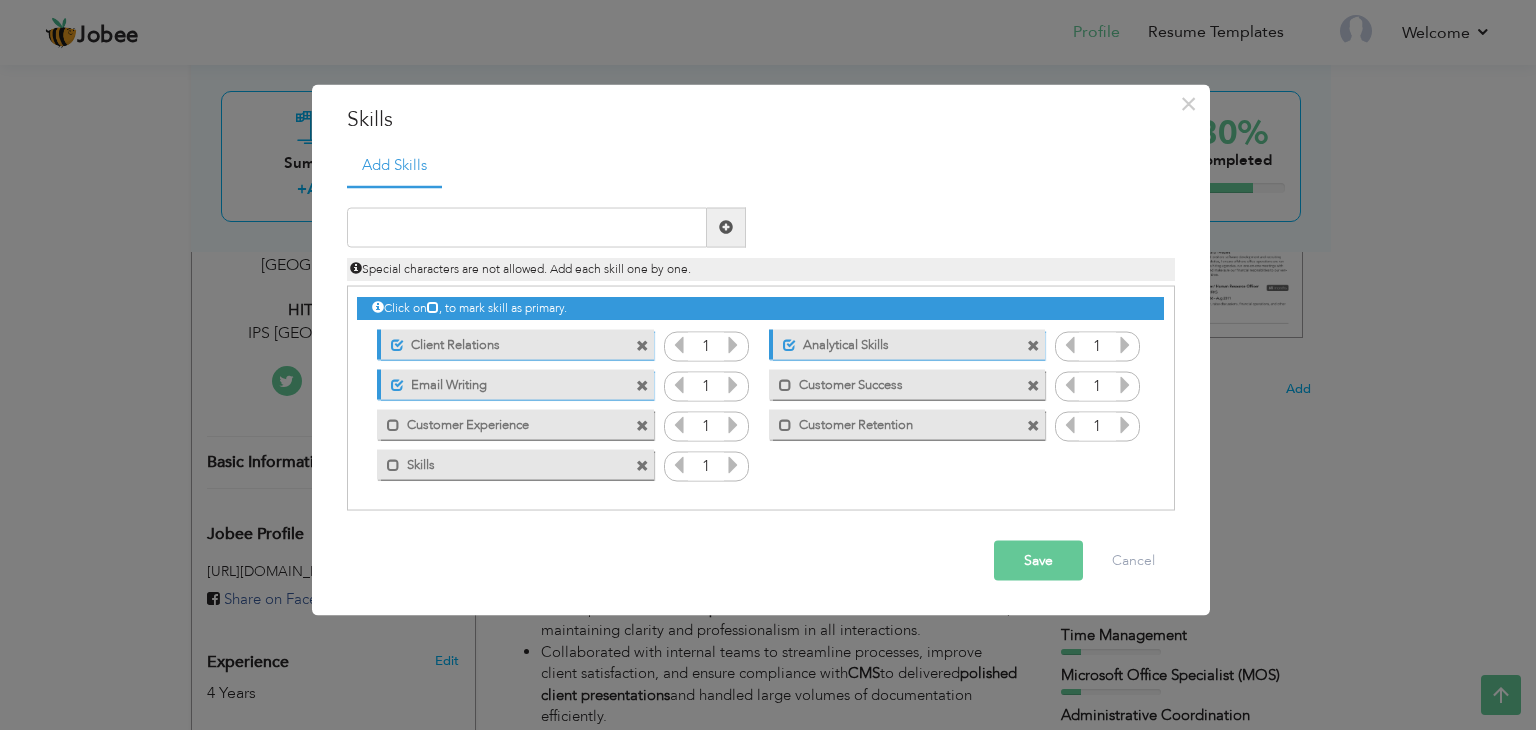 click at bounding box center (642, 466) 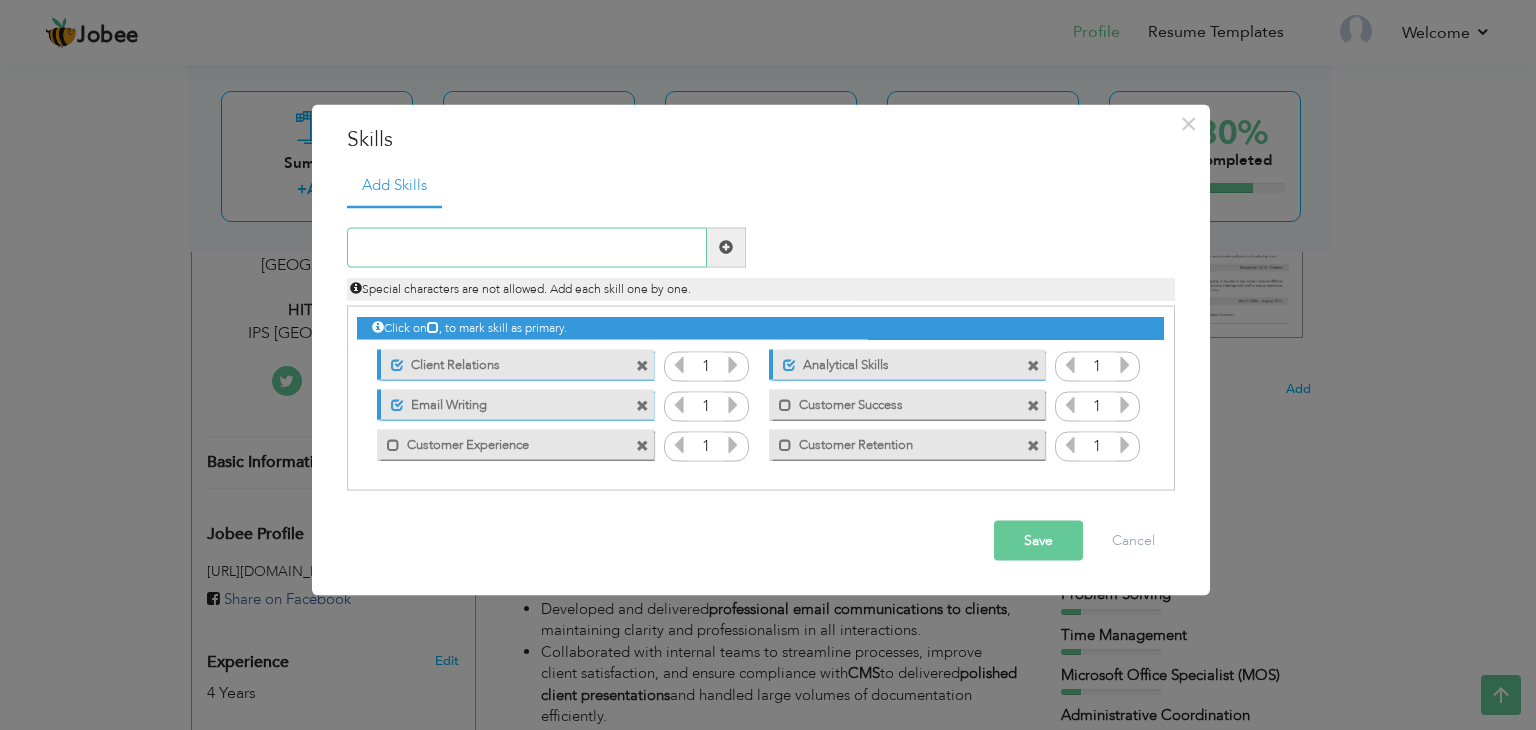 click at bounding box center (527, 247) 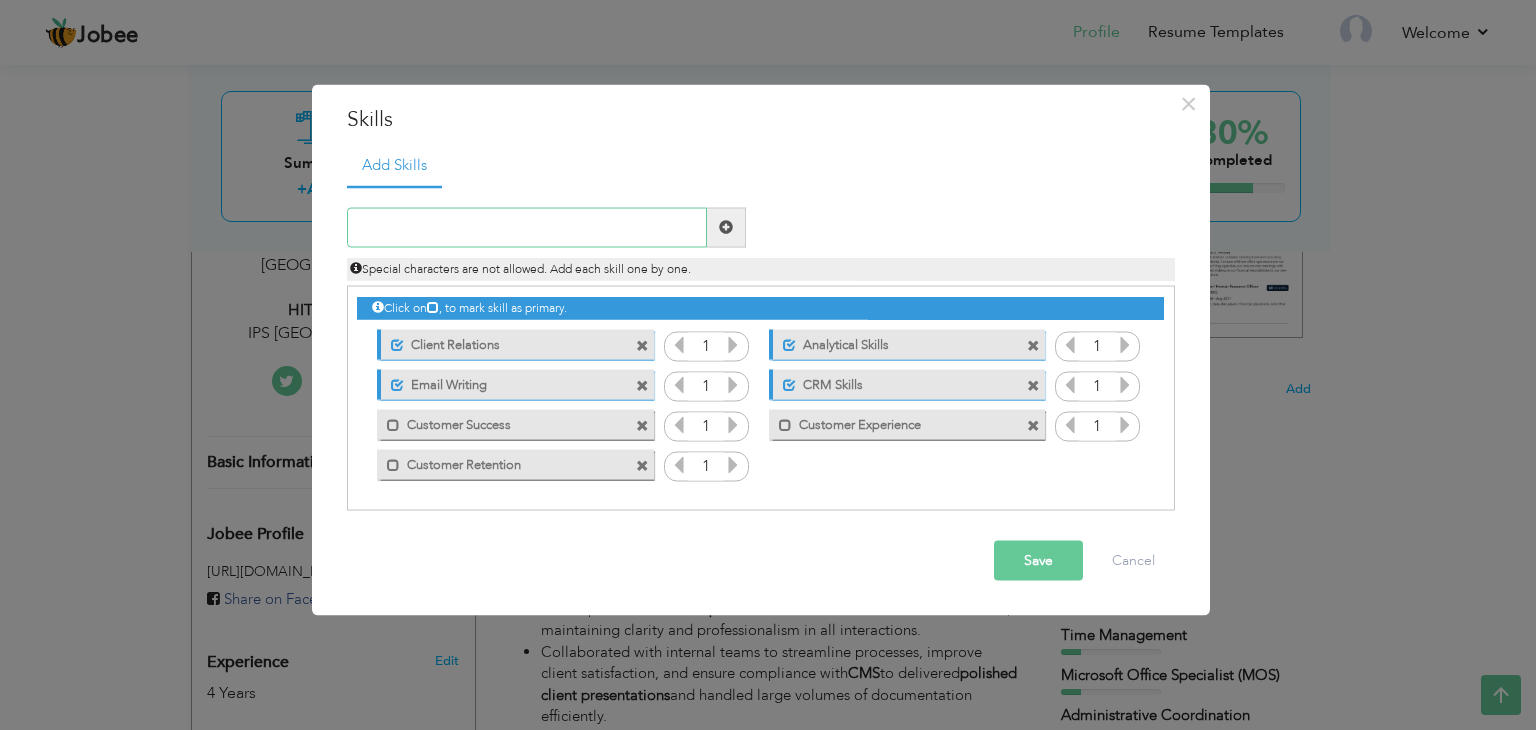 click at bounding box center [527, 227] 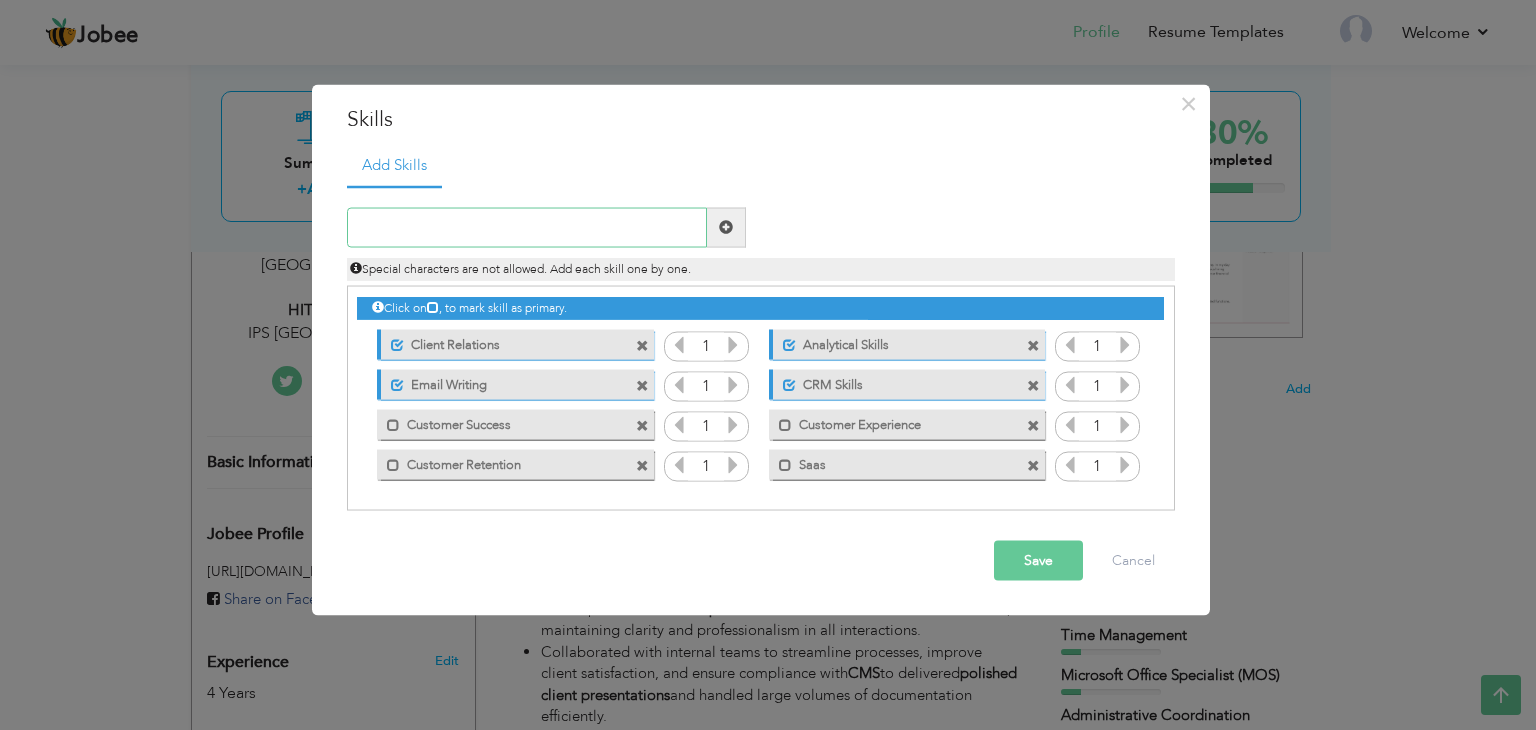 click at bounding box center [527, 227] 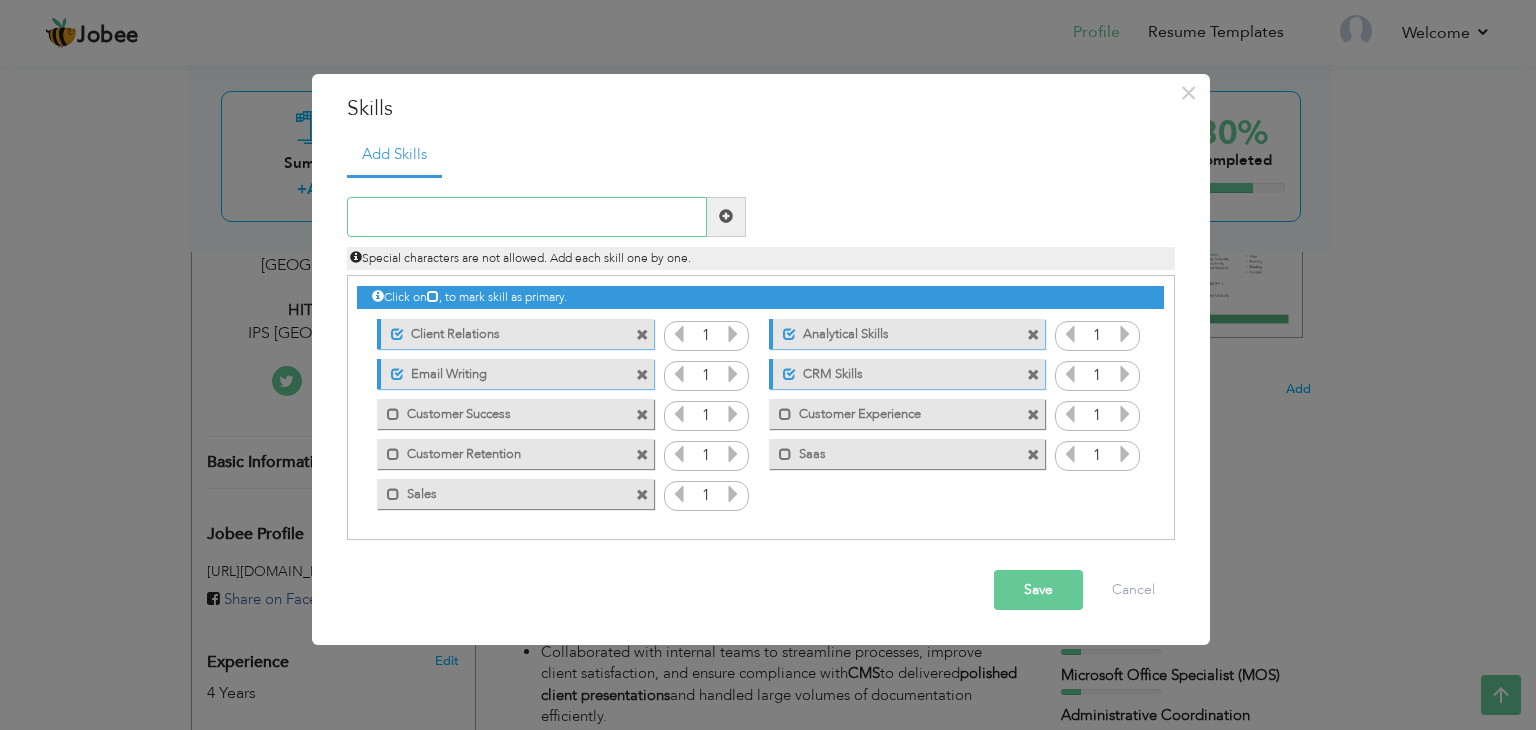 paste on "Problem Solving" 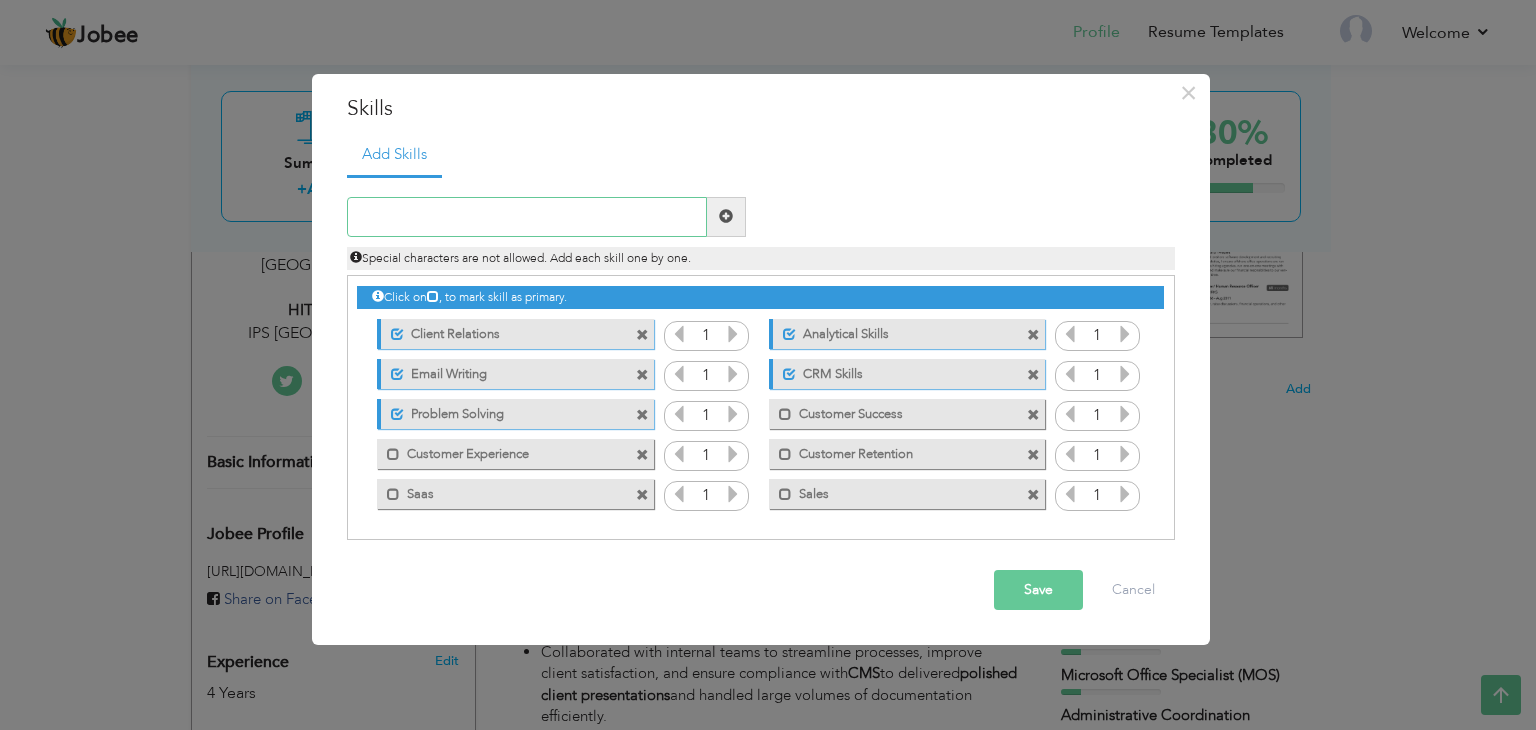 click at bounding box center (527, 217) 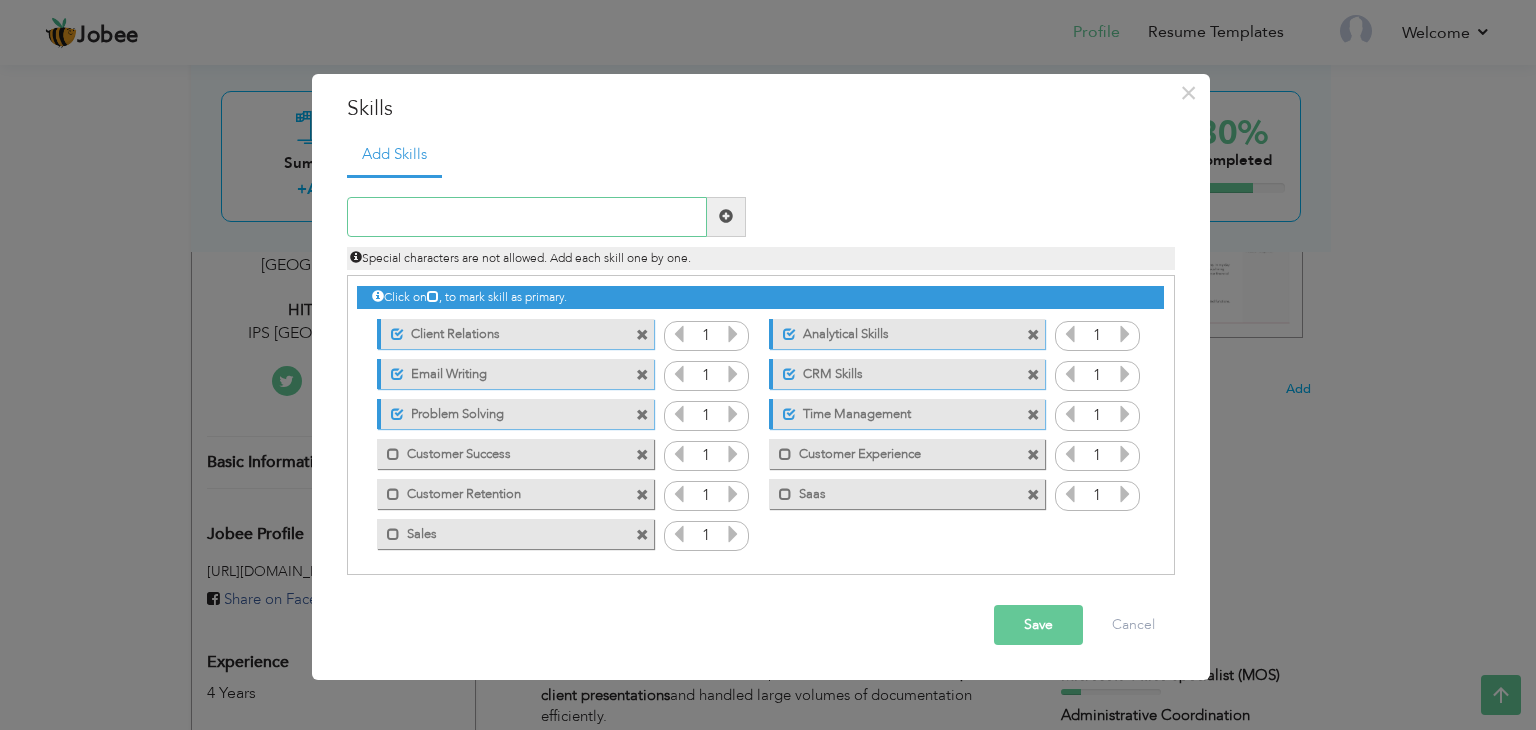 click at bounding box center [527, 217] 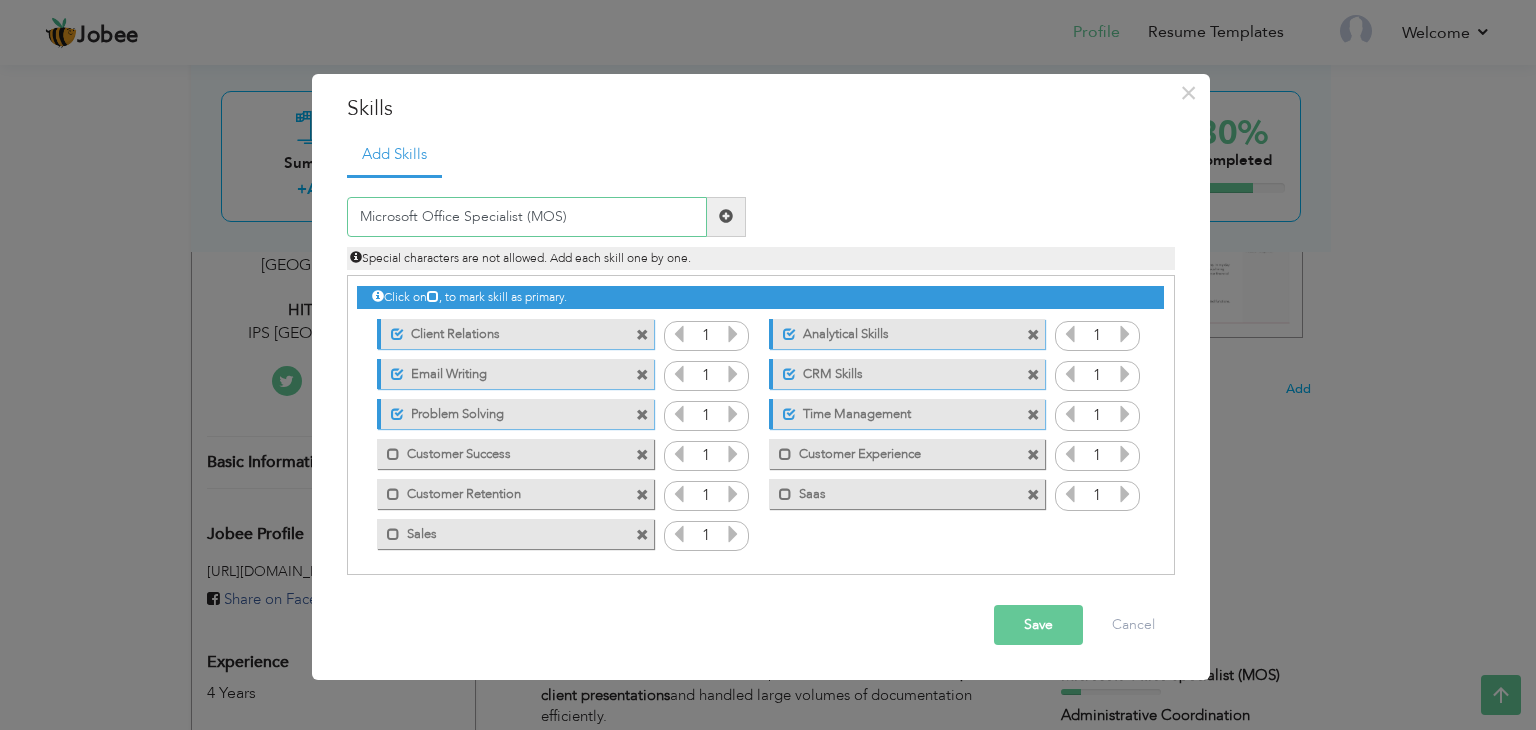 type on "Microsoft Office Specialist (MOS)" 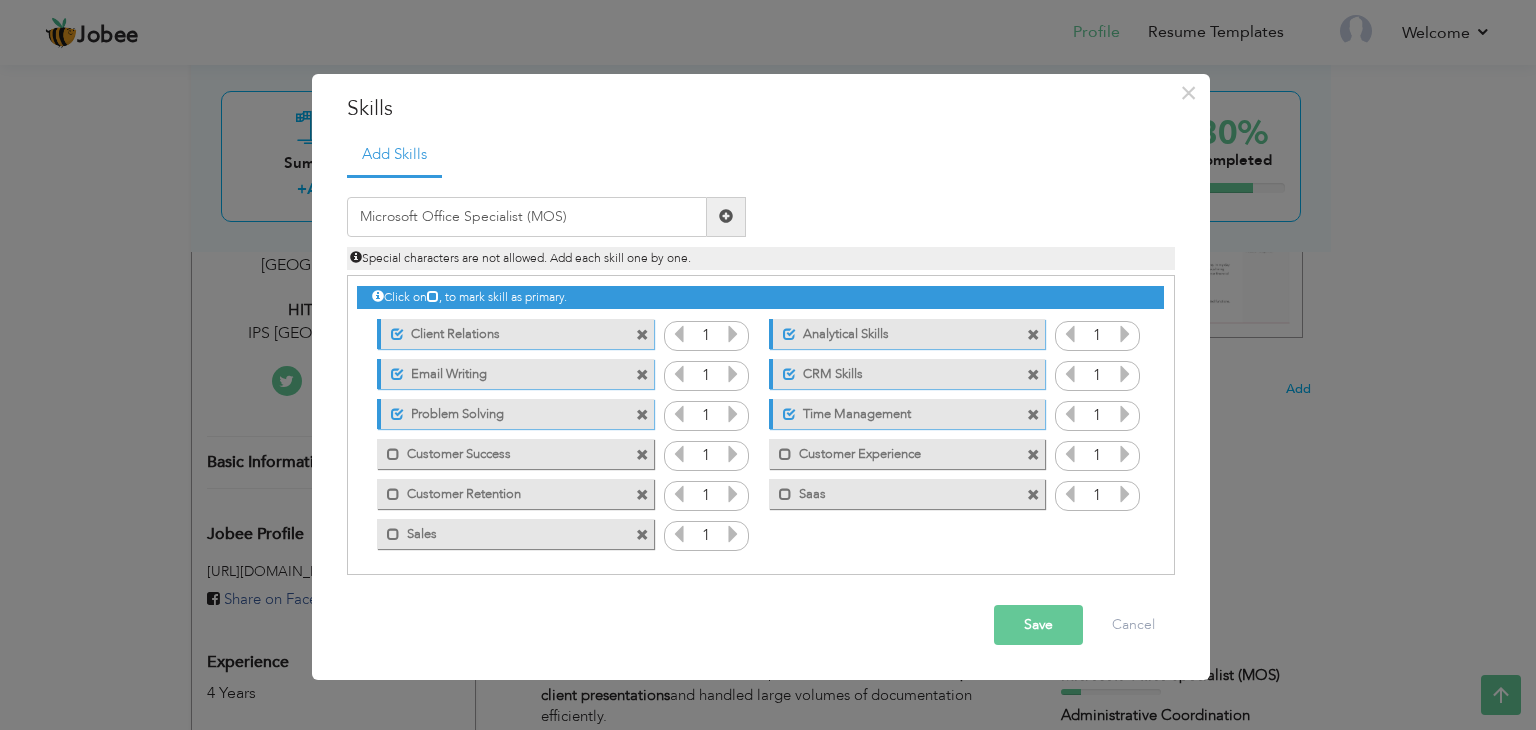 click at bounding box center [726, 216] 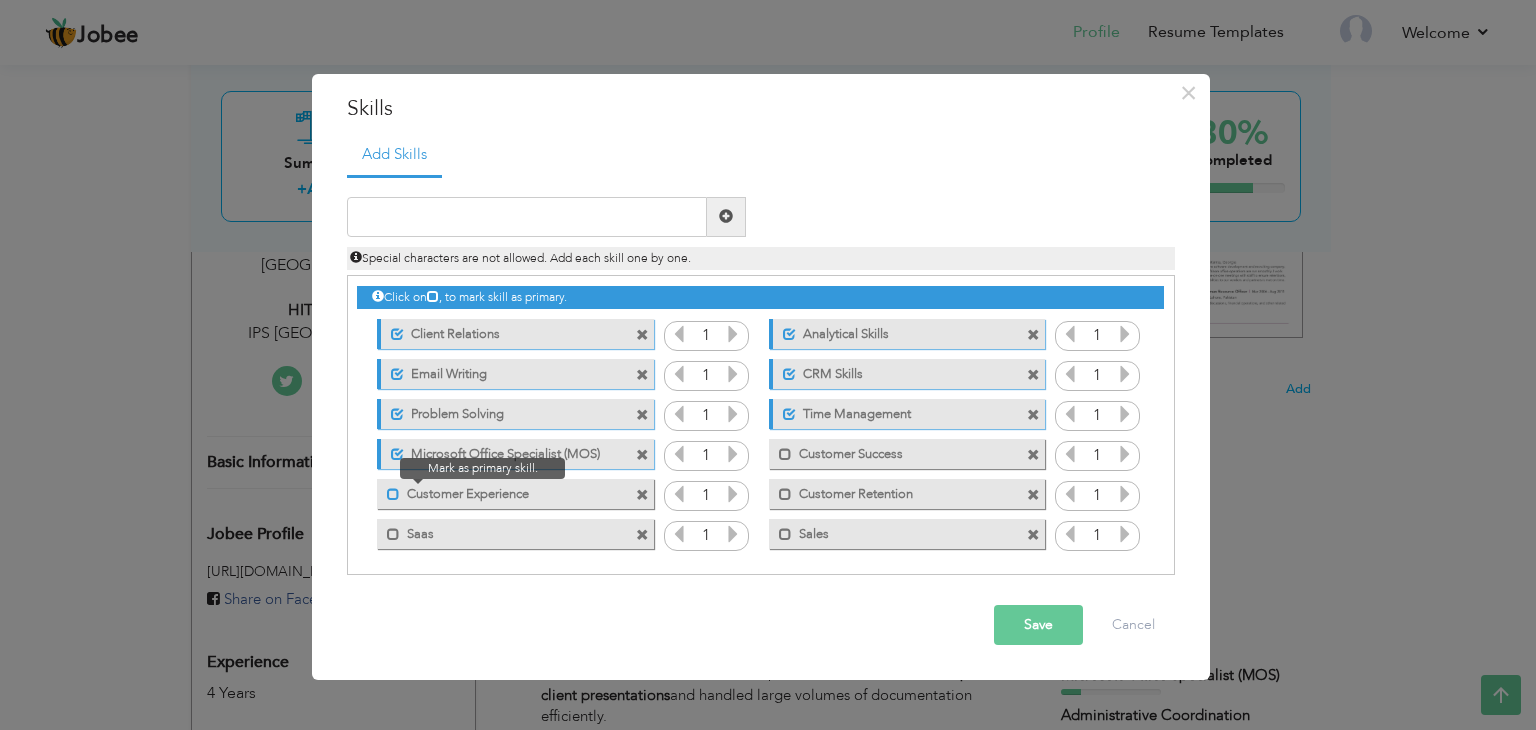 click at bounding box center (393, 494) 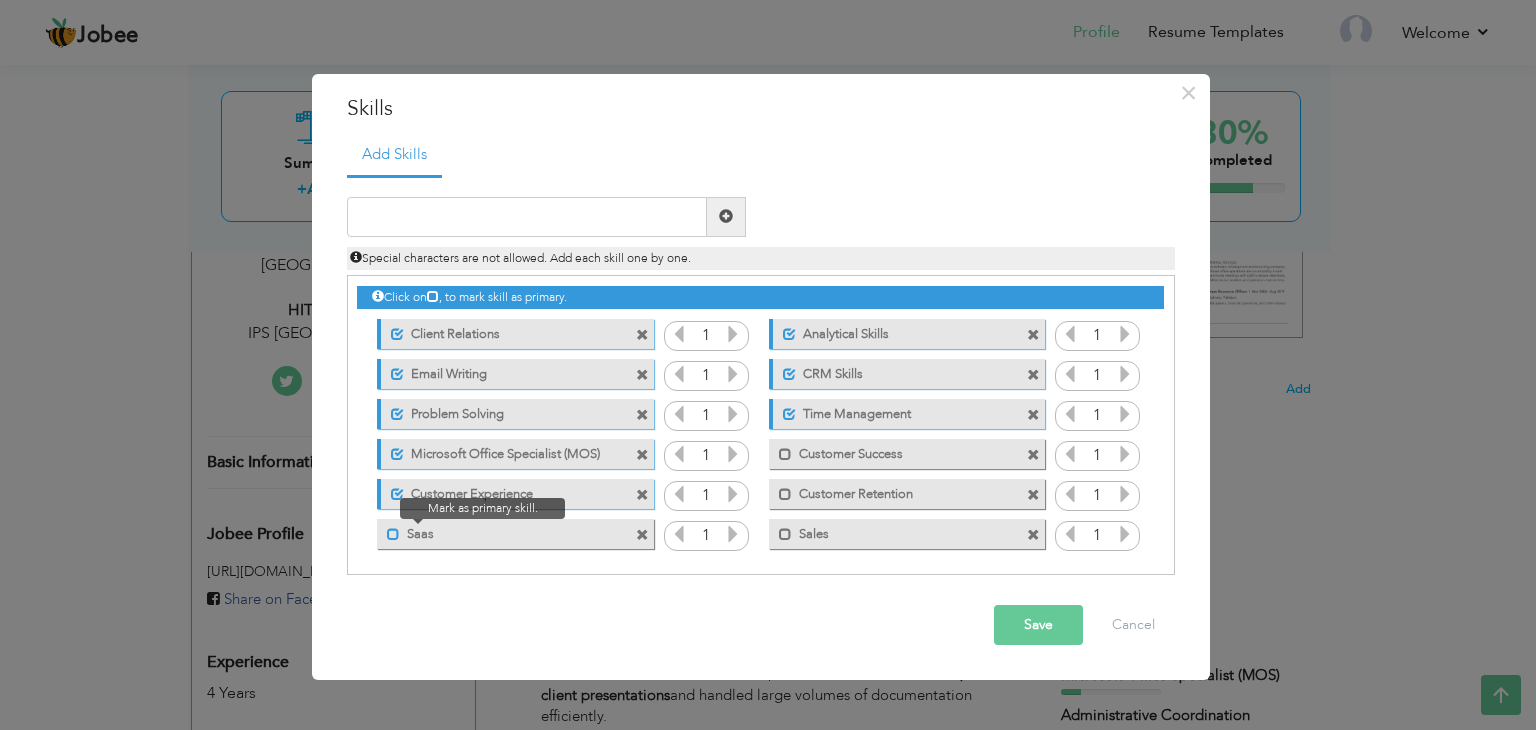 click at bounding box center (393, 534) 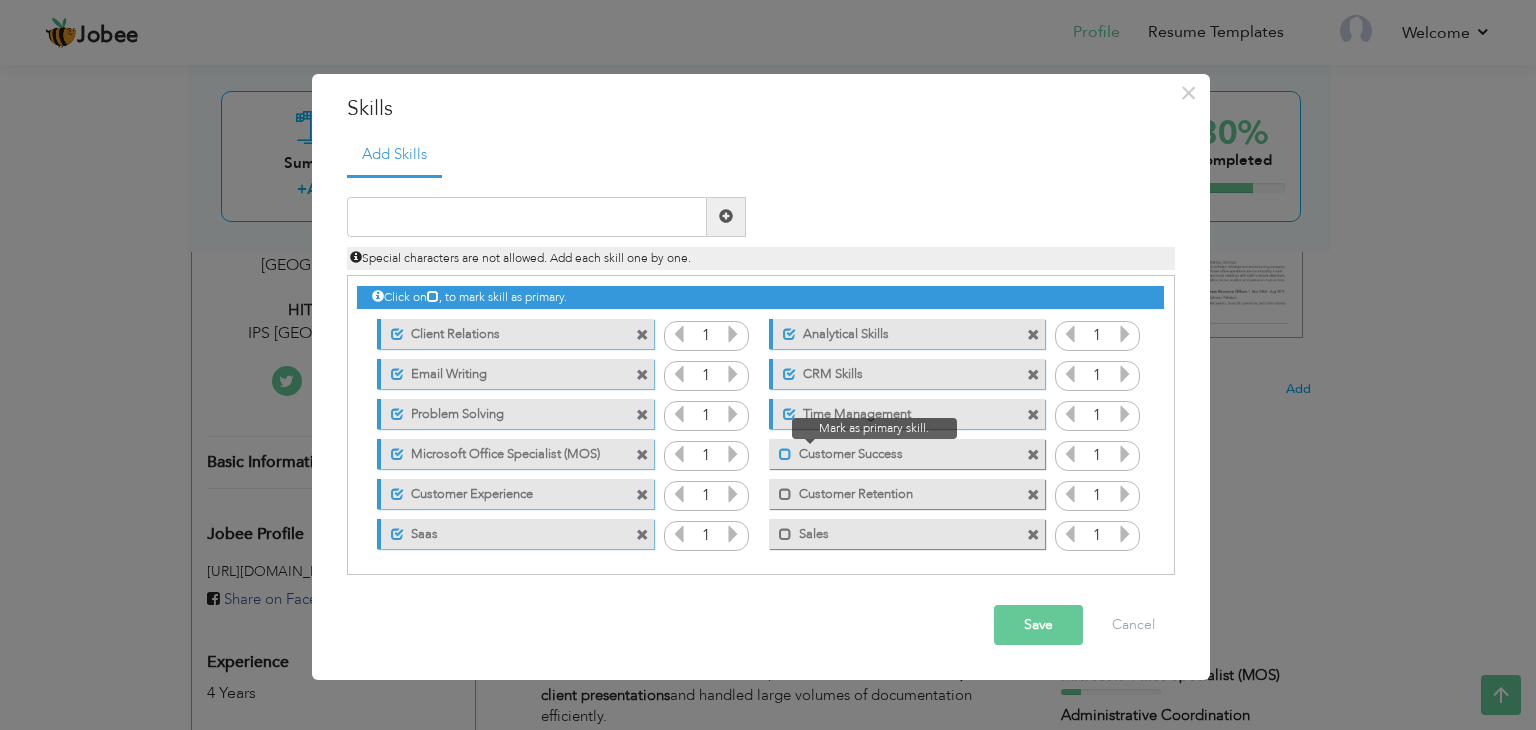 click at bounding box center [785, 454] 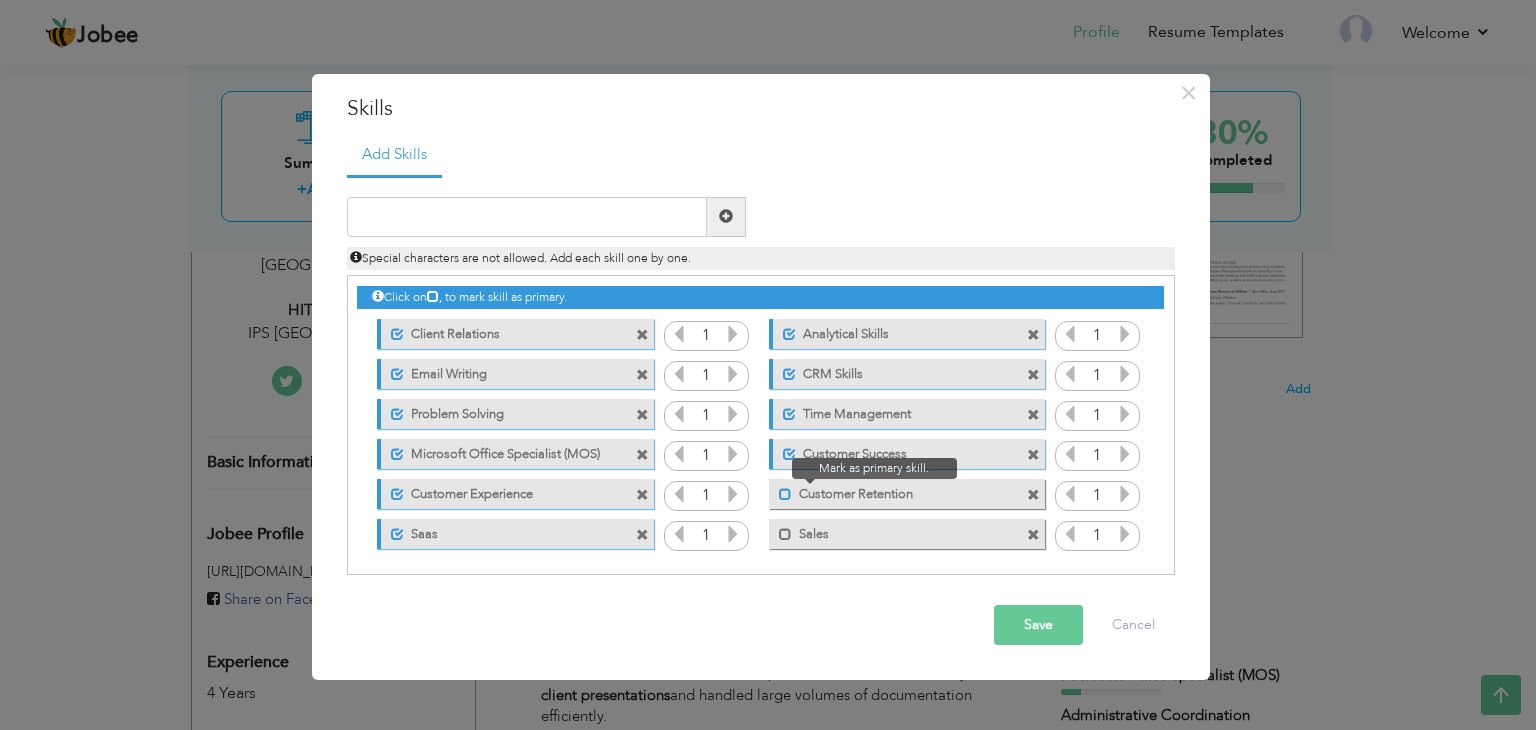 click at bounding box center [785, 494] 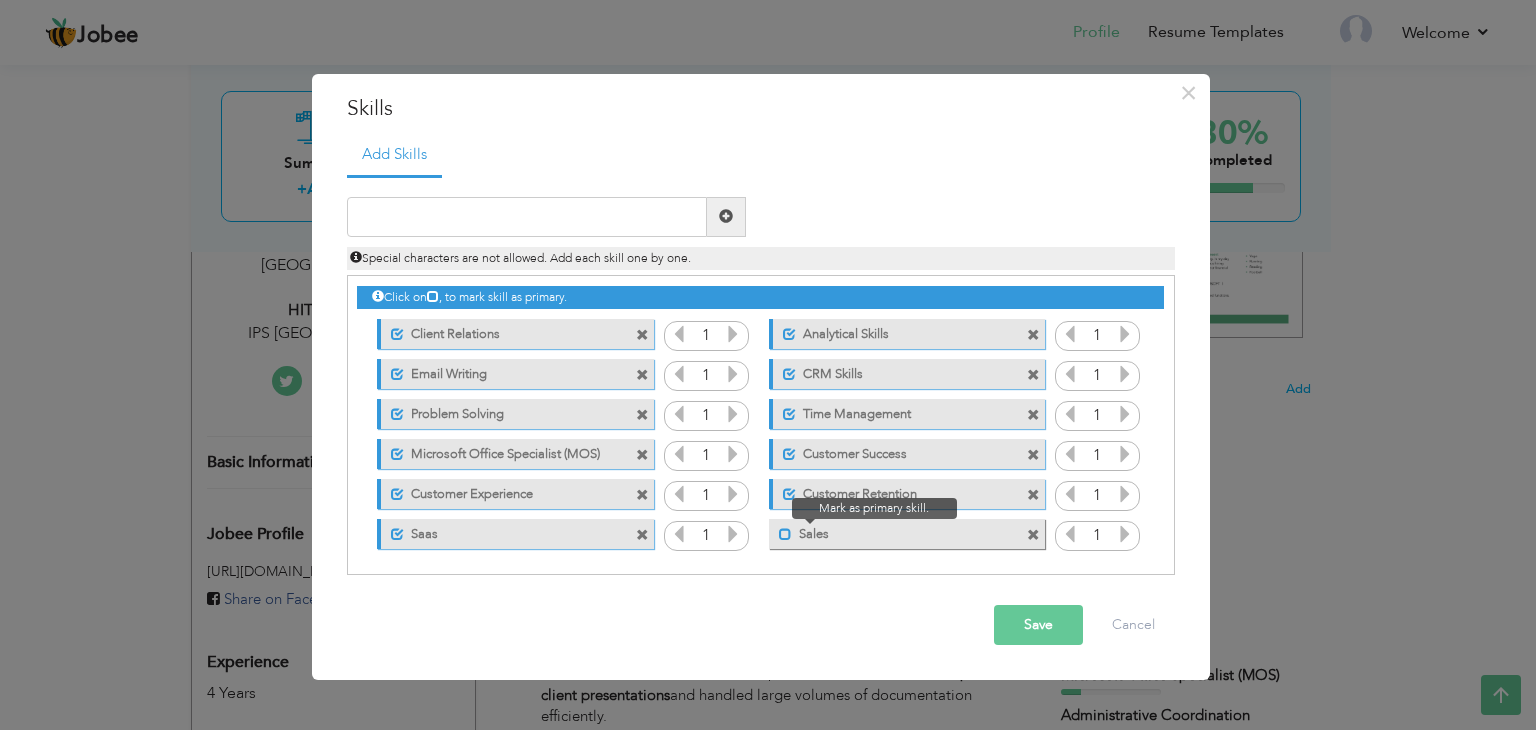 click at bounding box center (785, 534) 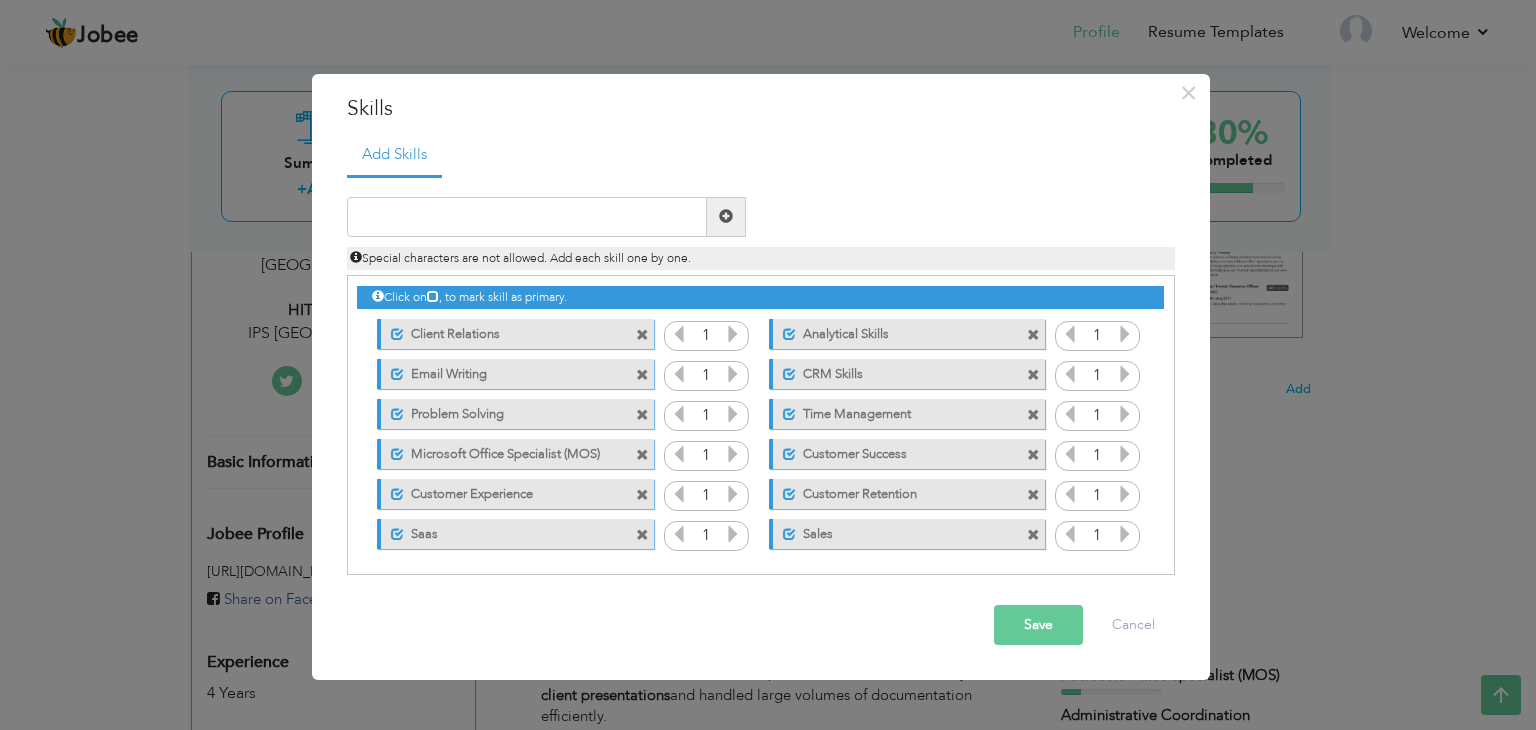 click on "Save" at bounding box center (1038, 625) 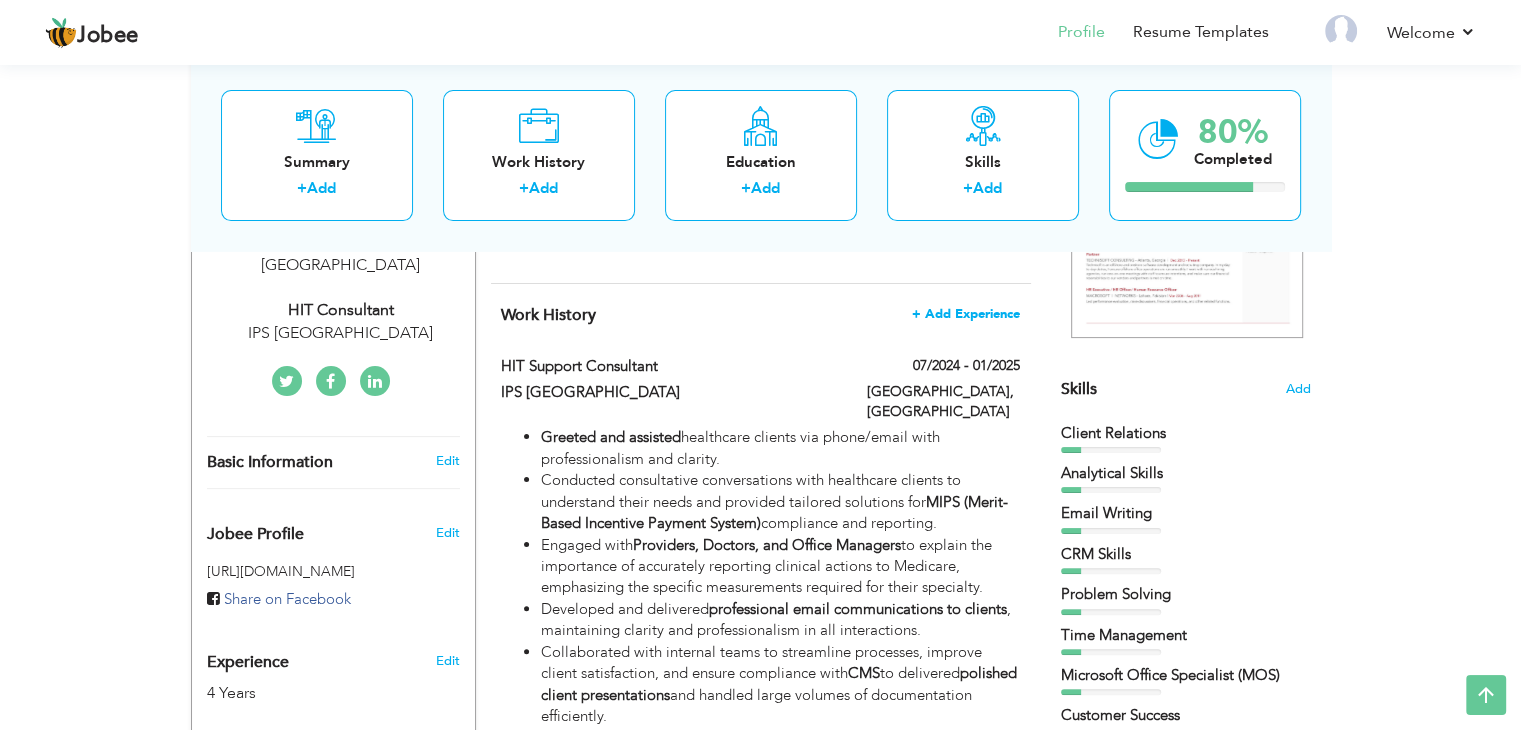 click on "+ Add Experience" at bounding box center (966, 314) 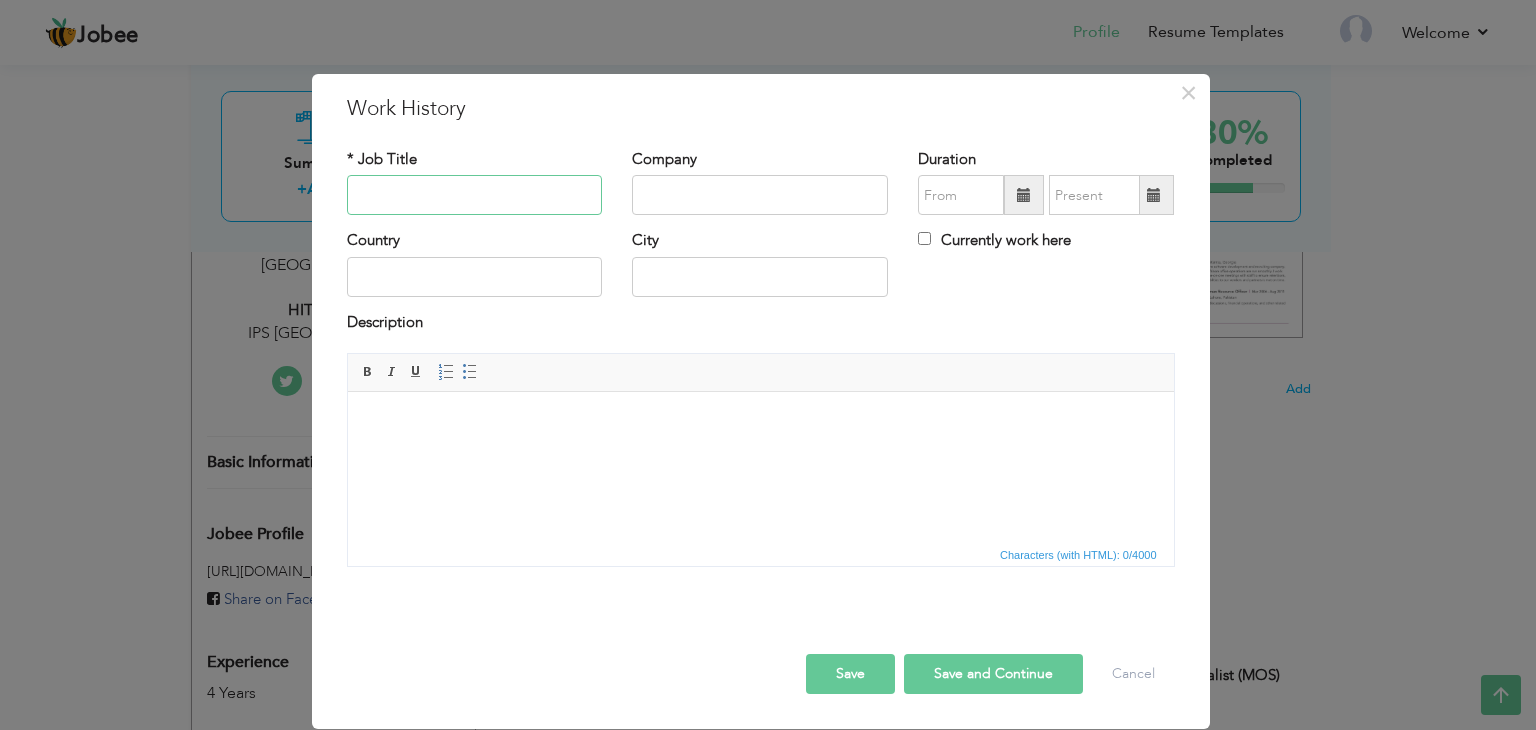 click at bounding box center (475, 195) 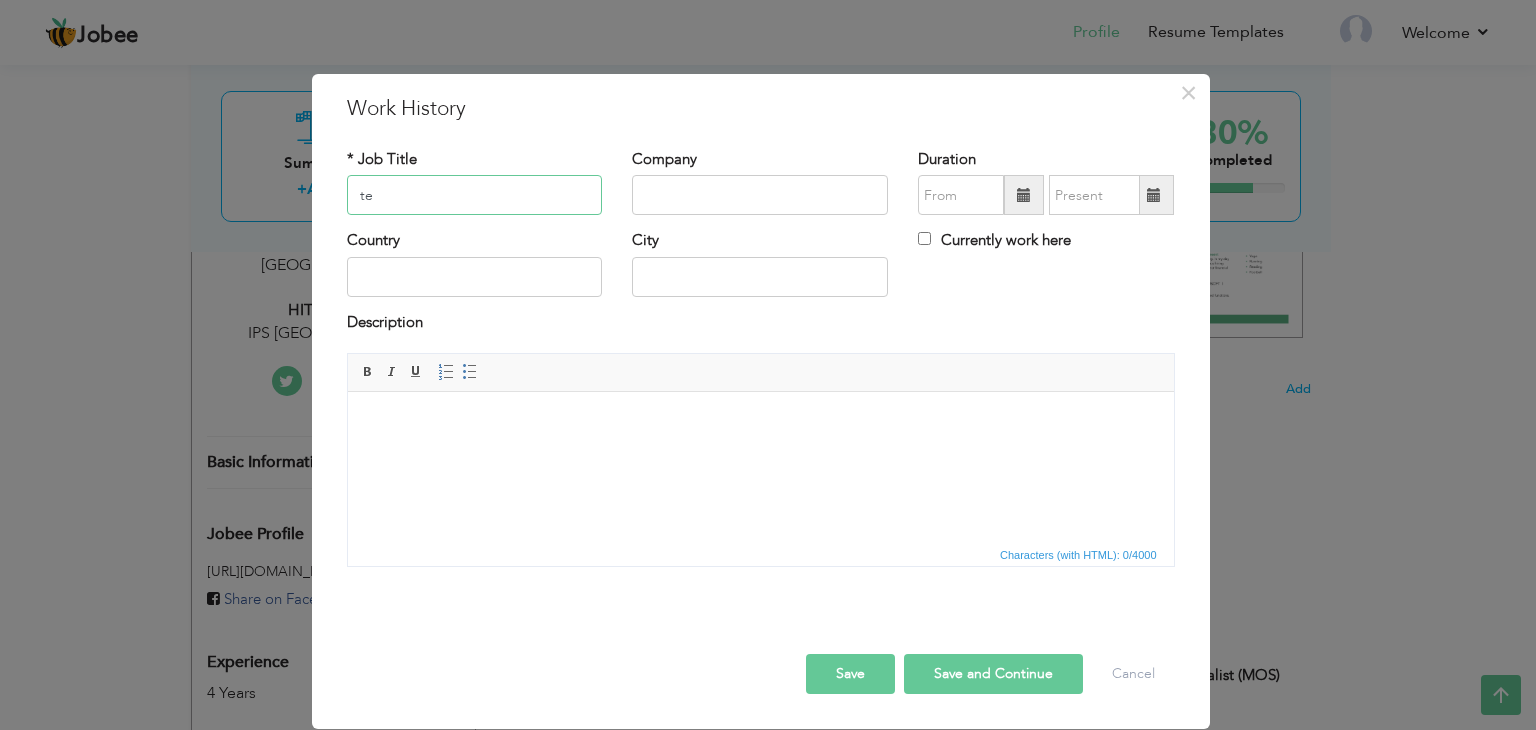 type on "t" 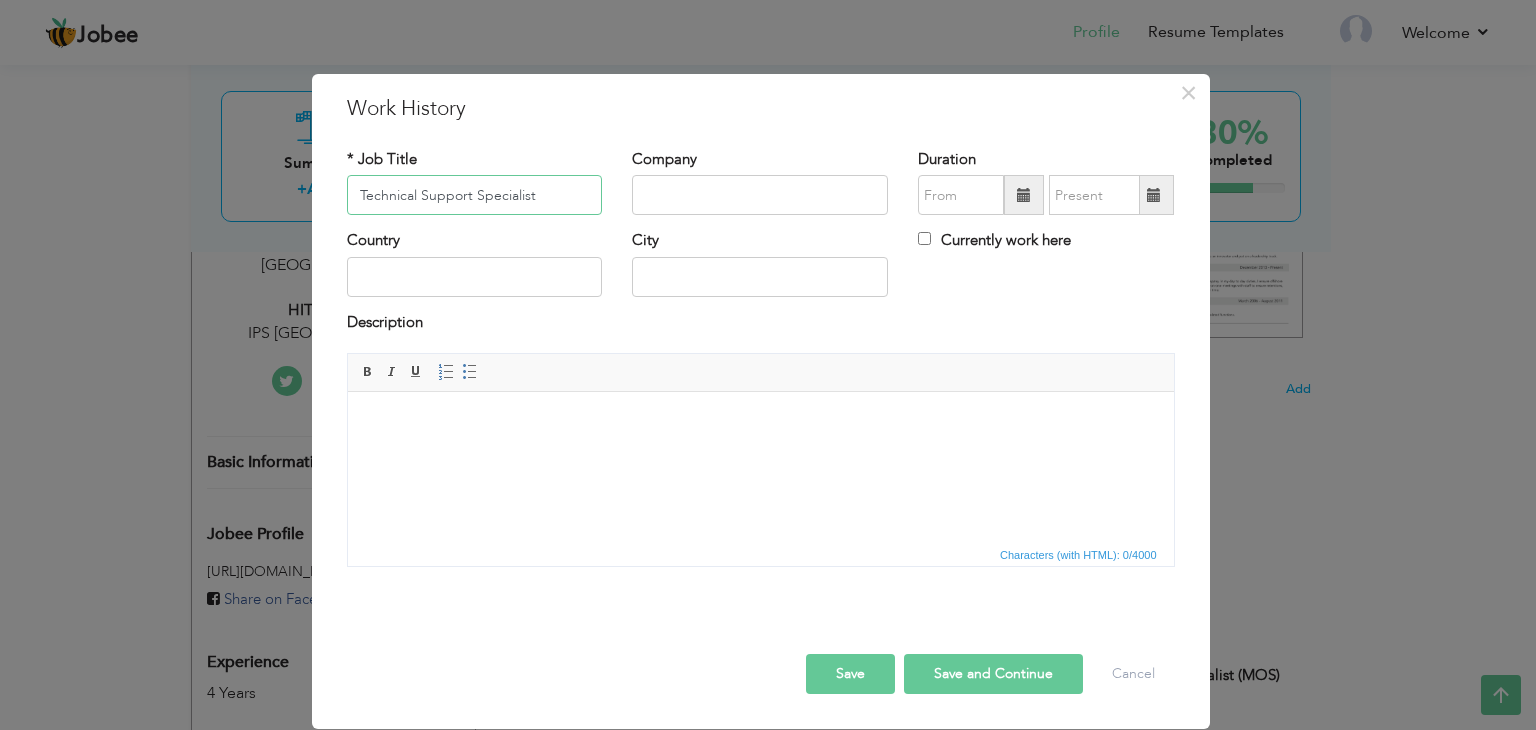 type on "Technical Support Specialist" 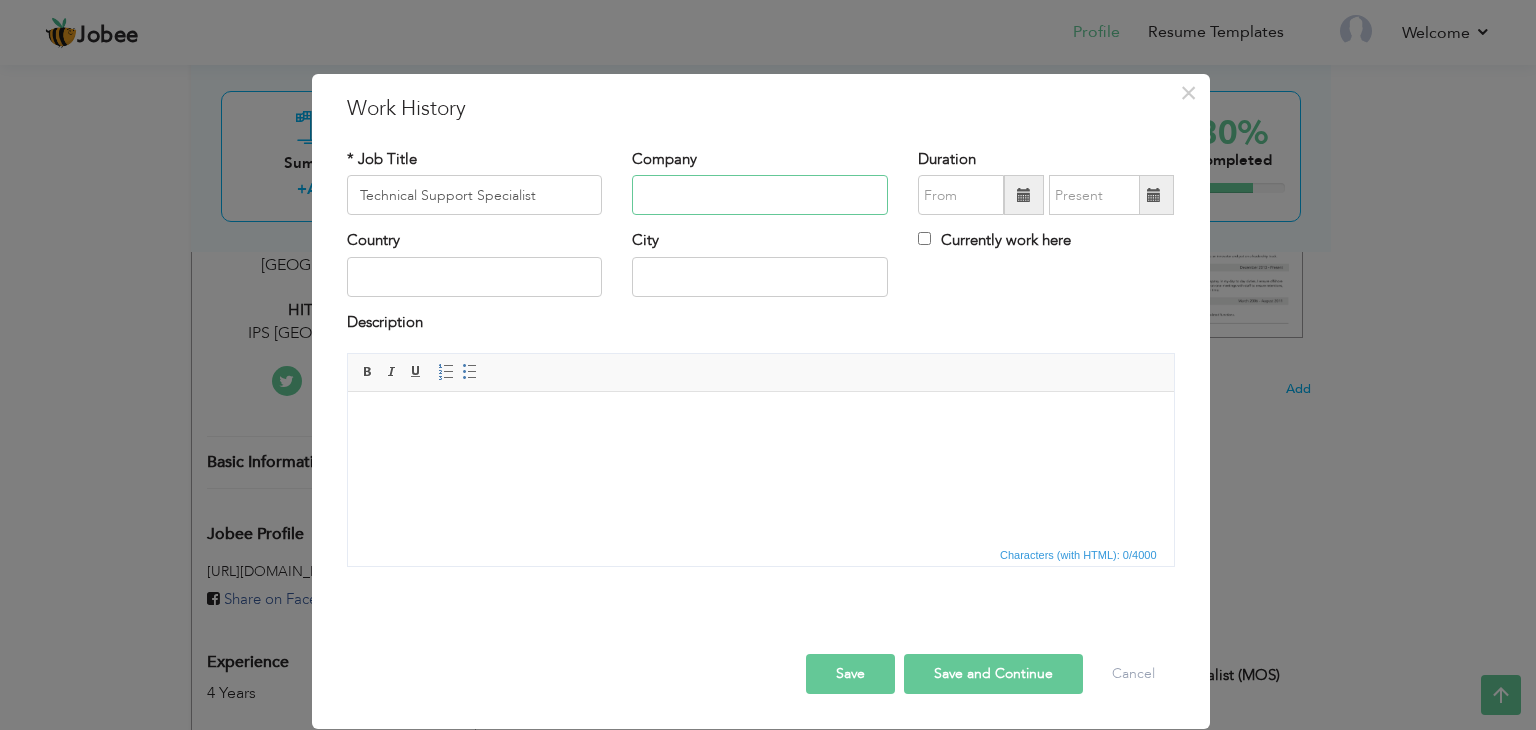 click at bounding box center (760, 195) 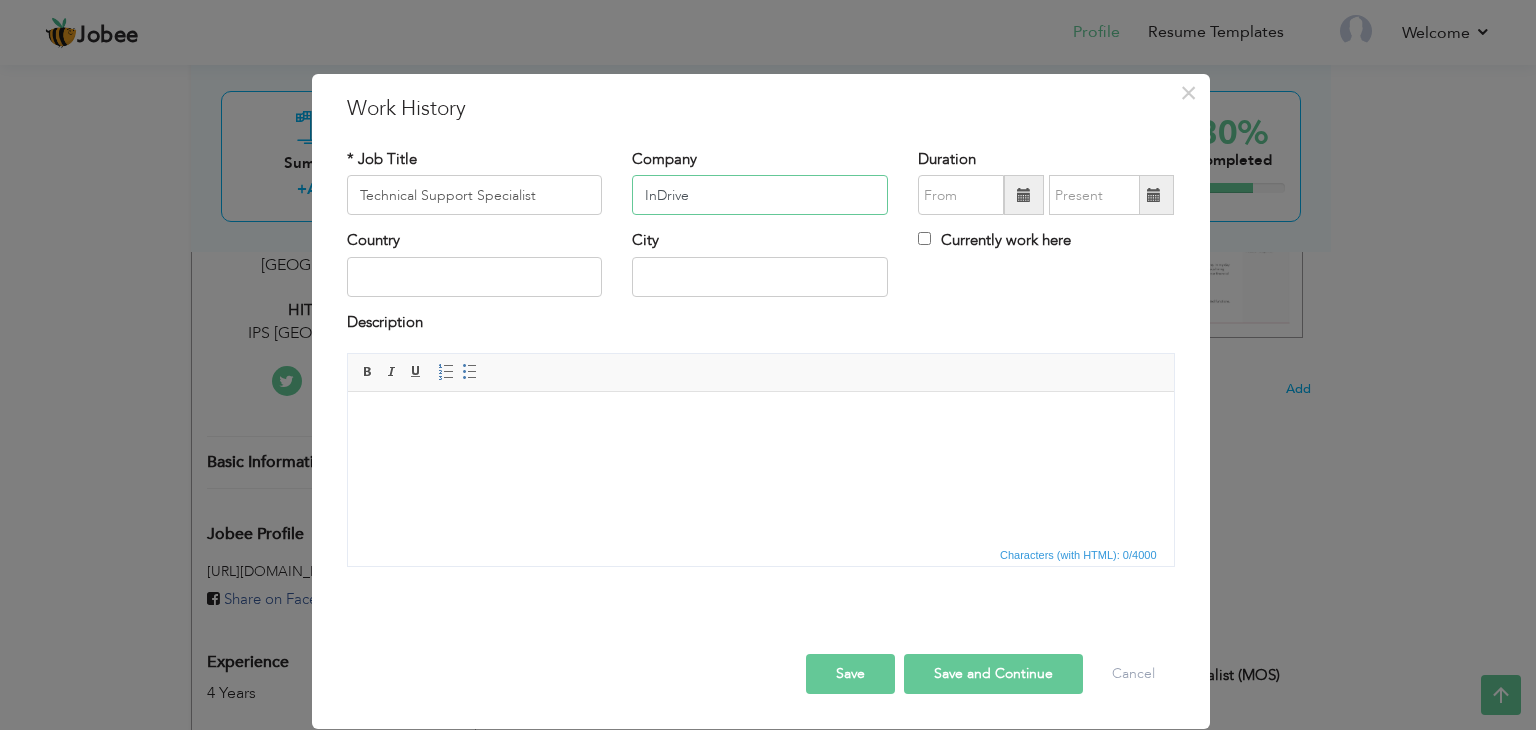 type on "InDrive" 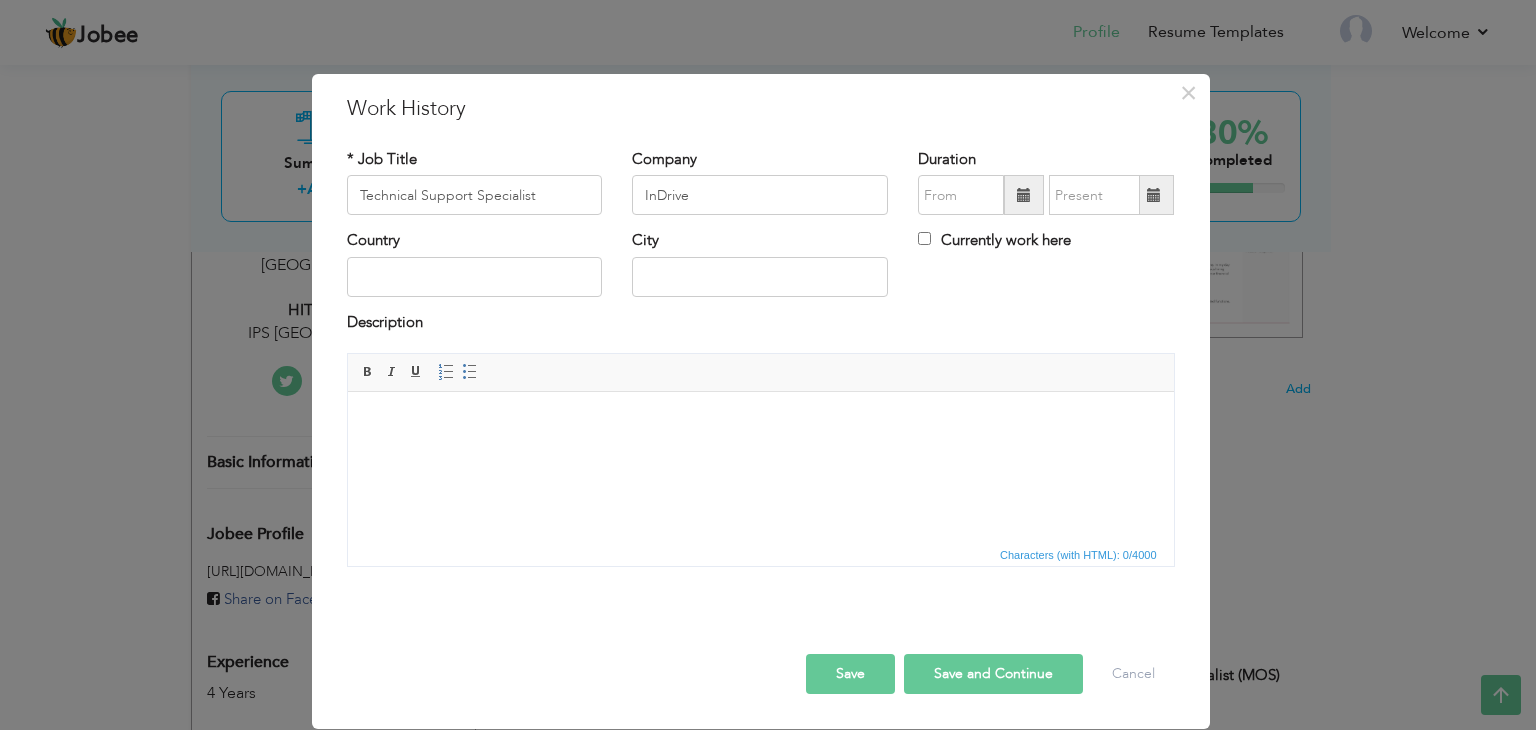 click at bounding box center [1024, 195] 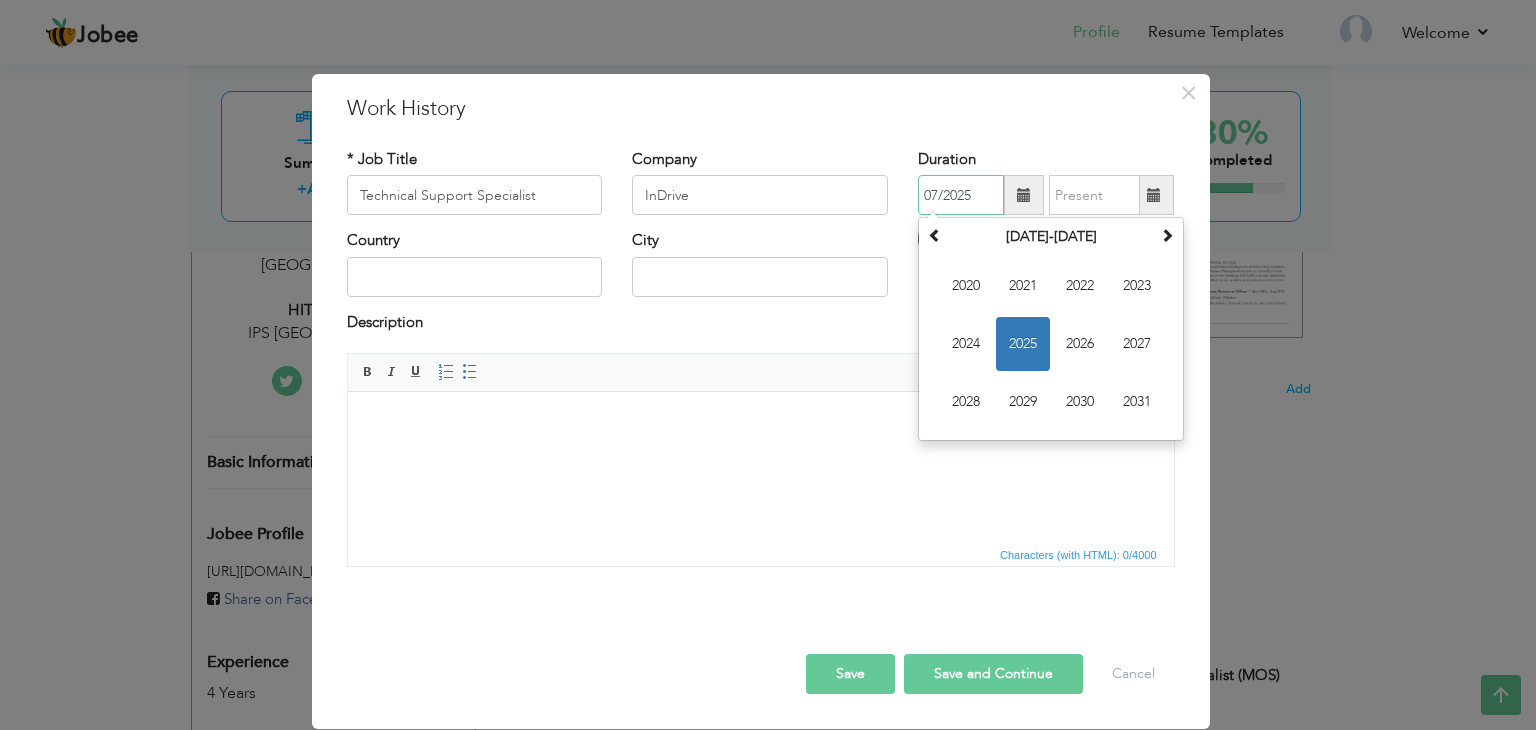 click on "2025" at bounding box center (1023, 344) 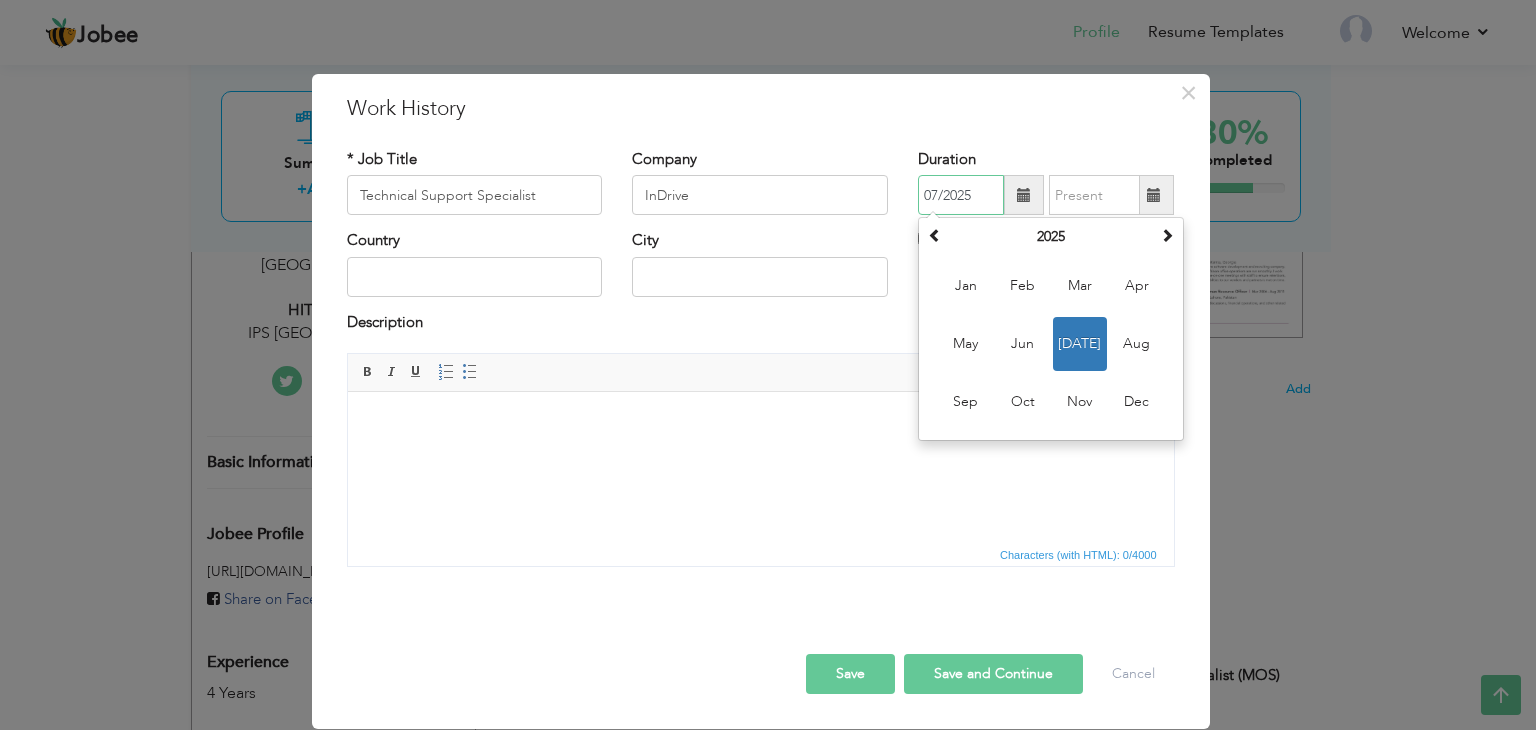 click on "Jul" at bounding box center (1080, 344) 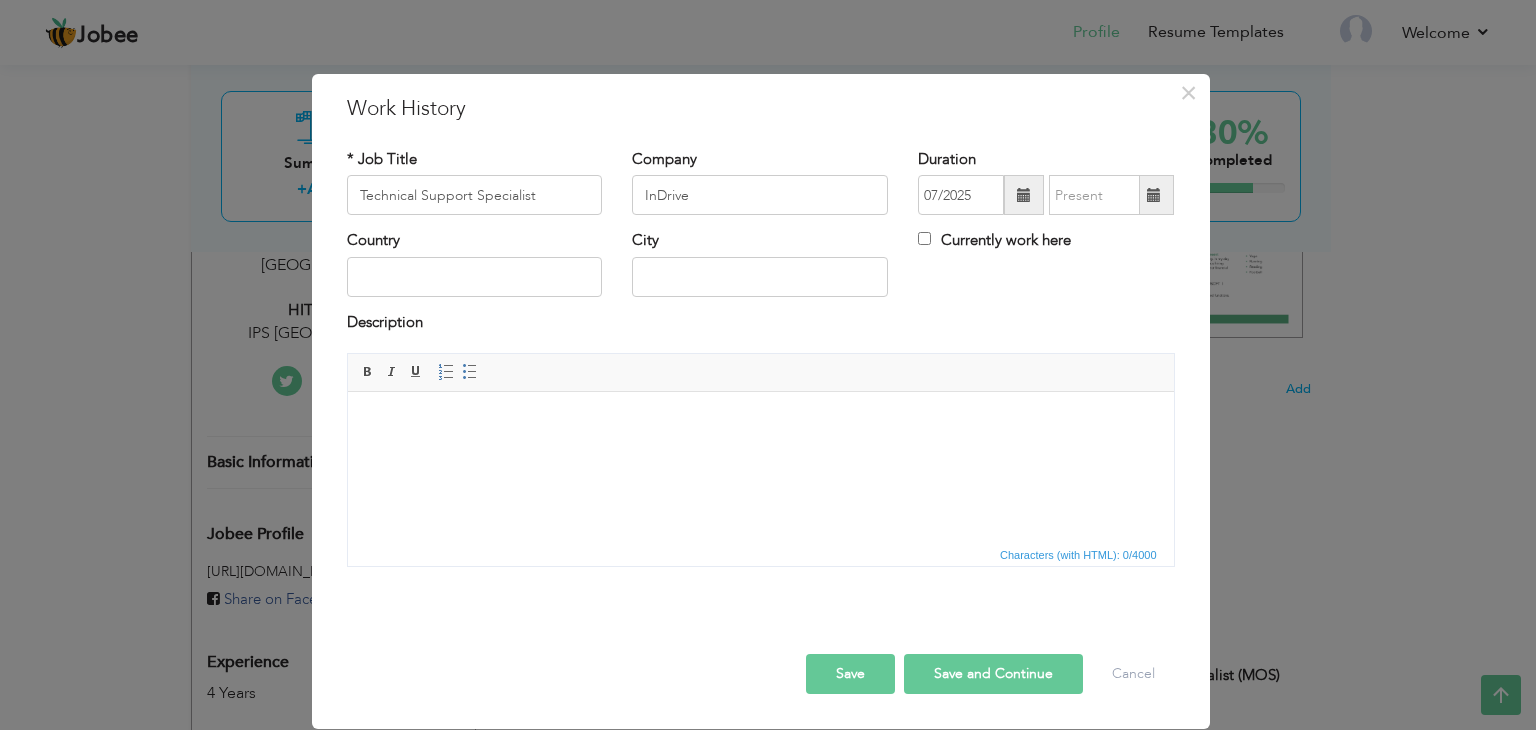 click at bounding box center [1024, 195] 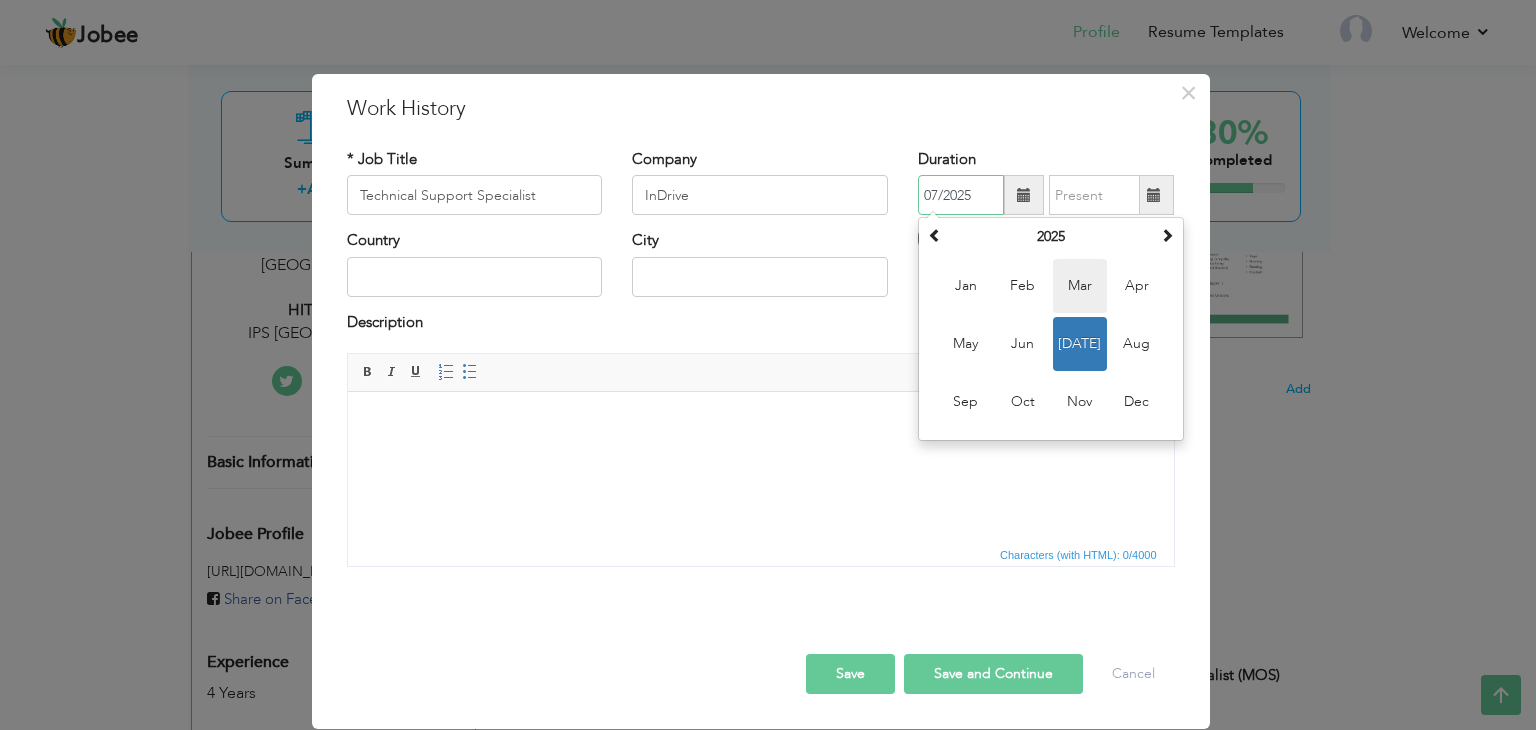 click on "Mar" at bounding box center [1080, 286] 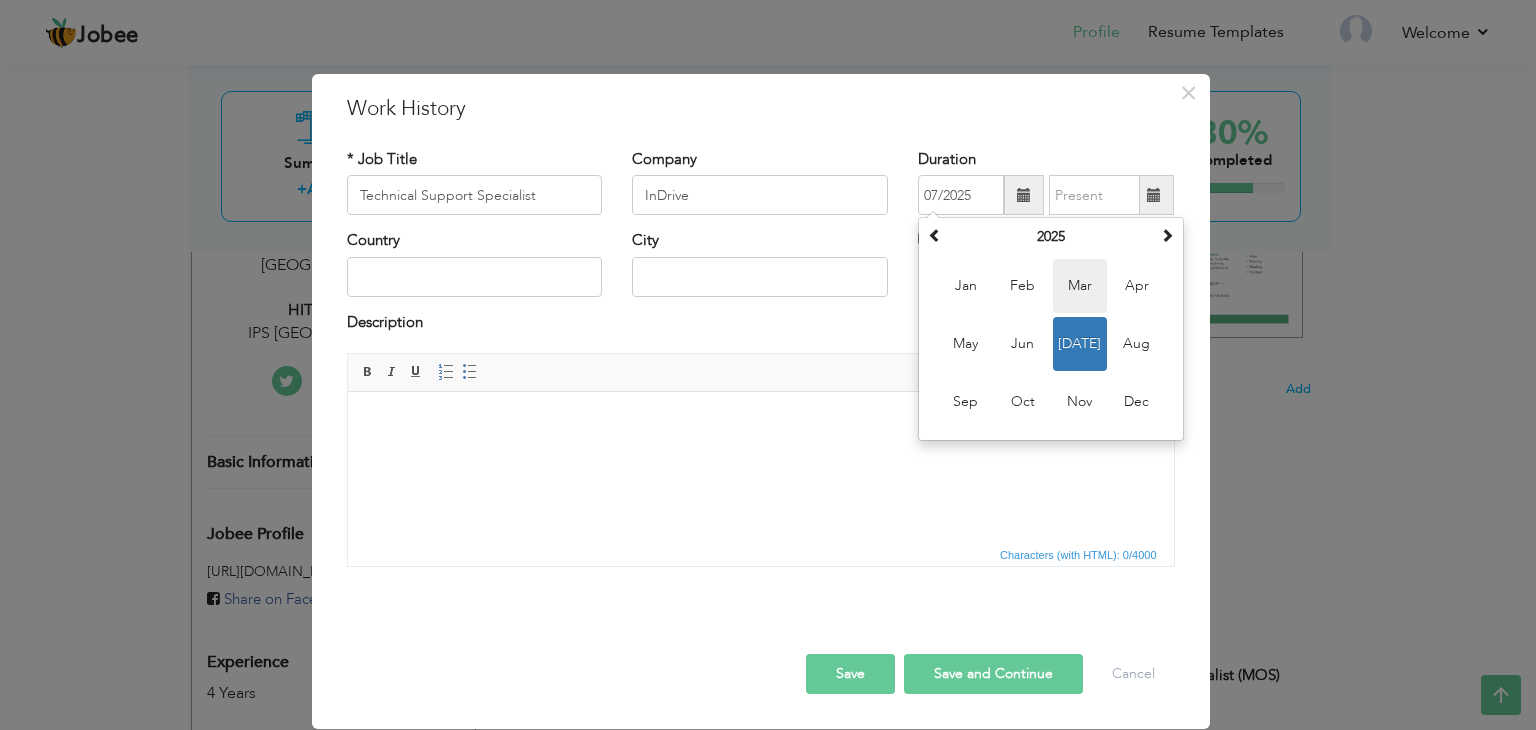 type on "03/2025" 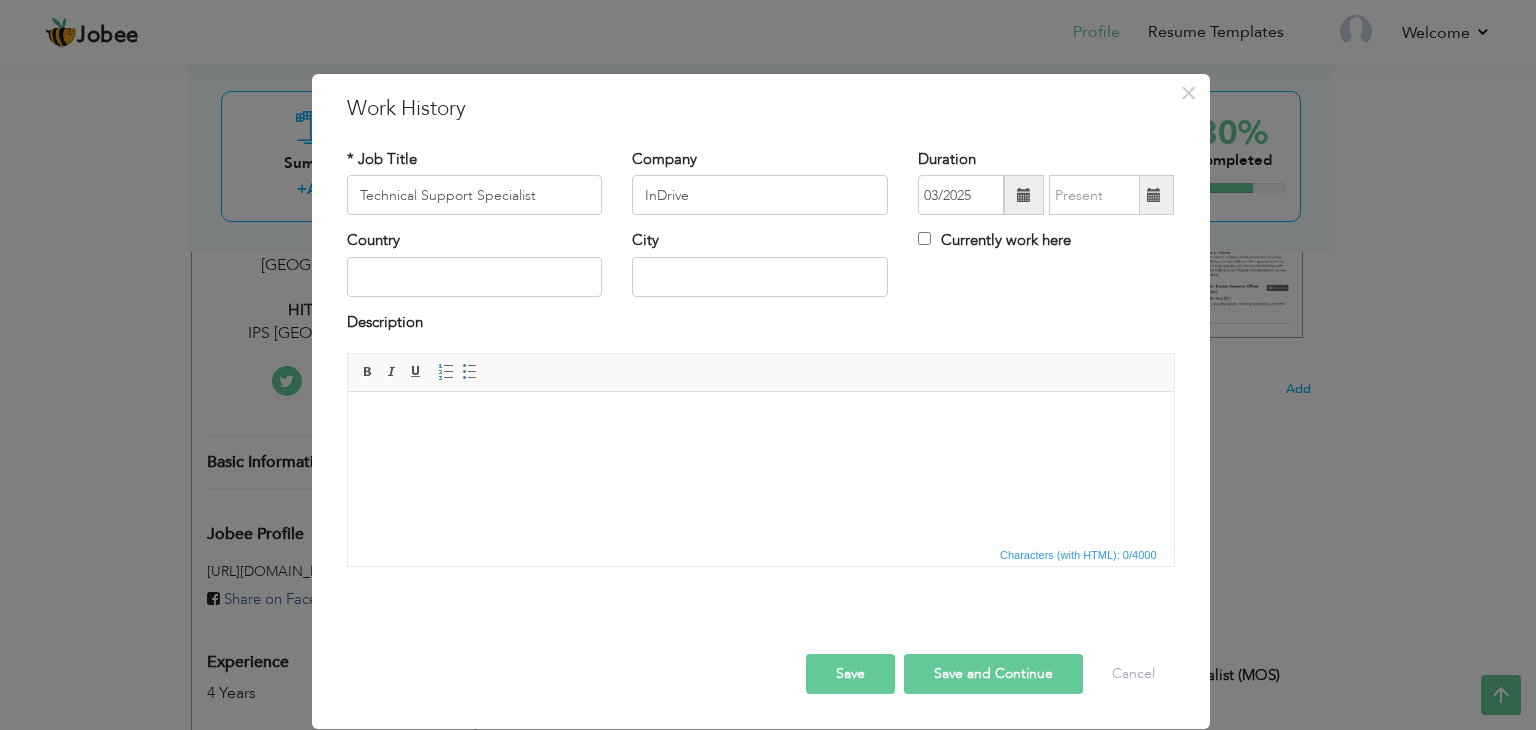 click at bounding box center (1154, 195) 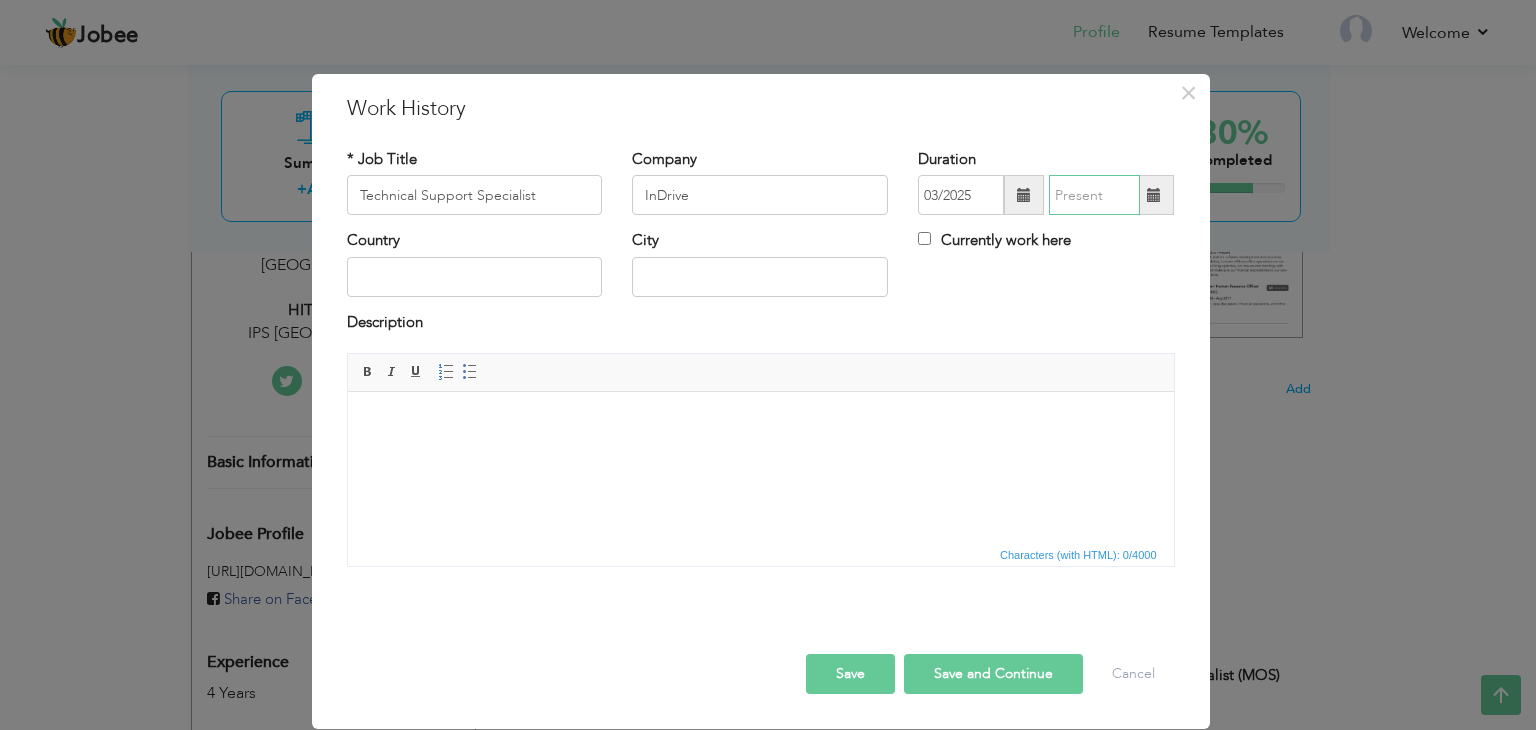 type on "07/2025" 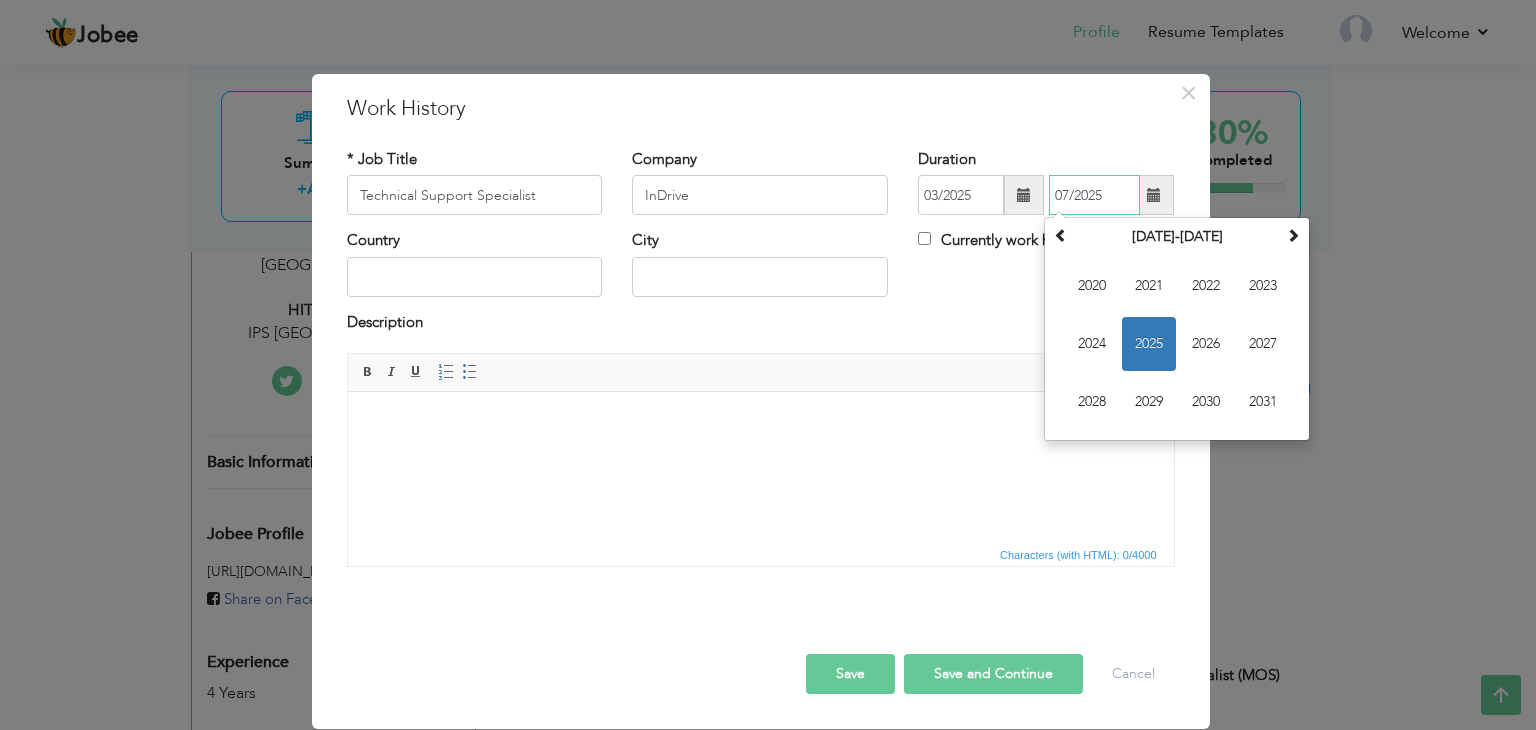 click on "2025" at bounding box center (1149, 344) 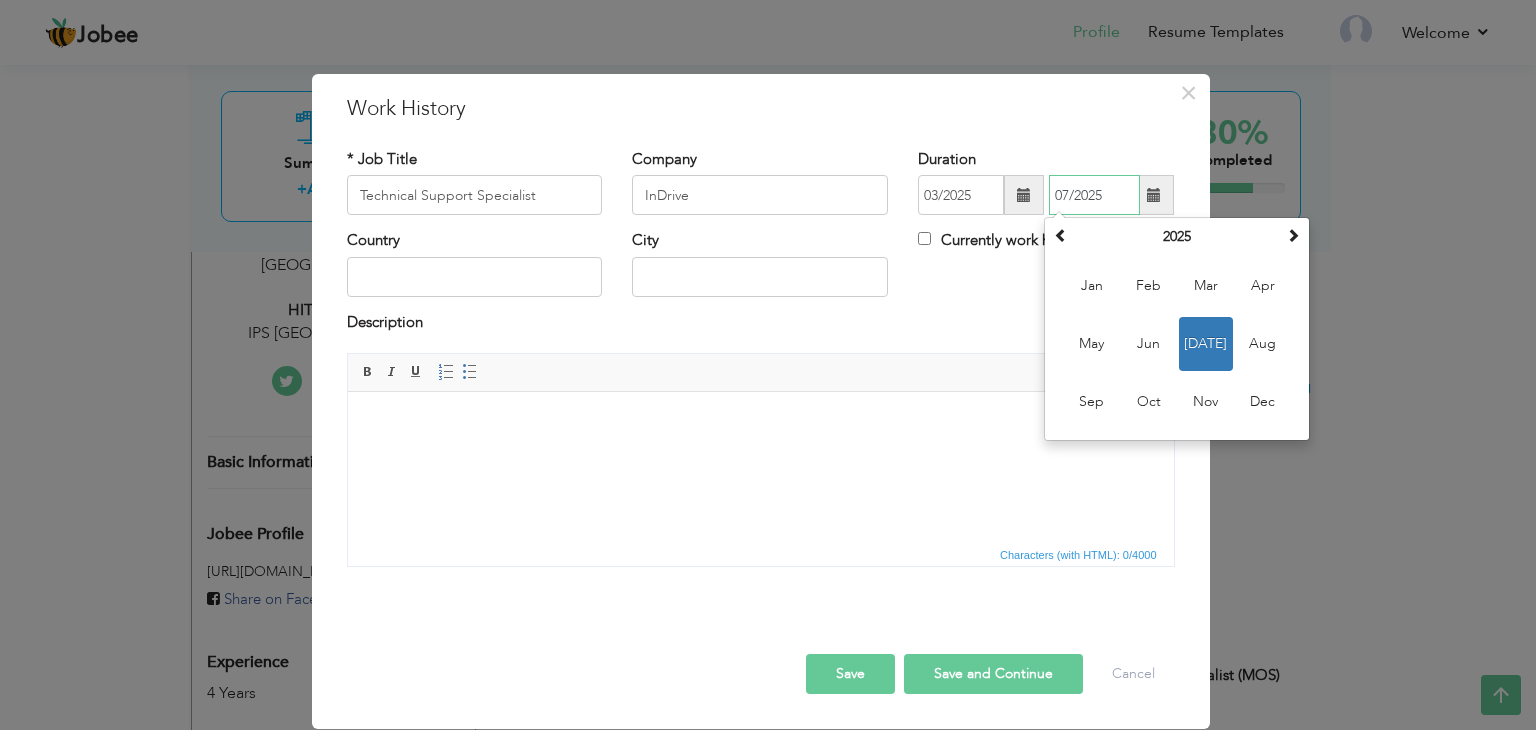 click on "Jul" at bounding box center (1206, 344) 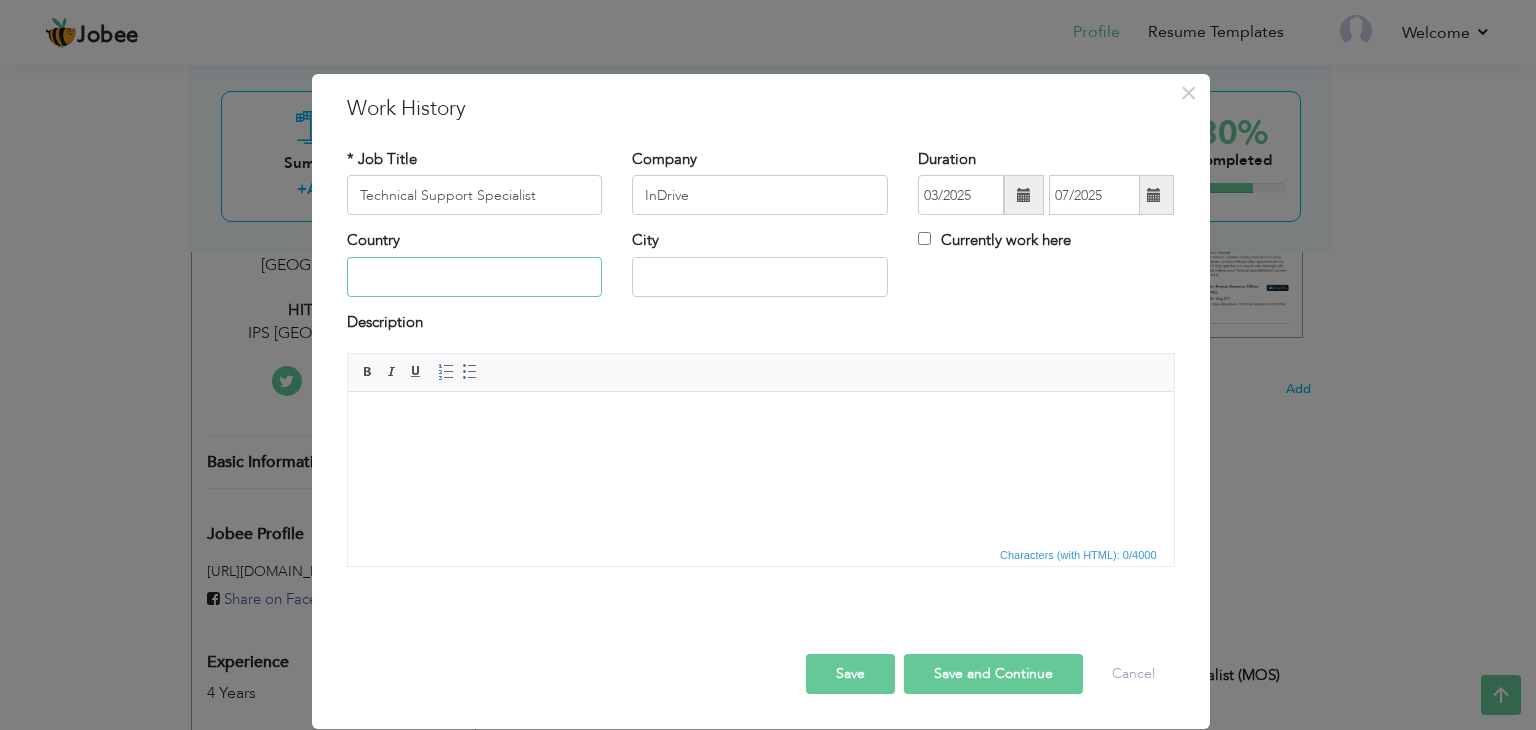click at bounding box center (475, 277) 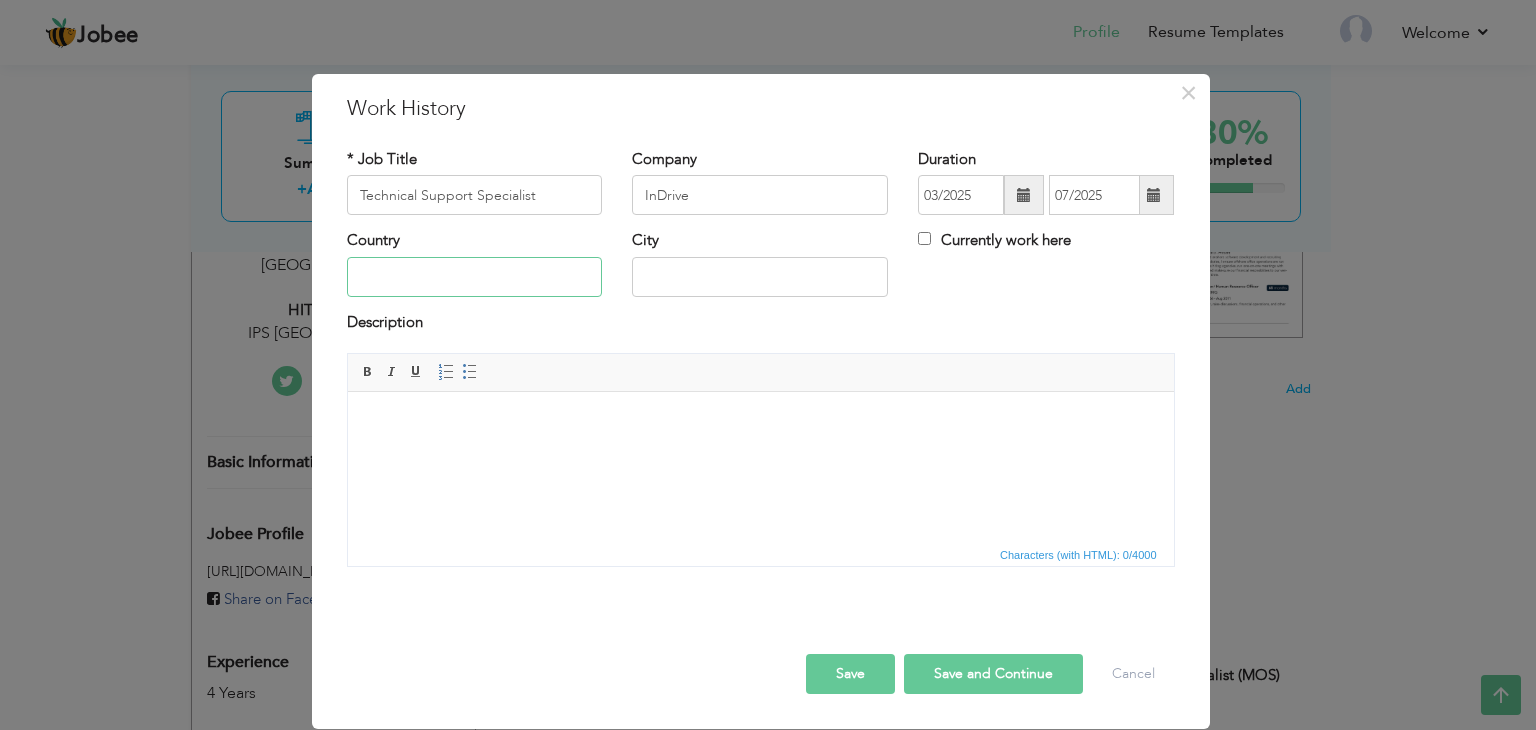 type on "[GEOGRAPHIC_DATA]" 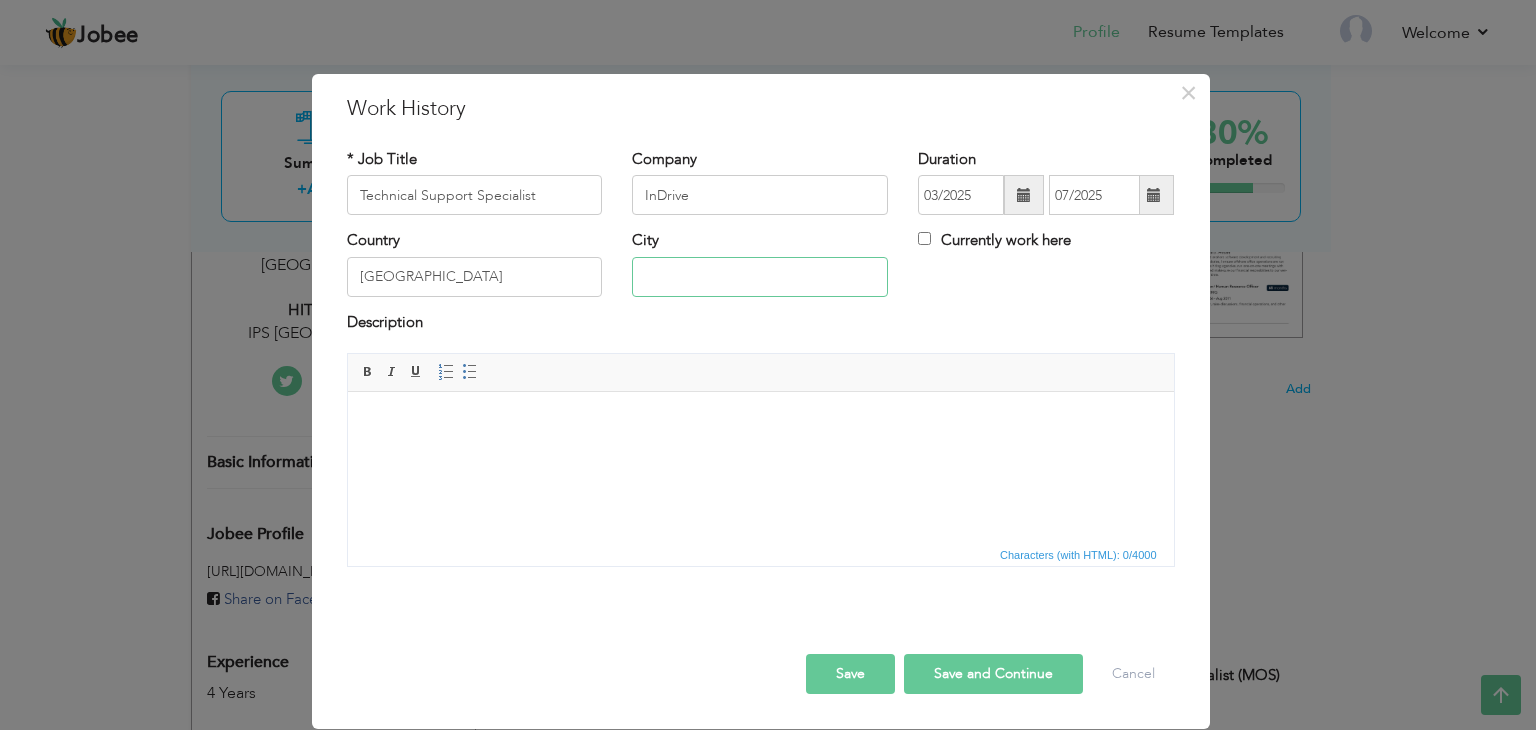 type on "[GEOGRAPHIC_DATA]" 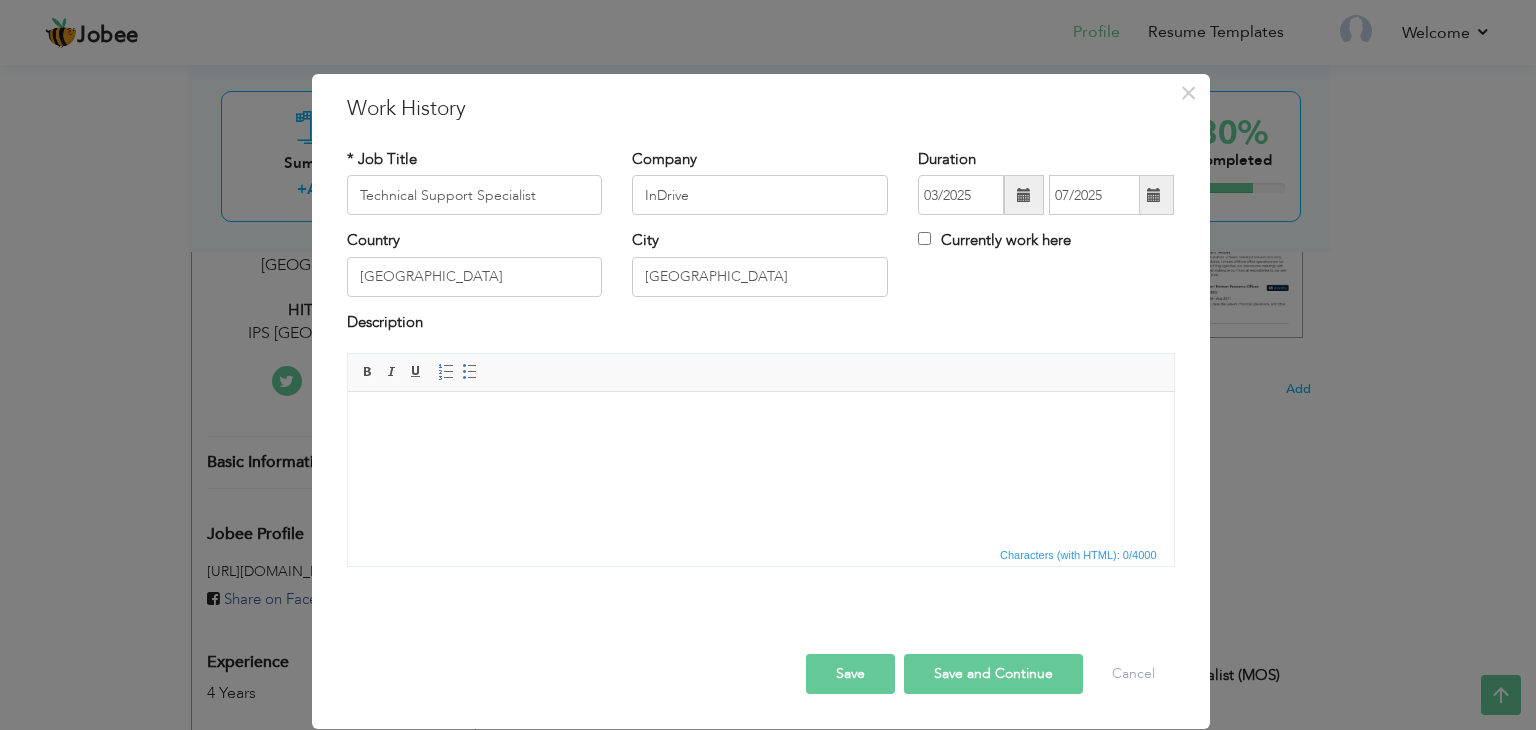 click at bounding box center (760, 422) 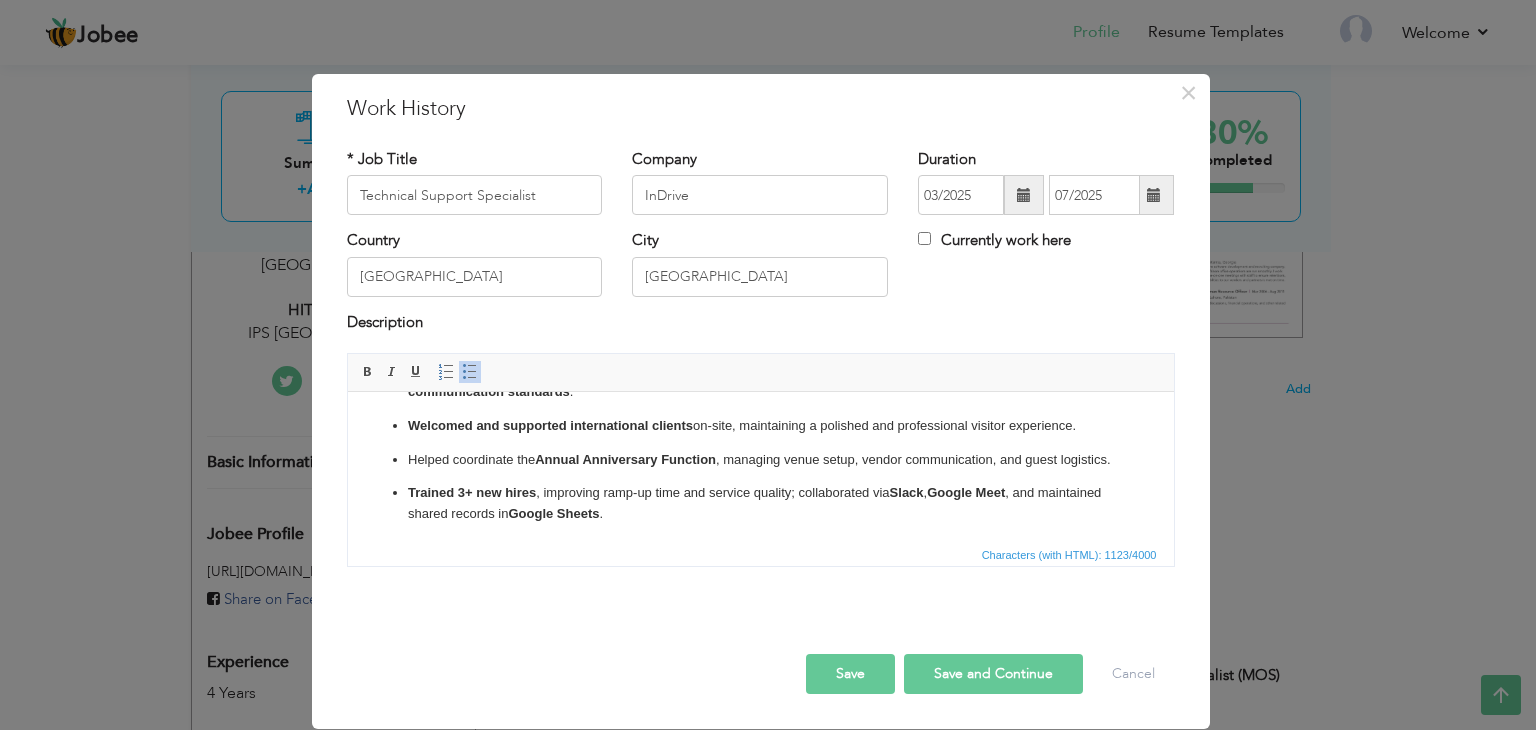 scroll, scrollTop: 0, scrollLeft: 0, axis: both 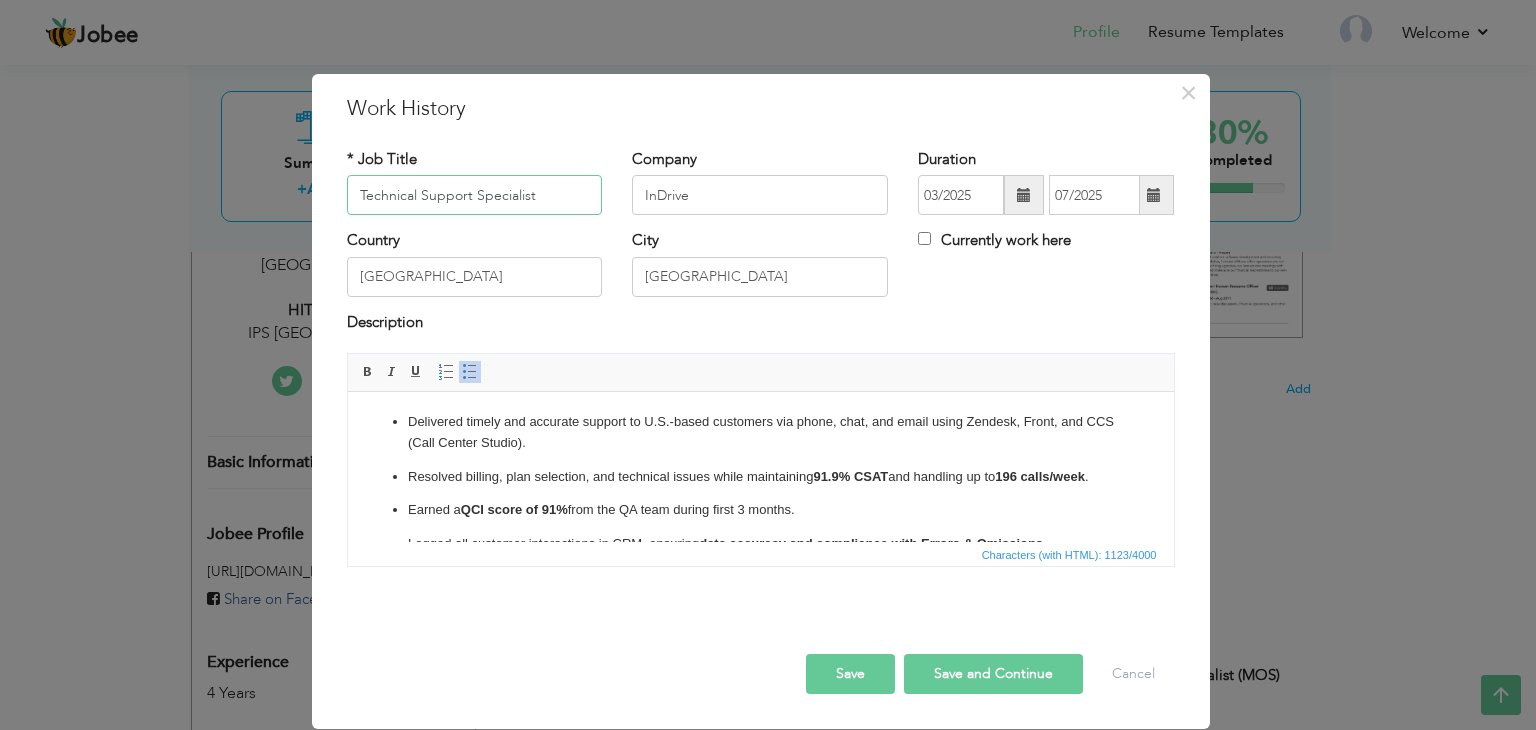 click on "Technical Support Specialist" at bounding box center [475, 195] 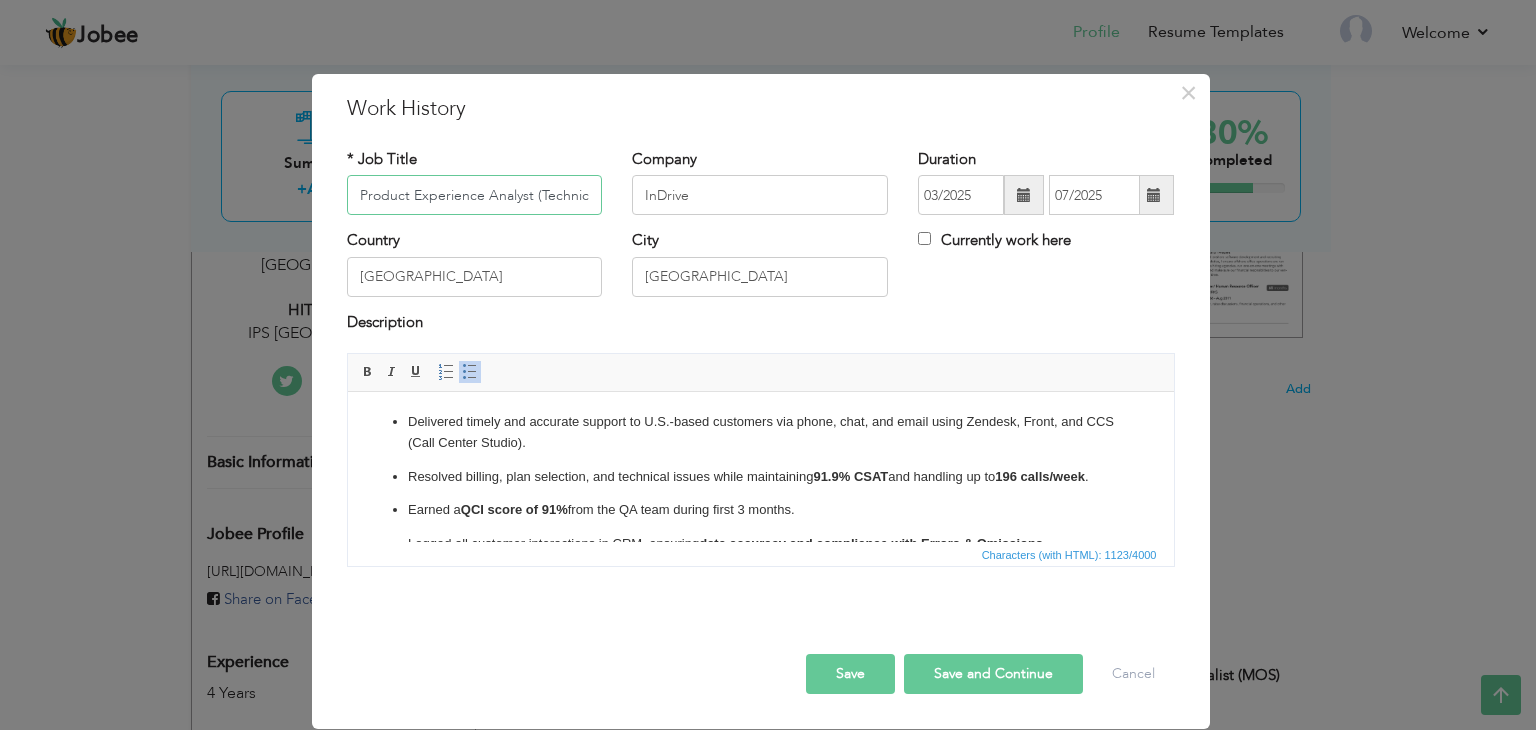 scroll, scrollTop: 0, scrollLeft: 118, axis: horizontal 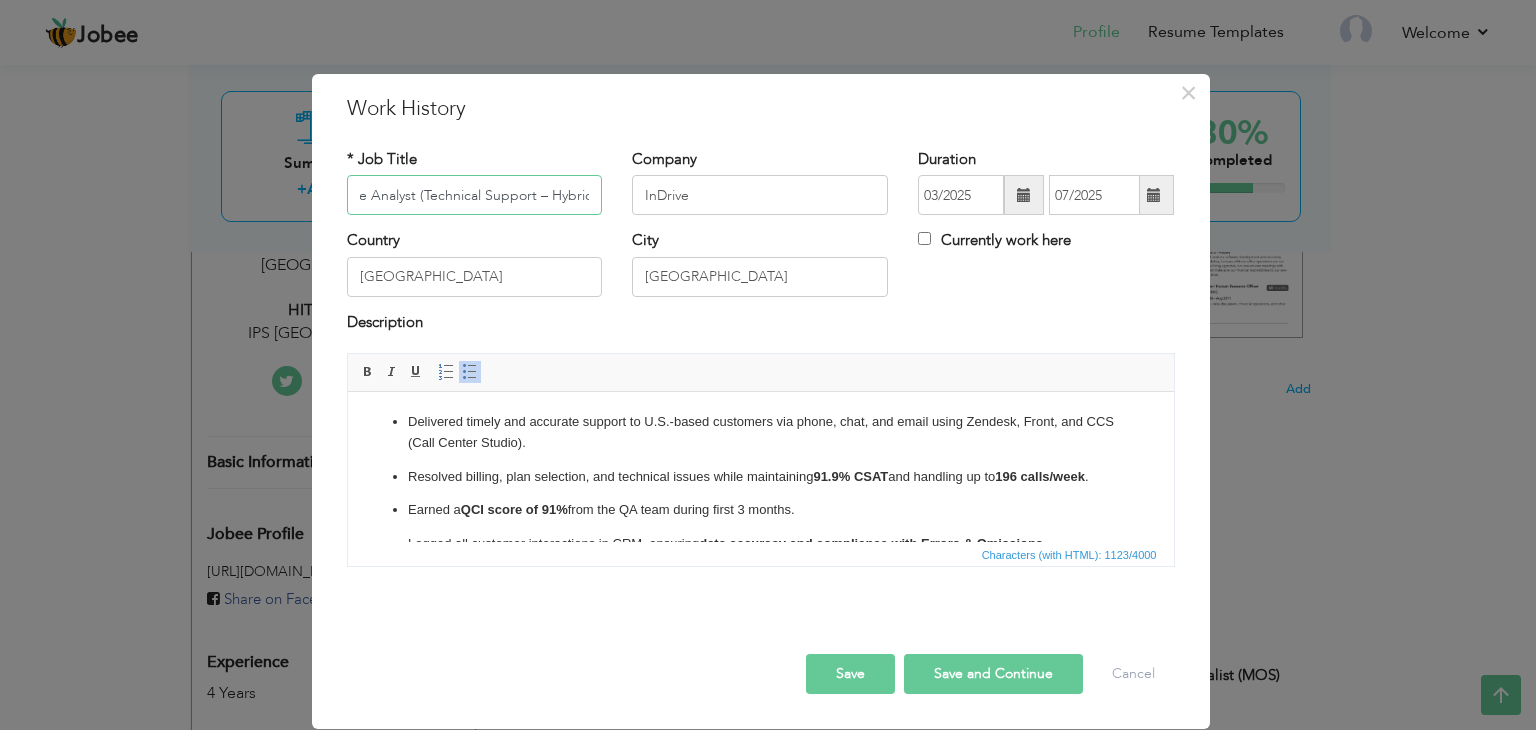 type on "Product Experience Analyst (Technical Support – Hybrid)" 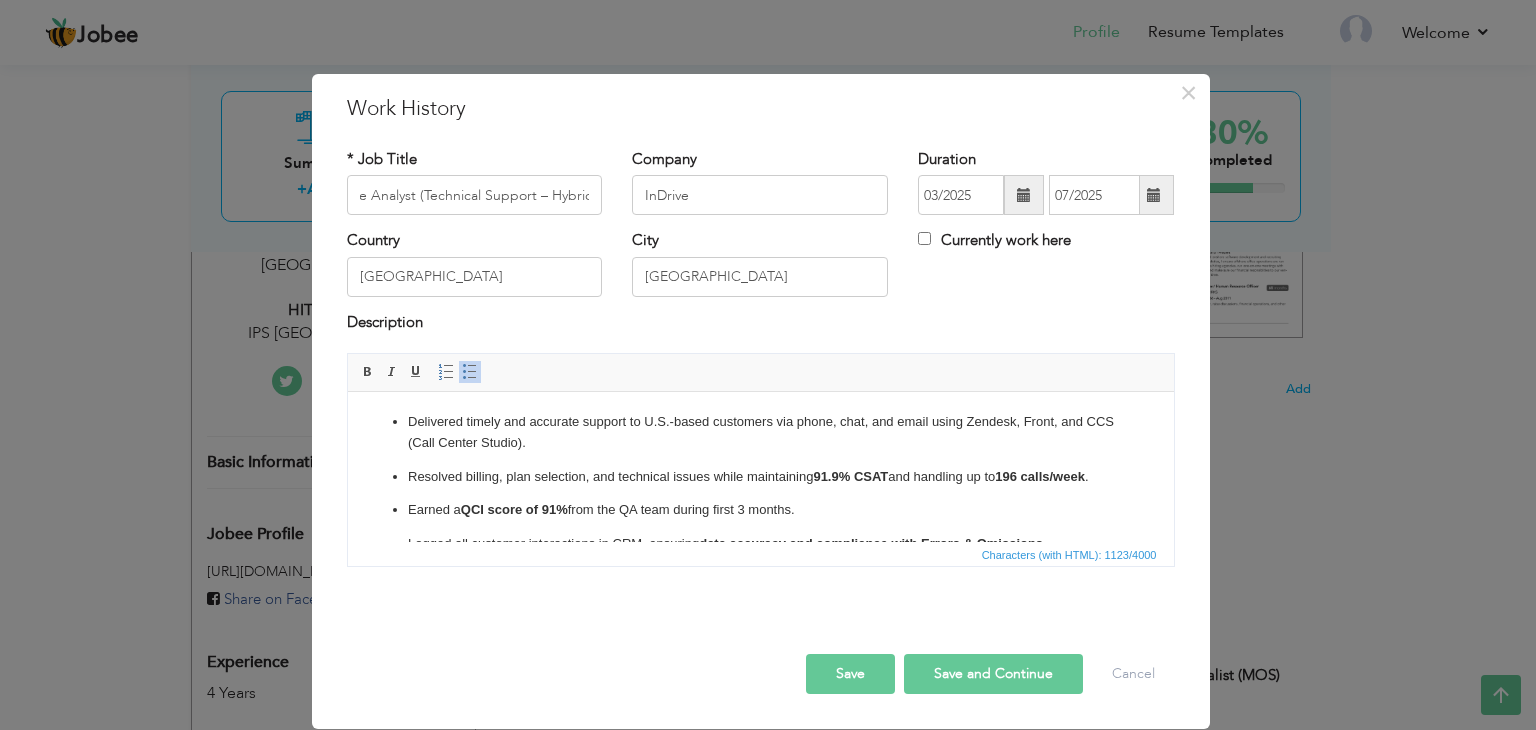 scroll, scrollTop: 0, scrollLeft: 0, axis: both 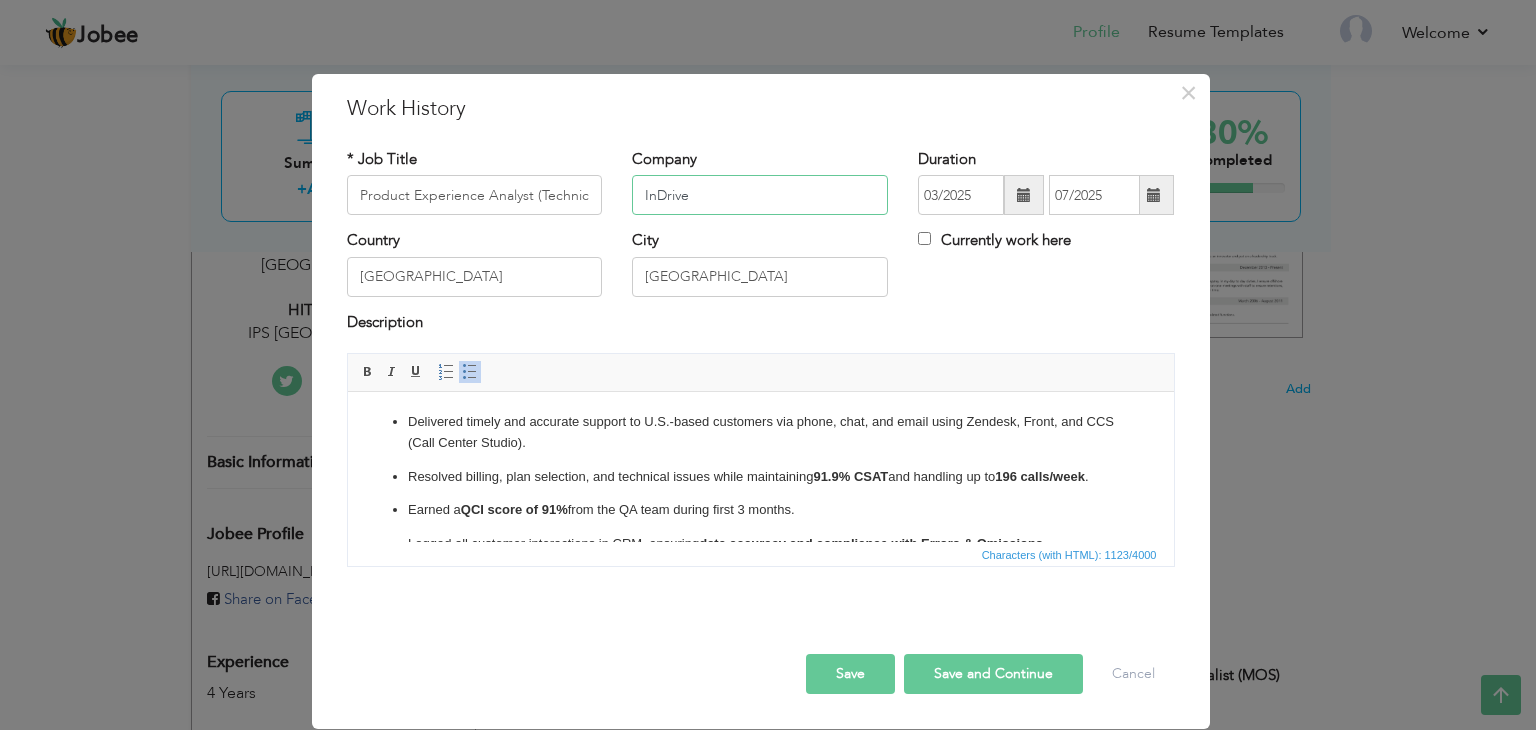 click on "InDrive" at bounding box center [760, 195] 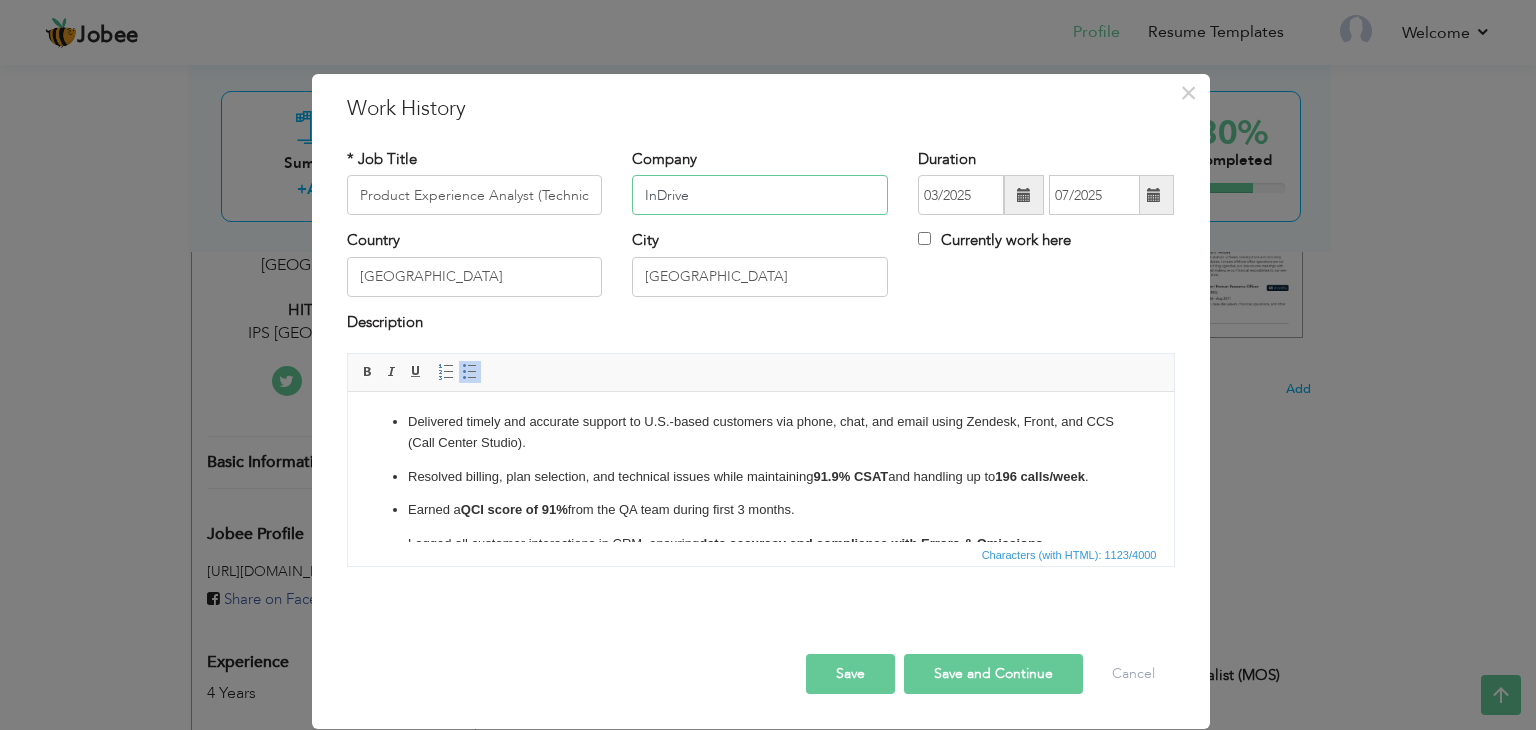 paste on "US Mobile – The WorkPlace, Gulberg, Lahore | Aug 2023 – Present" 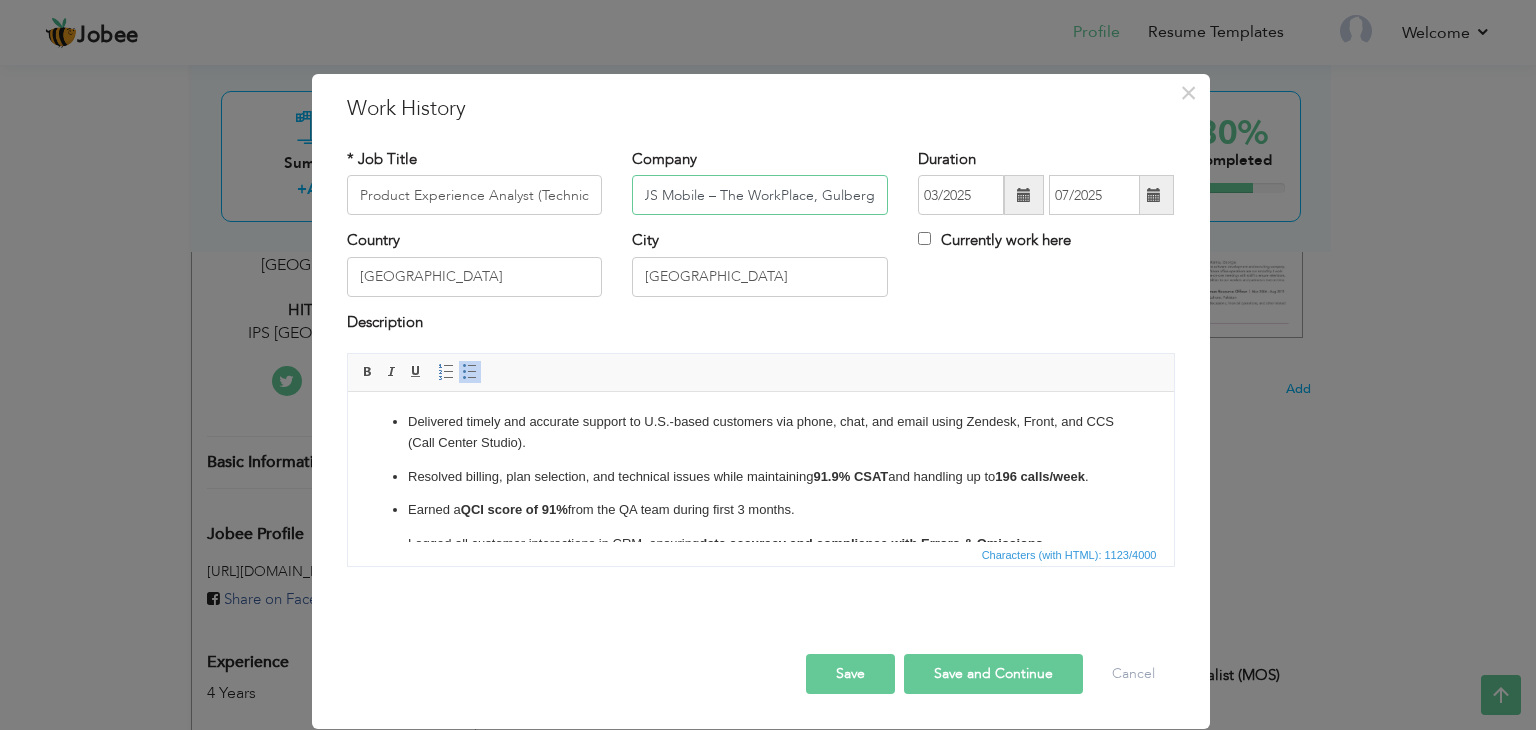 scroll, scrollTop: 0, scrollLeft: 0, axis: both 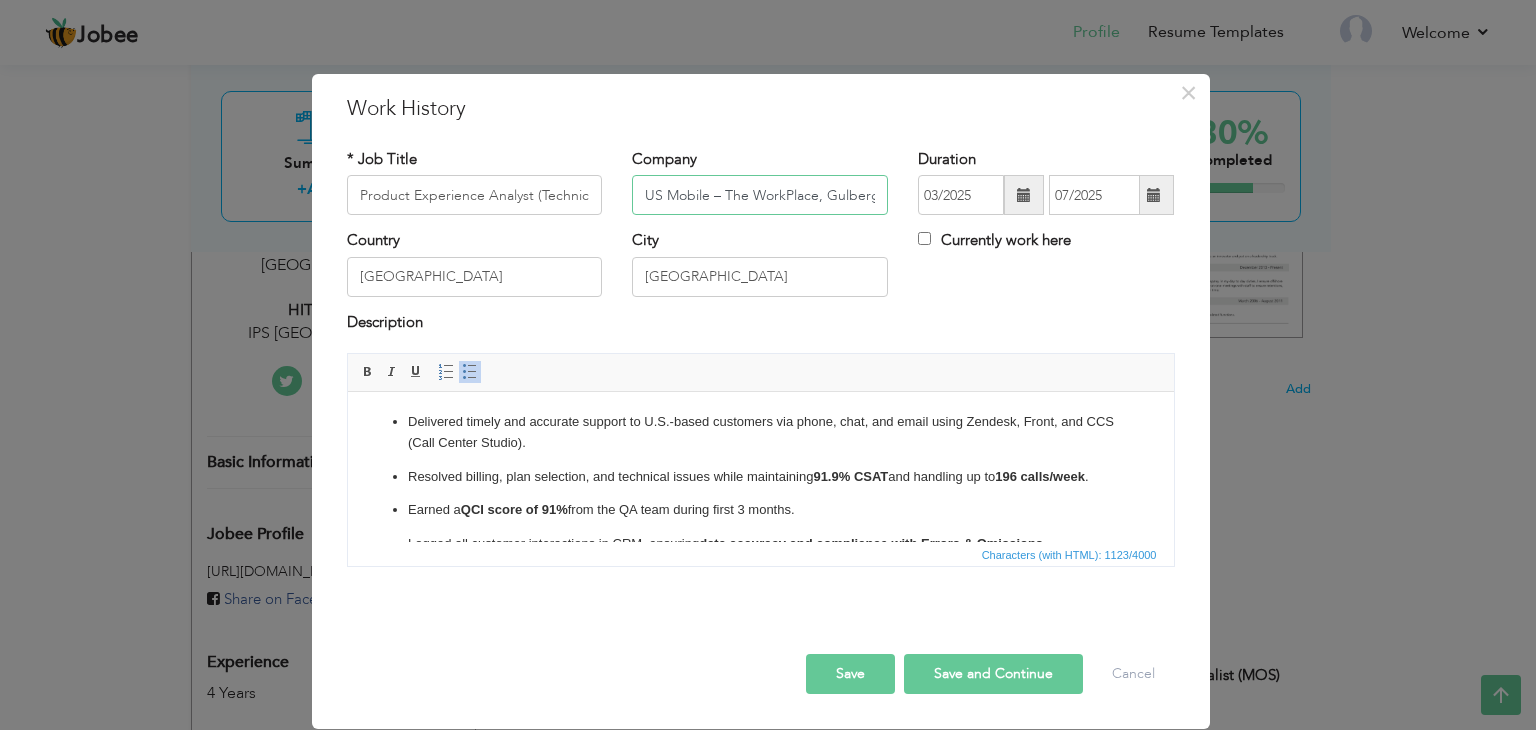 type on "US Mobile – The WorkPlace, Gulberg" 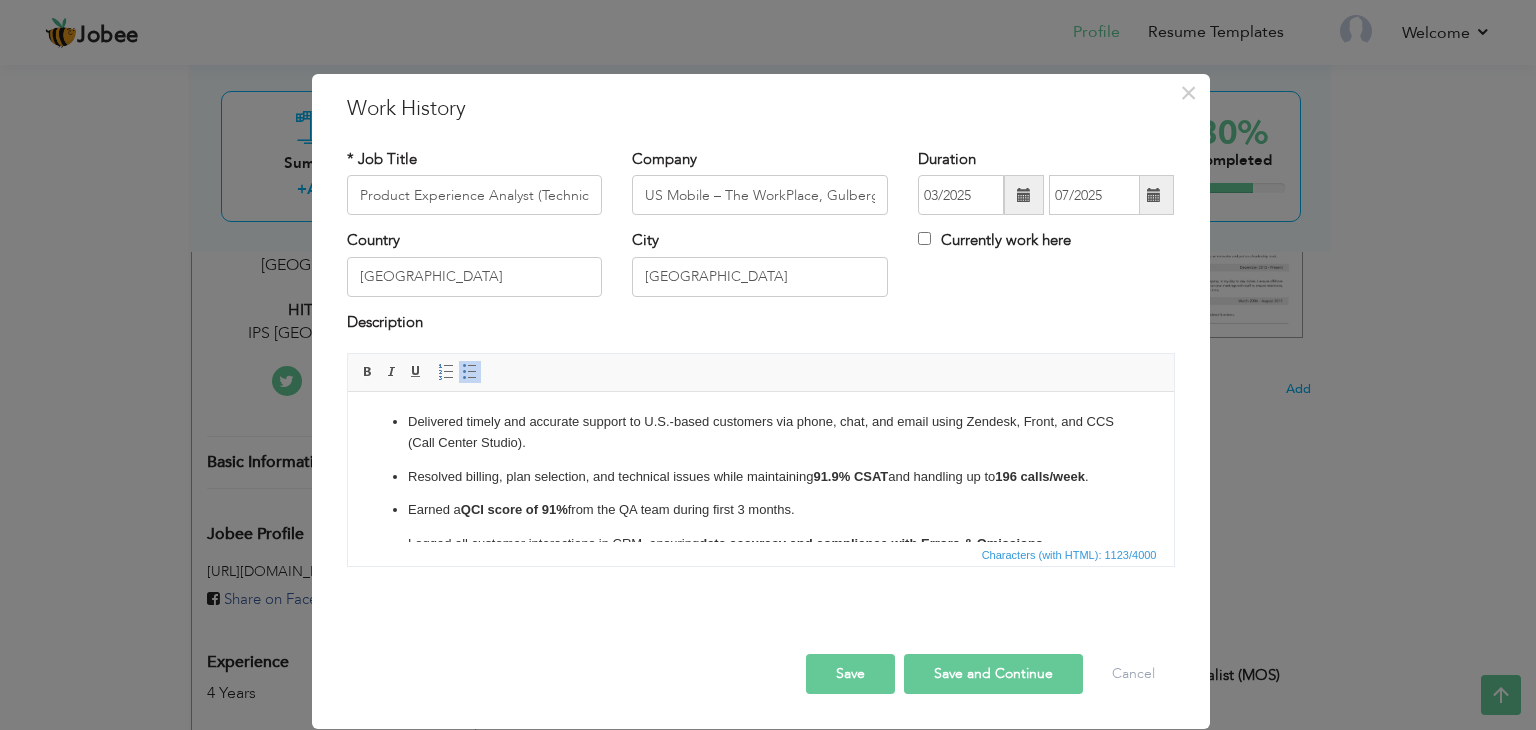 scroll, scrollTop: 0, scrollLeft: 0, axis: both 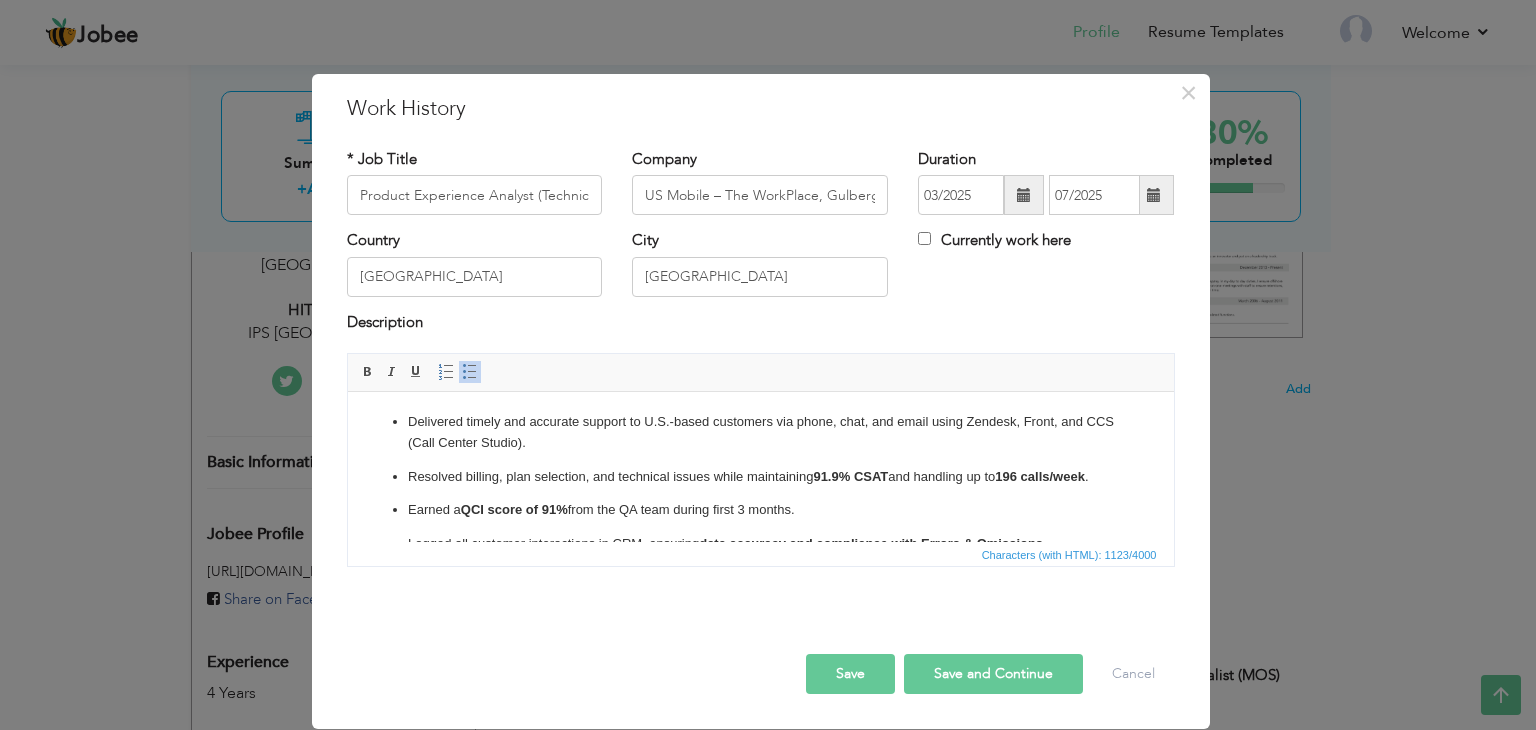 click at bounding box center [1024, 195] 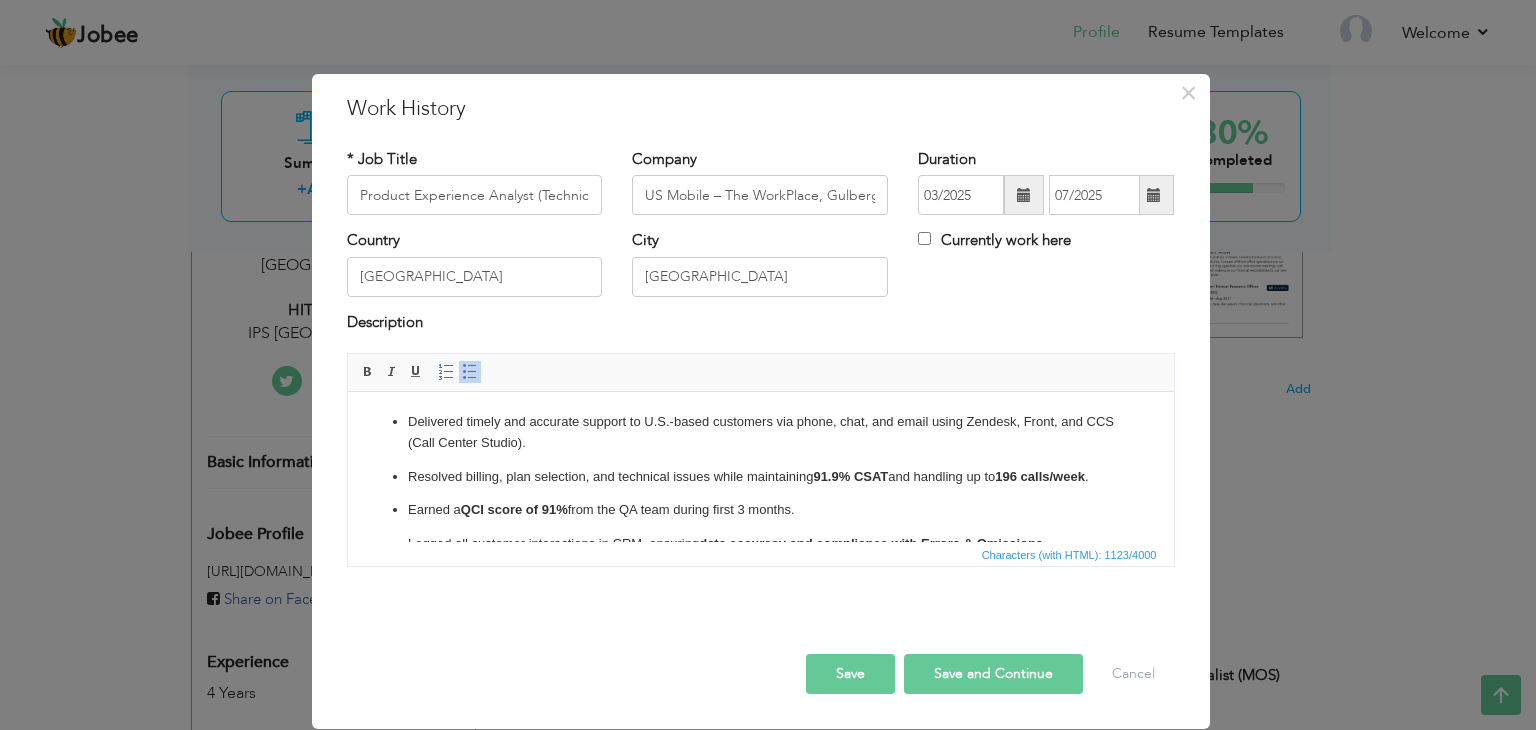 click on "Country
Pakistan
City
Lahore
Currently work here" at bounding box center [761, 270] 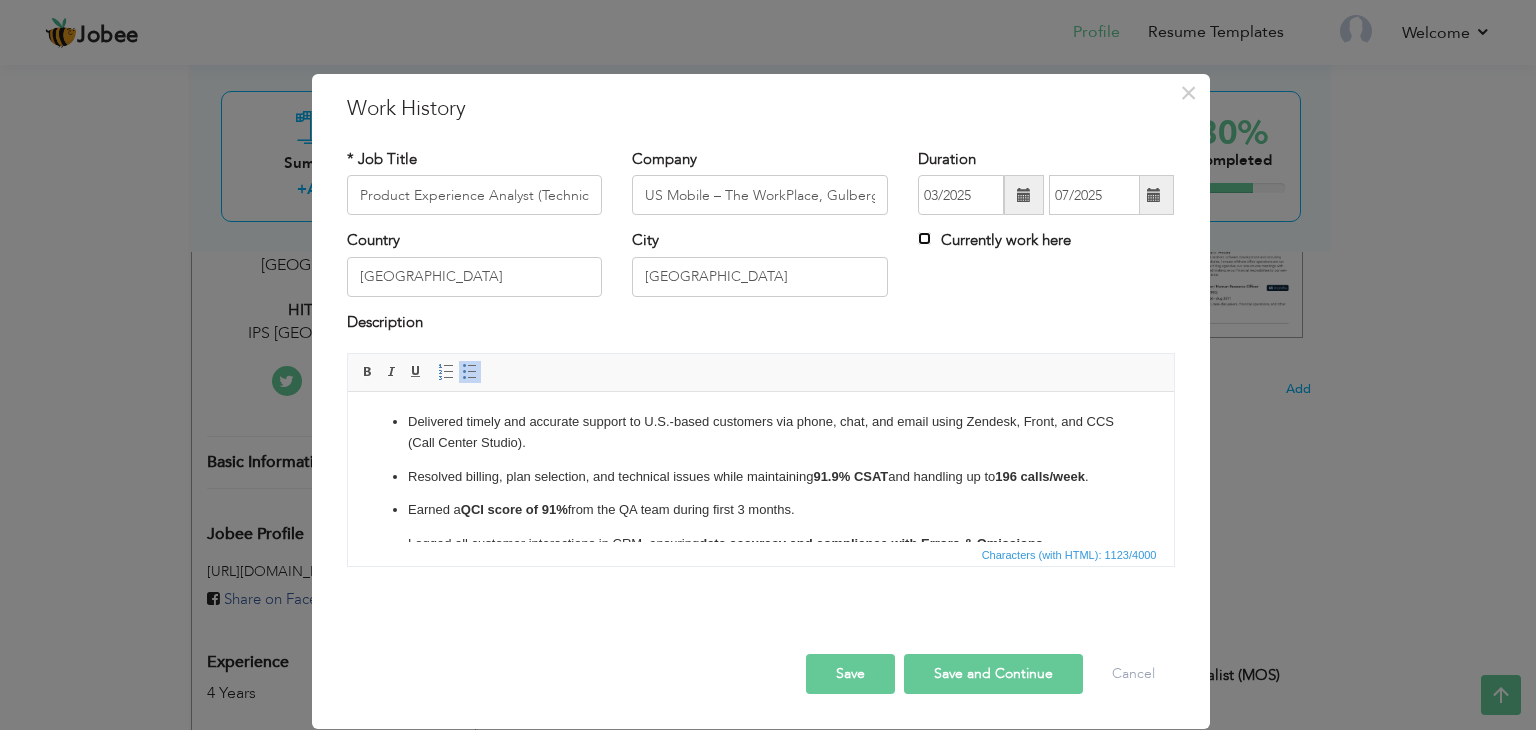 click on "Currently work here" at bounding box center (924, 238) 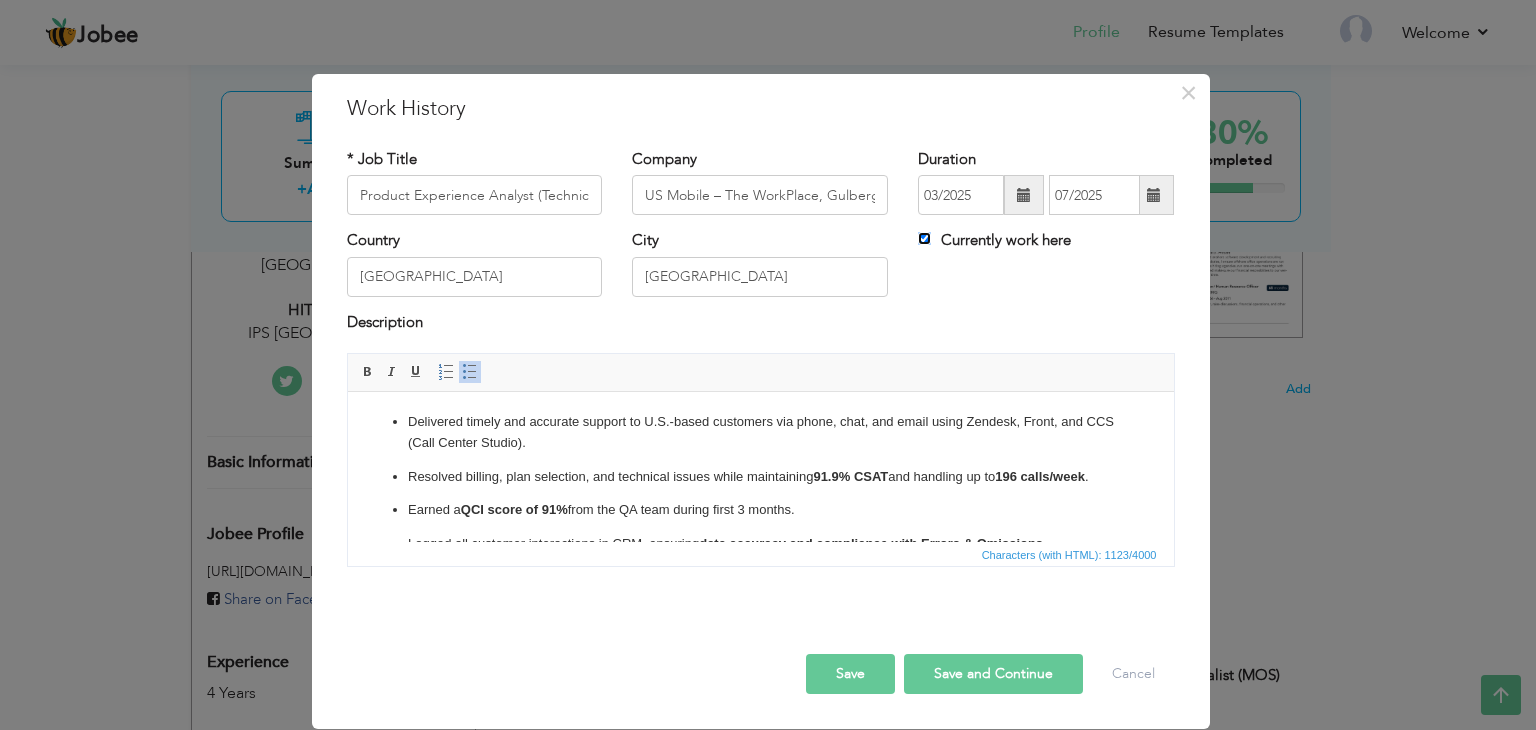 type 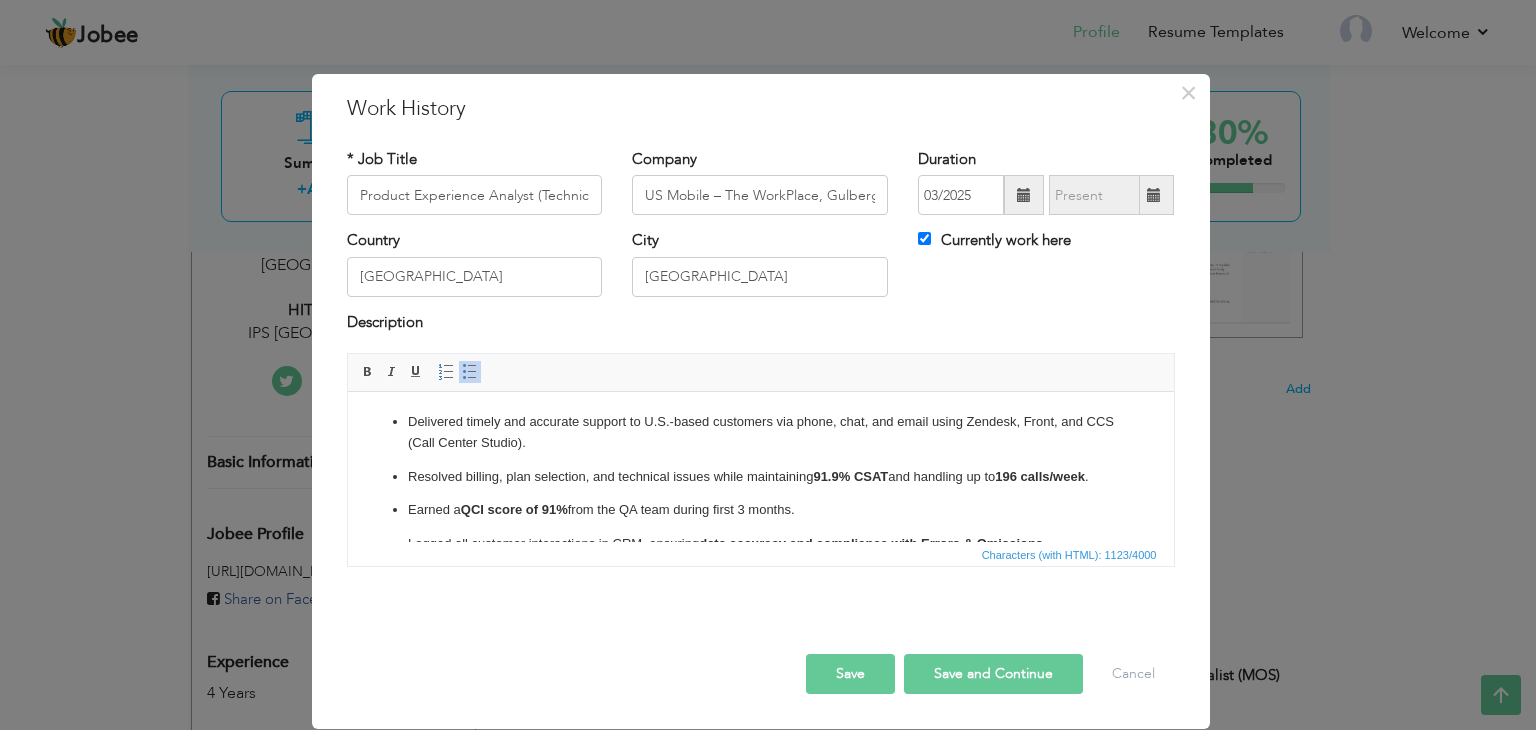 click at bounding box center (1024, 195) 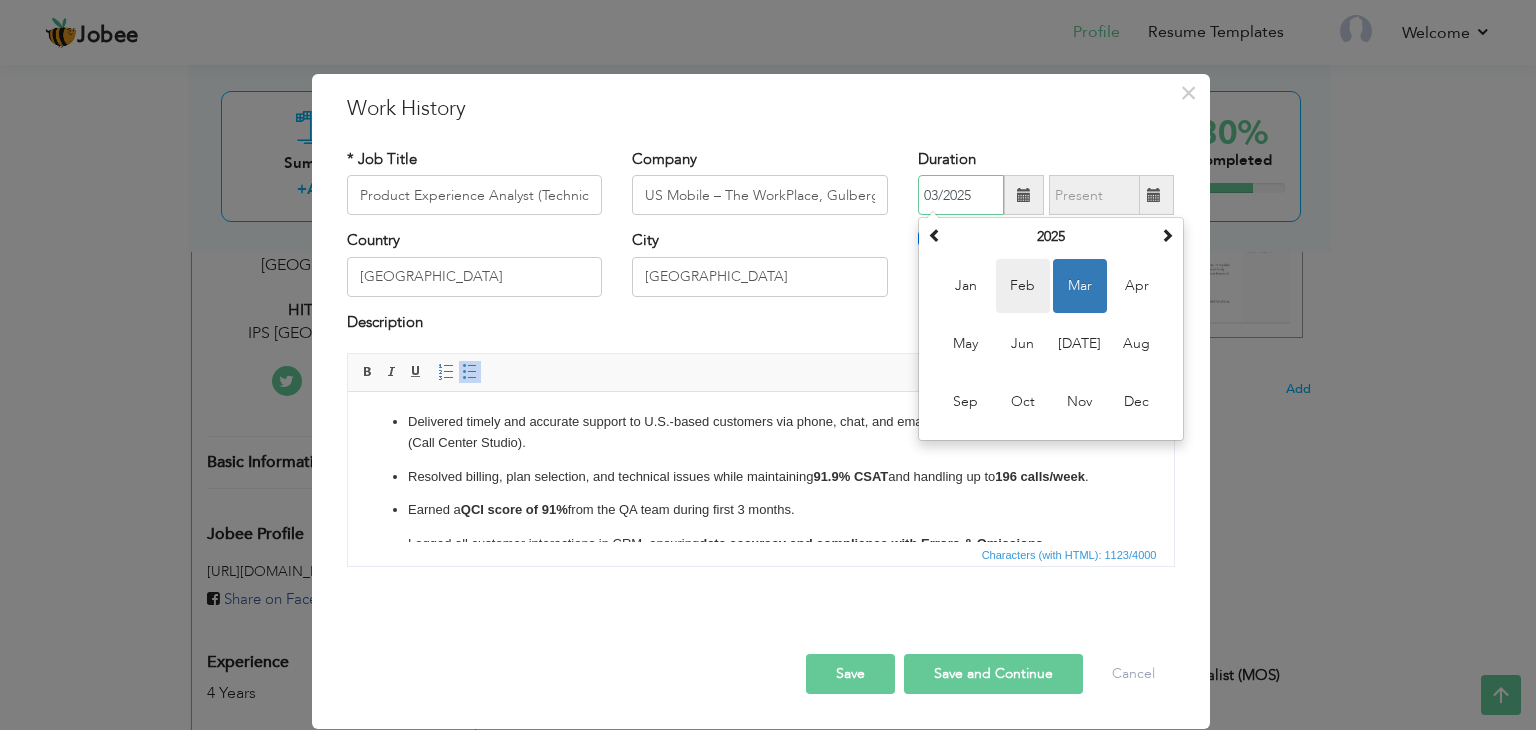 click on "Feb" at bounding box center (1023, 286) 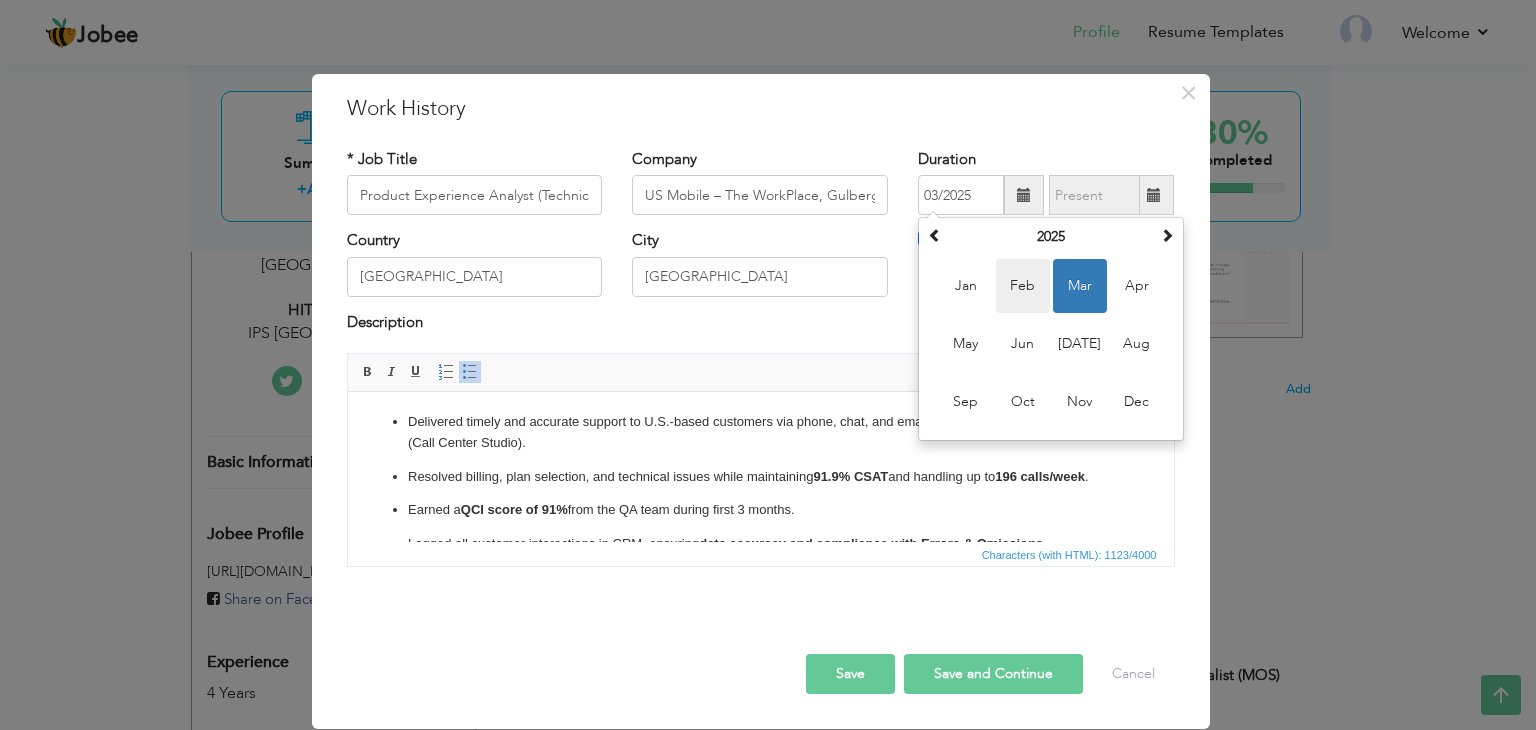 type on "02/2025" 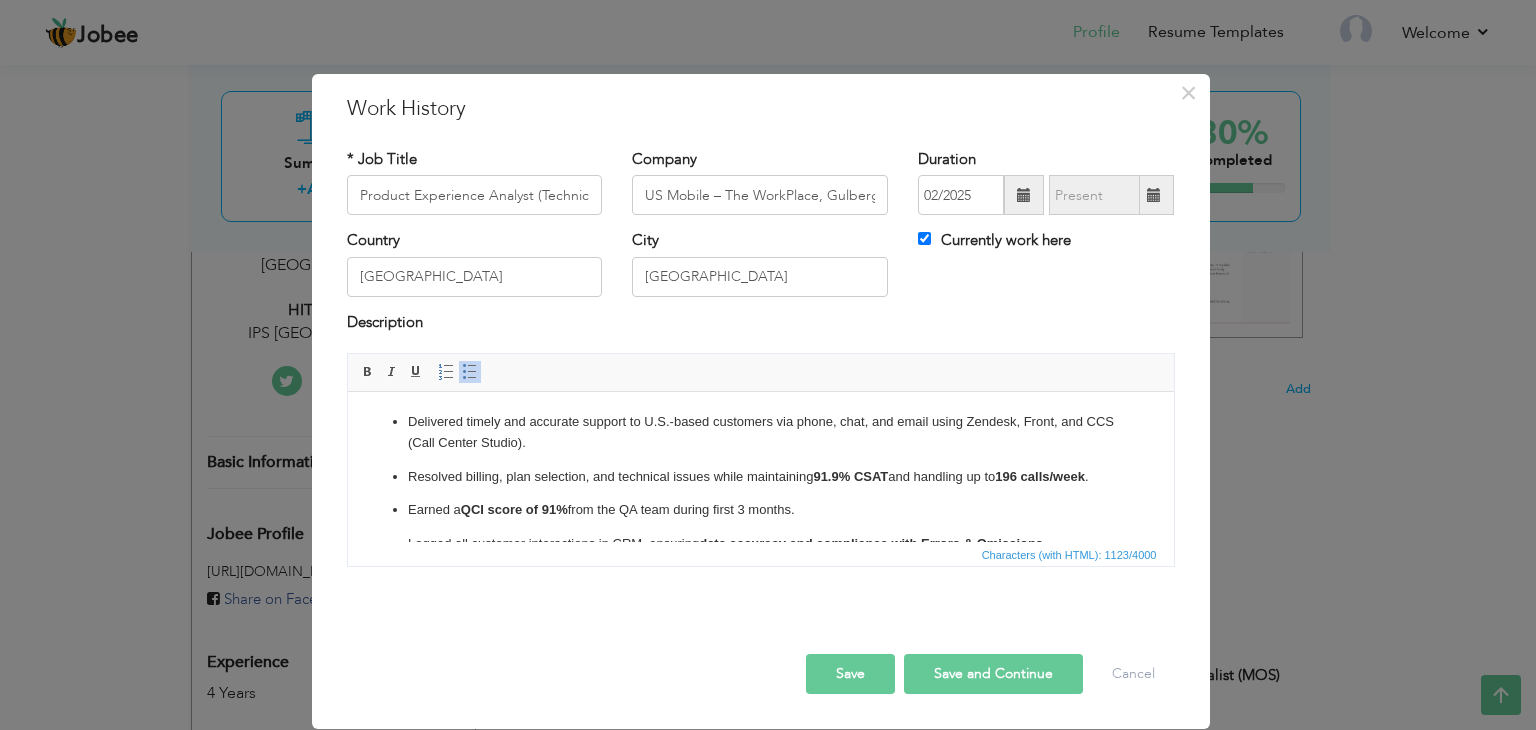 click at bounding box center (1154, 195) 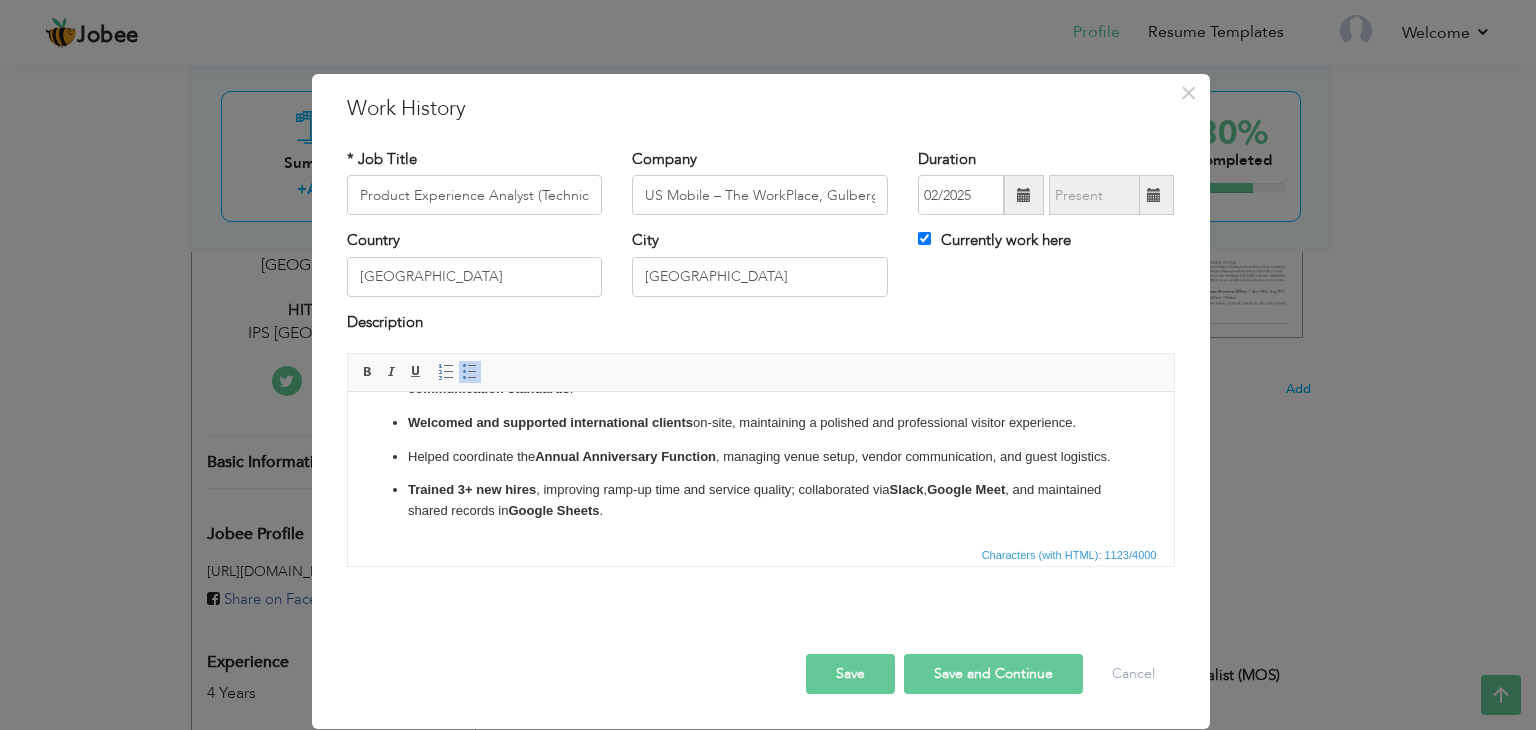 scroll, scrollTop: 0, scrollLeft: 0, axis: both 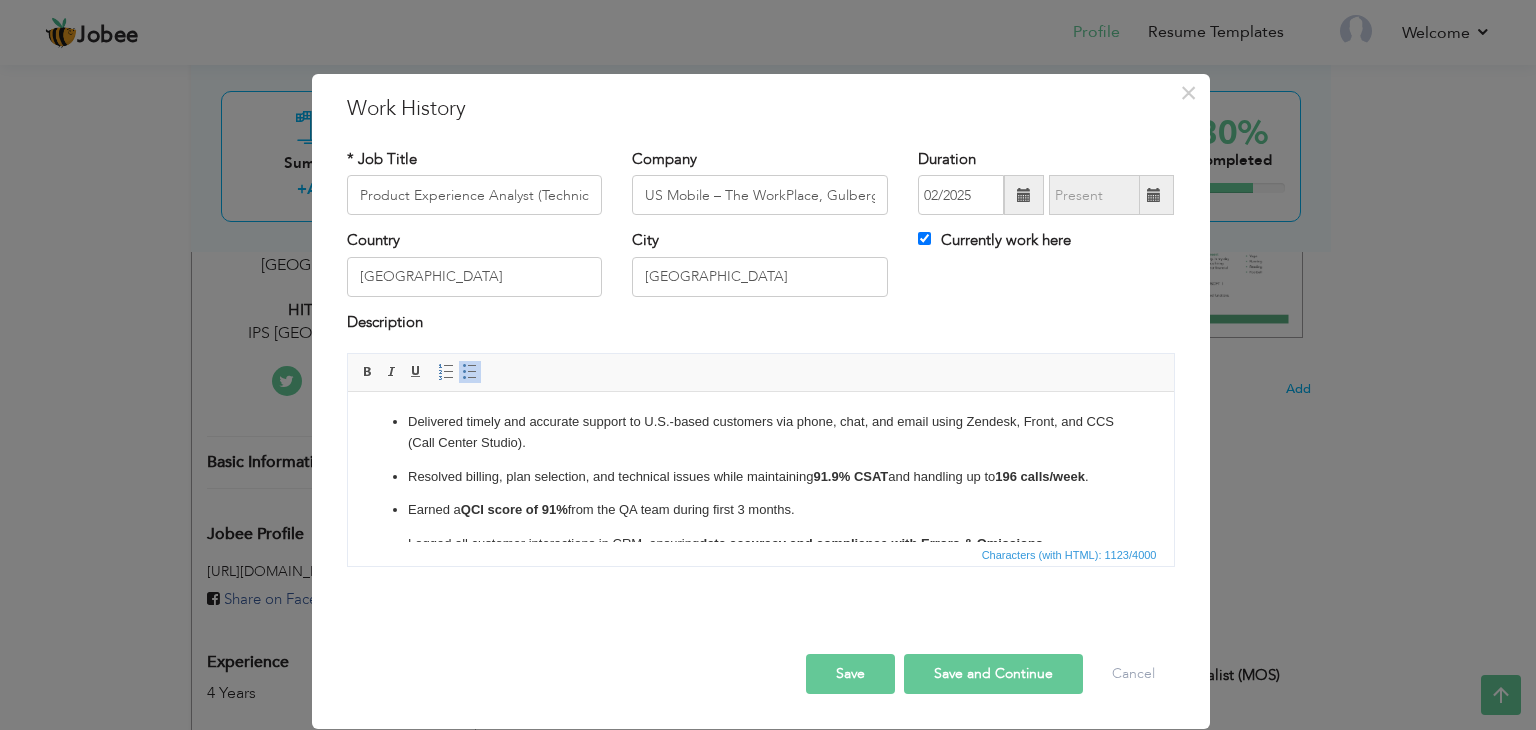 click on "Delivered timely and accurate support to U.S.-based customers via phone, chat, and email using Zendesk, Front, and CCS (Call Center Studio)." at bounding box center (760, 433) 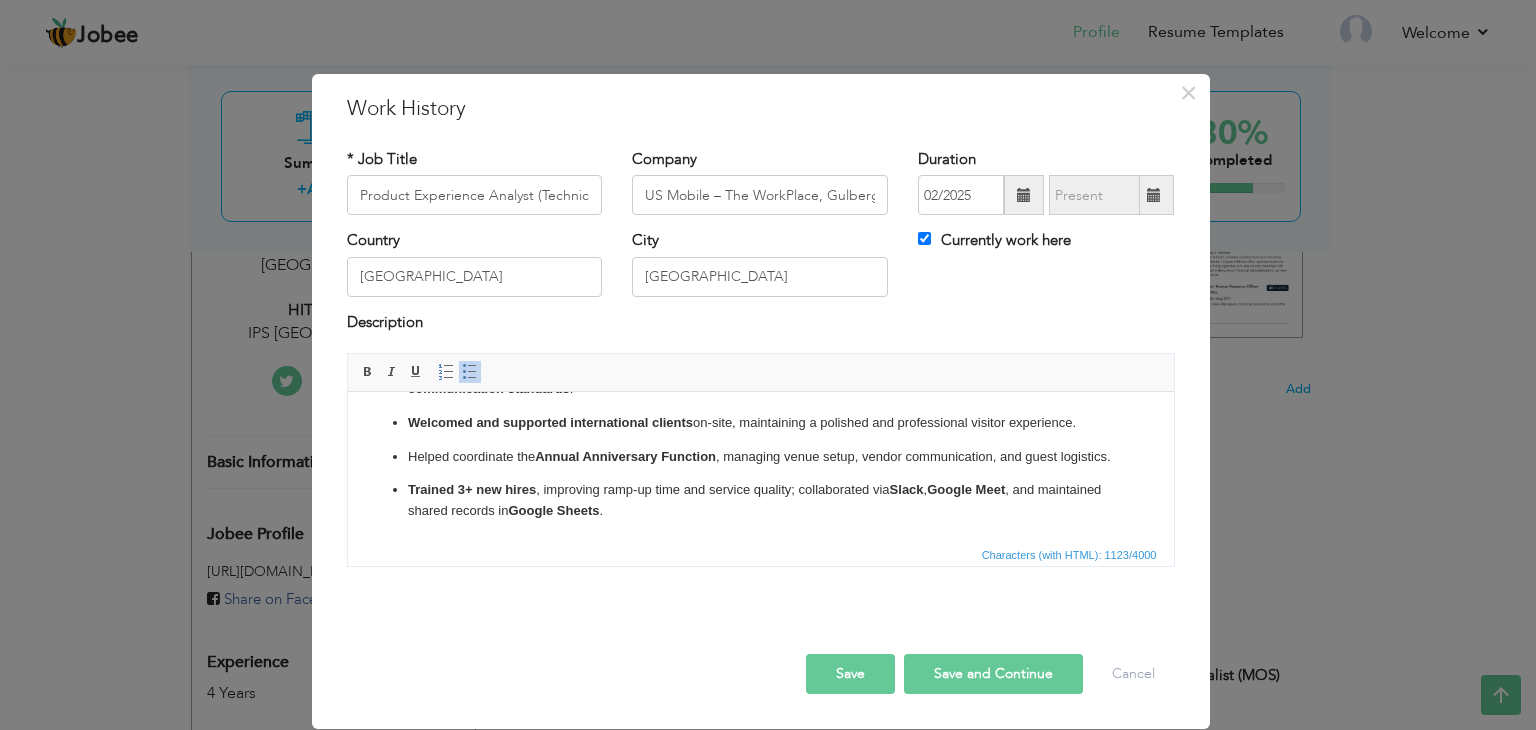 scroll, scrollTop: 196, scrollLeft: 0, axis: vertical 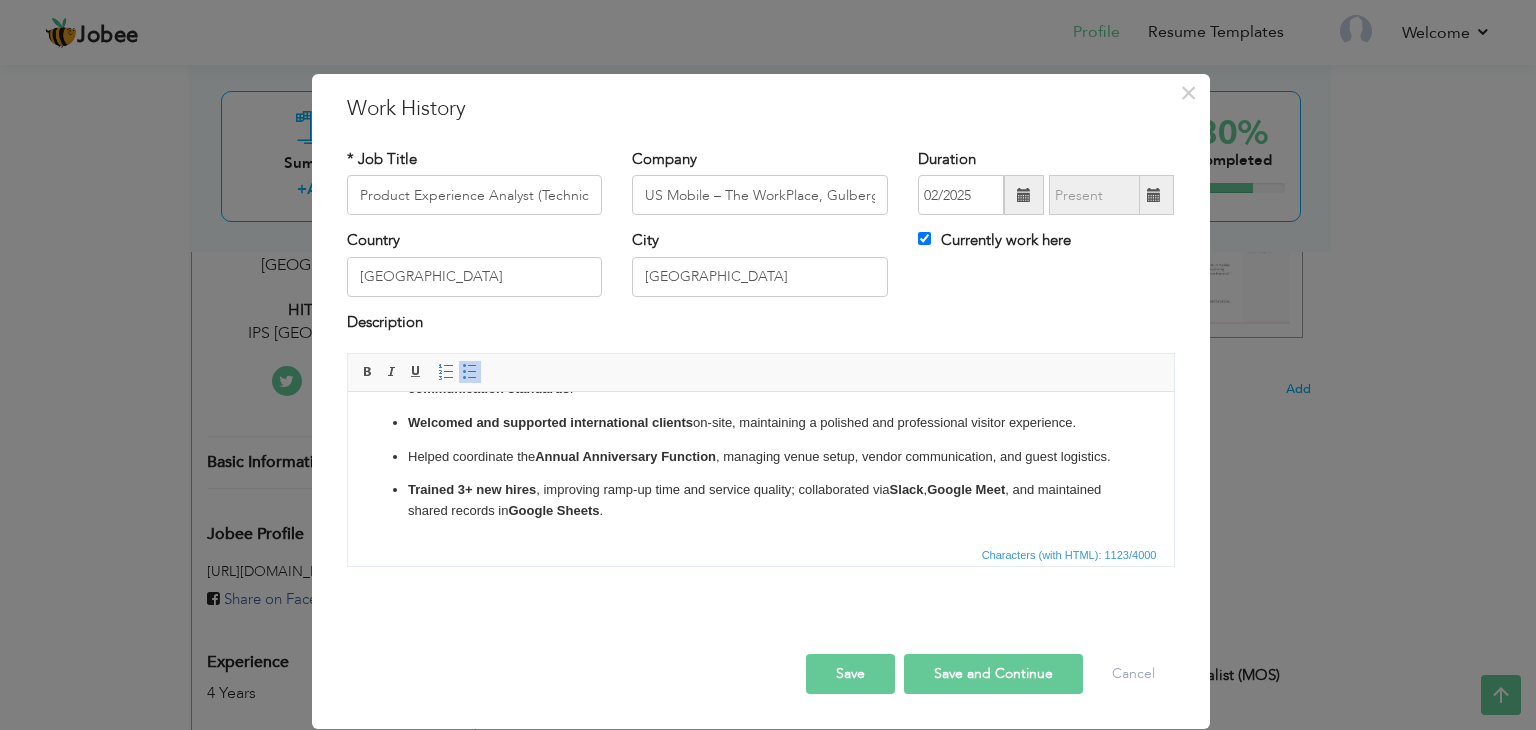 click on "Save and Continue" at bounding box center [993, 674] 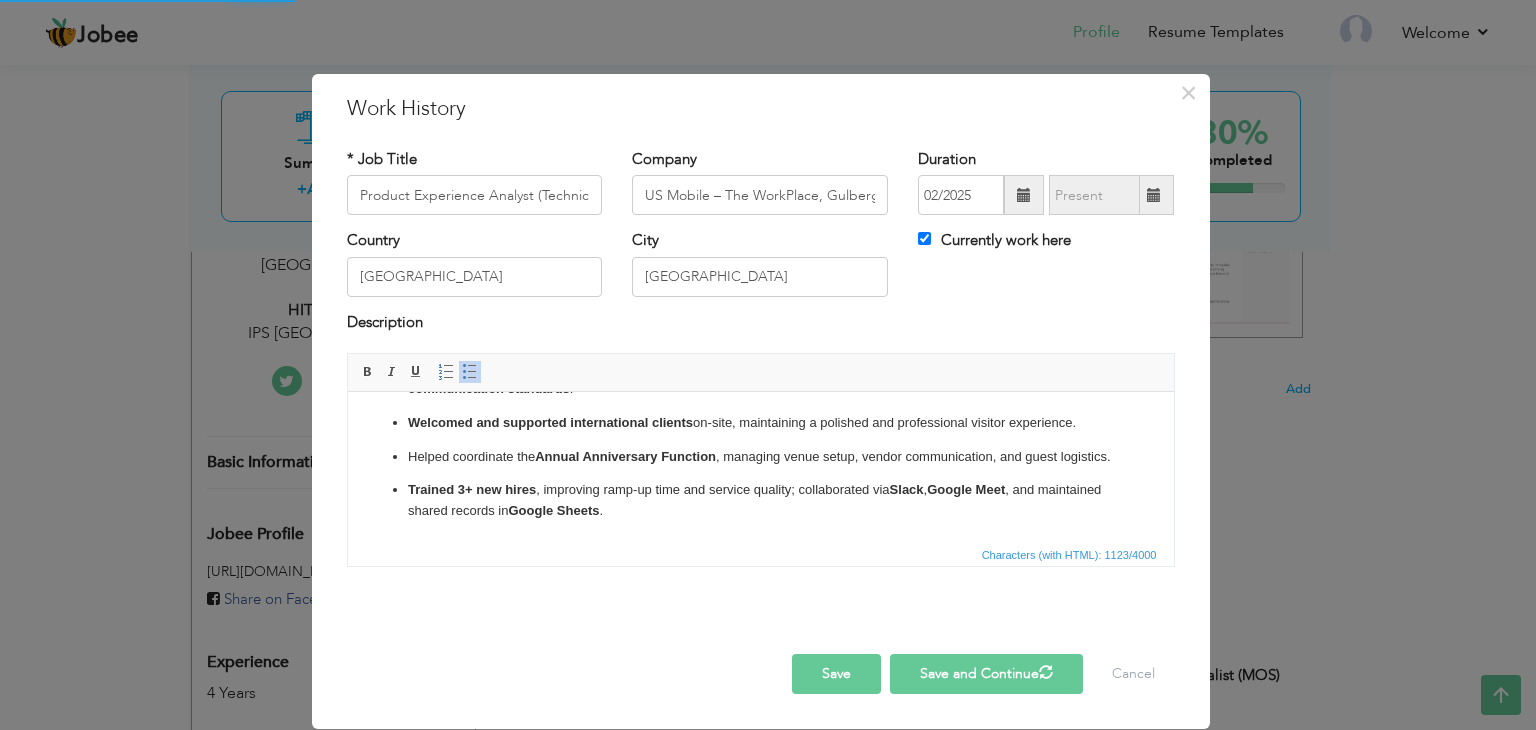type 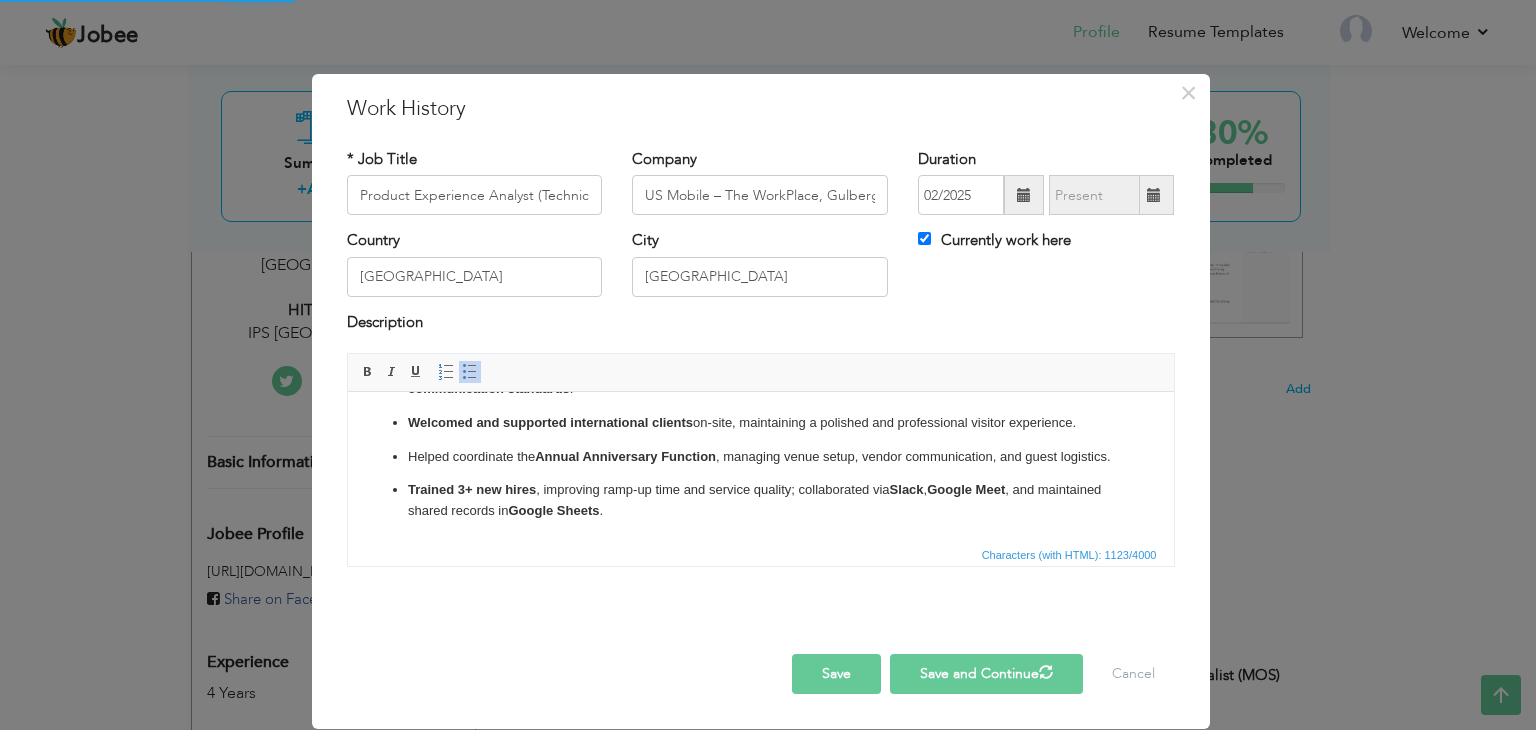 type 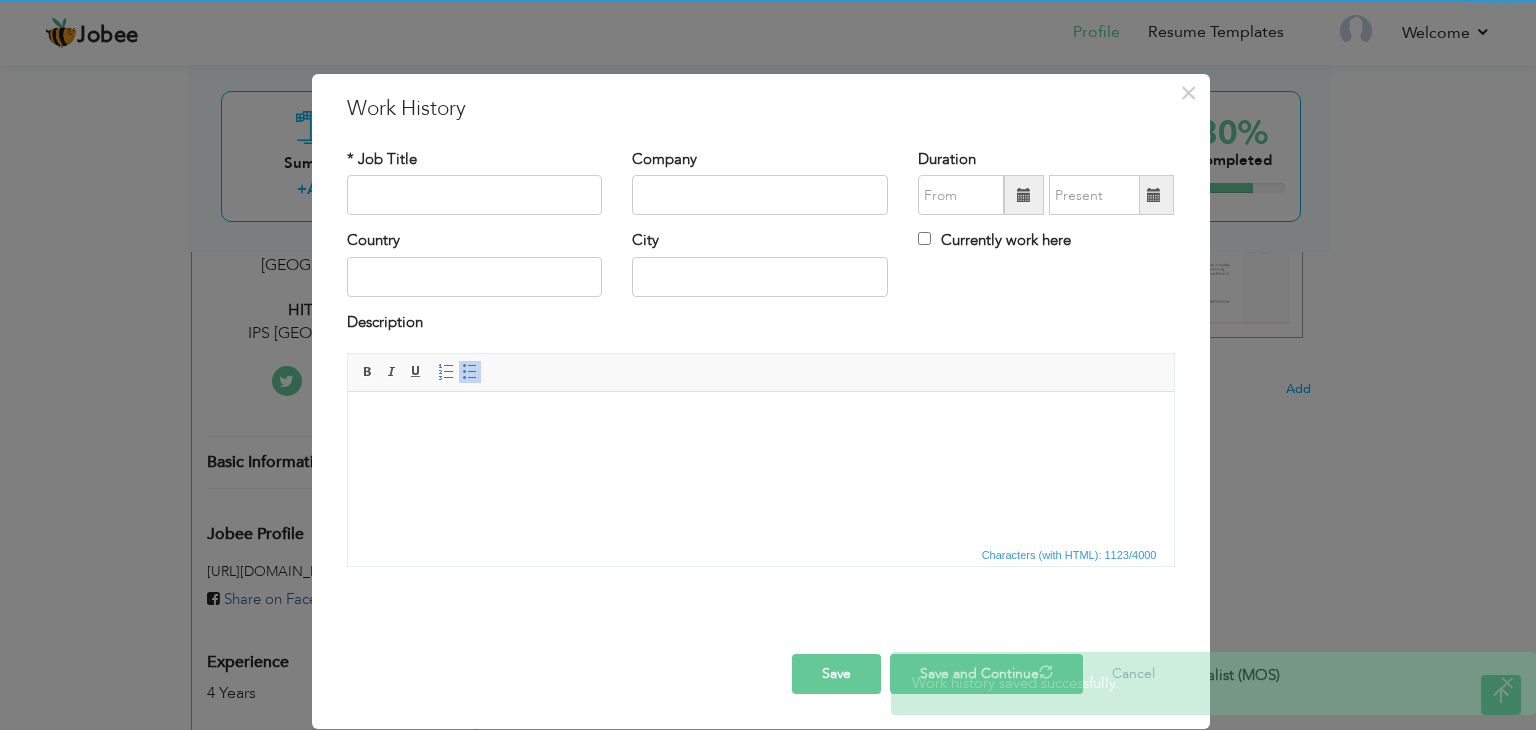 scroll, scrollTop: 0, scrollLeft: 0, axis: both 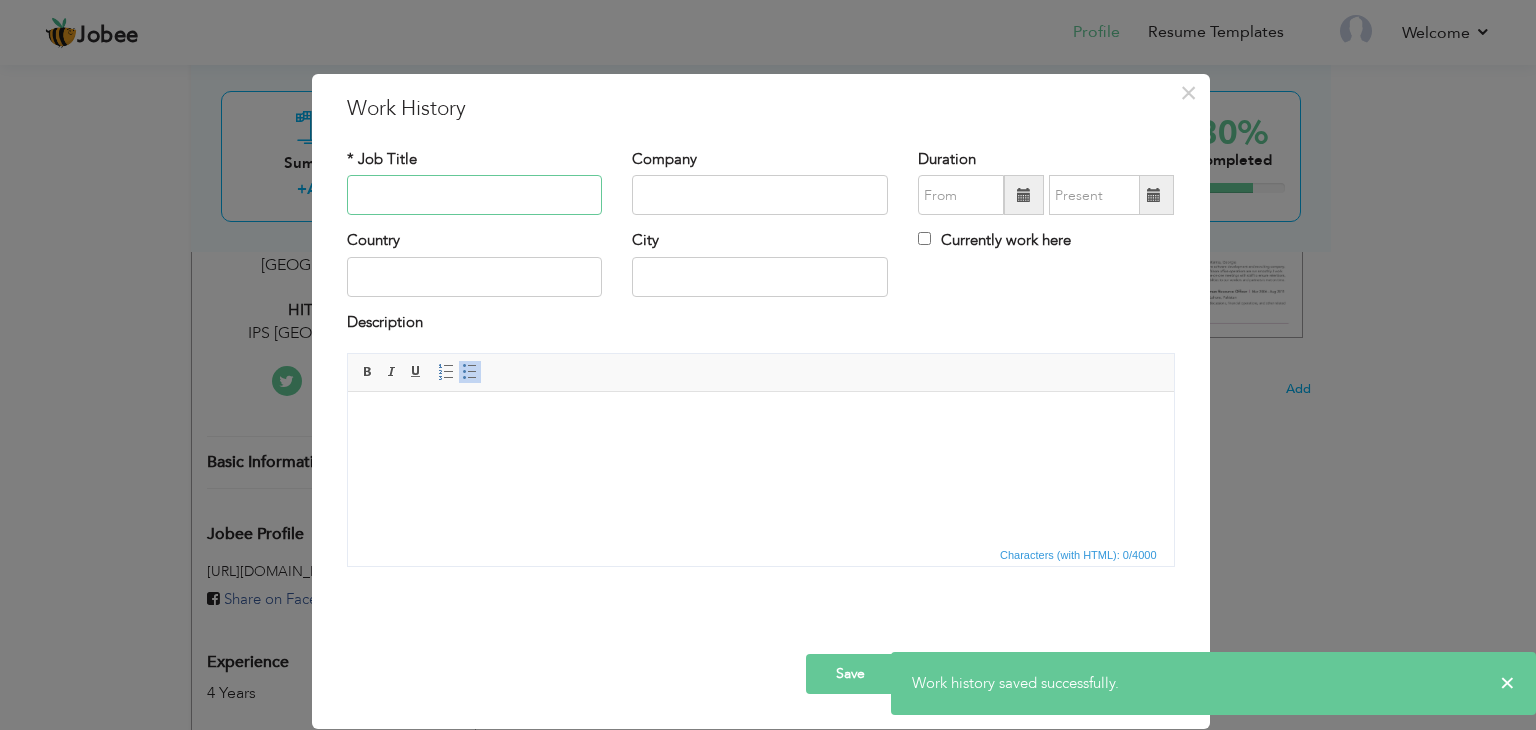 click at bounding box center (475, 195) 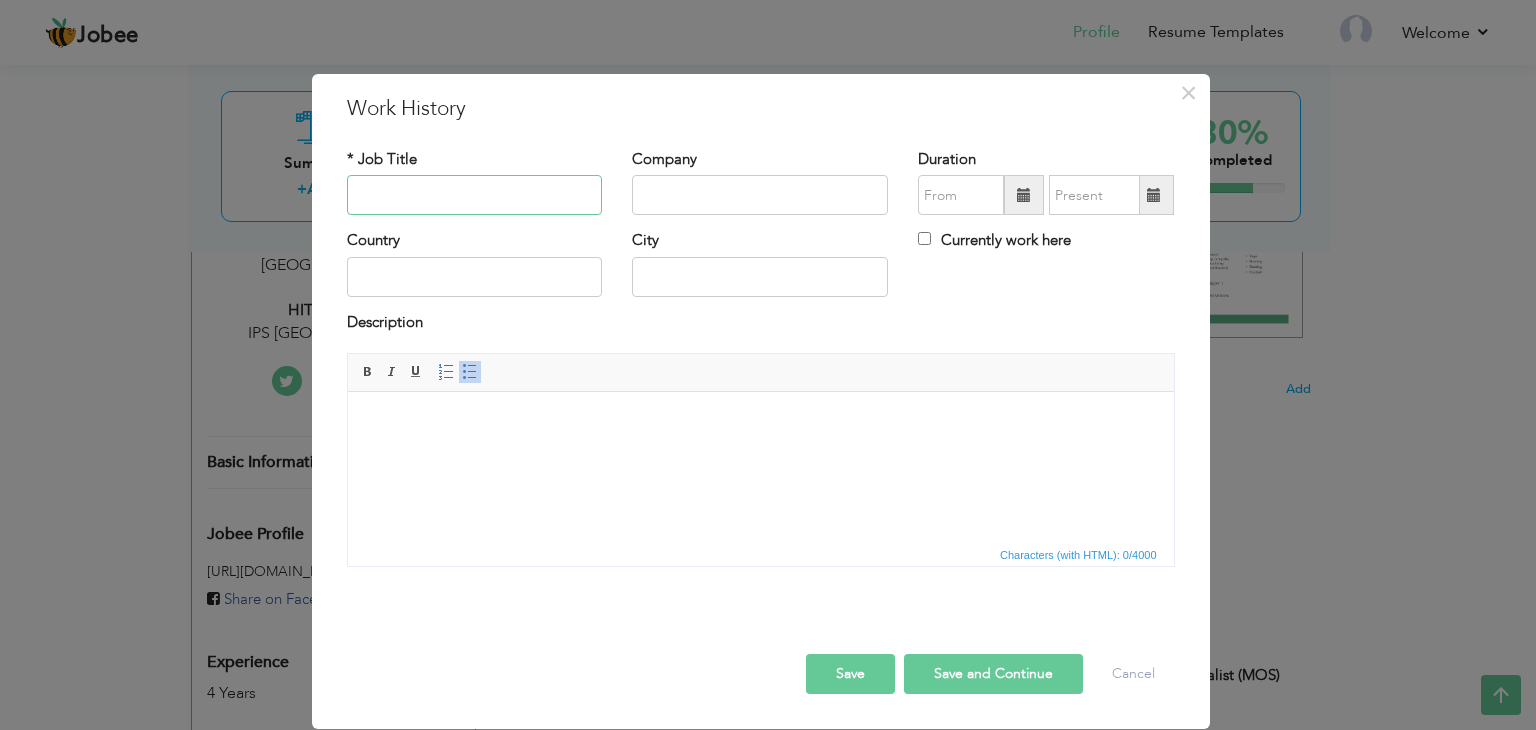 paste on "Technical Support Representative" 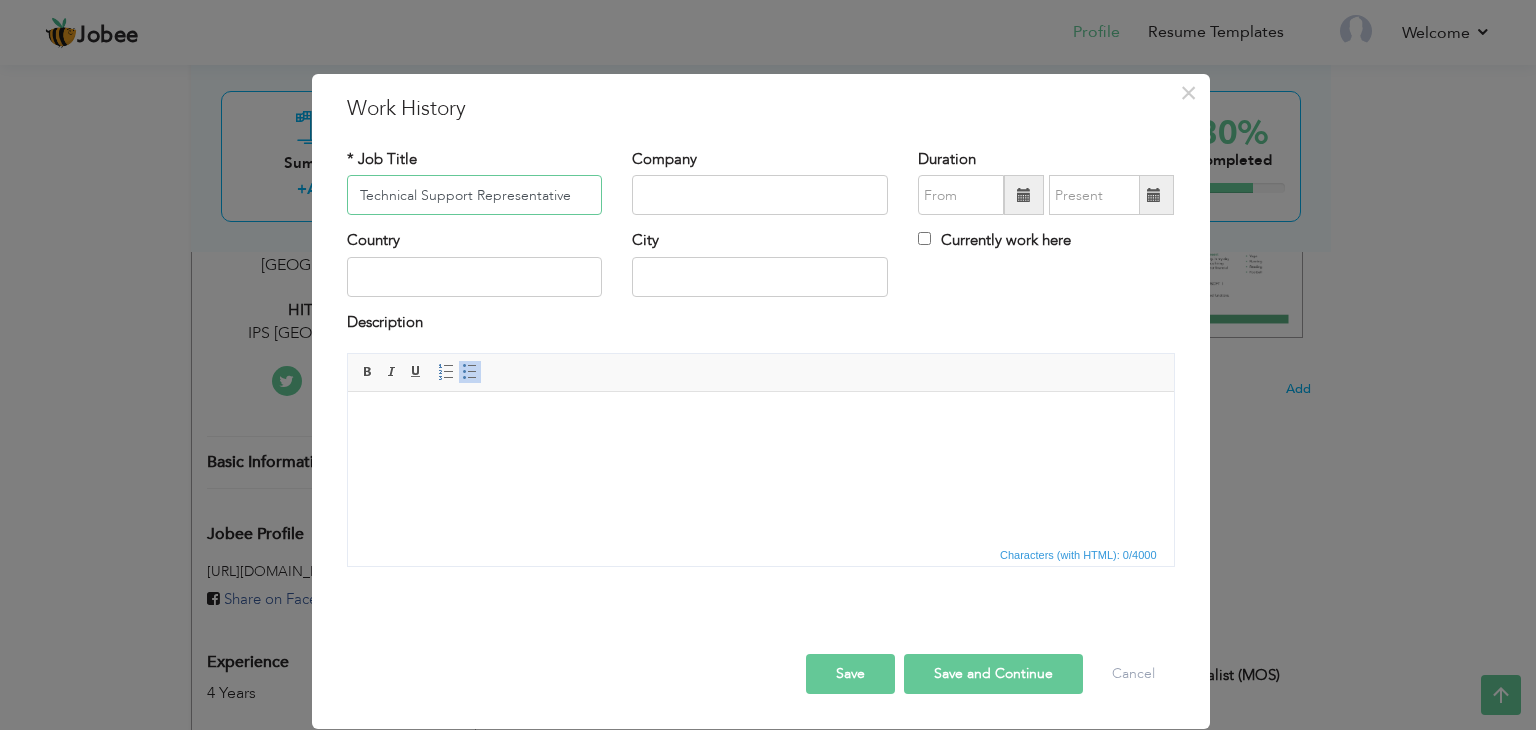 click on "Technical Support Representative" at bounding box center (475, 195) 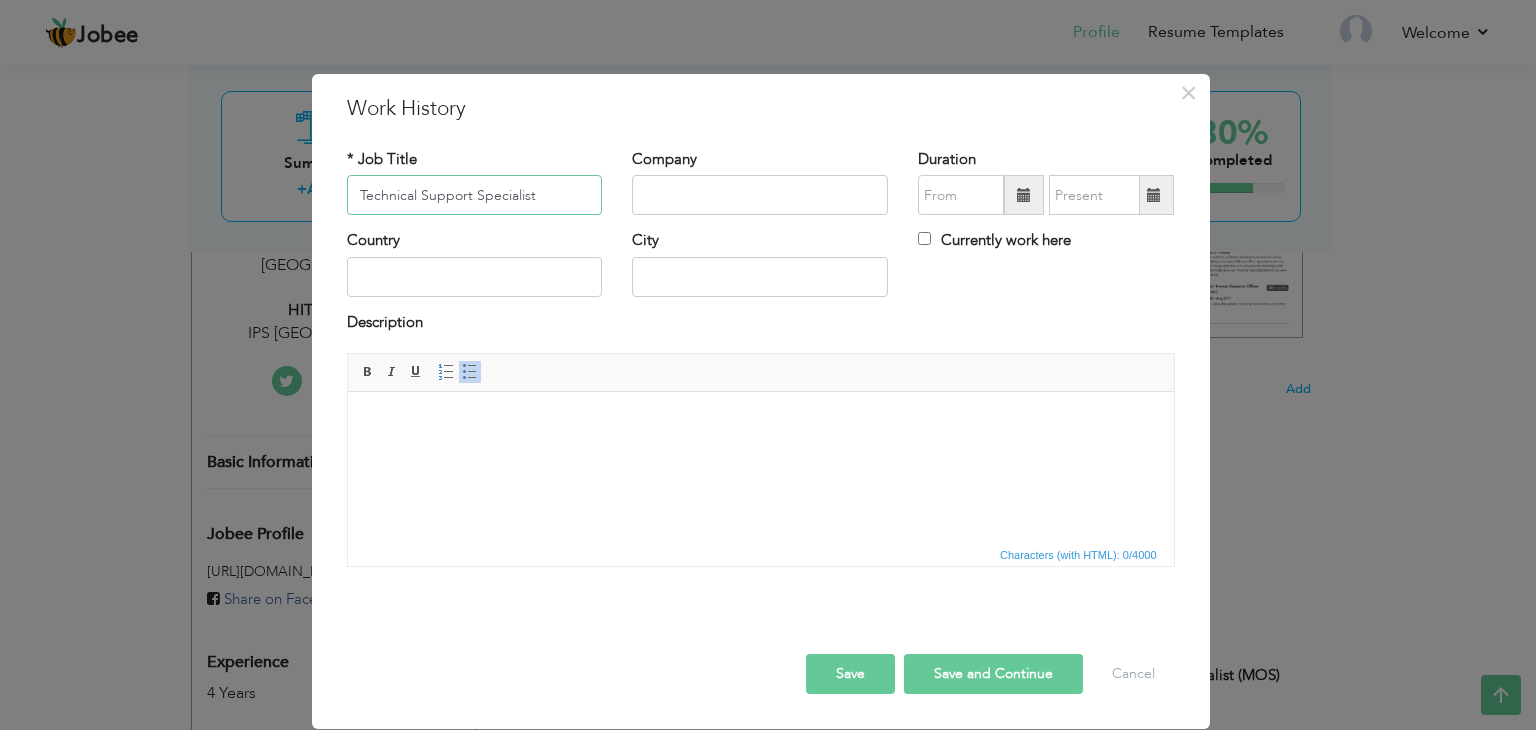 type on "Technical Support Specialist" 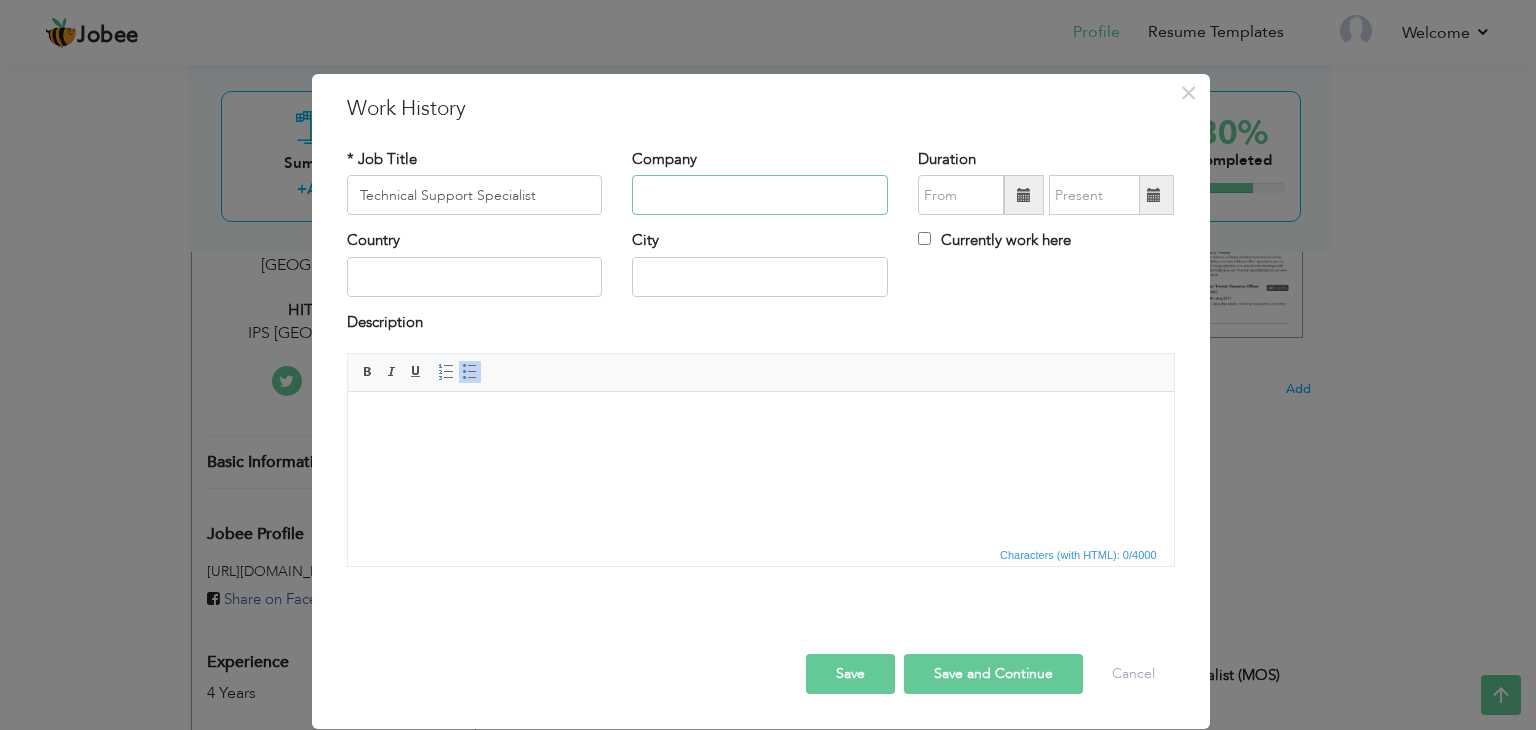 click at bounding box center [760, 195] 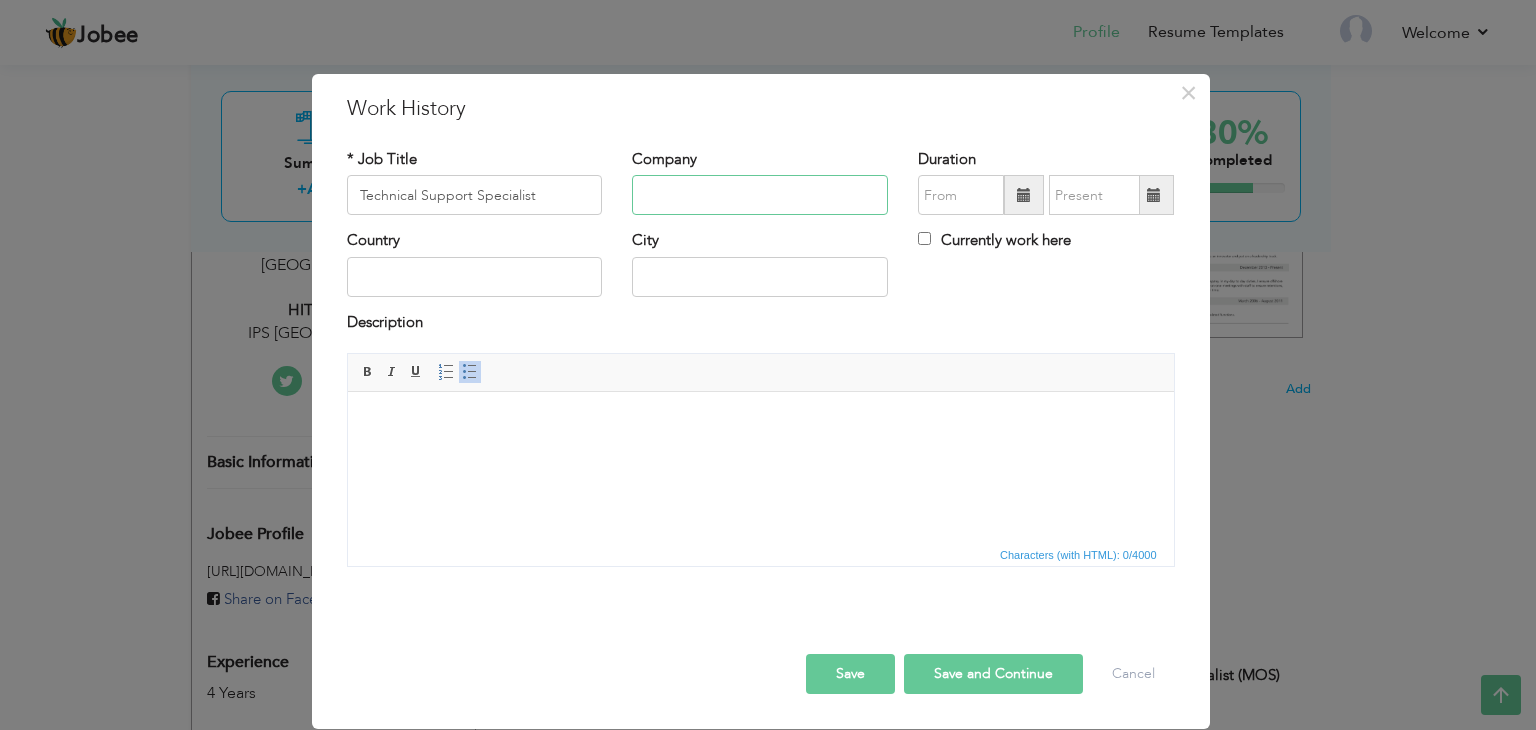 paste on "InDrive – Remote & RSpace, Gulberg," 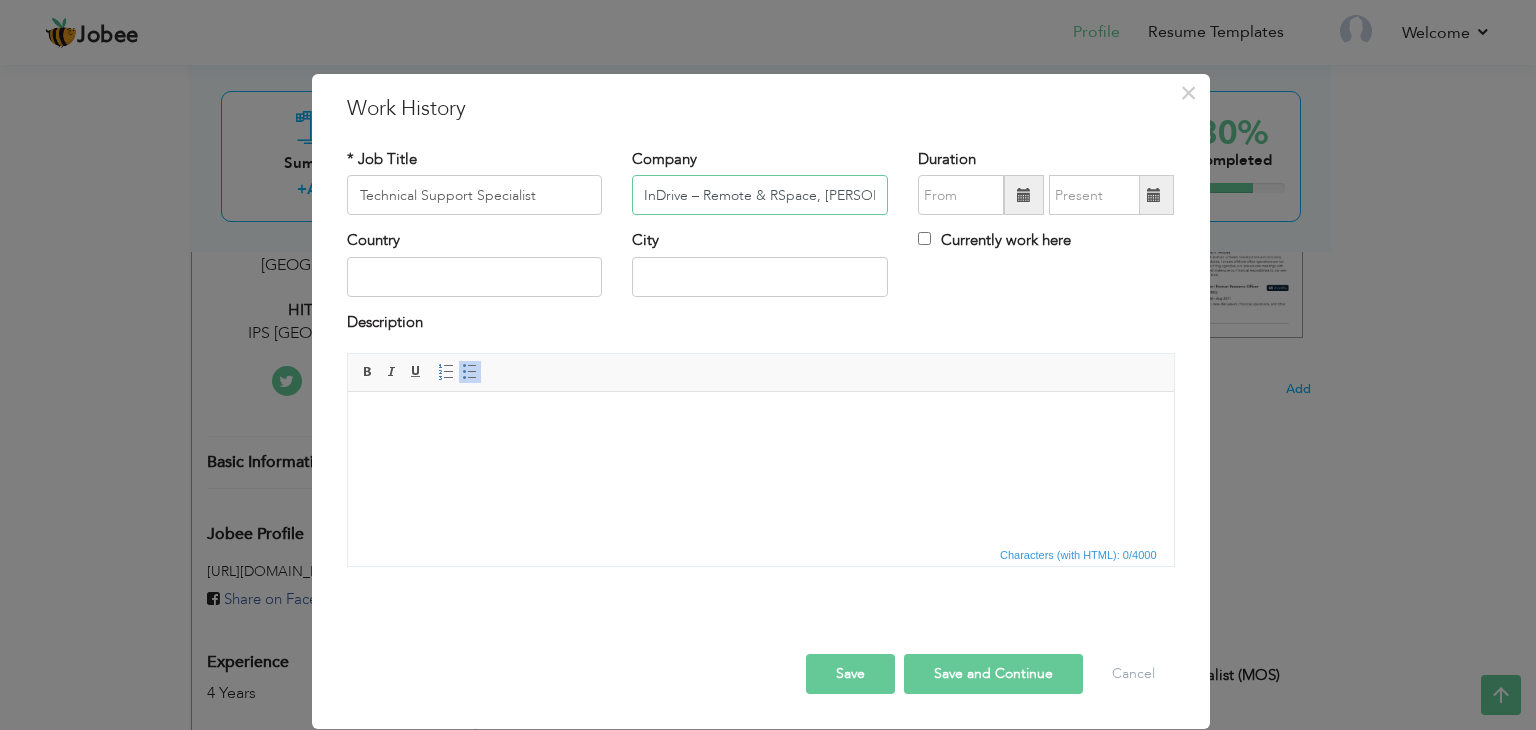 scroll, scrollTop: 0, scrollLeft: 0, axis: both 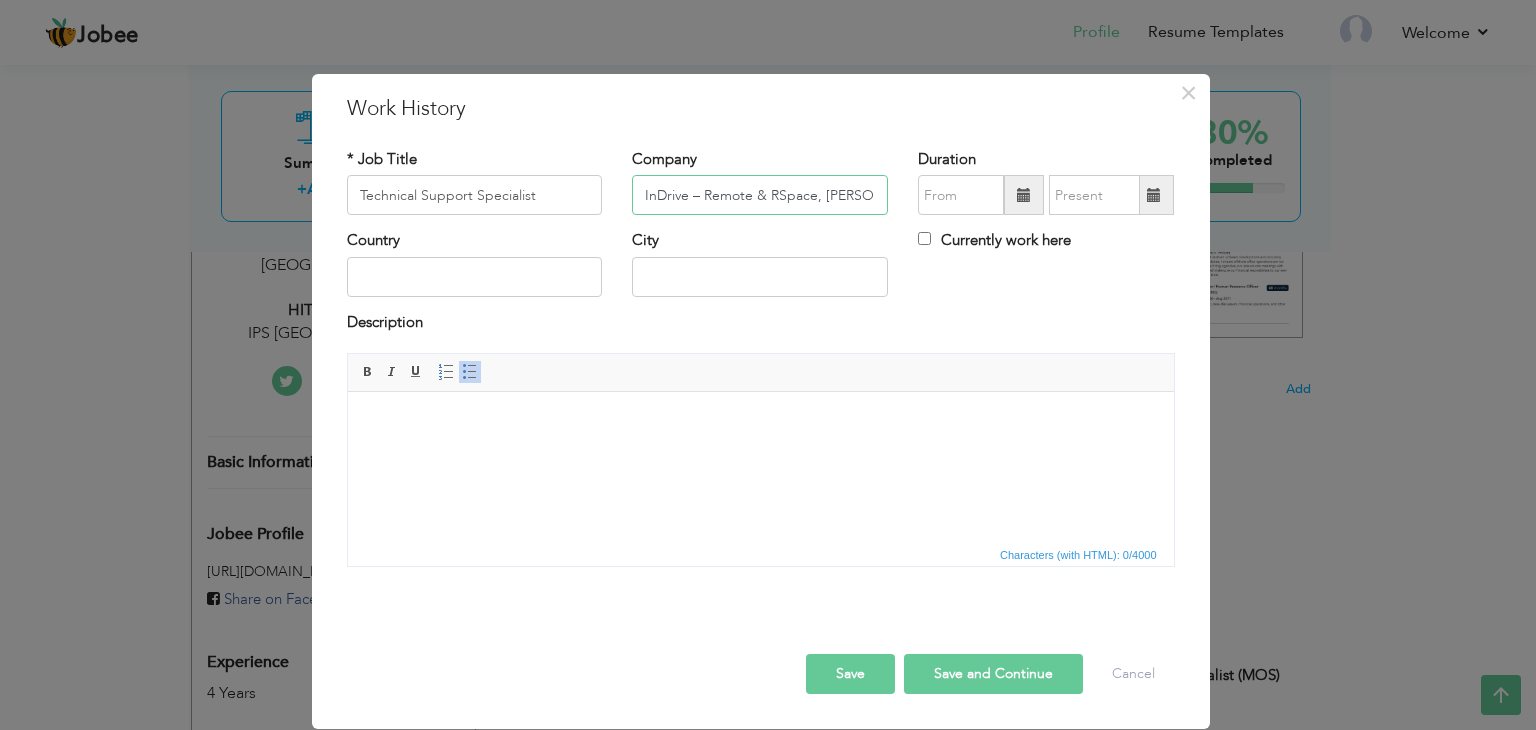 type on "InDrive – Remote & RSpace, [PERSON_NAME]" 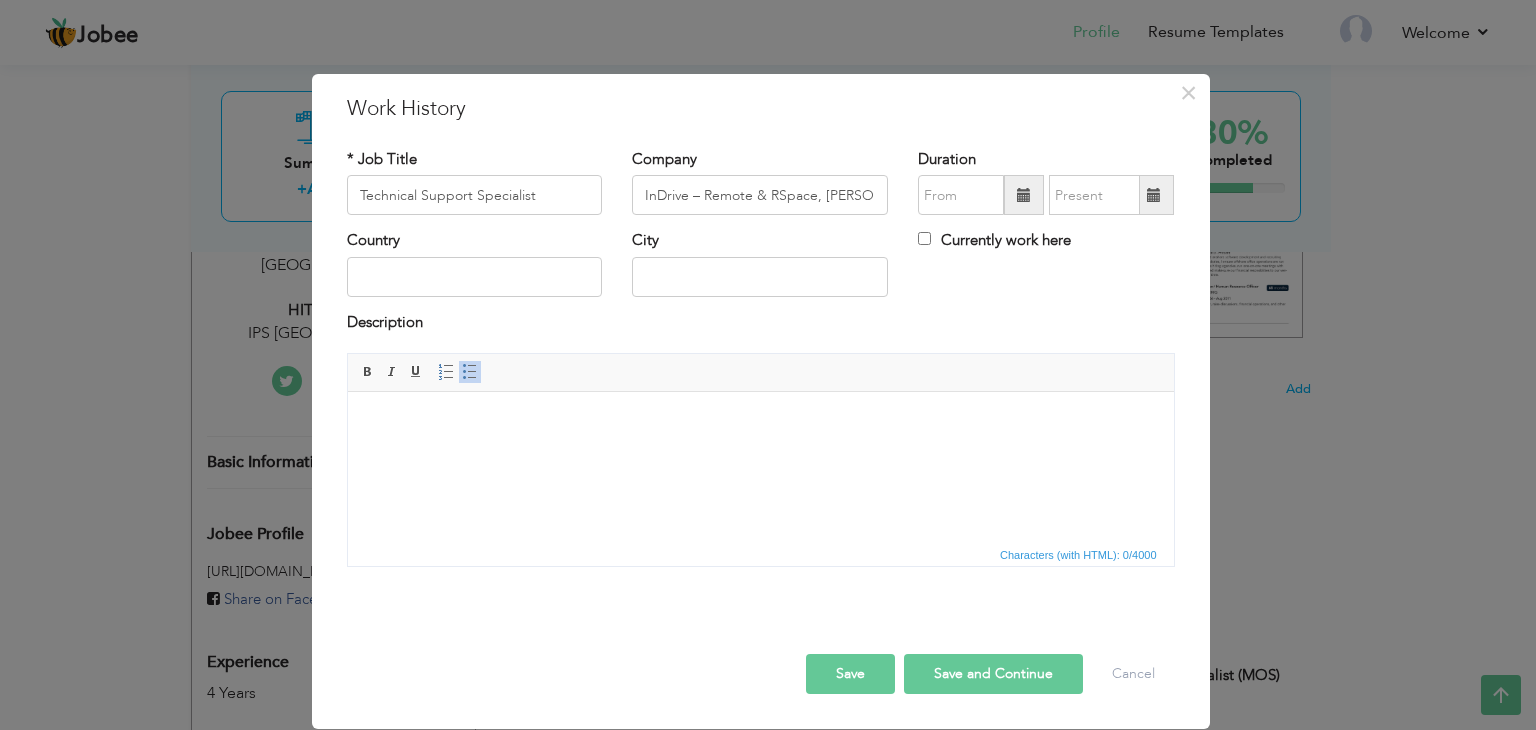 click at bounding box center [1024, 195] 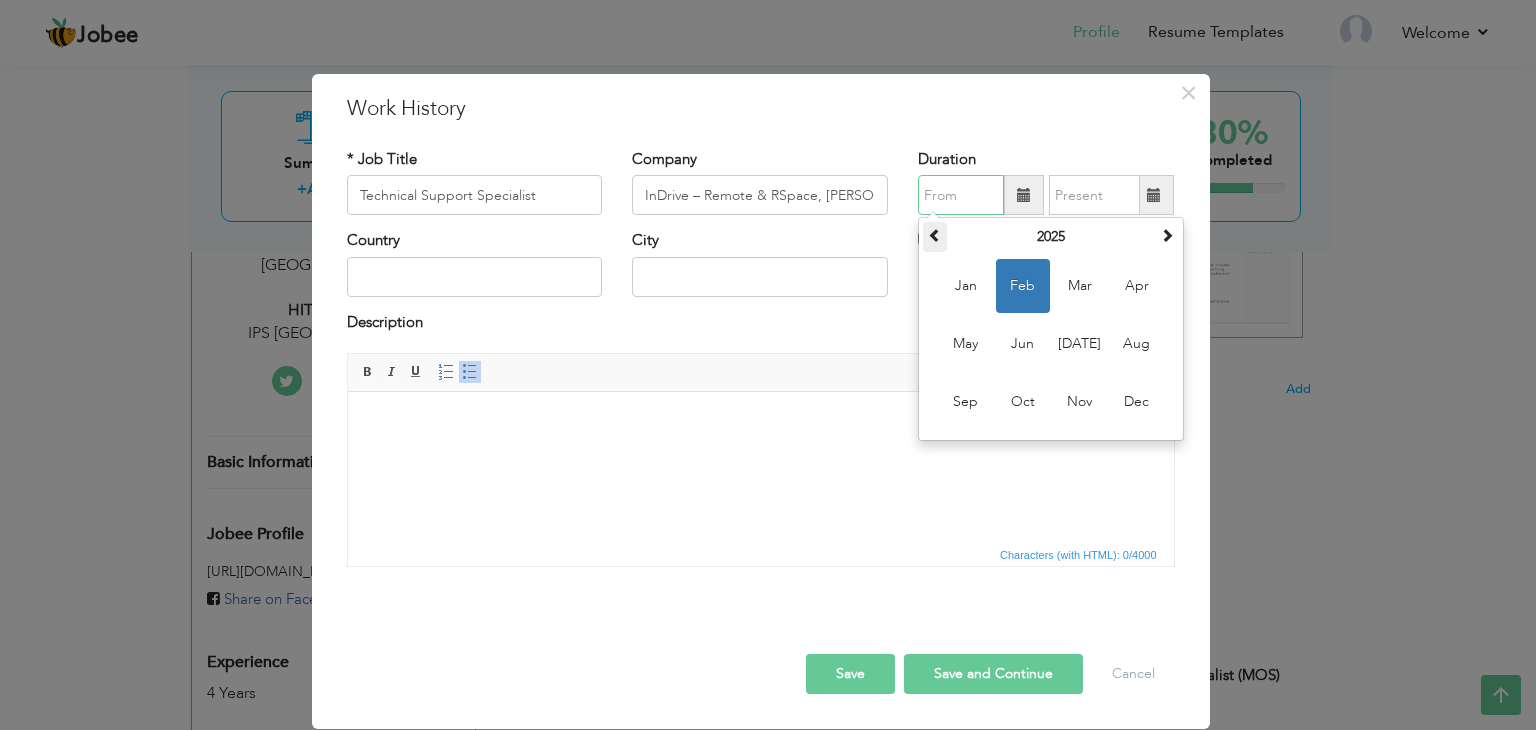 click at bounding box center (935, 237) 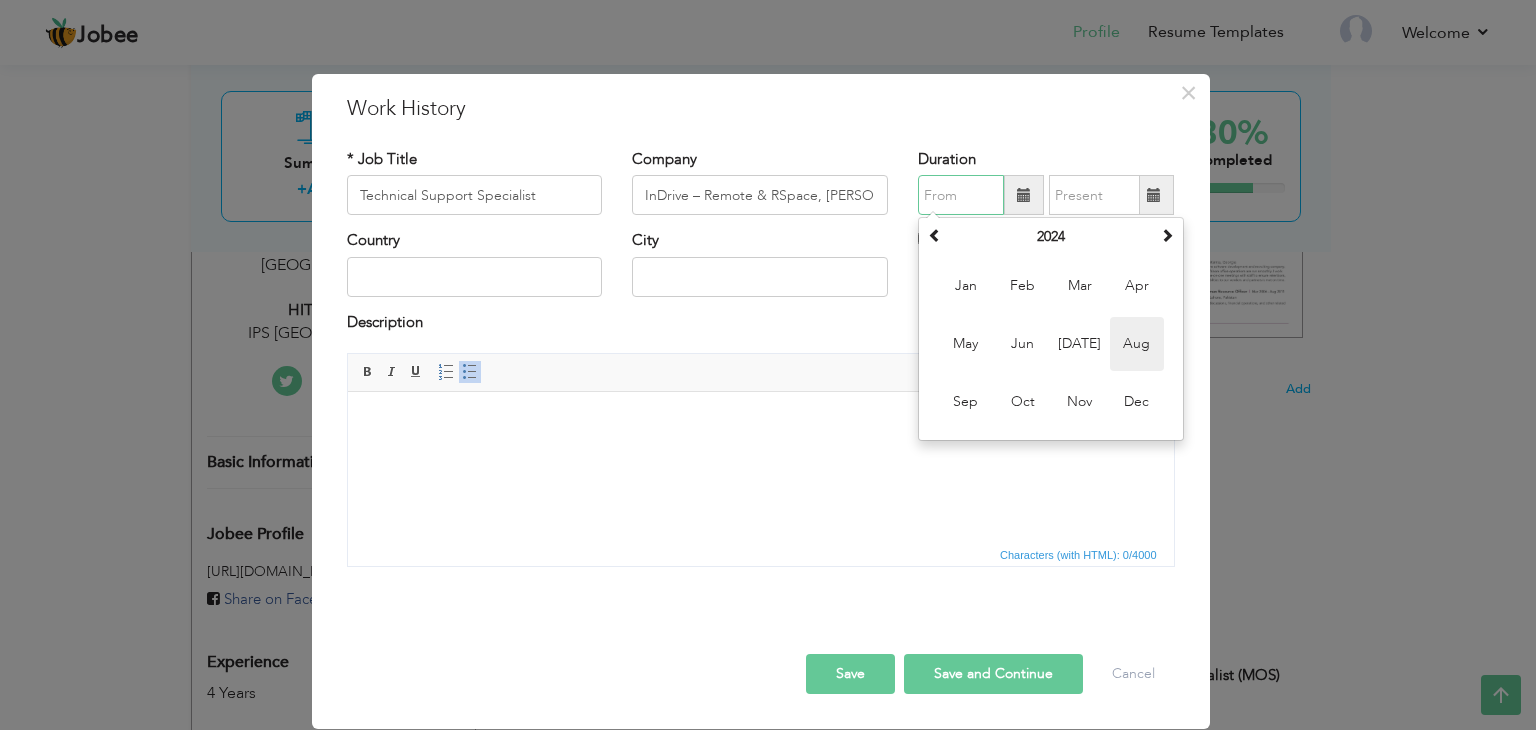 click on "Aug" at bounding box center [1137, 344] 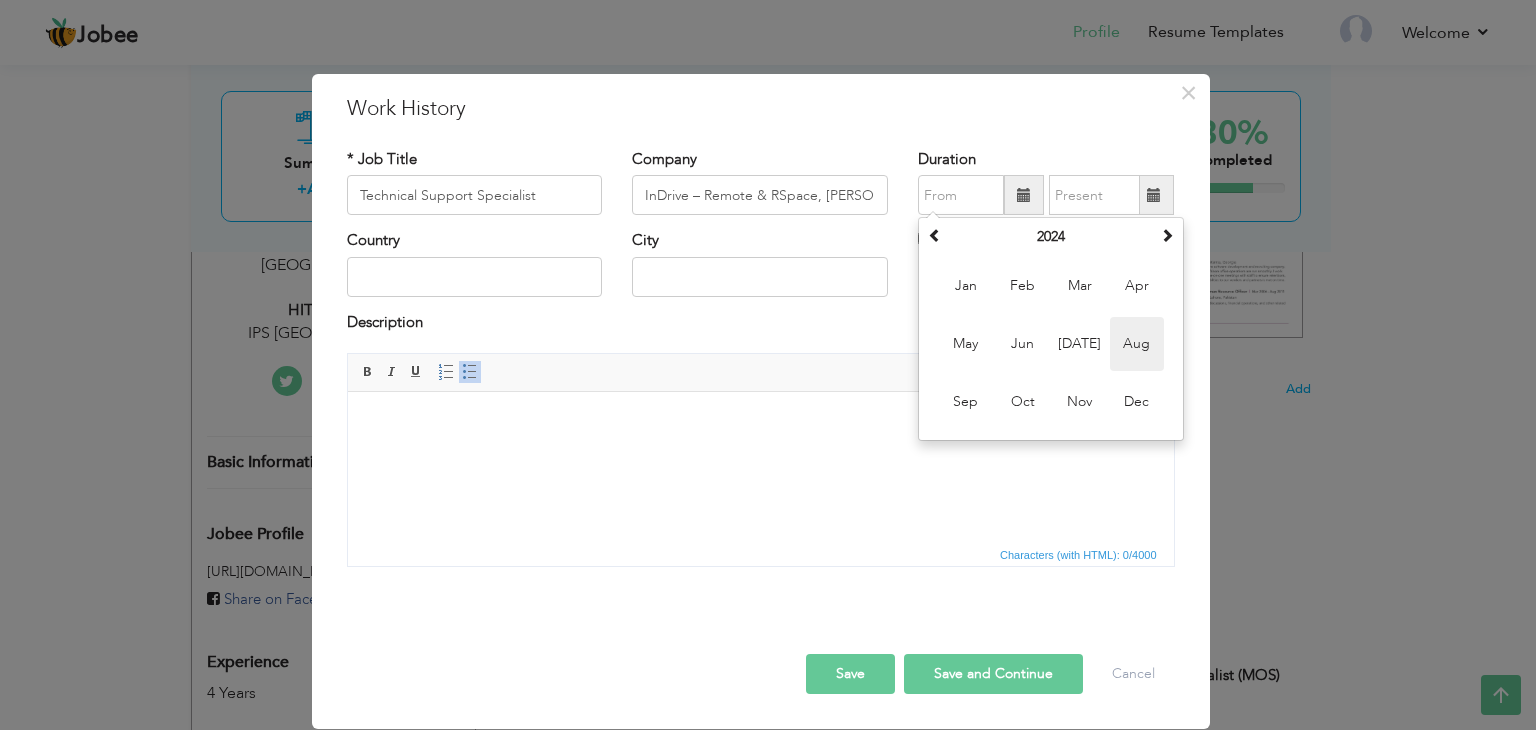 type on "08/2024" 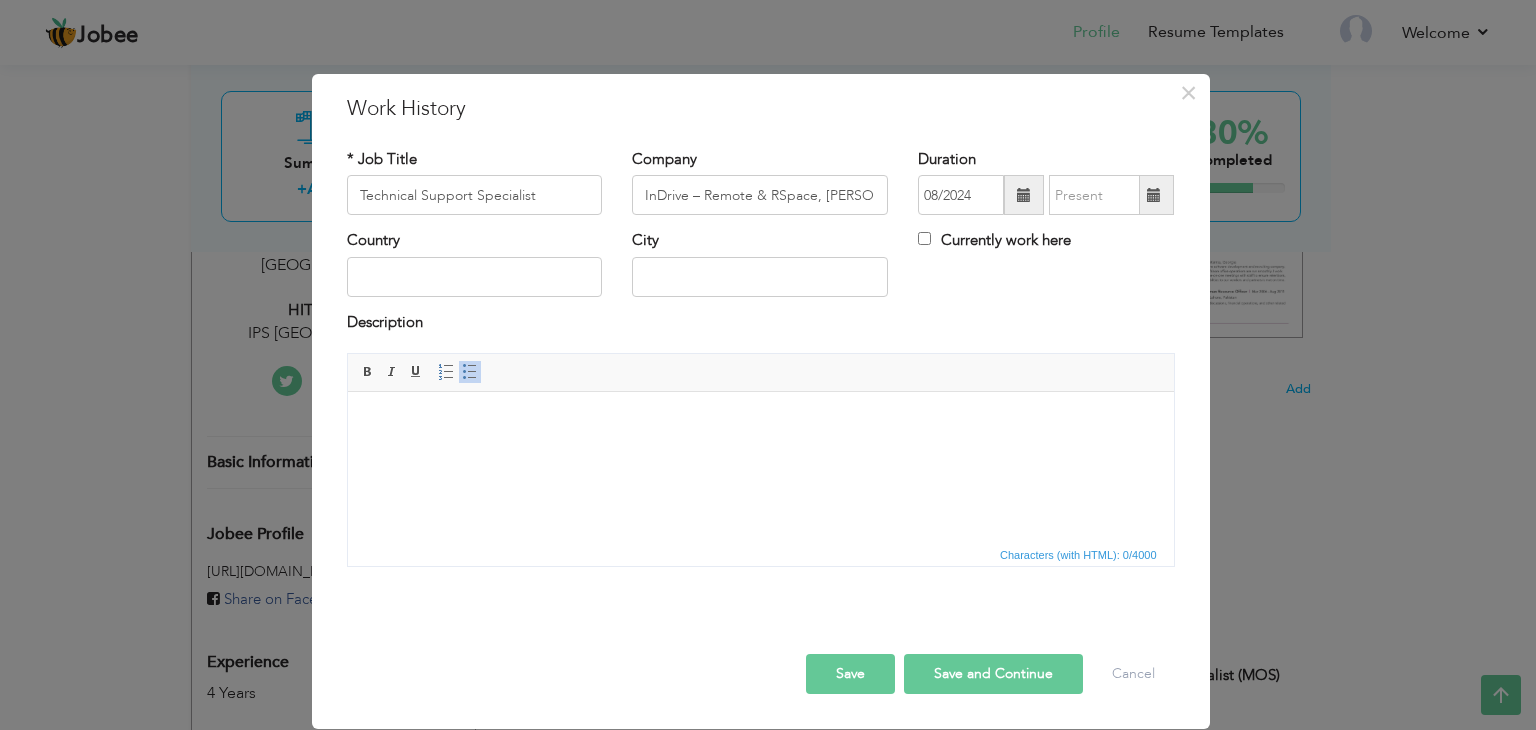 click at bounding box center (1154, 195) 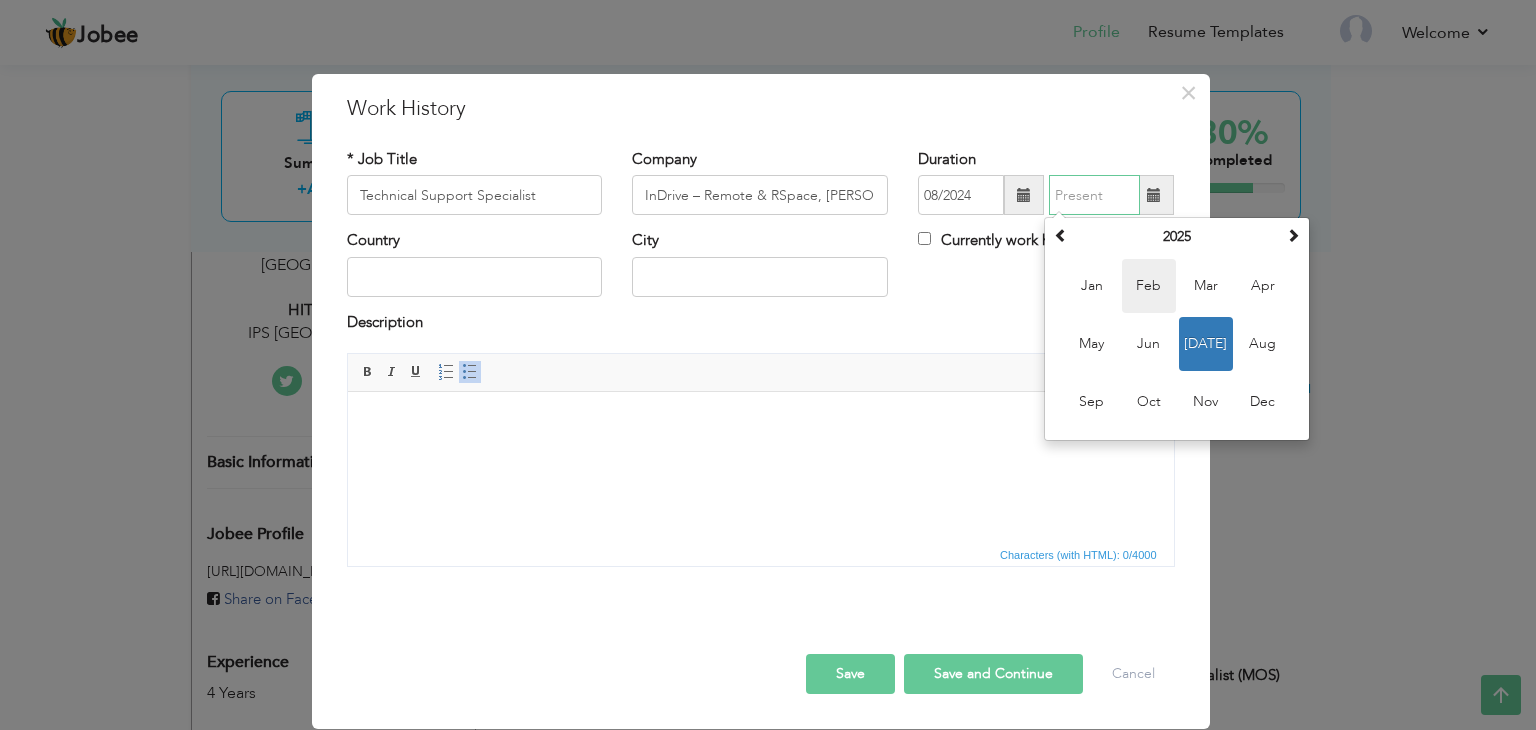 click on "Feb" at bounding box center (1149, 286) 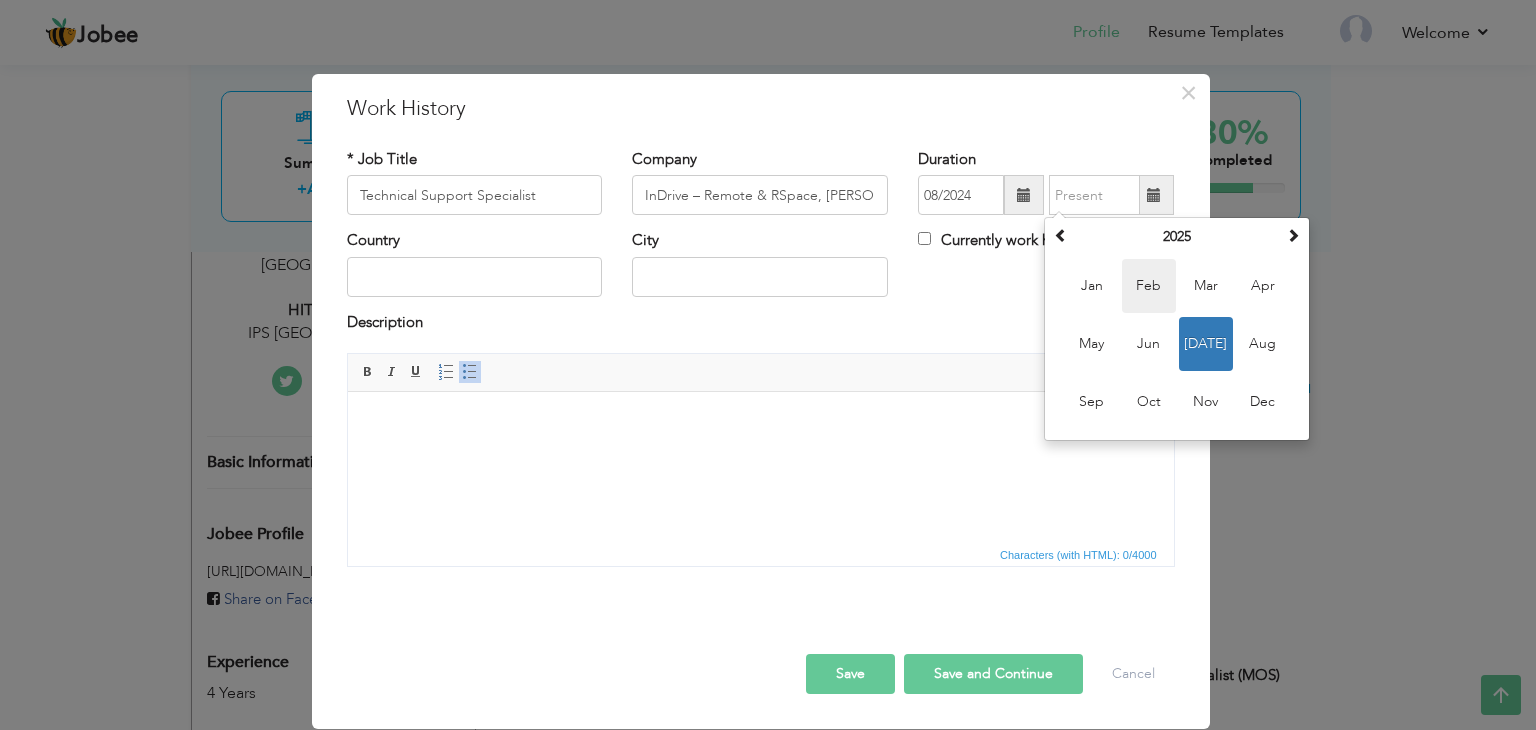 type on "02/2025" 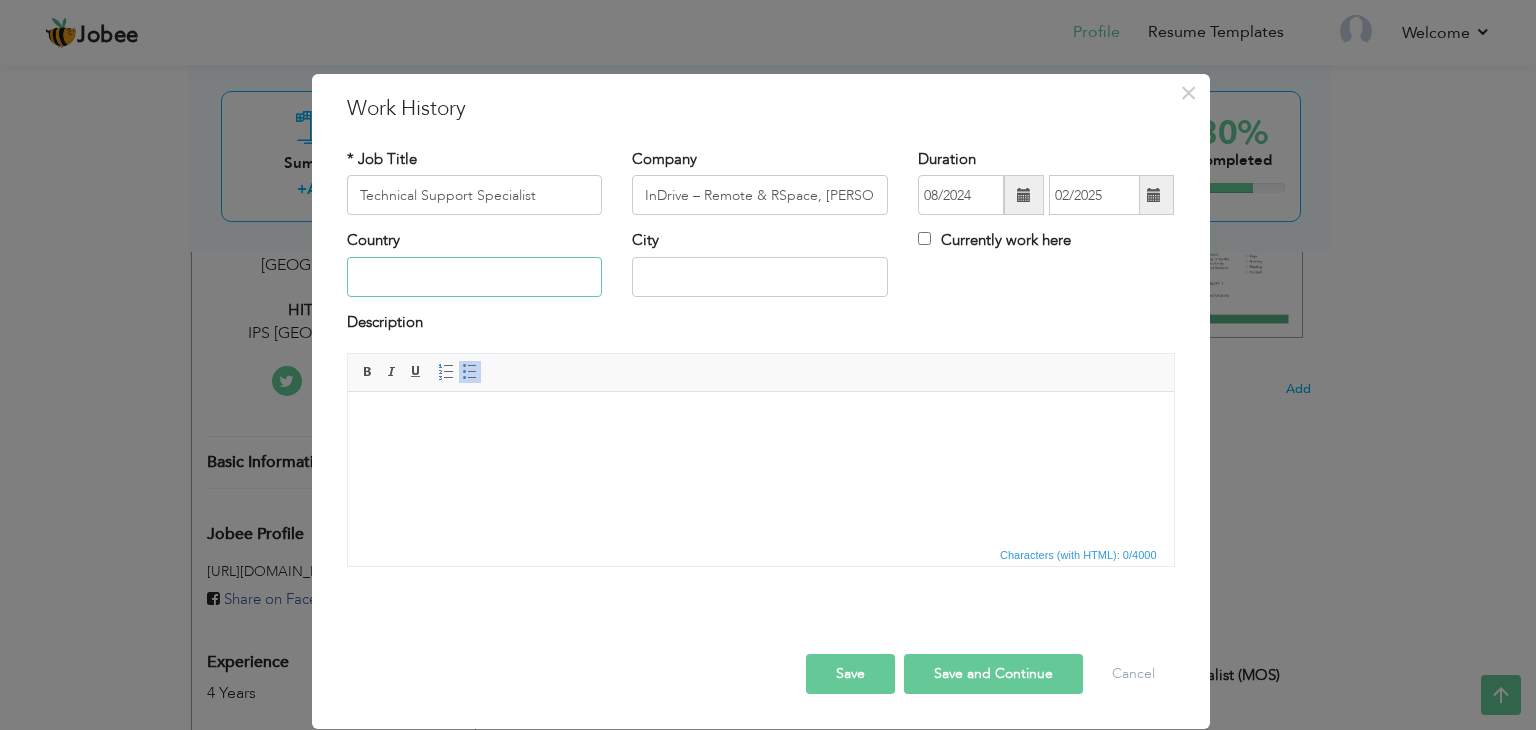 click at bounding box center [475, 277] 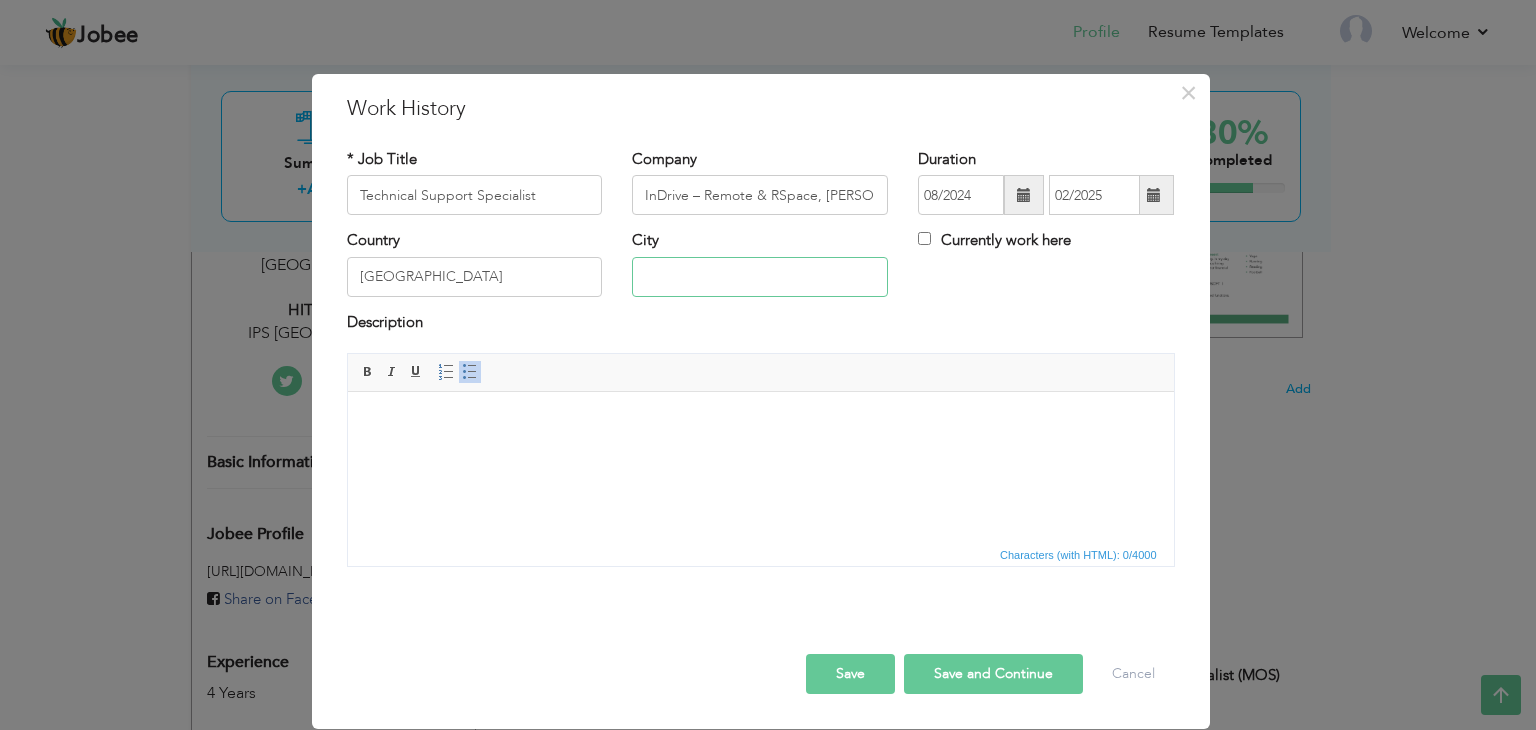 type on "[GEOGRAPHIC_DATA]" 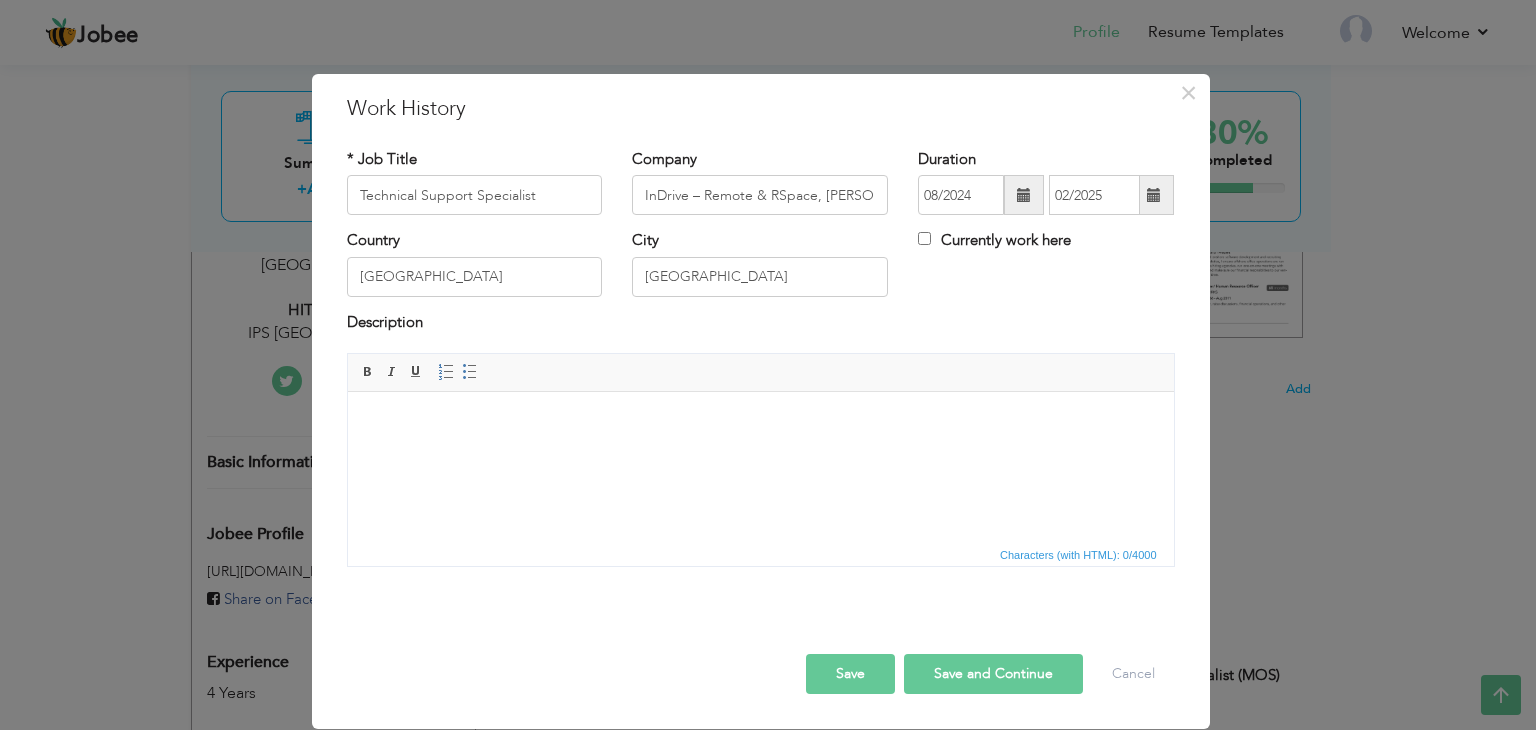 click at bounding box center [760, 422] 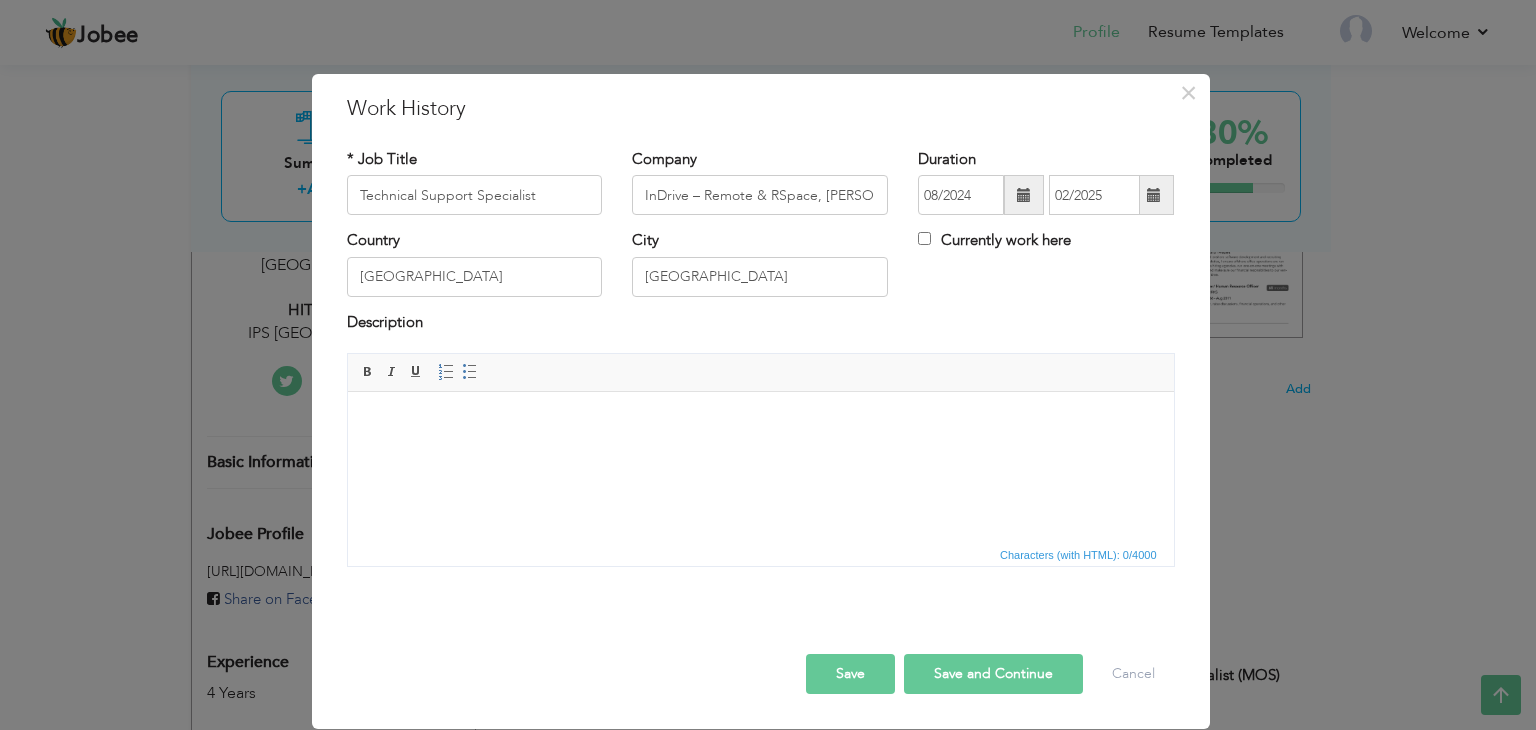 click at bounding box center (760, 422) 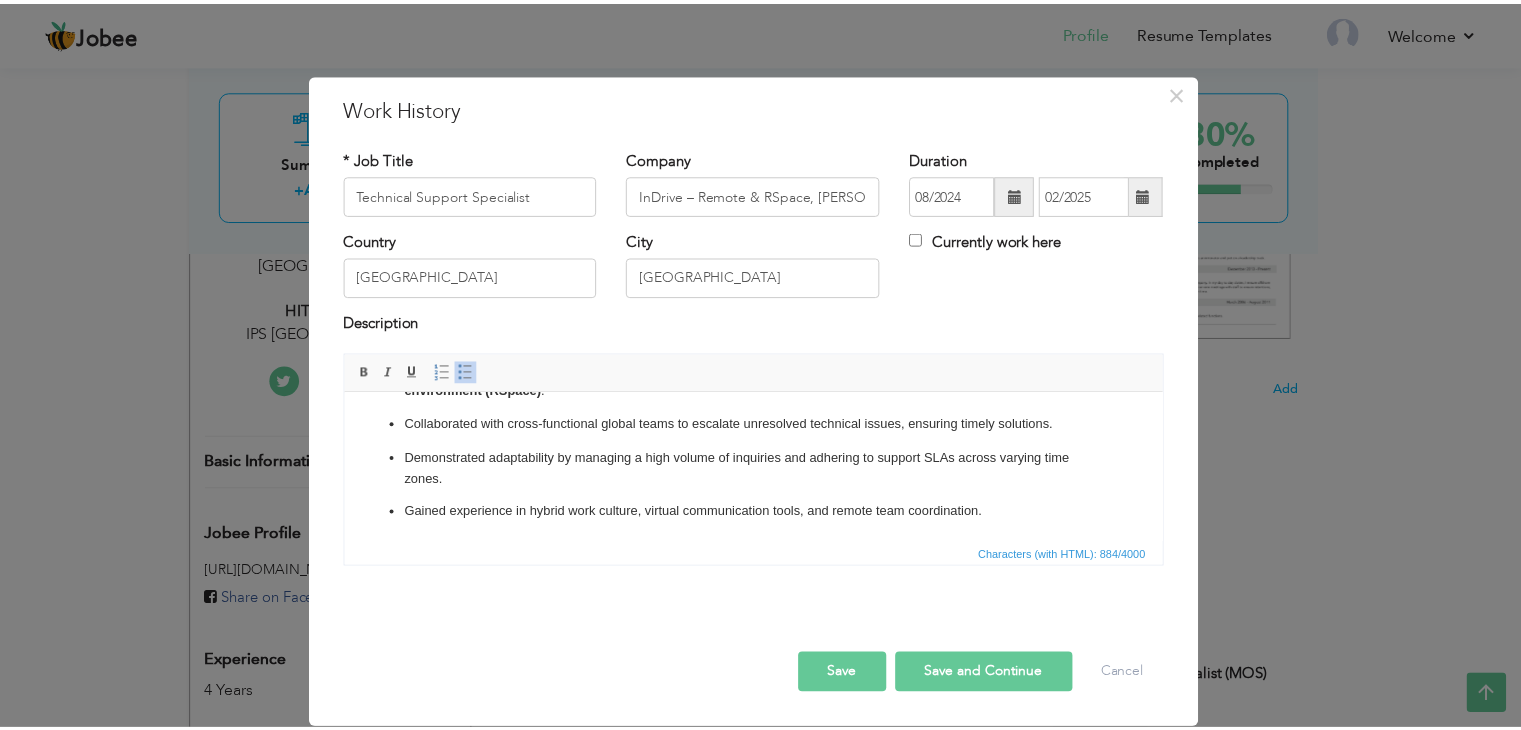 scroll, scrollTop: 0, scrollLeft: 0, axis: both 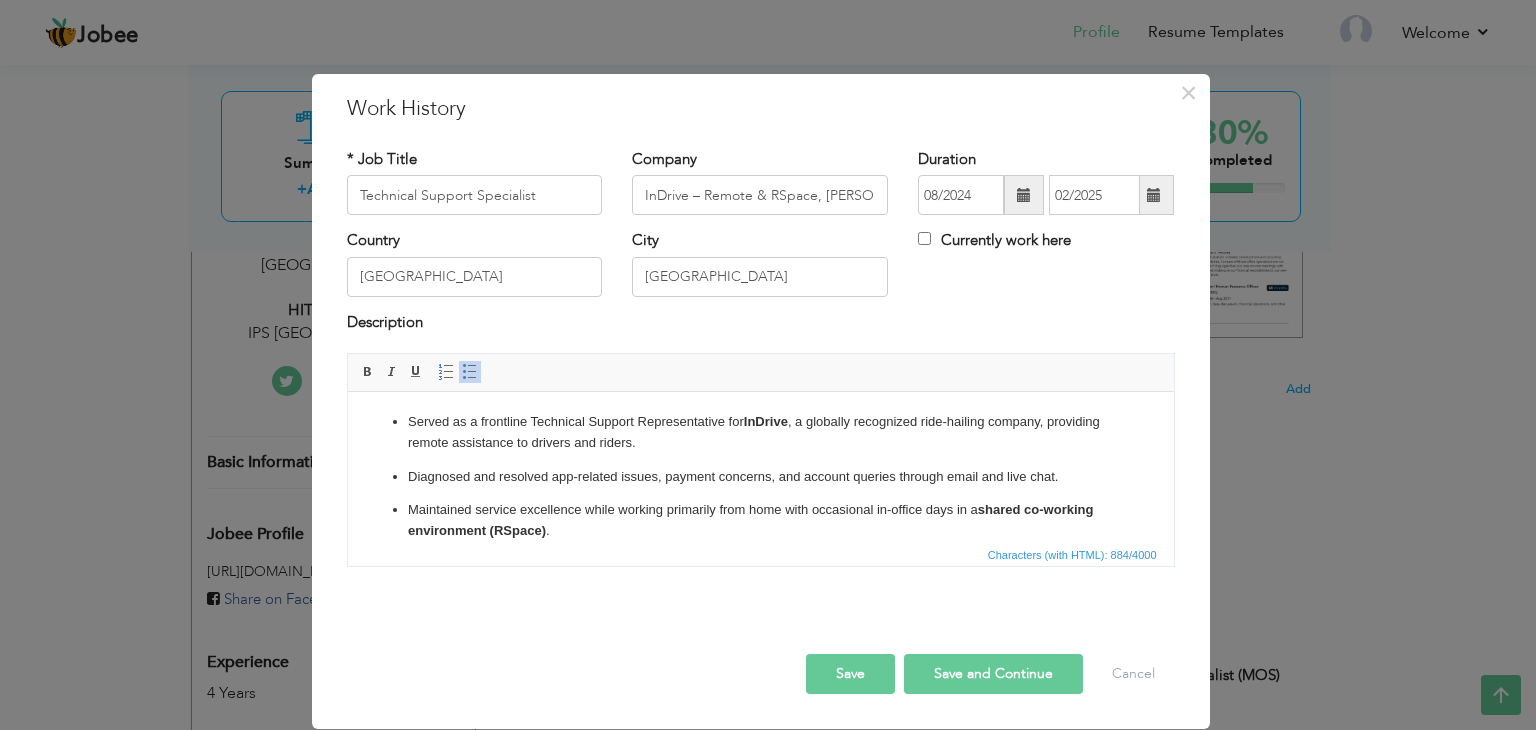 click on "Save and Continue" at bounding box center [993, 674] 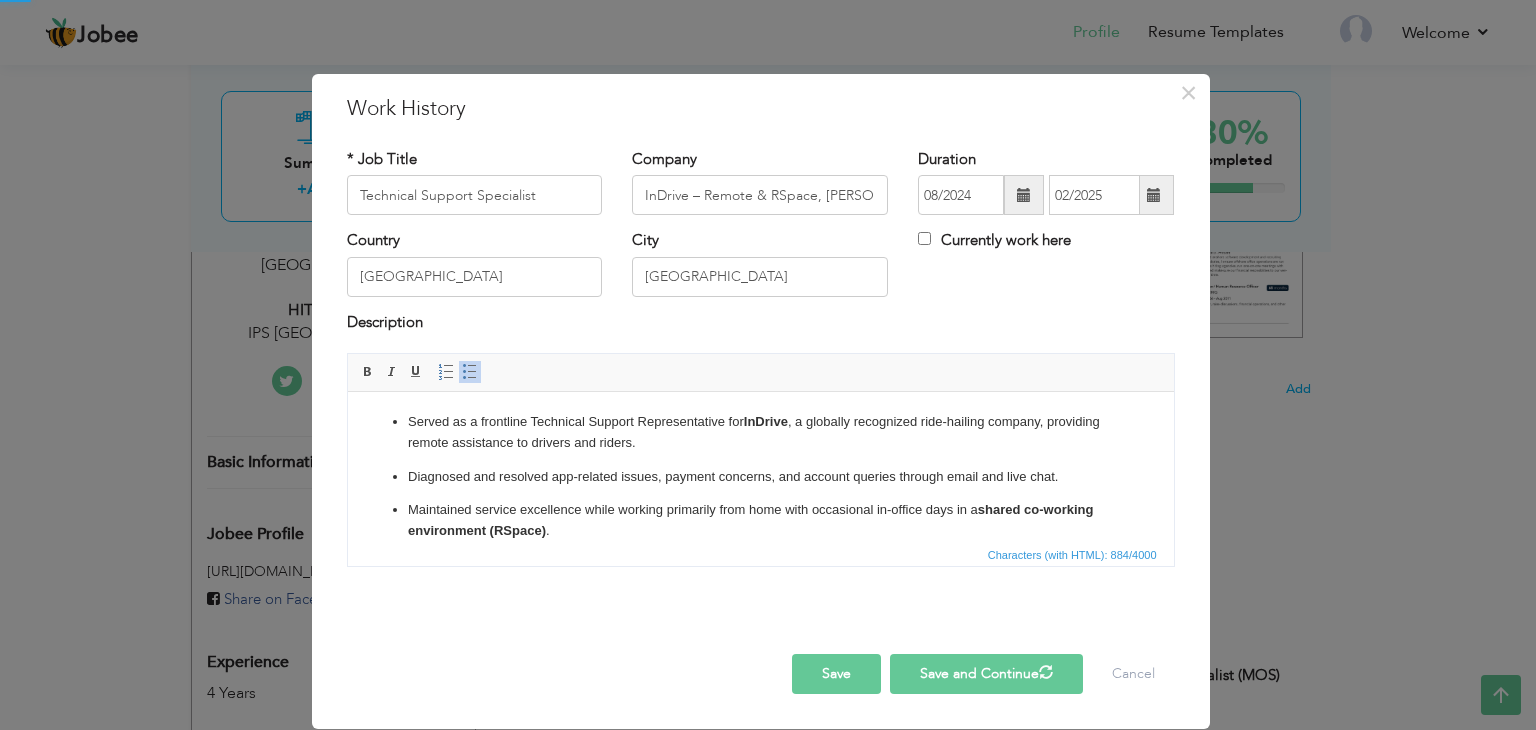 type 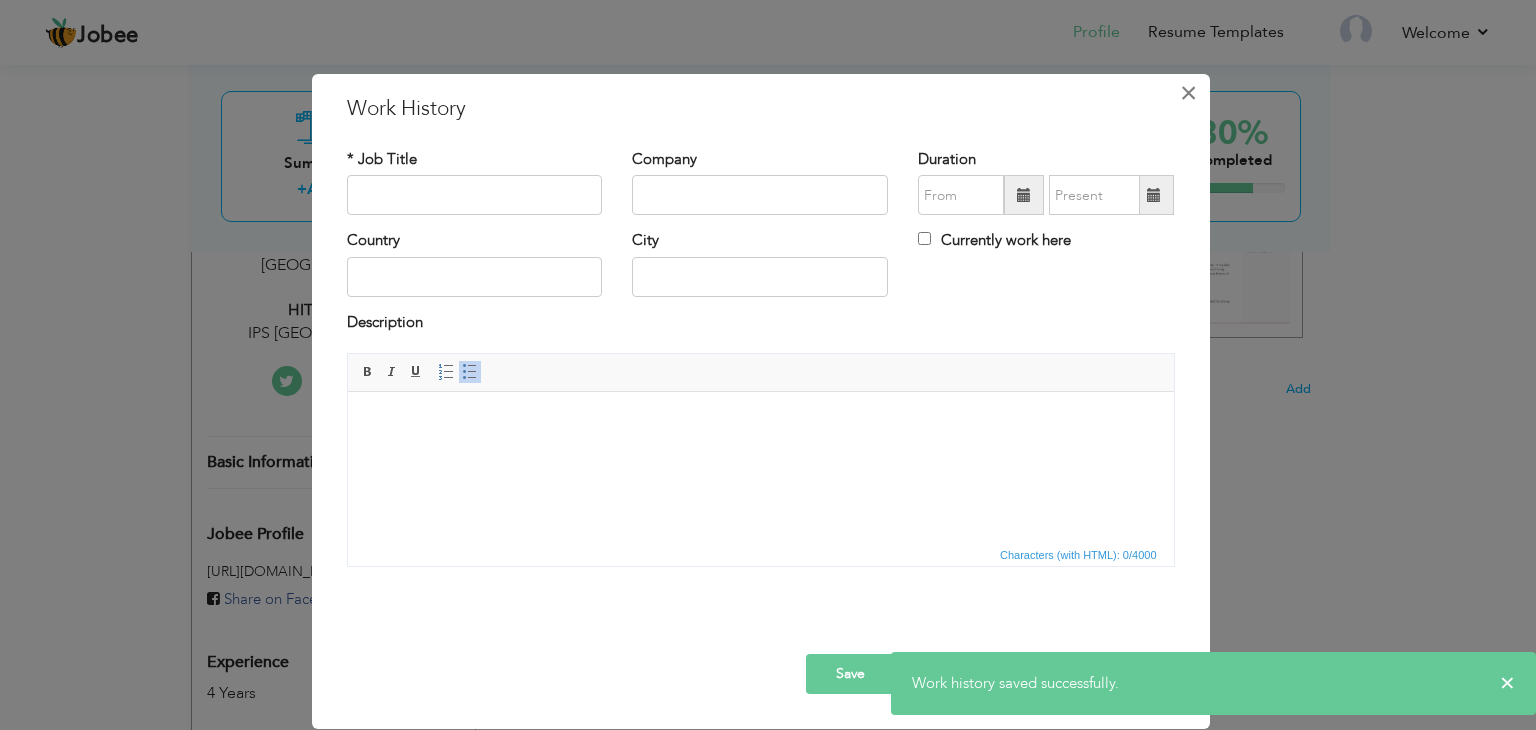 click on "×" at bounding box center (1188, 93) 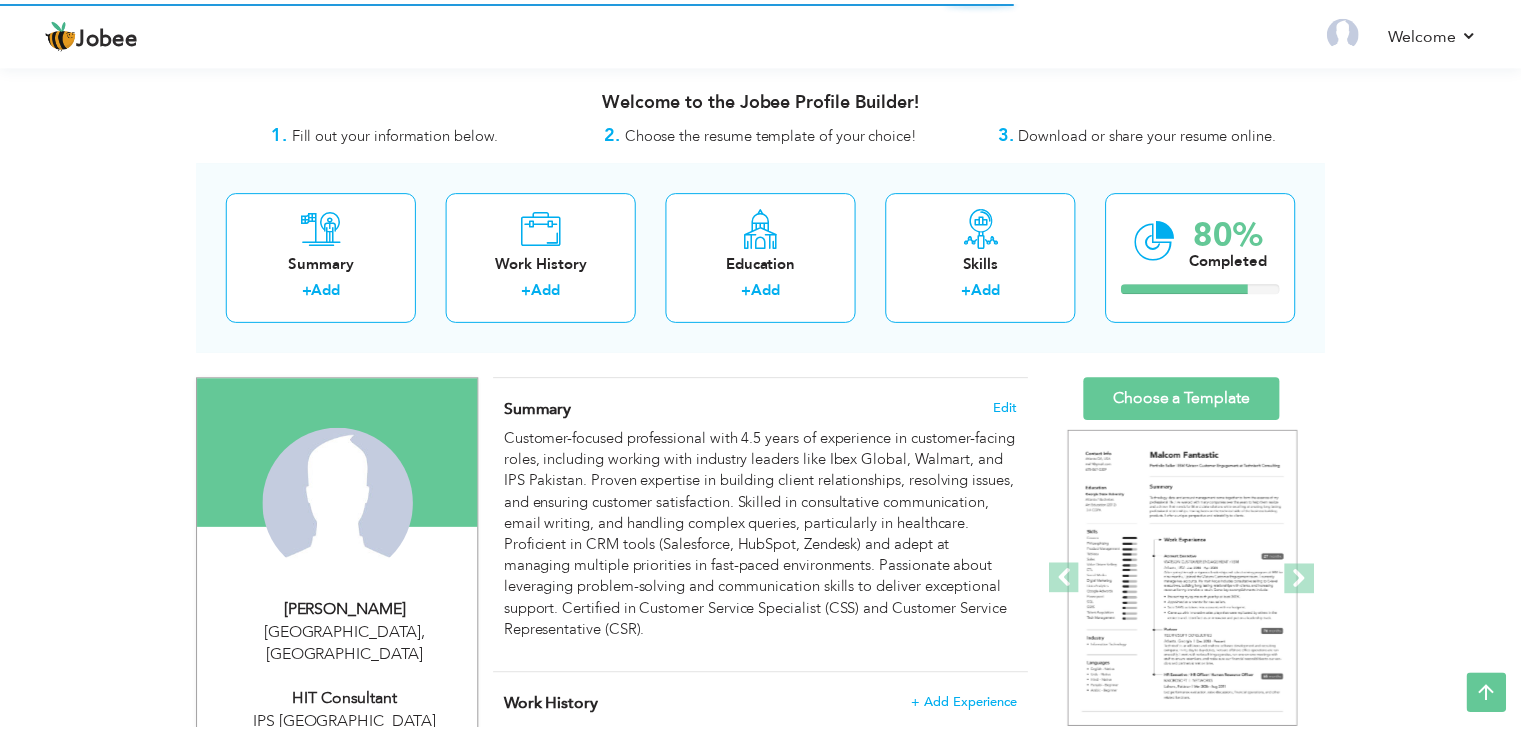 scroll, scrollTop: 391, scrollLeft: 0, axis: vertical 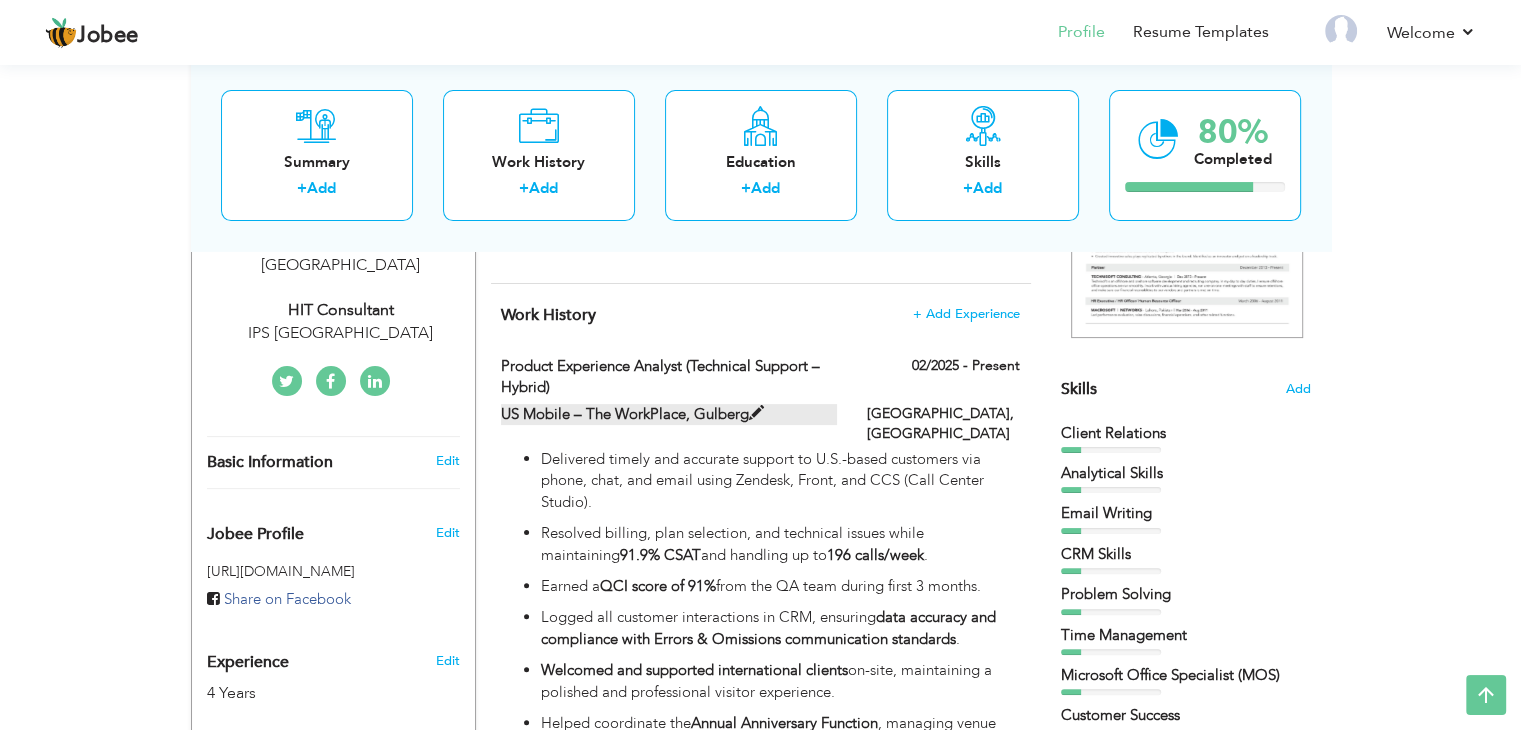 click on "US Mobile – The WorkPlace, Gulberg" at bounding box center (669, 414) 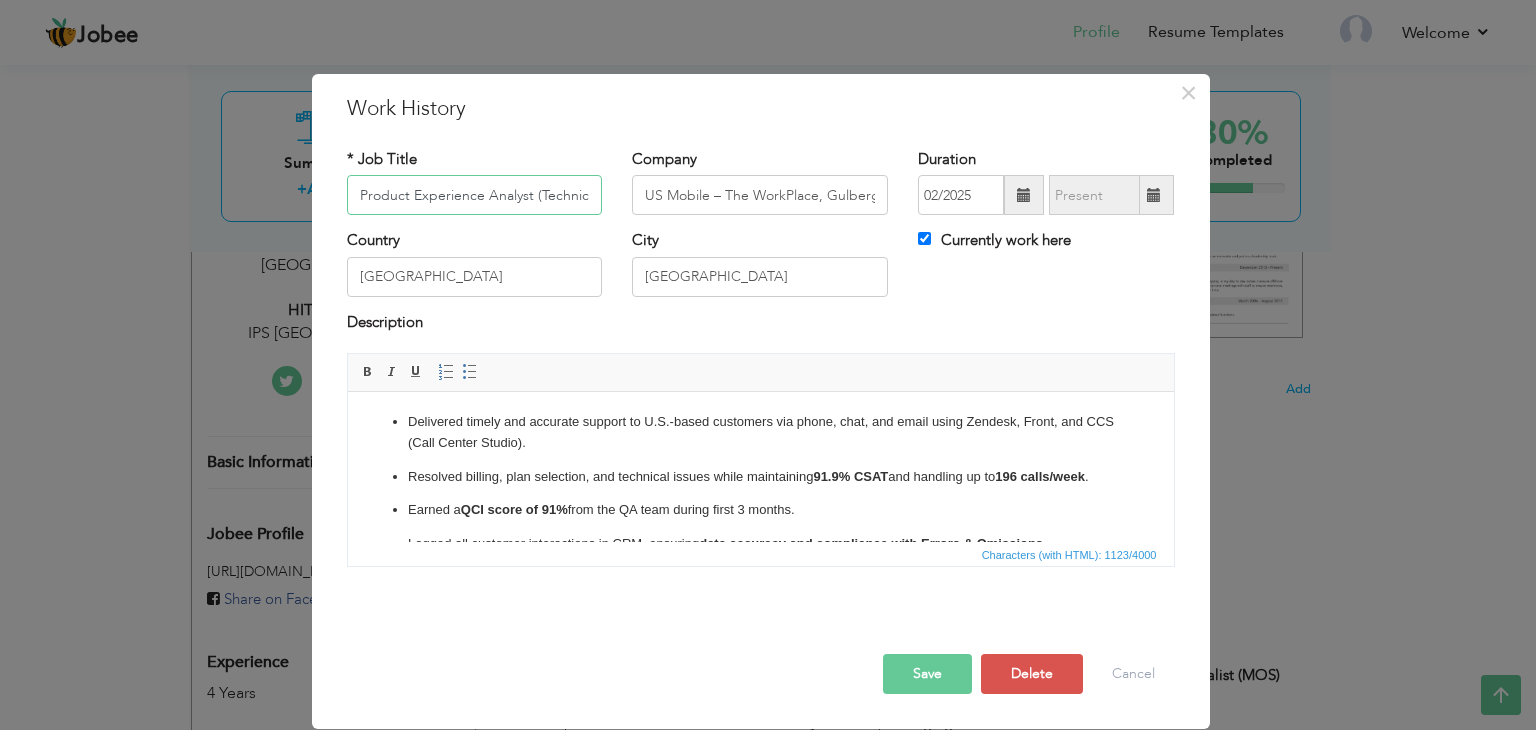 scroll, scrollTop: 0, scrollLeft: 118, axis: horizontal 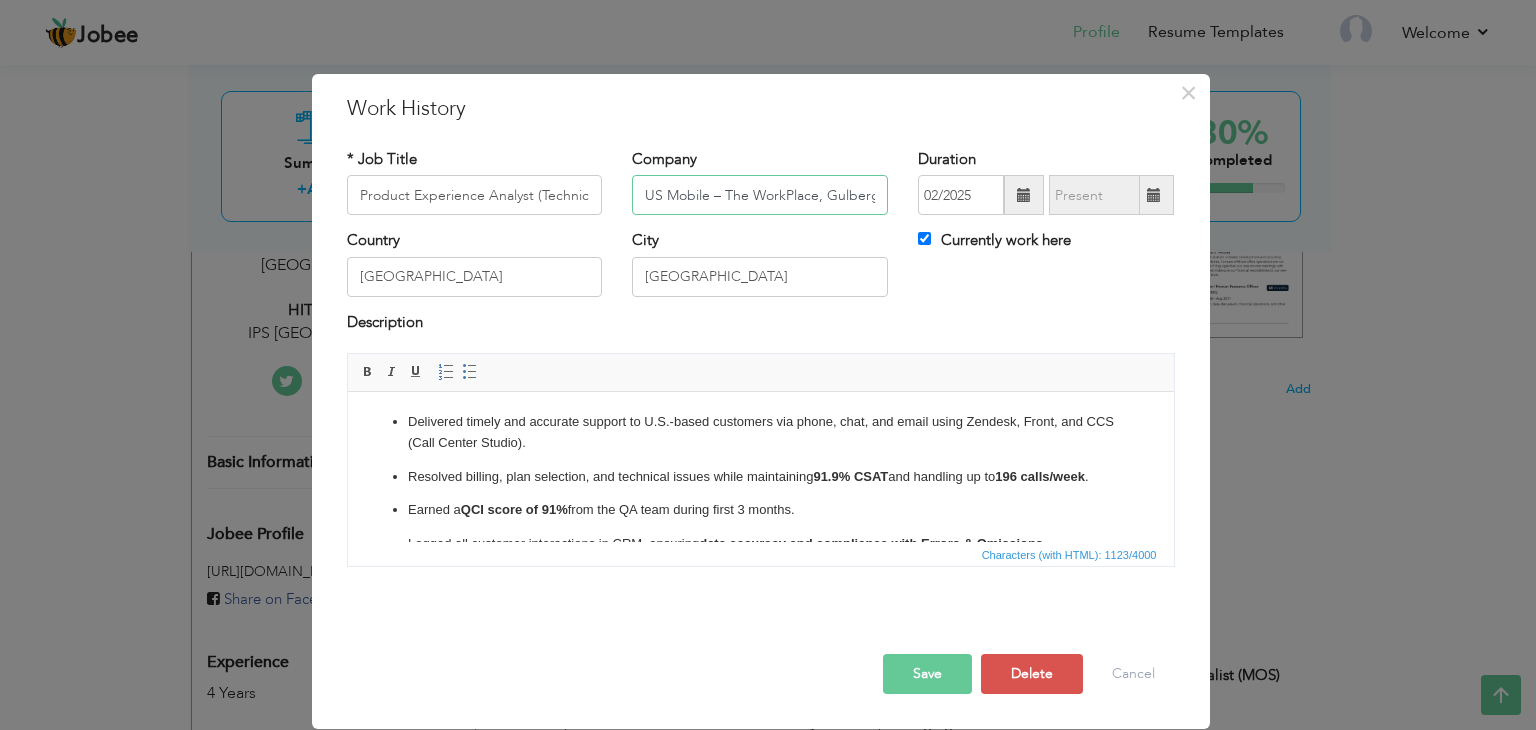 click on "US Mobile – The WorkPlace, Gulberg" at bounding box center [760, 195] 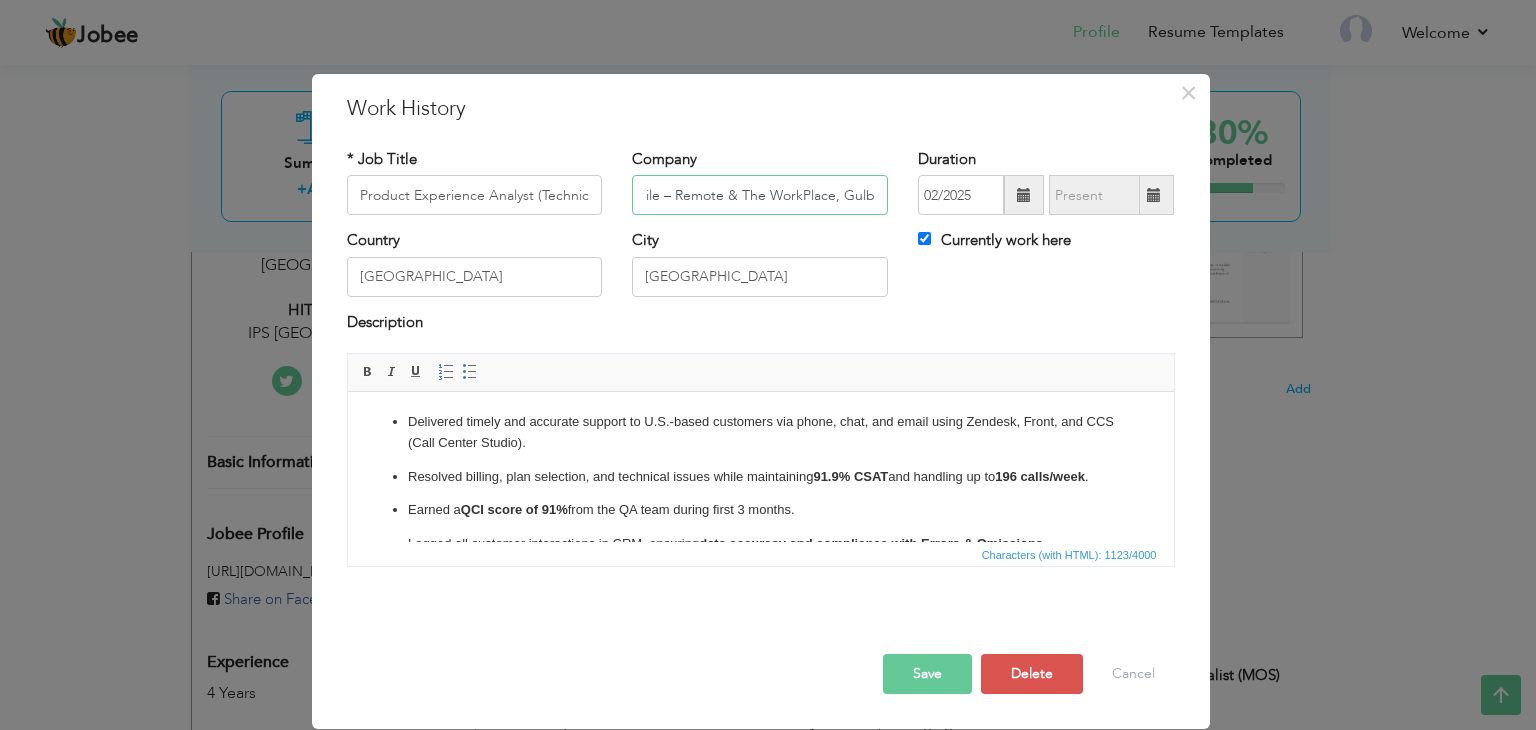 scroll, scrollTop: 0, scrollLeft: 65, axis: horizontal 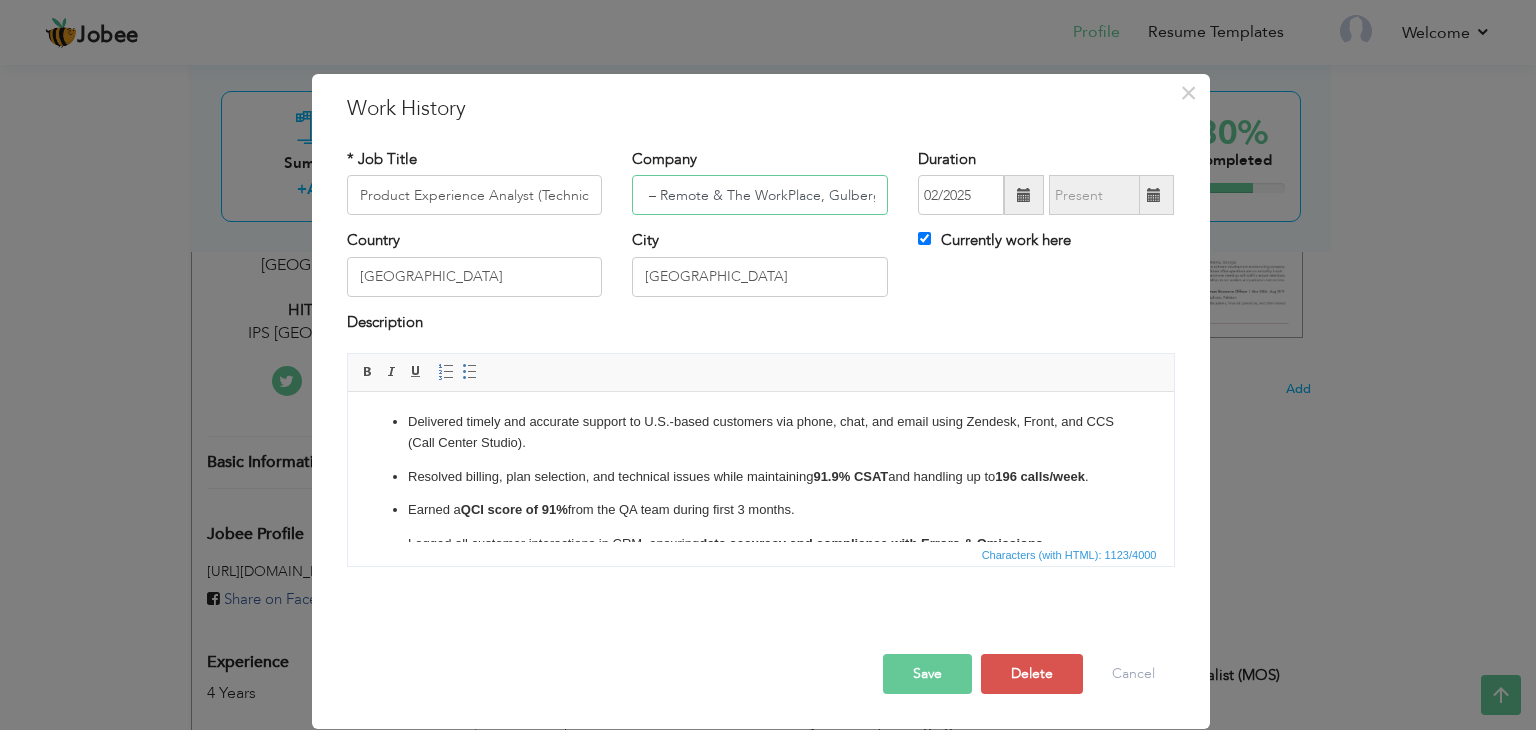 type on "US Mobile – Remote & The WorkPlace, Gulberg" 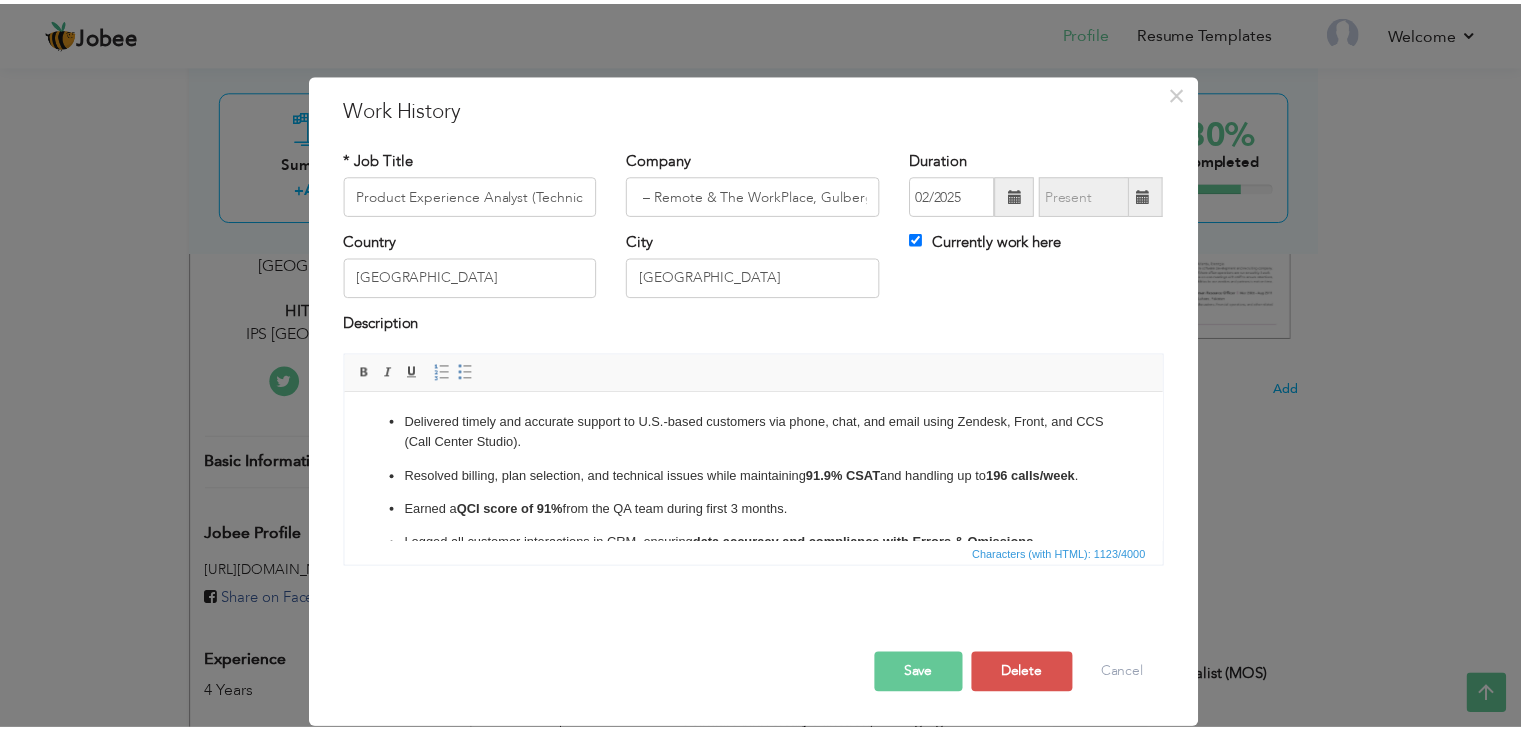 scroll, scrollTop: 0, scrollLeft: 0, axis: both 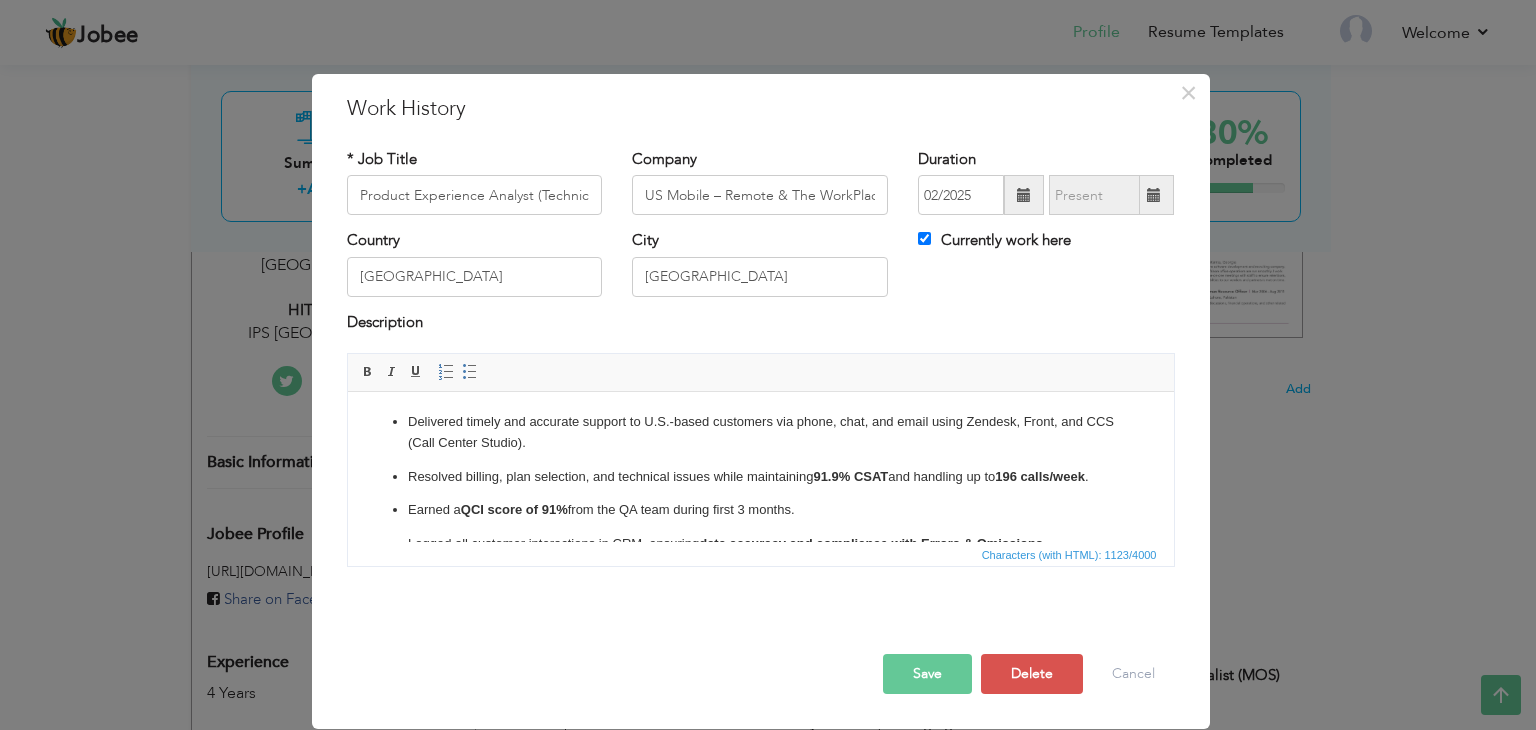 click at bounding box center (1024, 195) 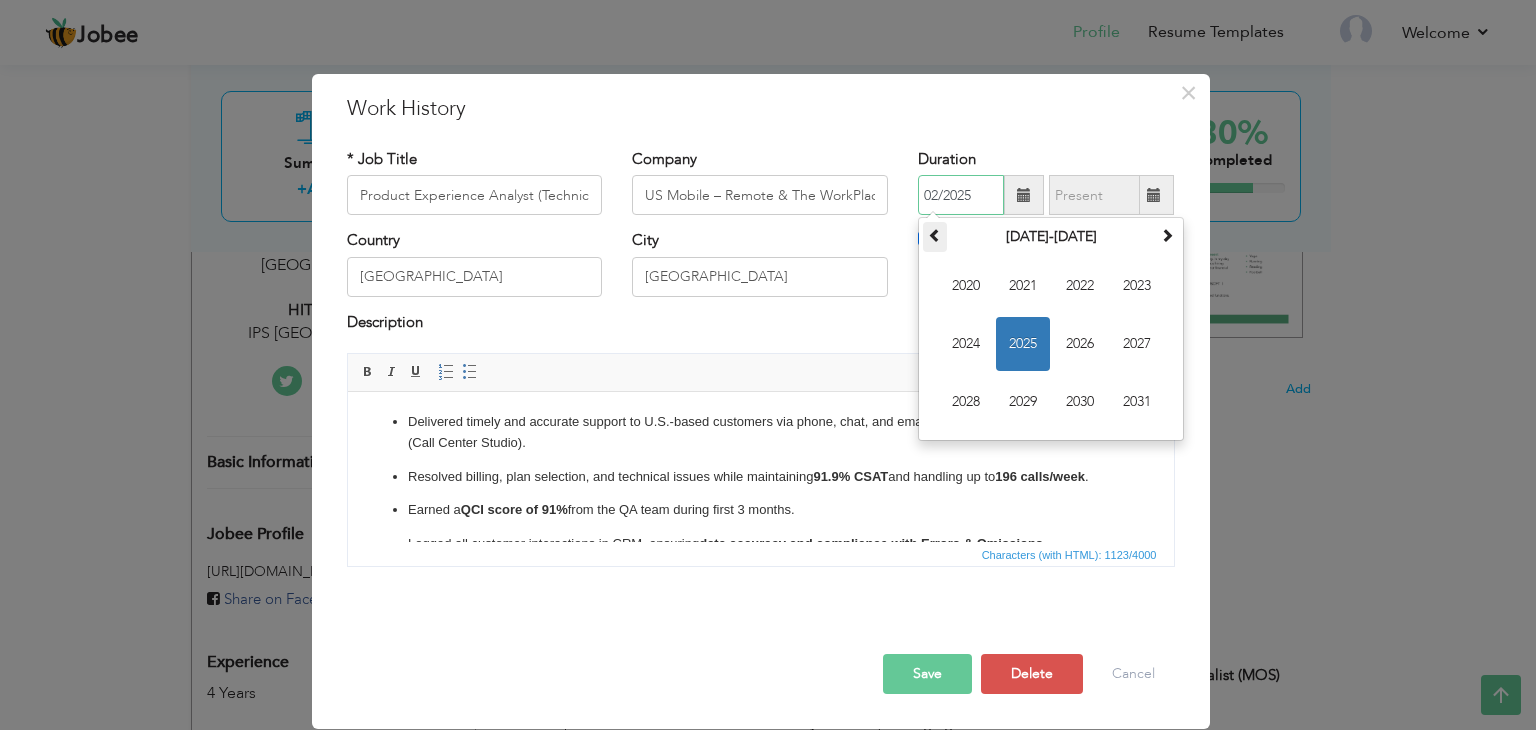 click at bounding box center [935, 235] 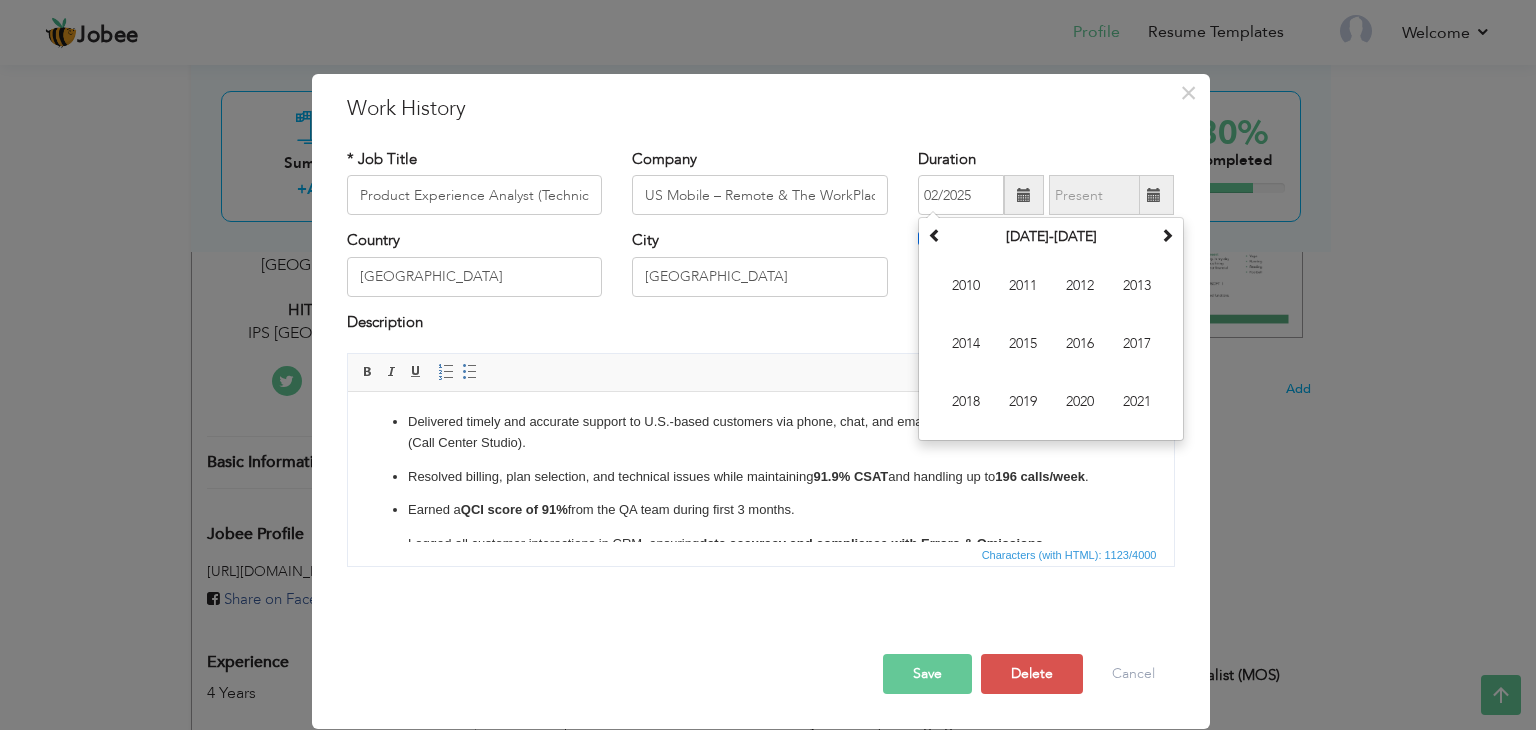 click on "Description" at bounding box center [761, 325] 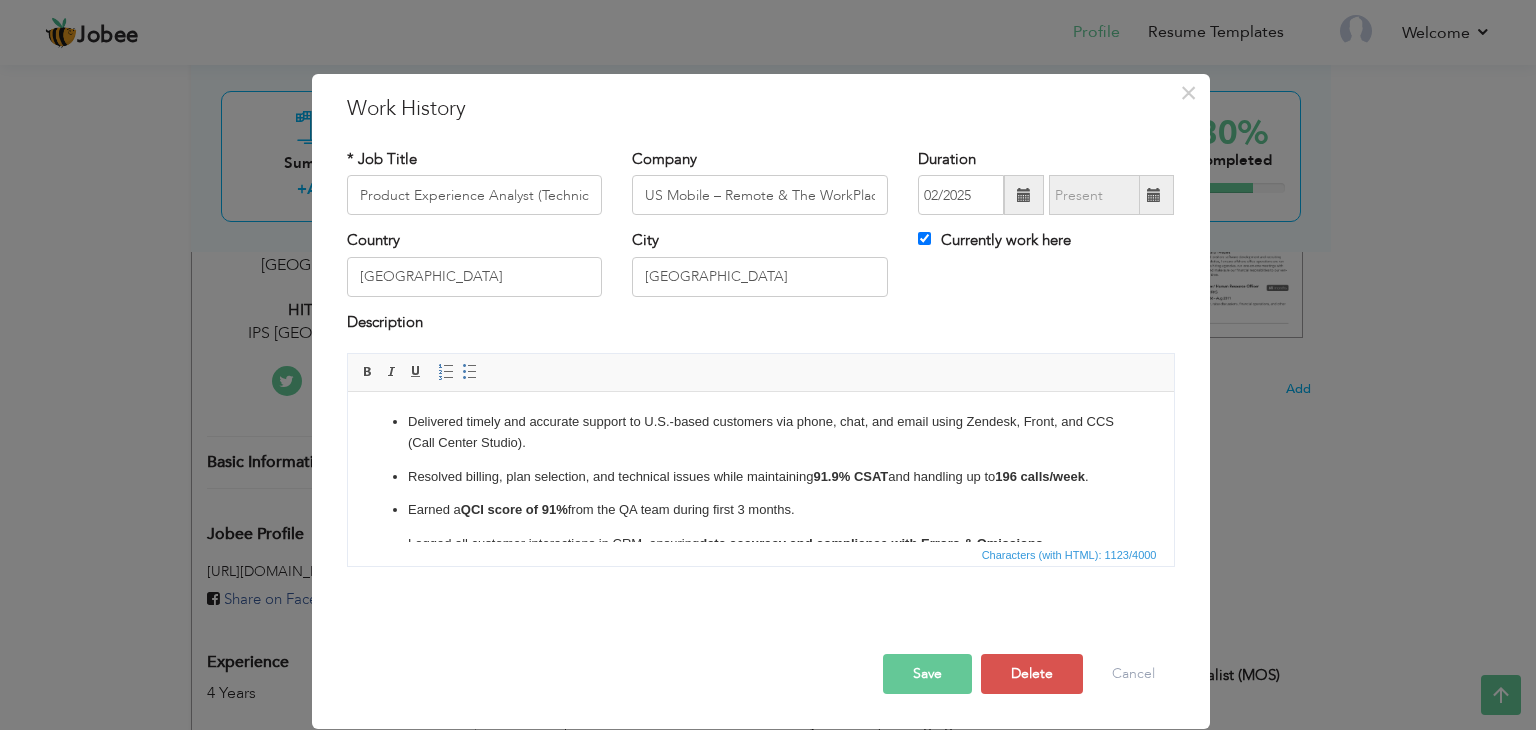 click on "Save" at bounding box center [927, 674] 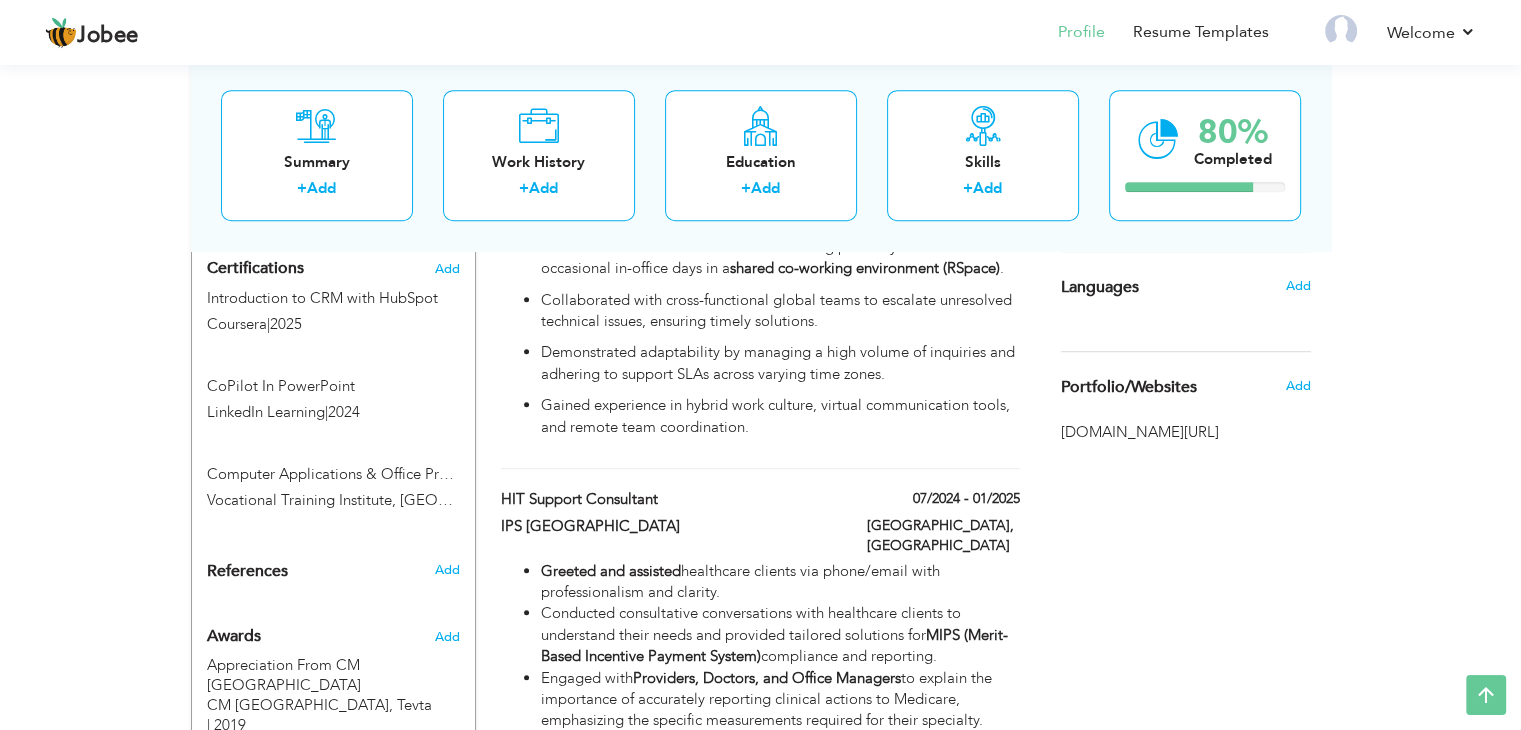 scroll, scrollTop: 1235, scrollLeft: 0, axis: vertical 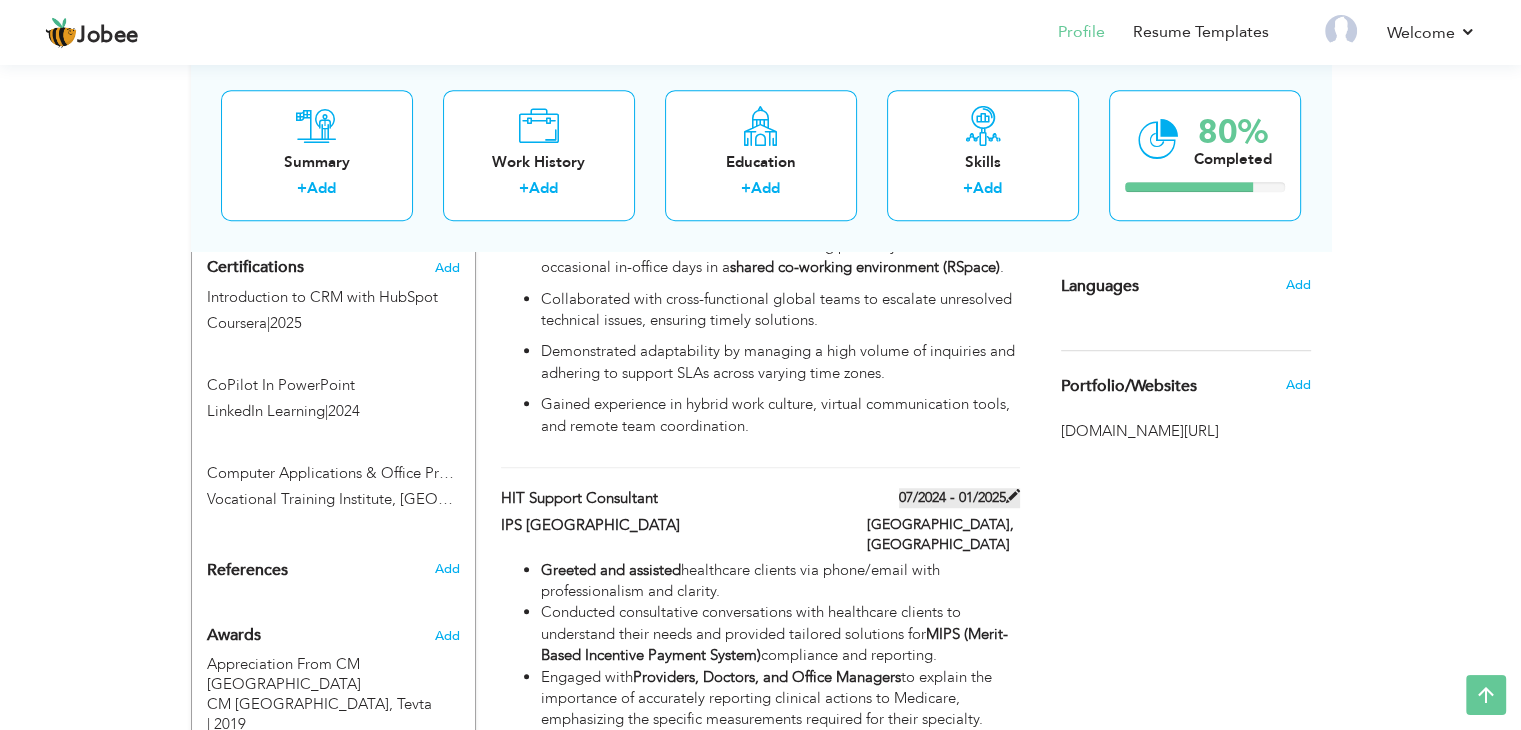 click at bounding box center (1013, 496) 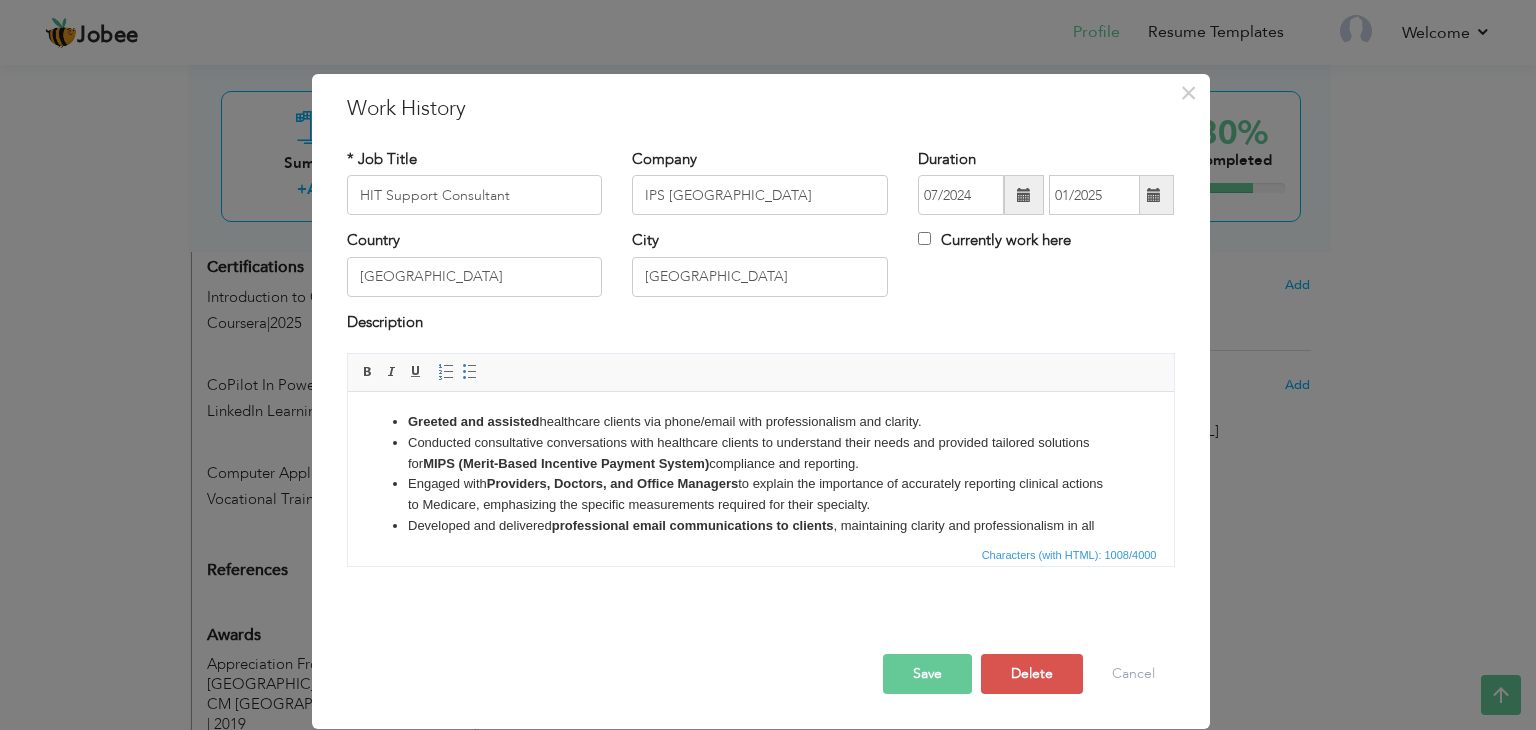click at bounding box center [1024, 195] 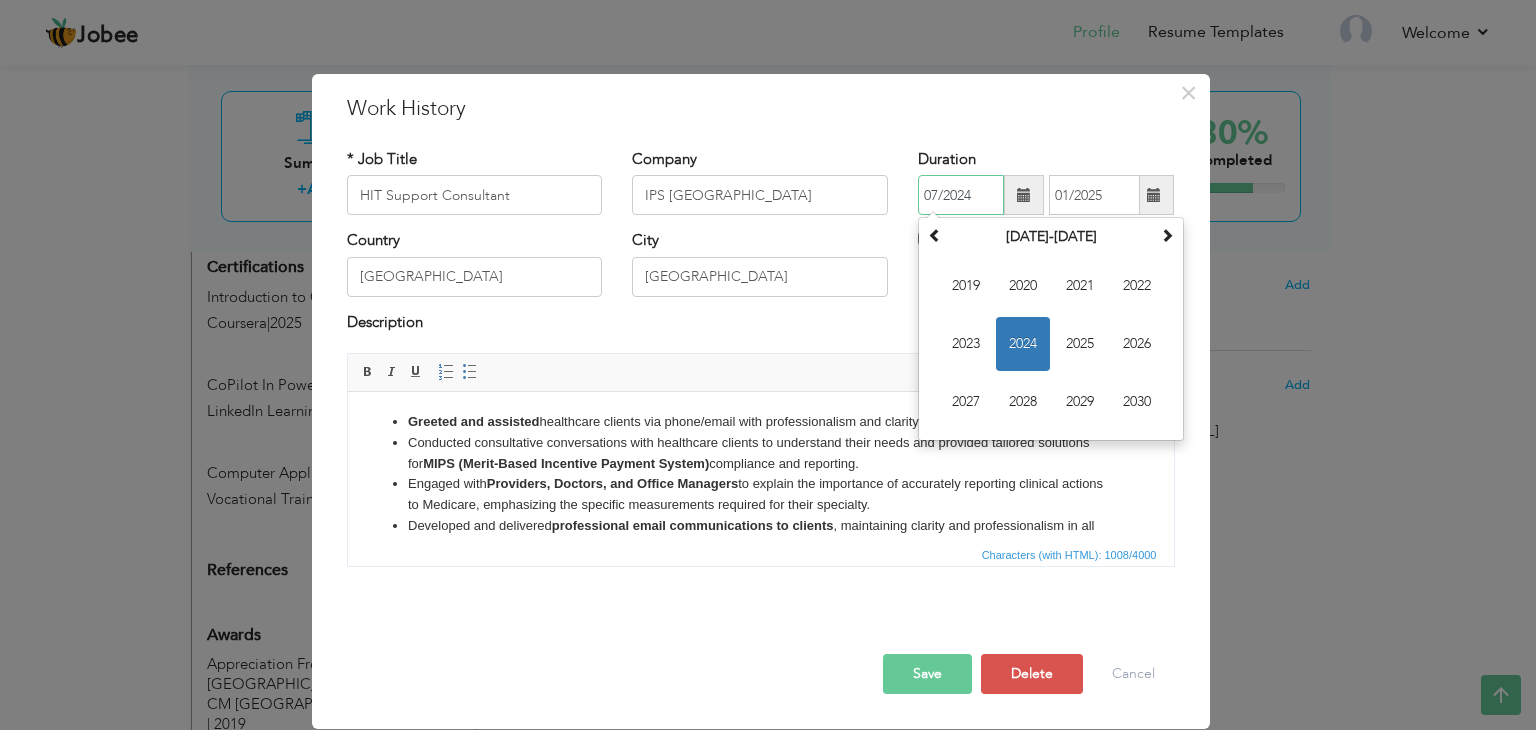 click on "2024" at bounding box center [1023, 344] 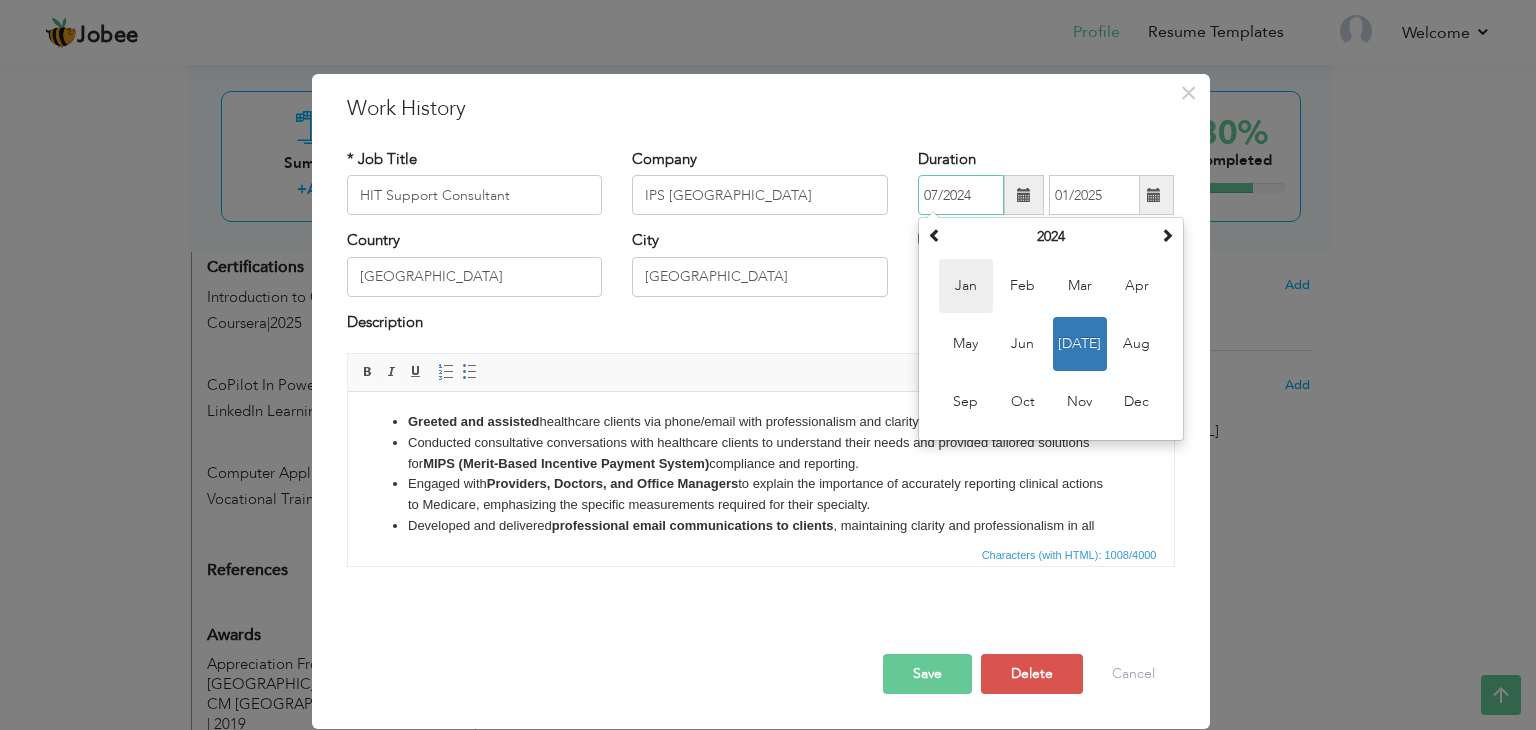 click on "Jan" at bounding box center [966, 286] 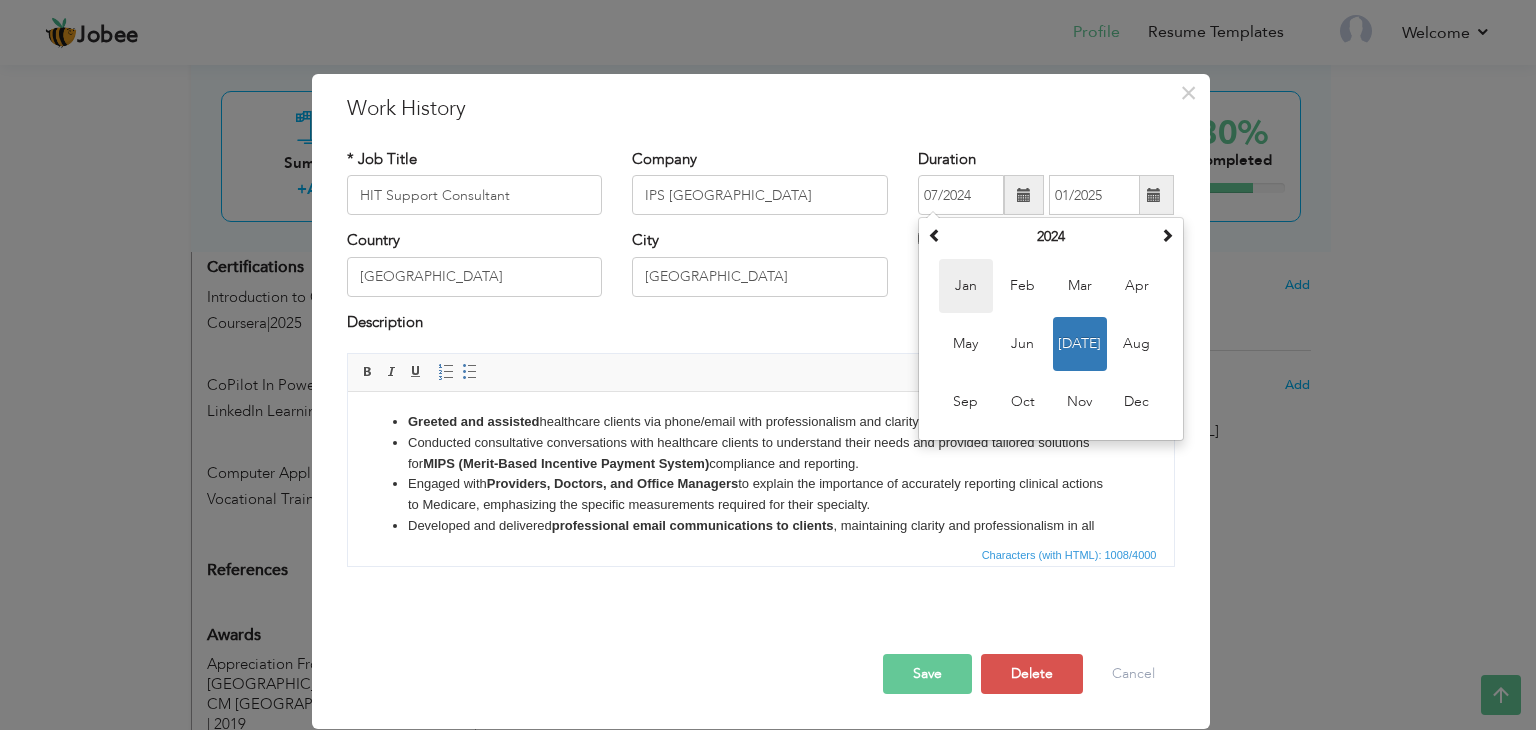 type on "01/2024" 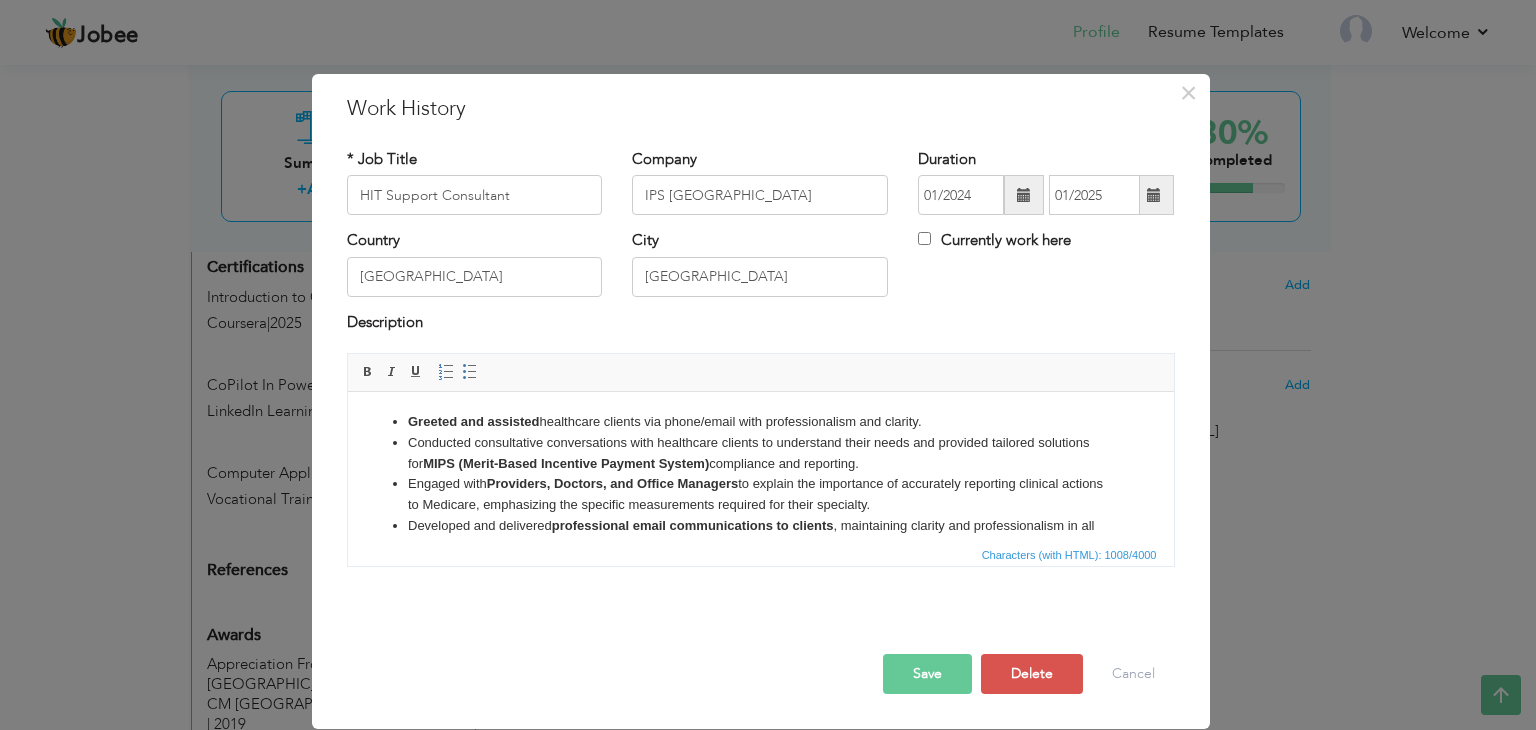 click at bounding box center [1154, 195] 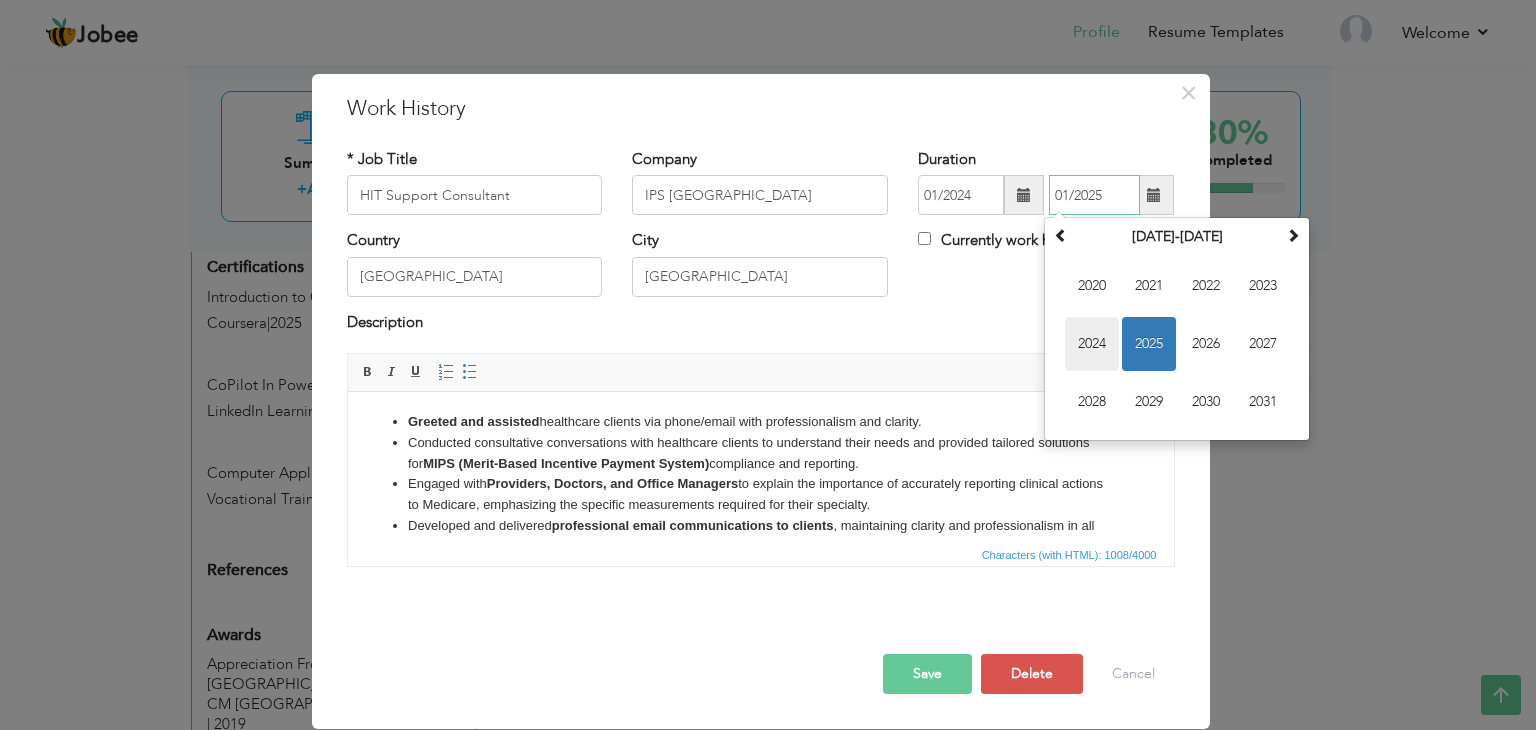 click on "2024" at bounding box center [1092, 344] 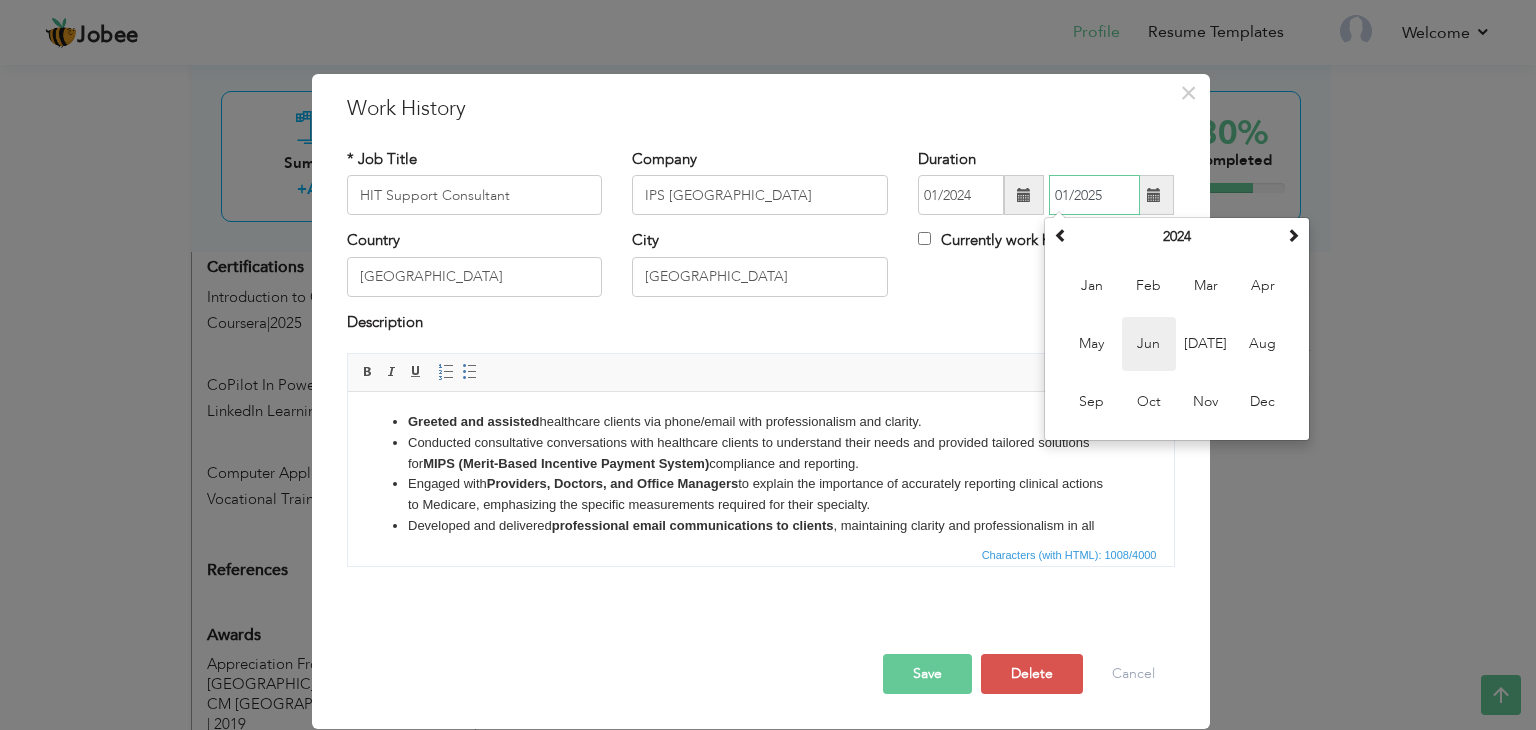 click on "Jun" at bounding box center [1149, 344] 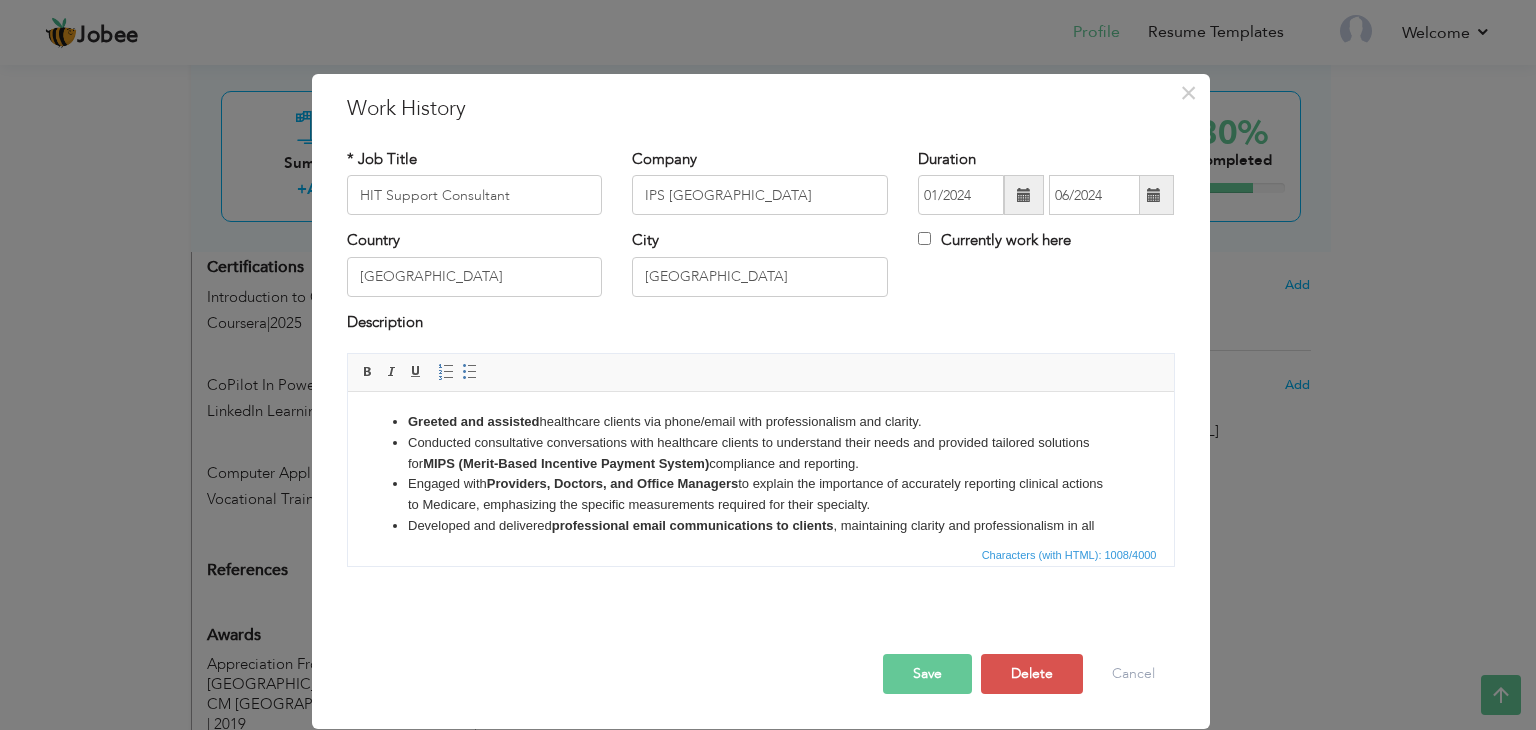click on "Save" at bounding box center [927, 674] 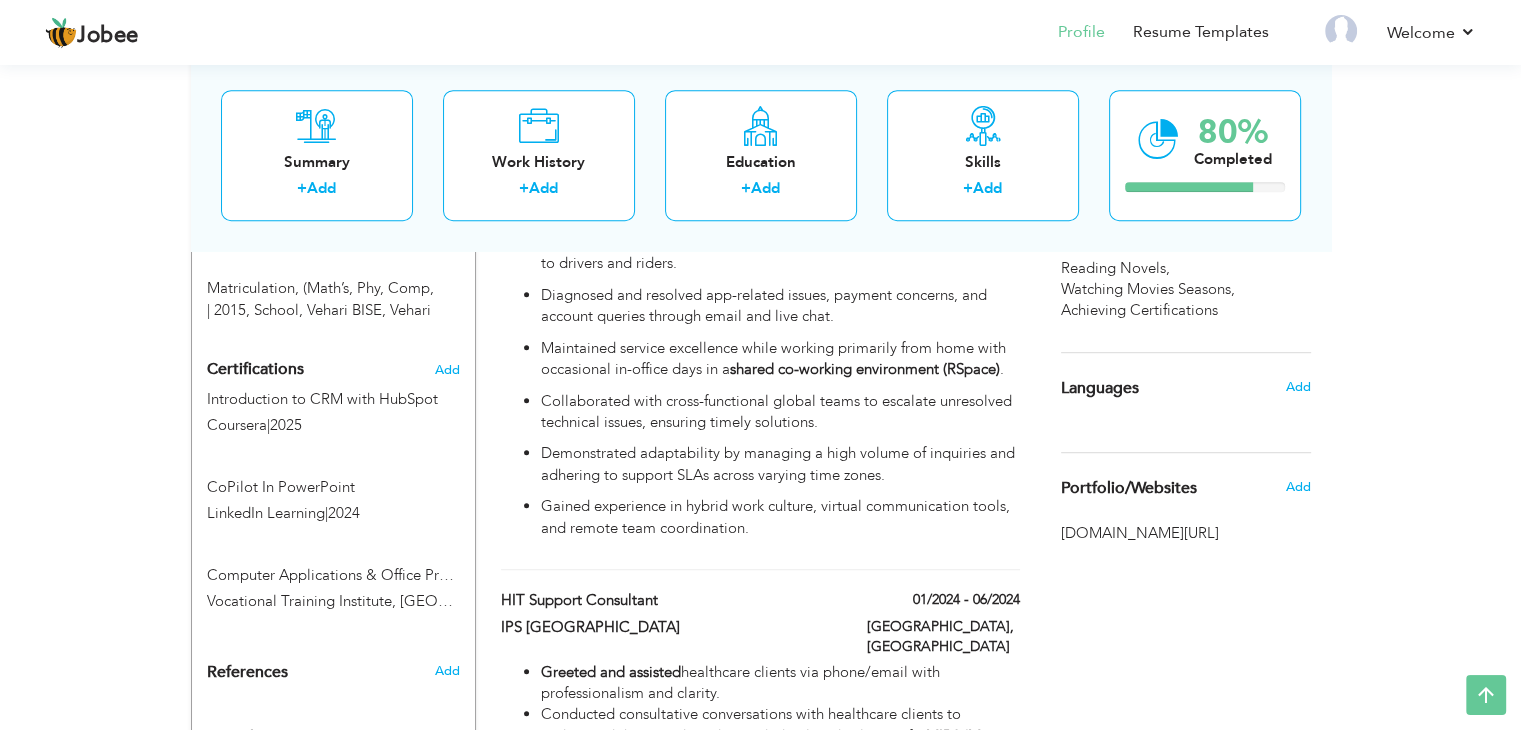 scroll, scrollTop: 1134, scrollLeft: 0, axis: vertical 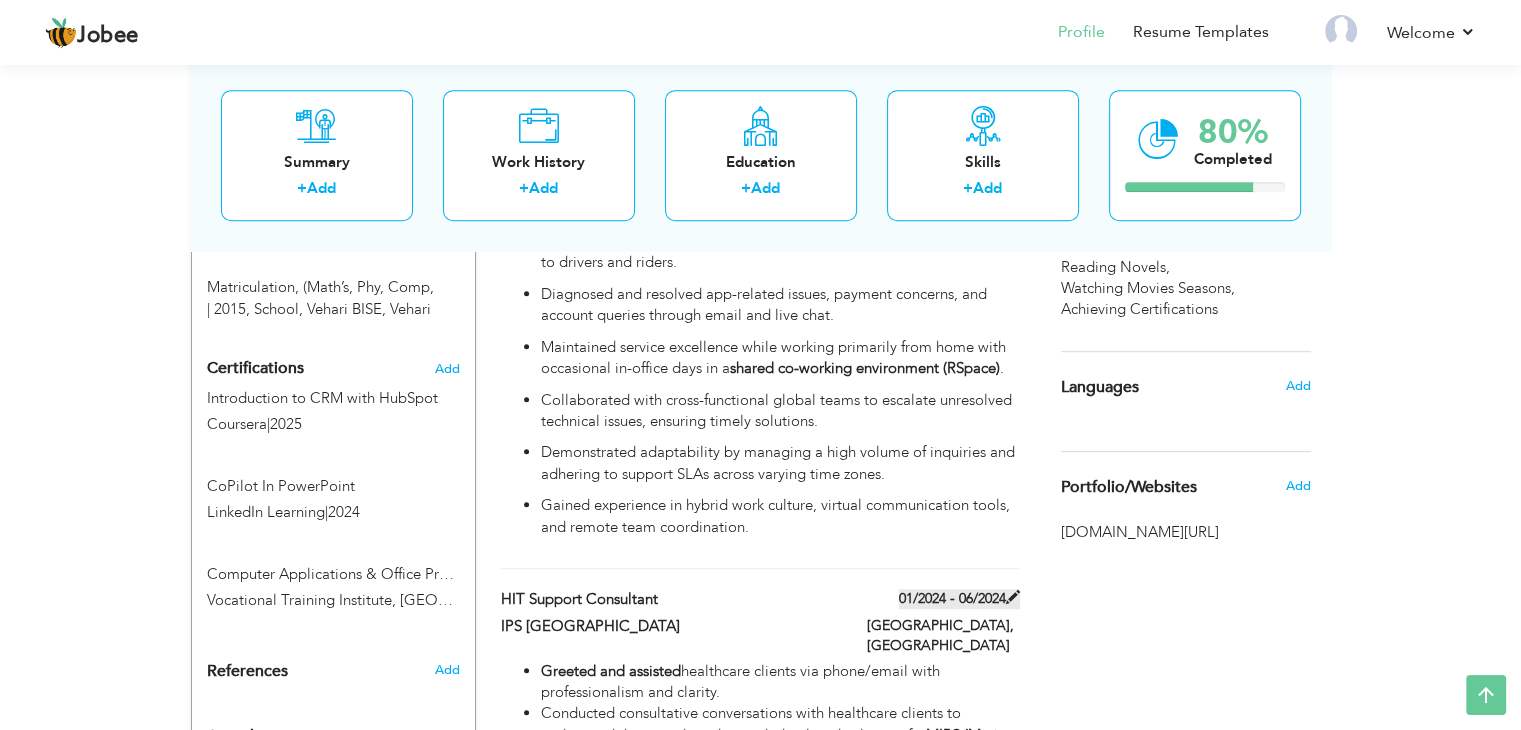 click at bounding box center [1013, 597] 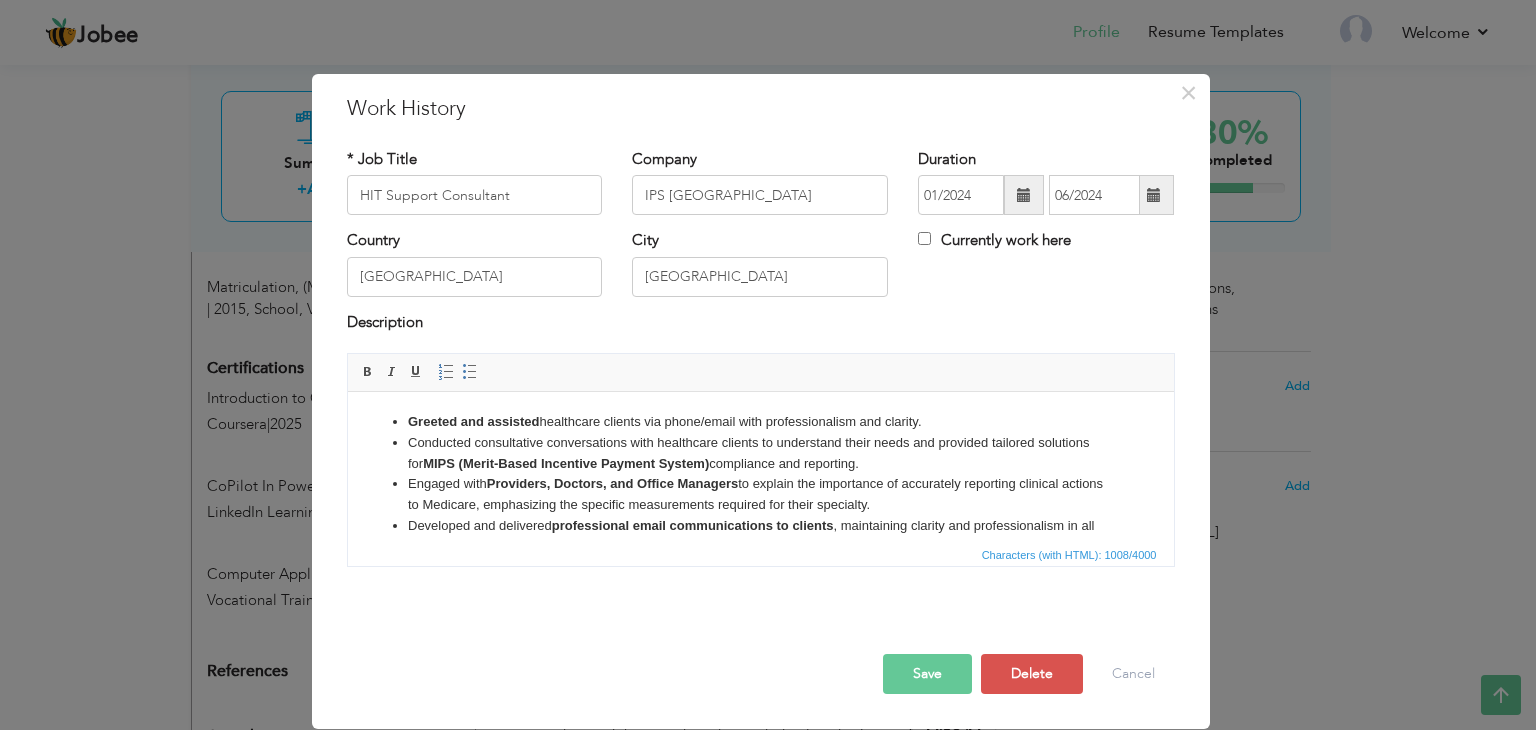 click at bounding box center (1154, 195) 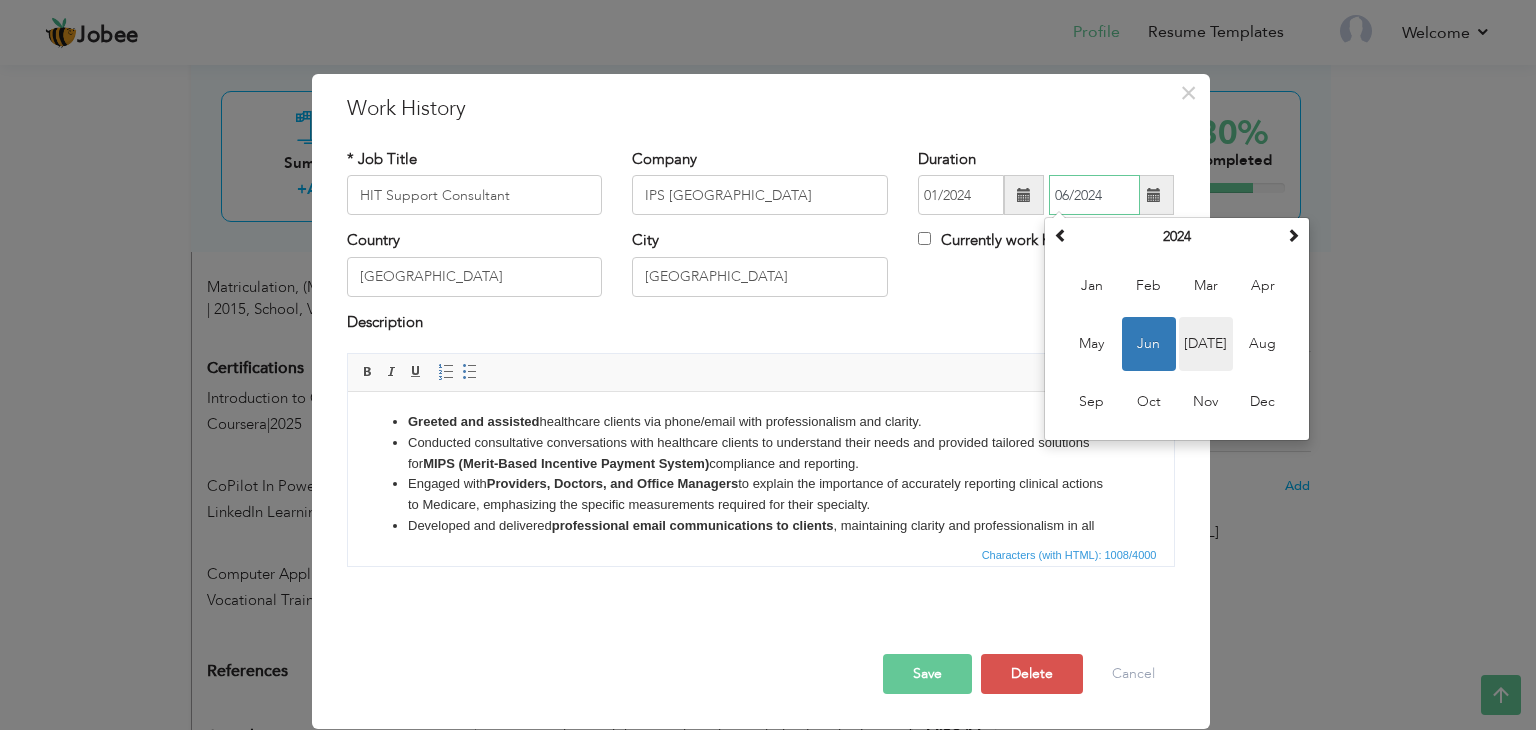 click on "Jul" at bounding box center [1206, 344] 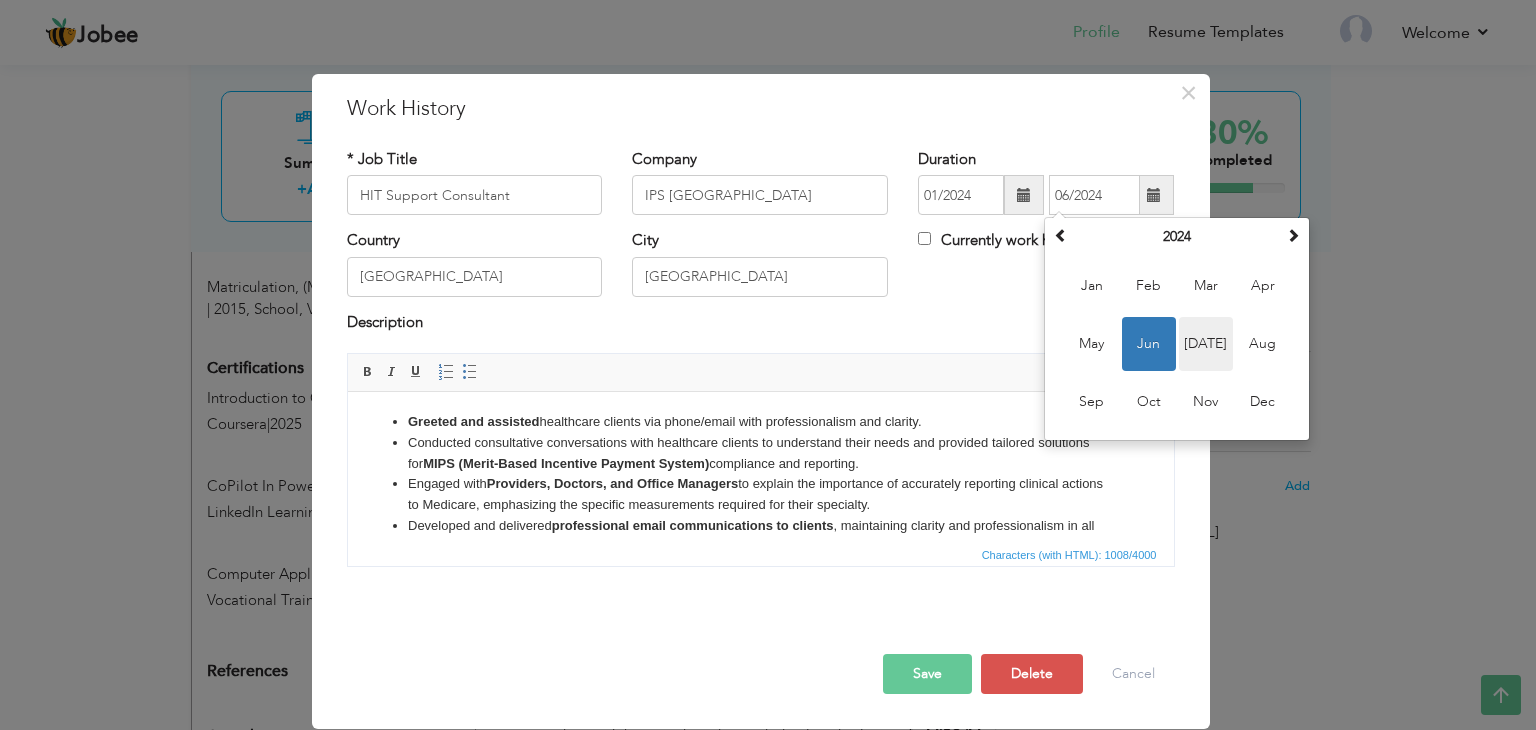 type on "07/2024" 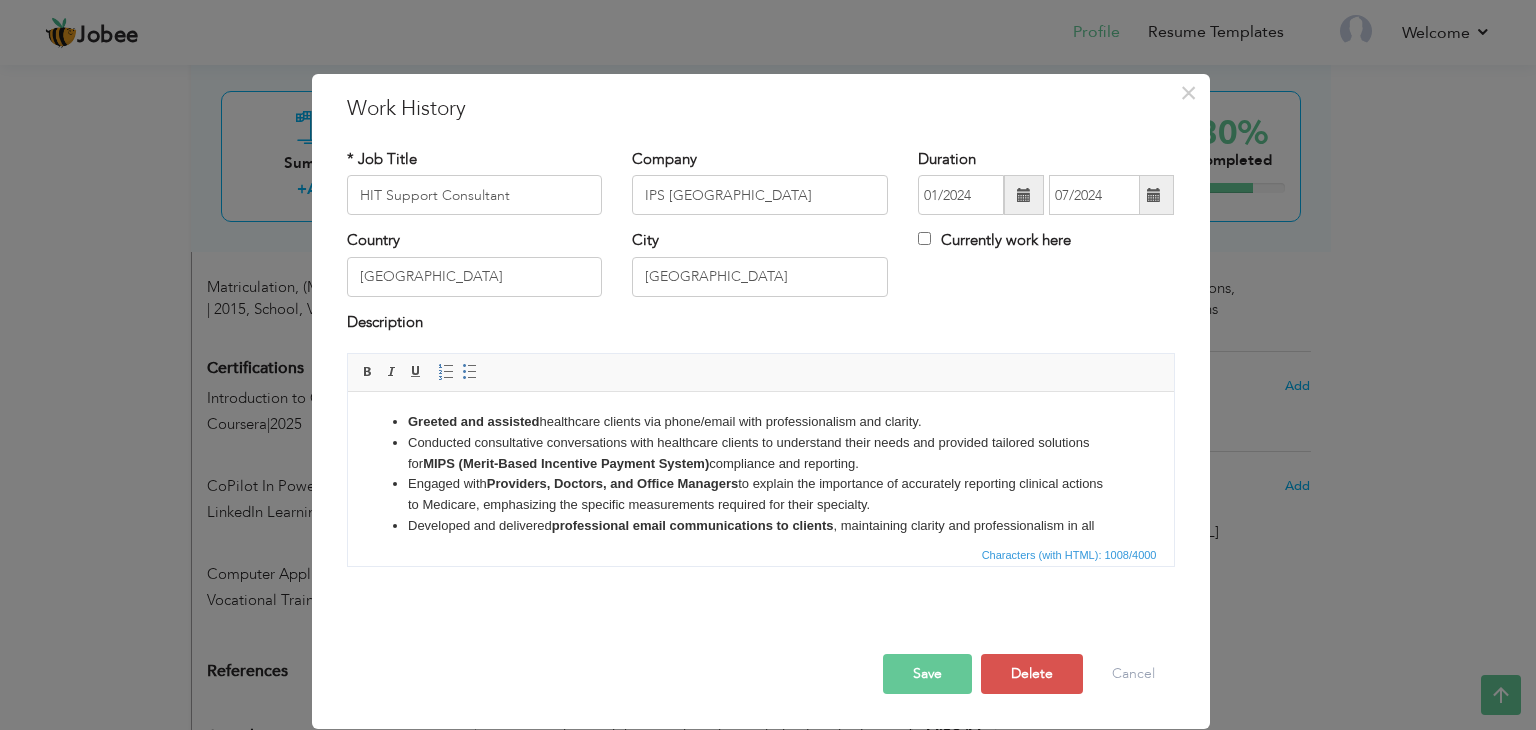 click on "Save" at bounding box center [927, 674] 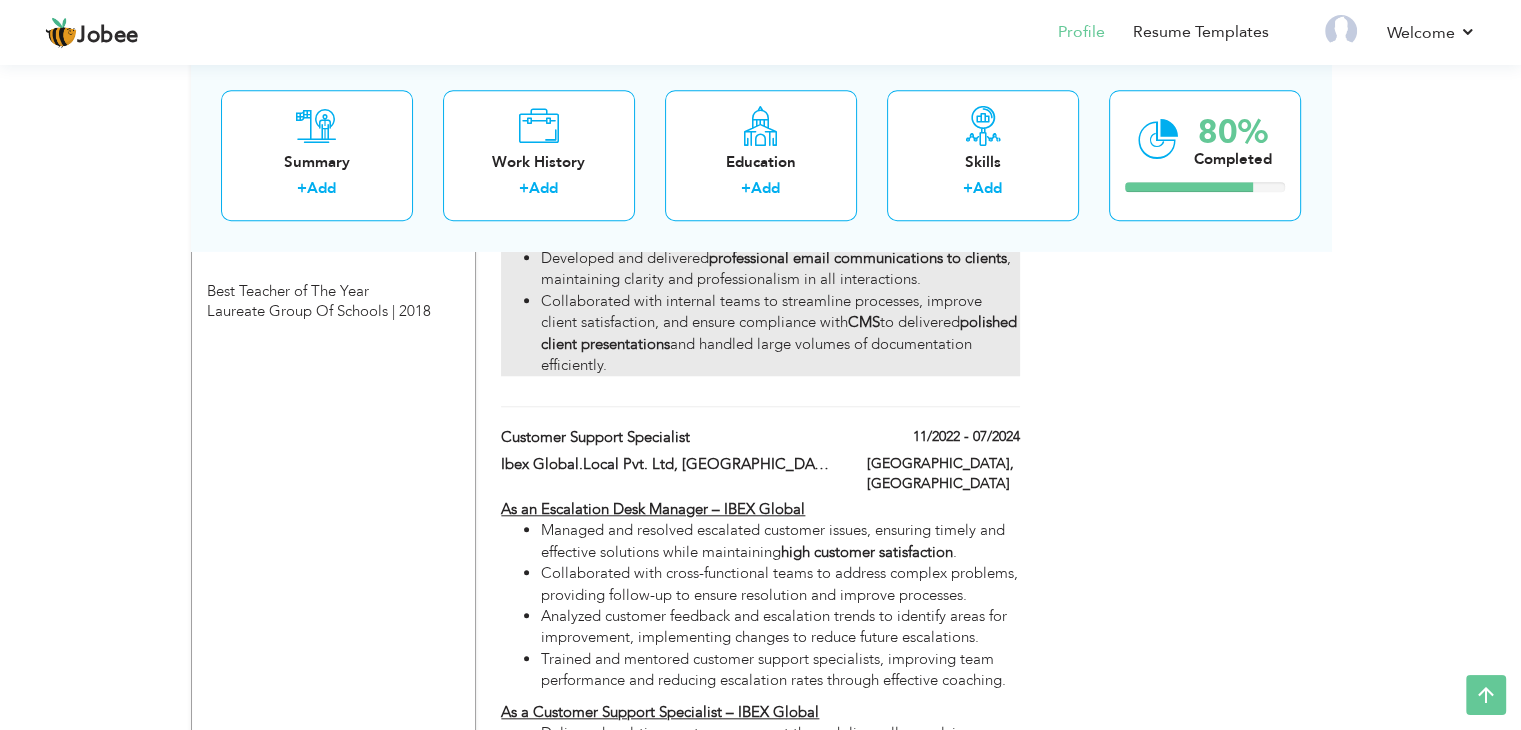 scroll, scrollTop: 1728, scrollLeft: 0, axis: vertical 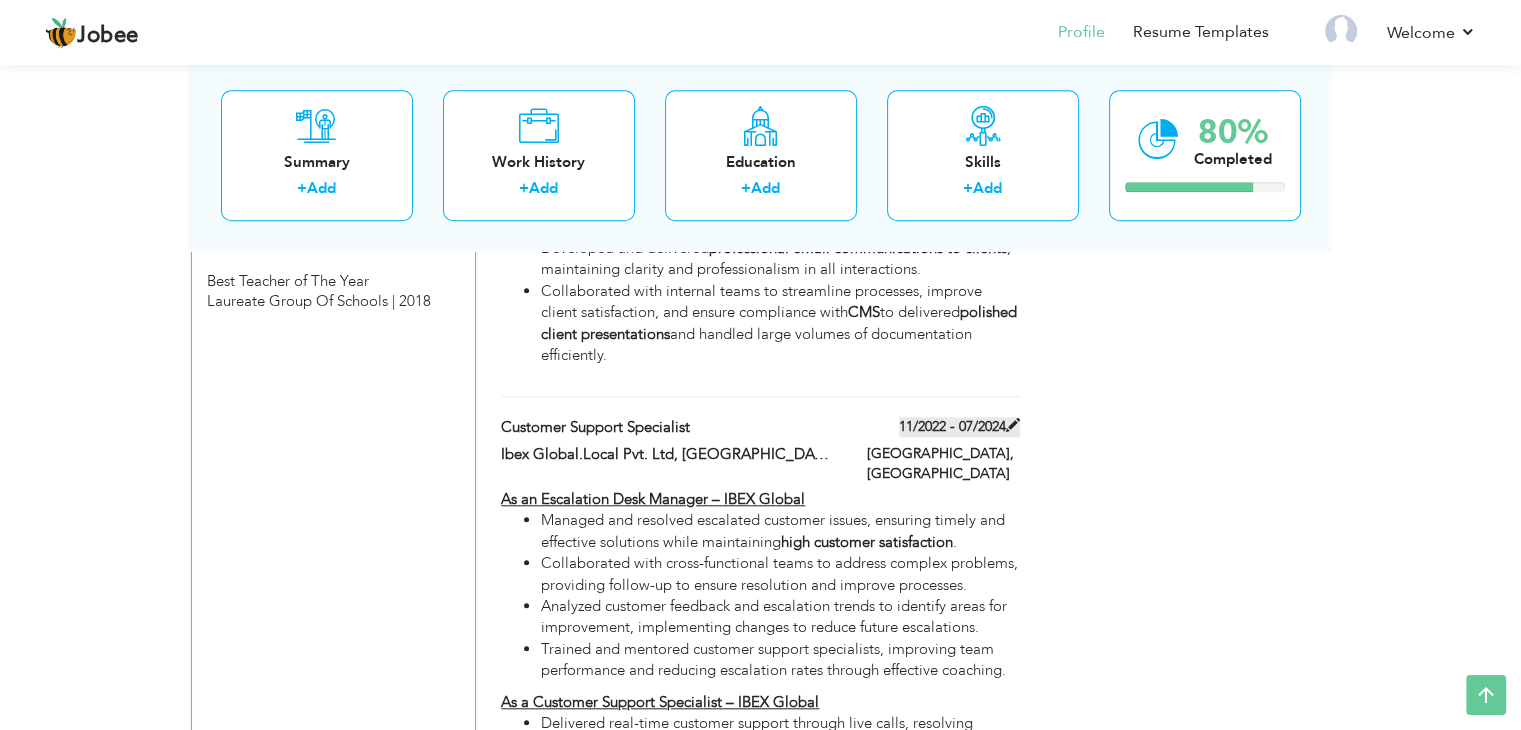 click at bounding box center (1013, 425) 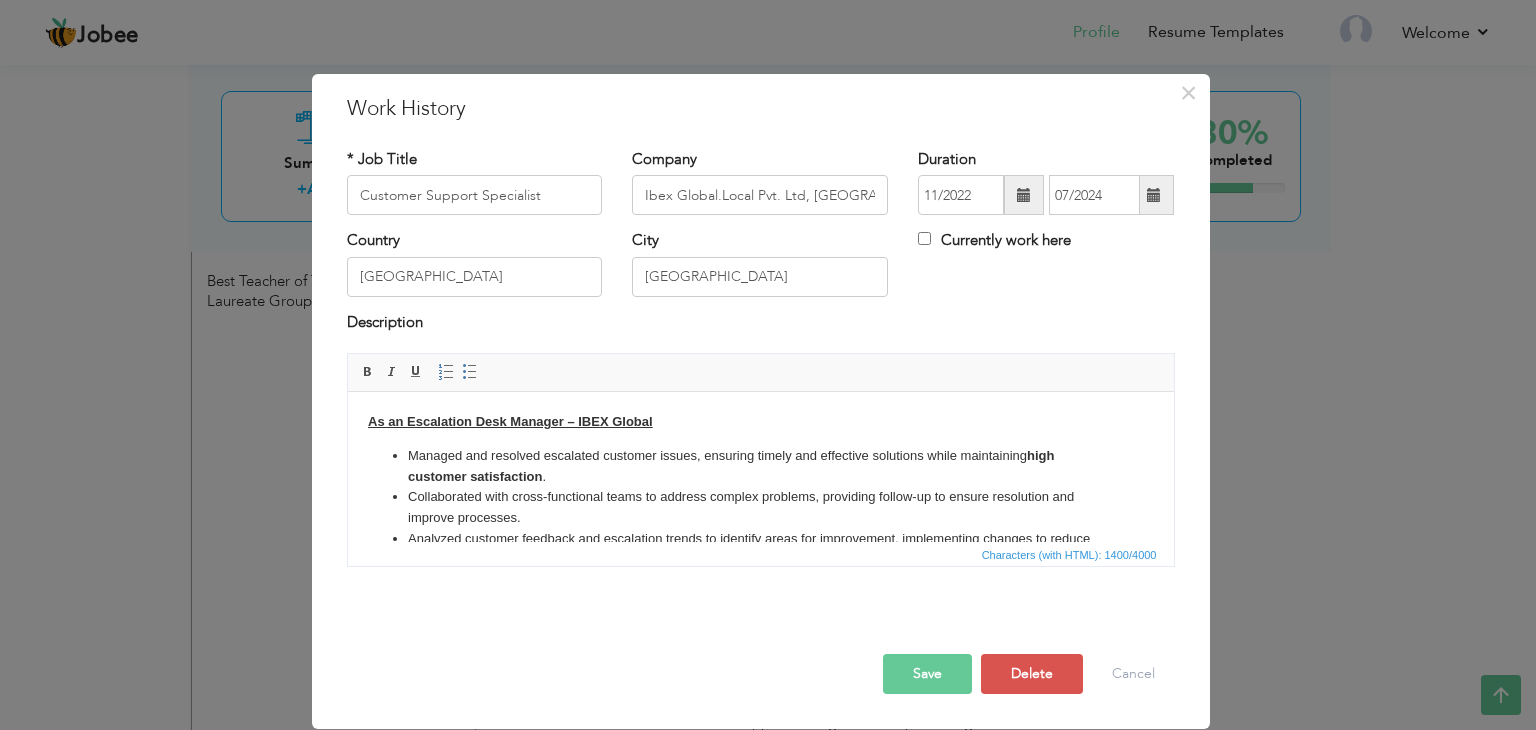 click at bounding box center [1024, 195] 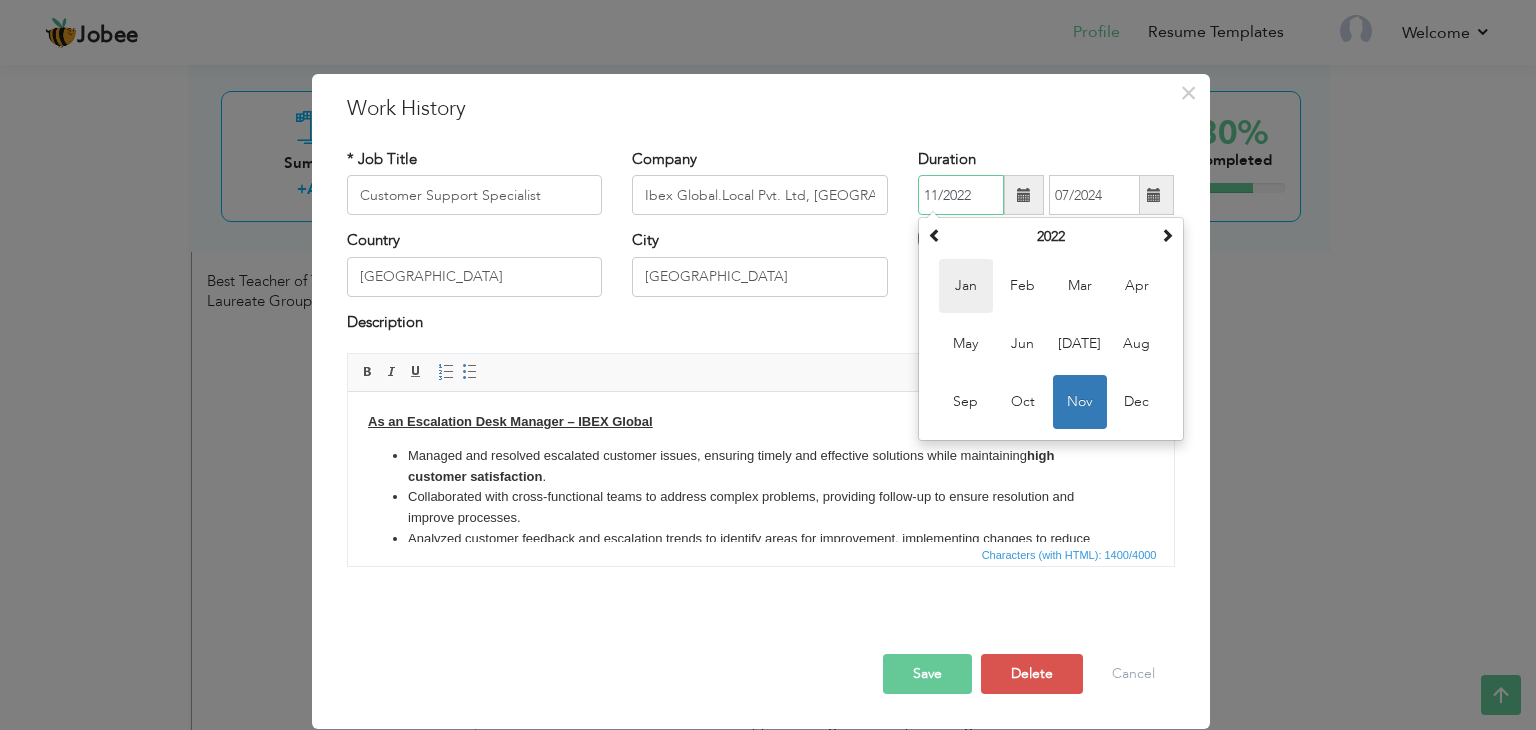 click on "Jan" at bounding box center (966, 286) 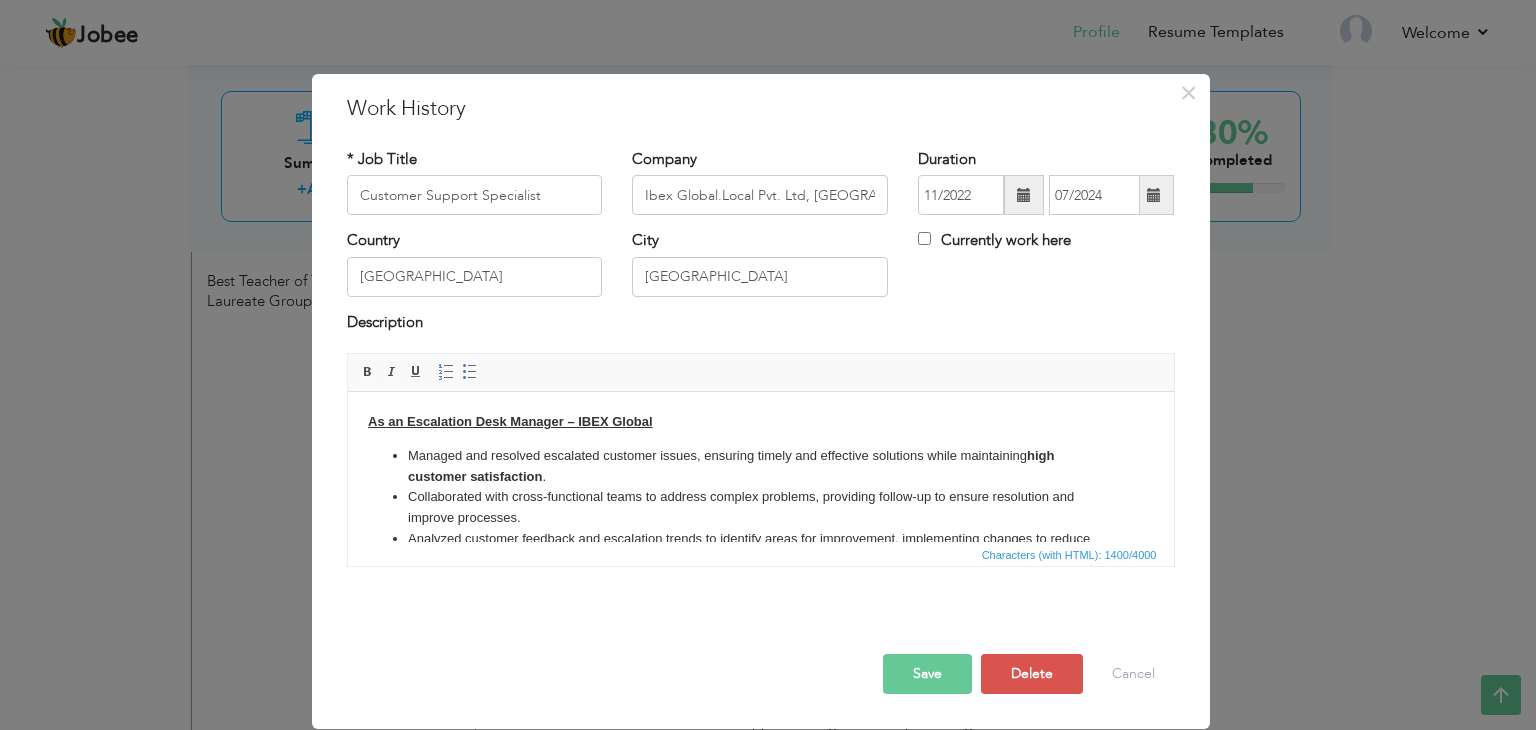 type on "01/2022" 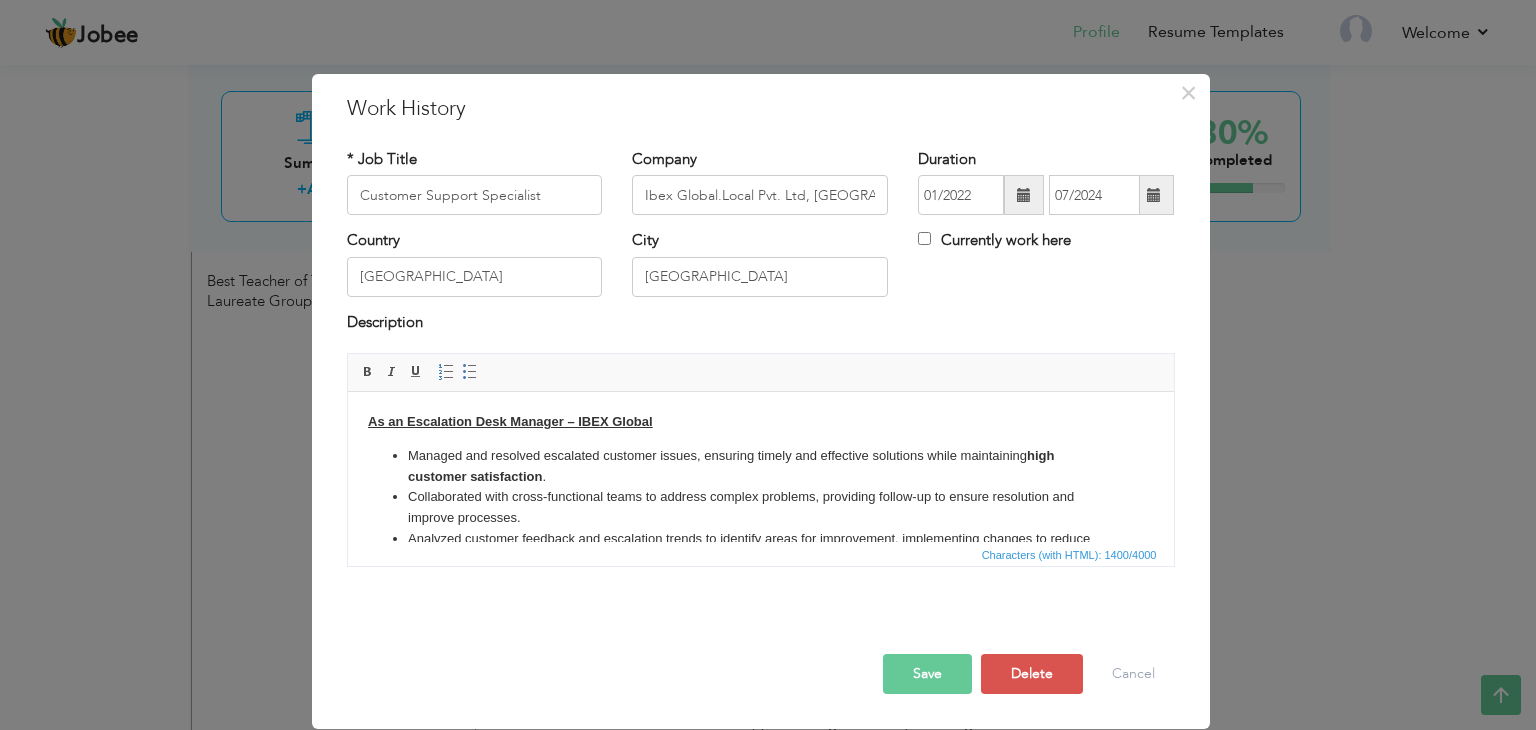click at bounding box center [1154, 195] 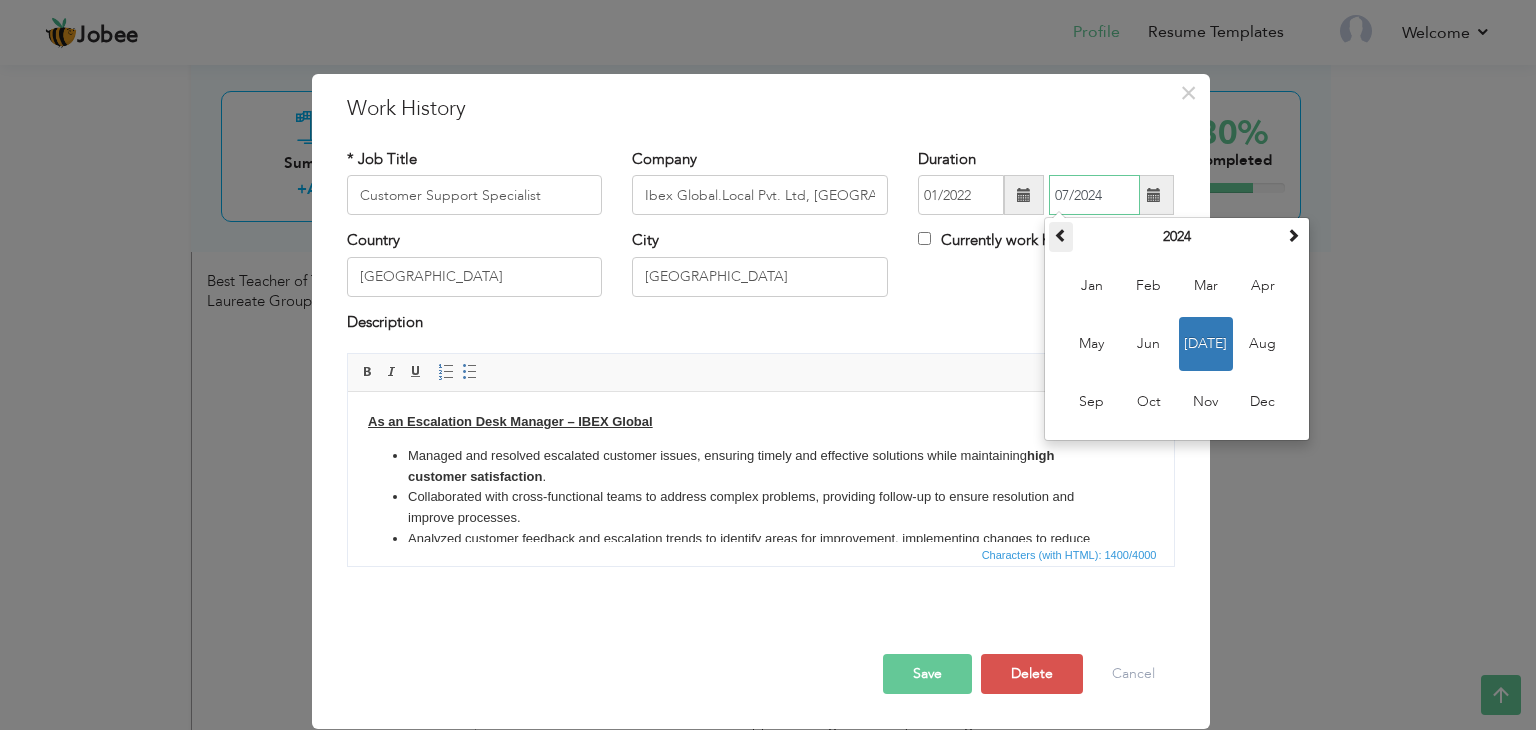 click at bounding box center (1061, 235) 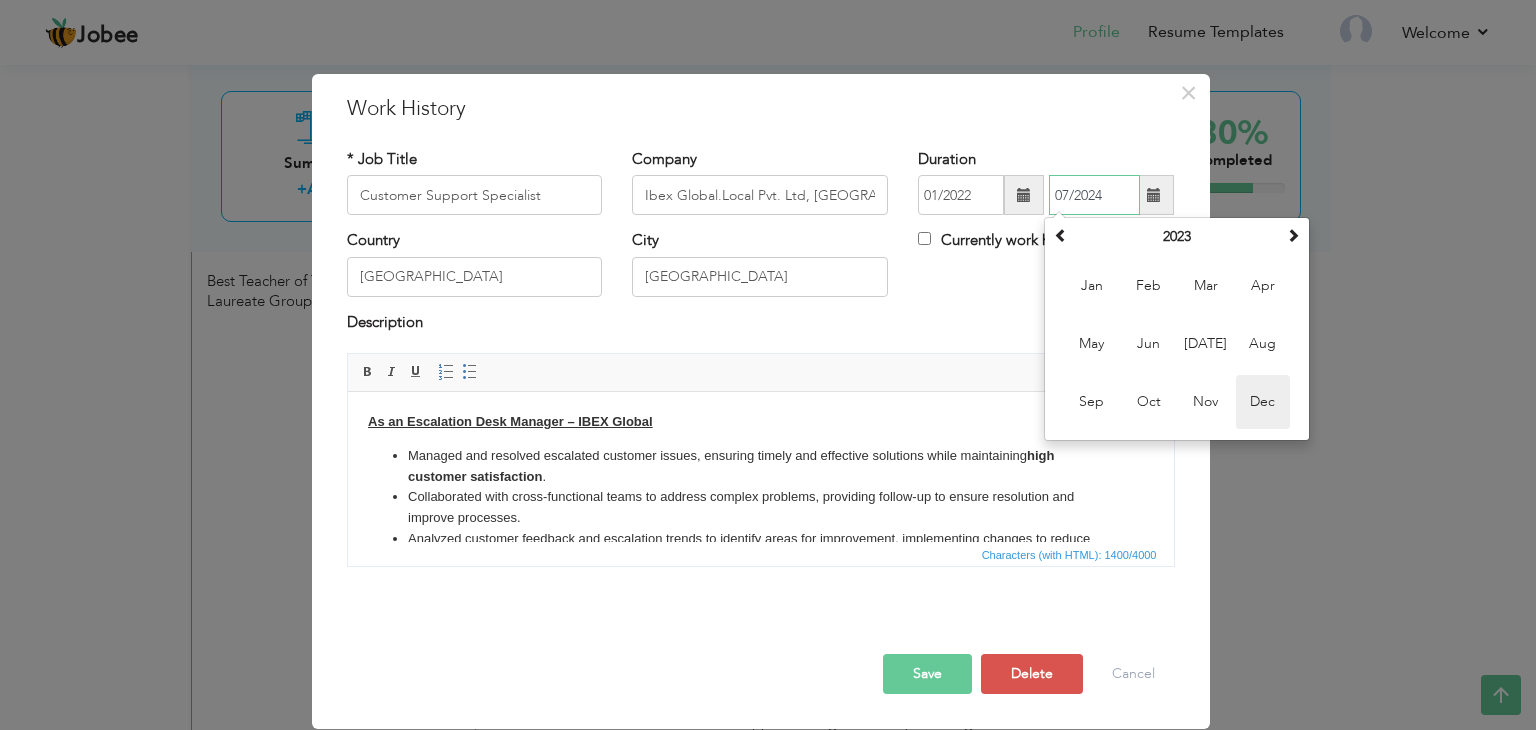 click on "Dec" at bounding box center (1263, 402) 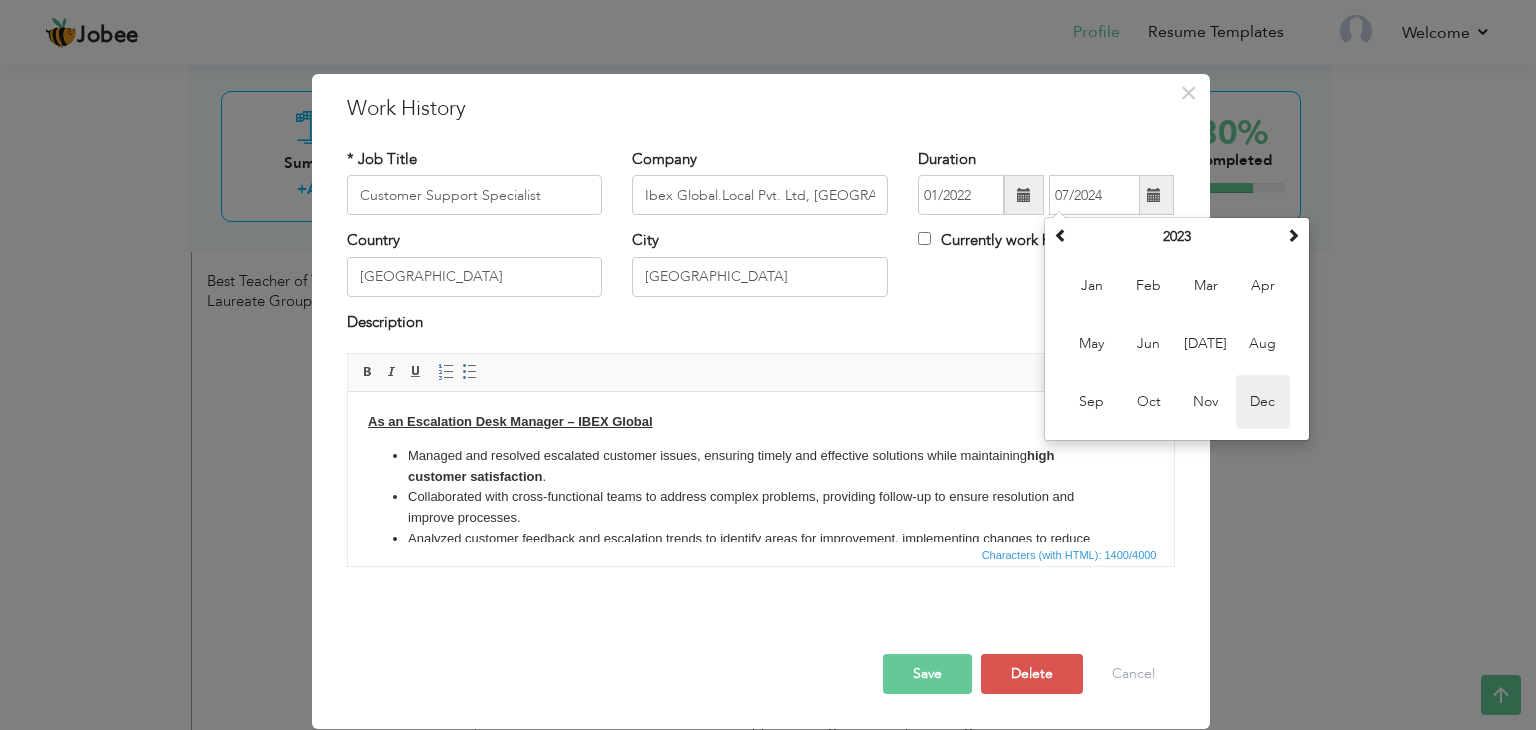 type on "12/2023" 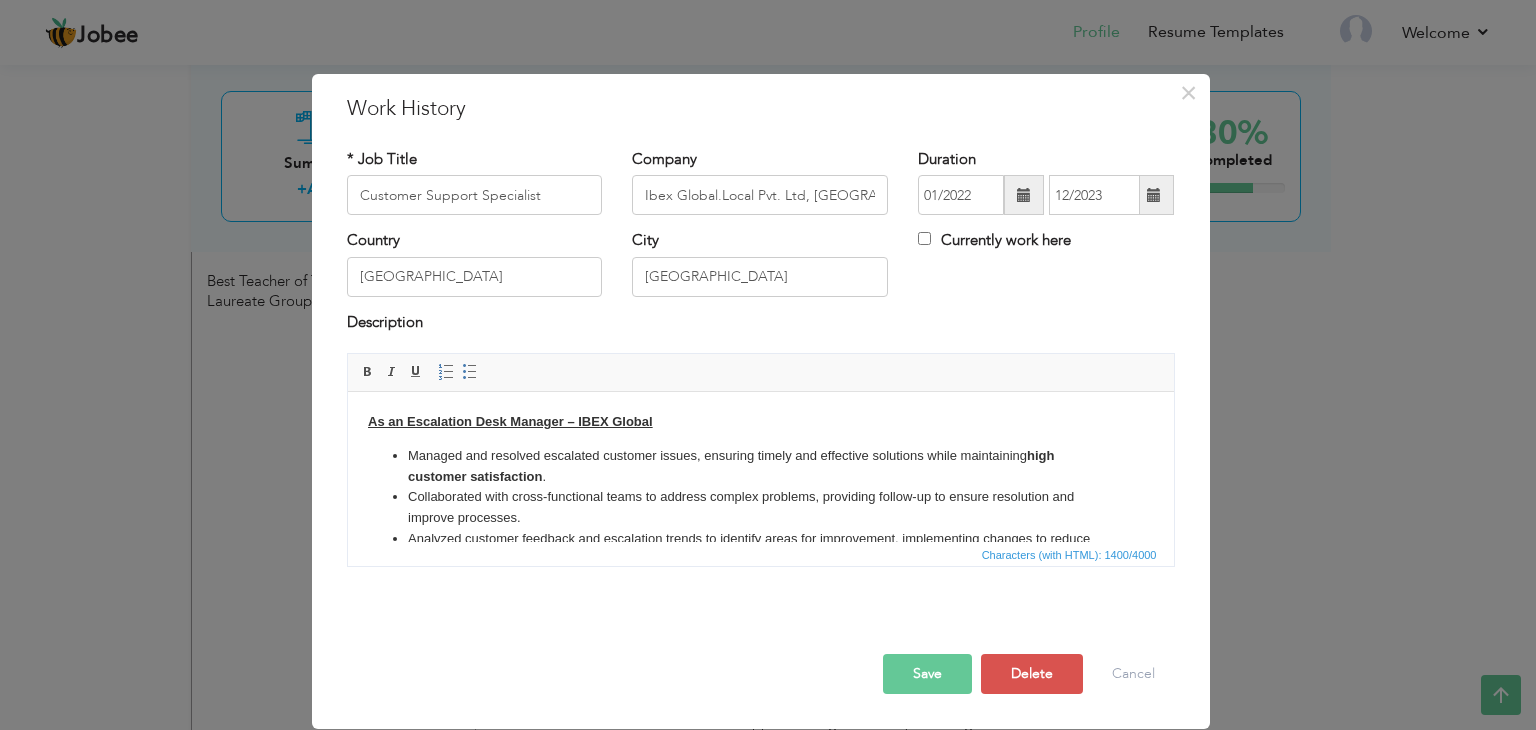 click on "Save" at bounding box center [927, 674] 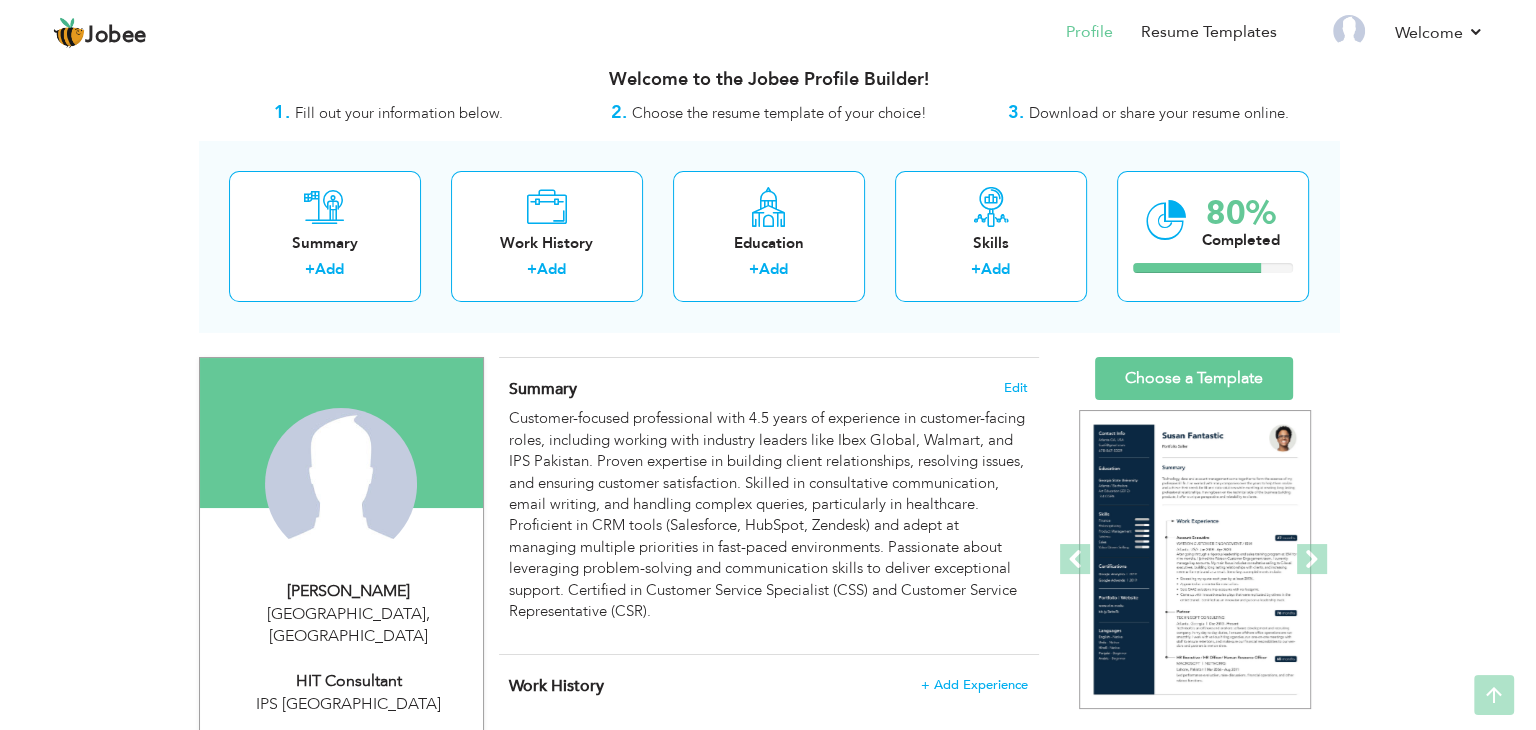 scroll, scrollTop: 0, scrollLeft: 0, axis: both 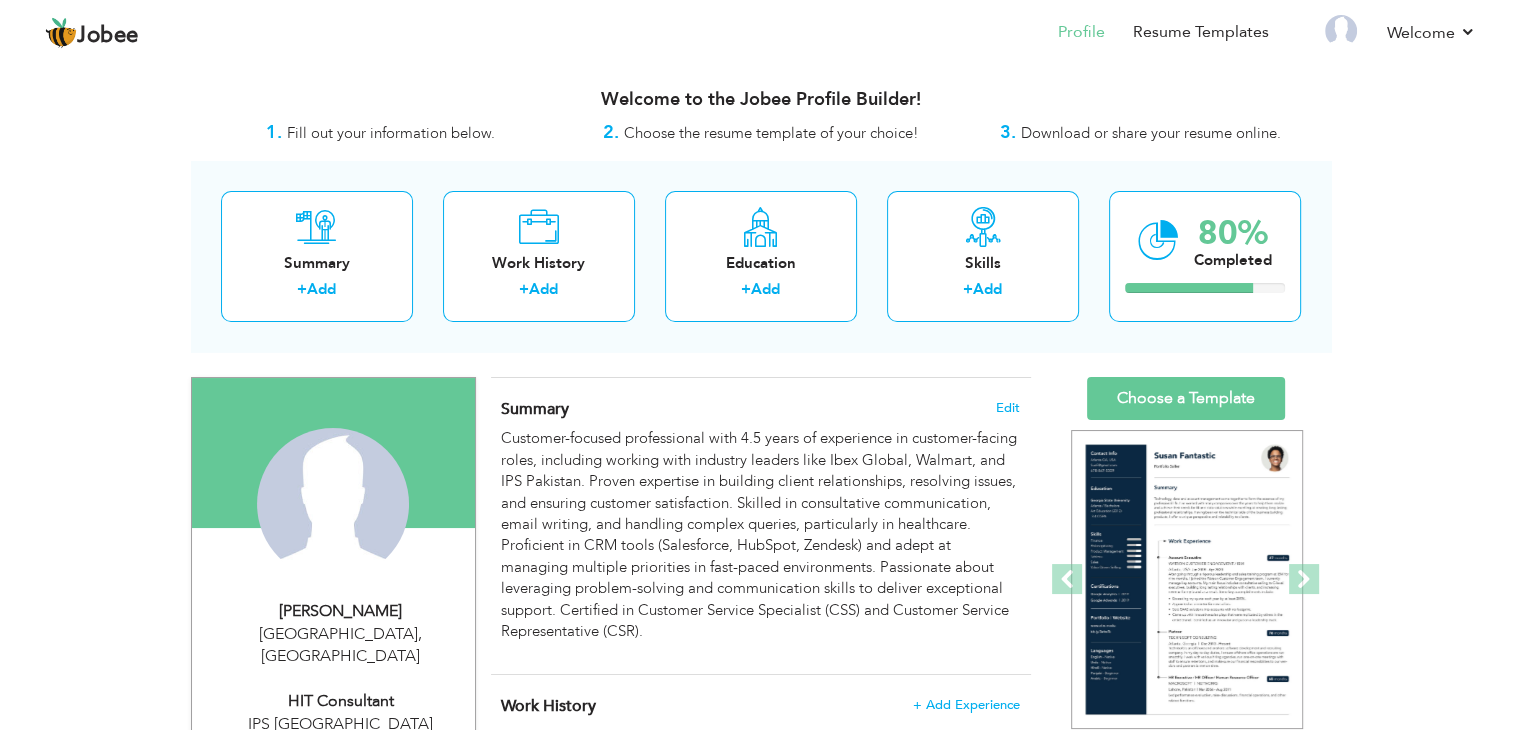 click on "CV Import
Profile Strength
0%
Select an Item from right menu
Work History
* Job Title Tools" at bounding box center [761, 1929] 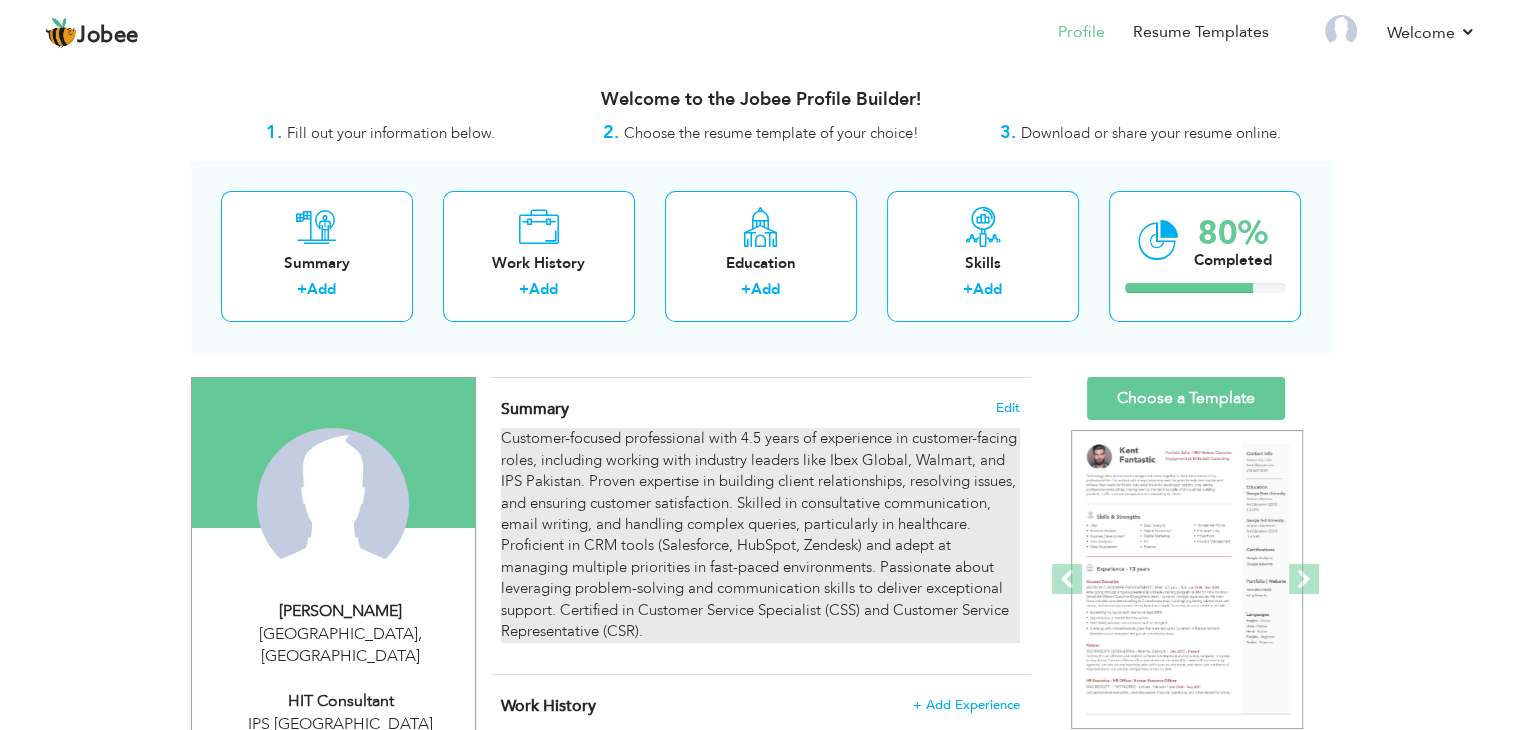 click on "Customer-focused professional with 4.5 years of experience in customer-facing roles, including working with industry leaders like Ibex Global, Walmart, and IPS Pakistan. Proven expertise in building client relationships, resolving issues, and ensuring customer satisfaction. Skilled in consultative communication, email writing, and handling complex queries, particularly in healthcare. Proficient in CRM tools (Salesforce, HubSpot, Zendesk) and adept at managing multiple priorities in fast-paced environments. Passionate about leveraging problem-solving and communication skills to deliver exceptional support. Certified in Customer Service Specialist (CSS) and Customer Service Representative (CSR)." at bounding box center (760, 535) 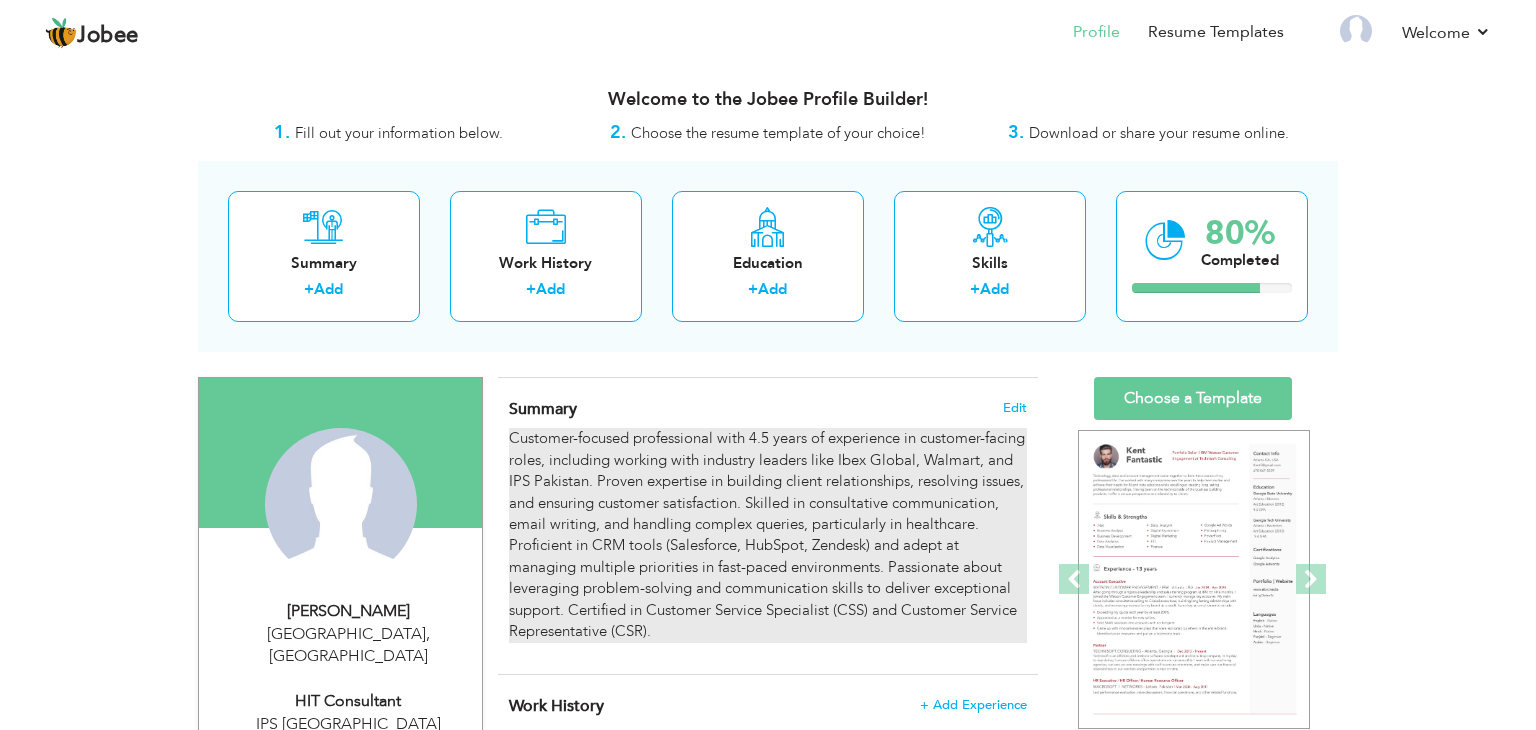 click on "Jobee
Profile
Resume Templates
Resume Templates
Cover Letters
About
My Resume
Welcome
Settings
Log off
Welcome" at bounding box center [768, 1753] 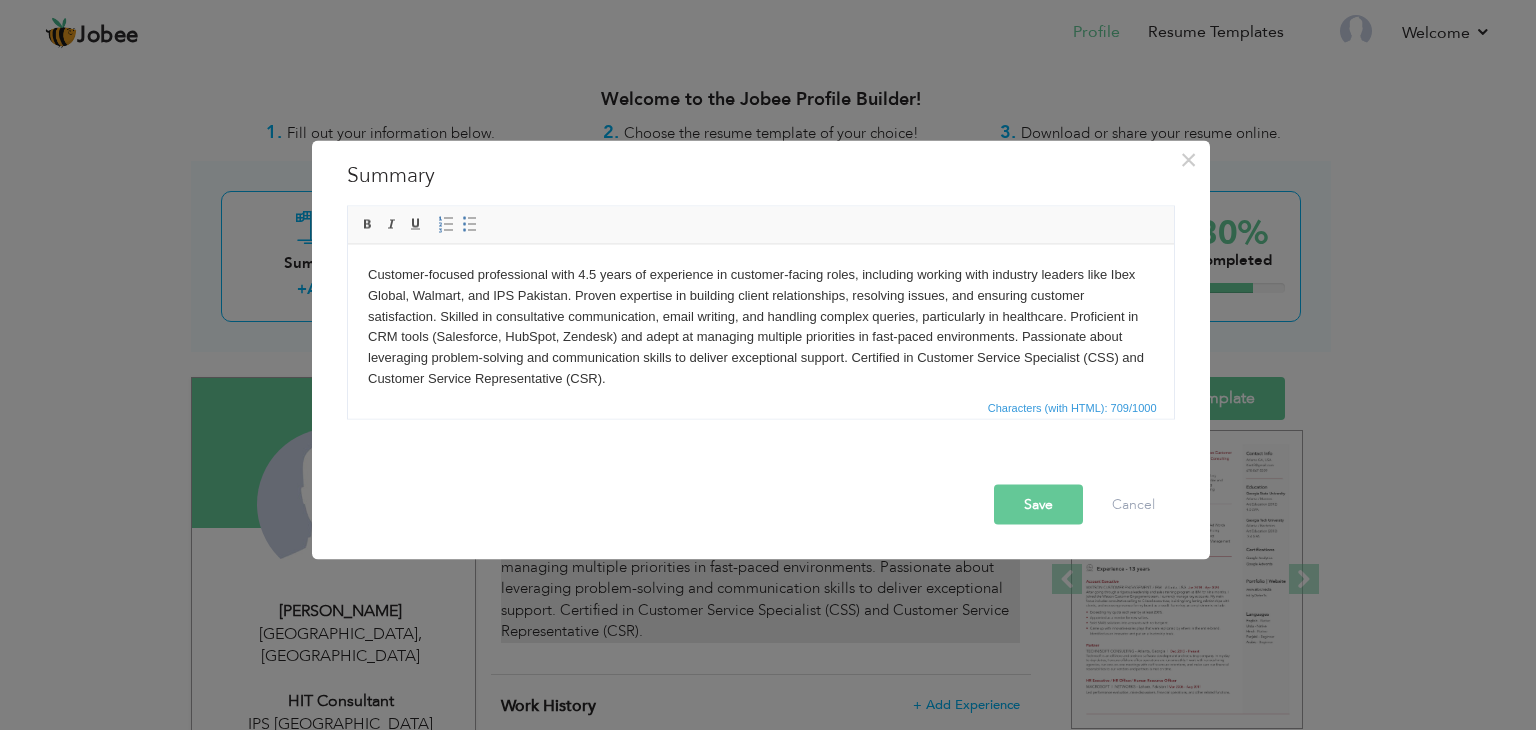 click on "Save
Cancel" at bounding box center [765, 505] 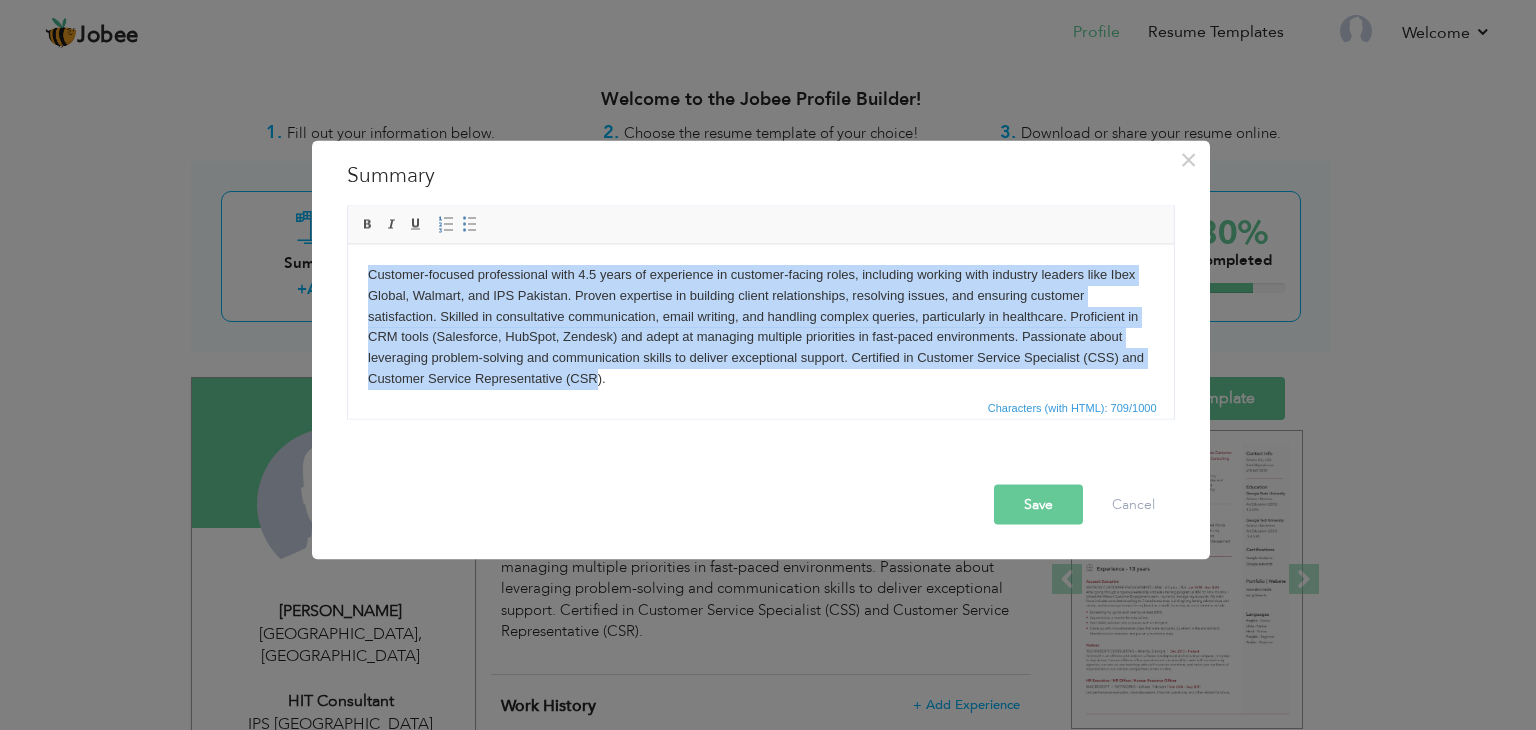 scroll, scrollTop: 14, scrollLeft: 0, axis: vertical 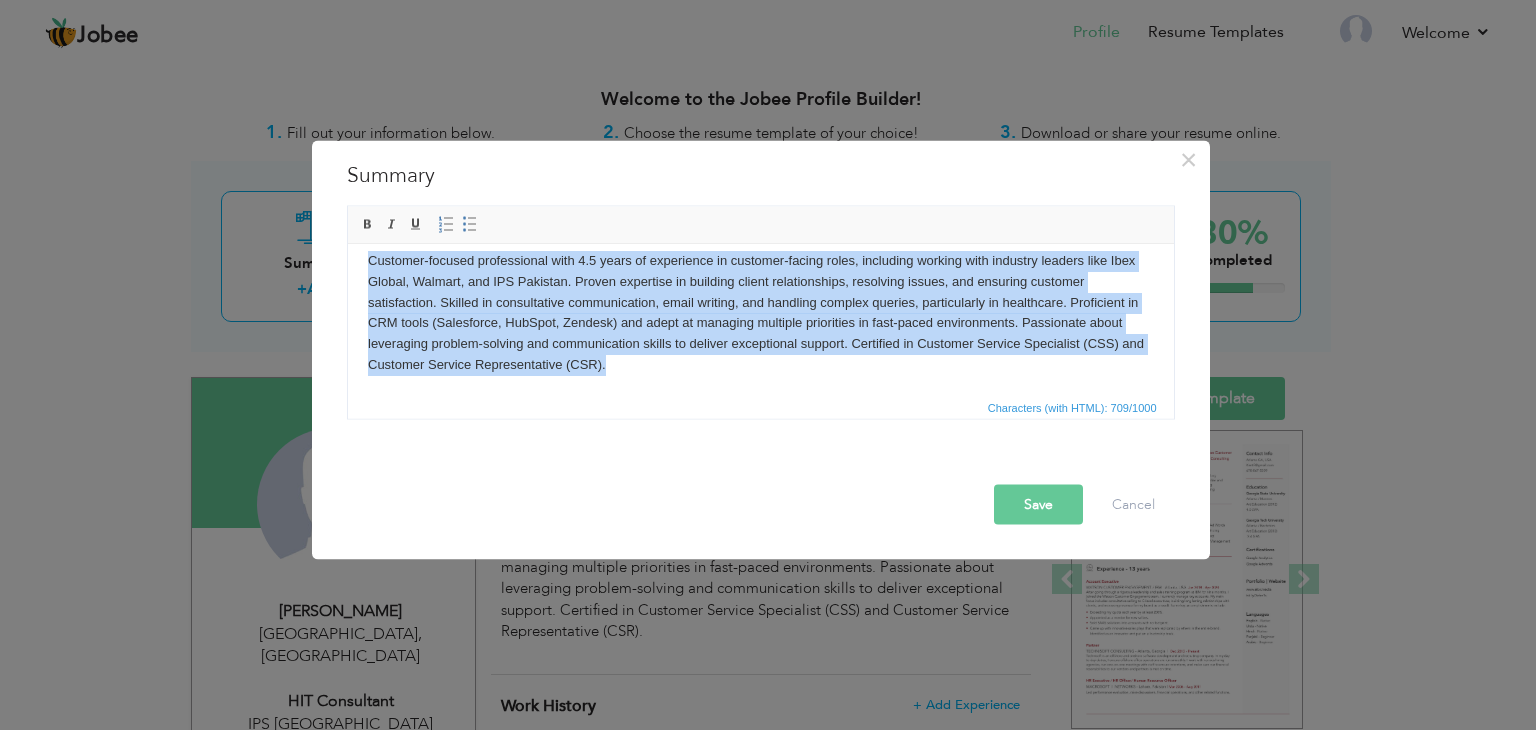 drag, startPoint x: 368, startPoint y: 273, endPoint x: 675, endPoint y: 395, distance: 330.35284 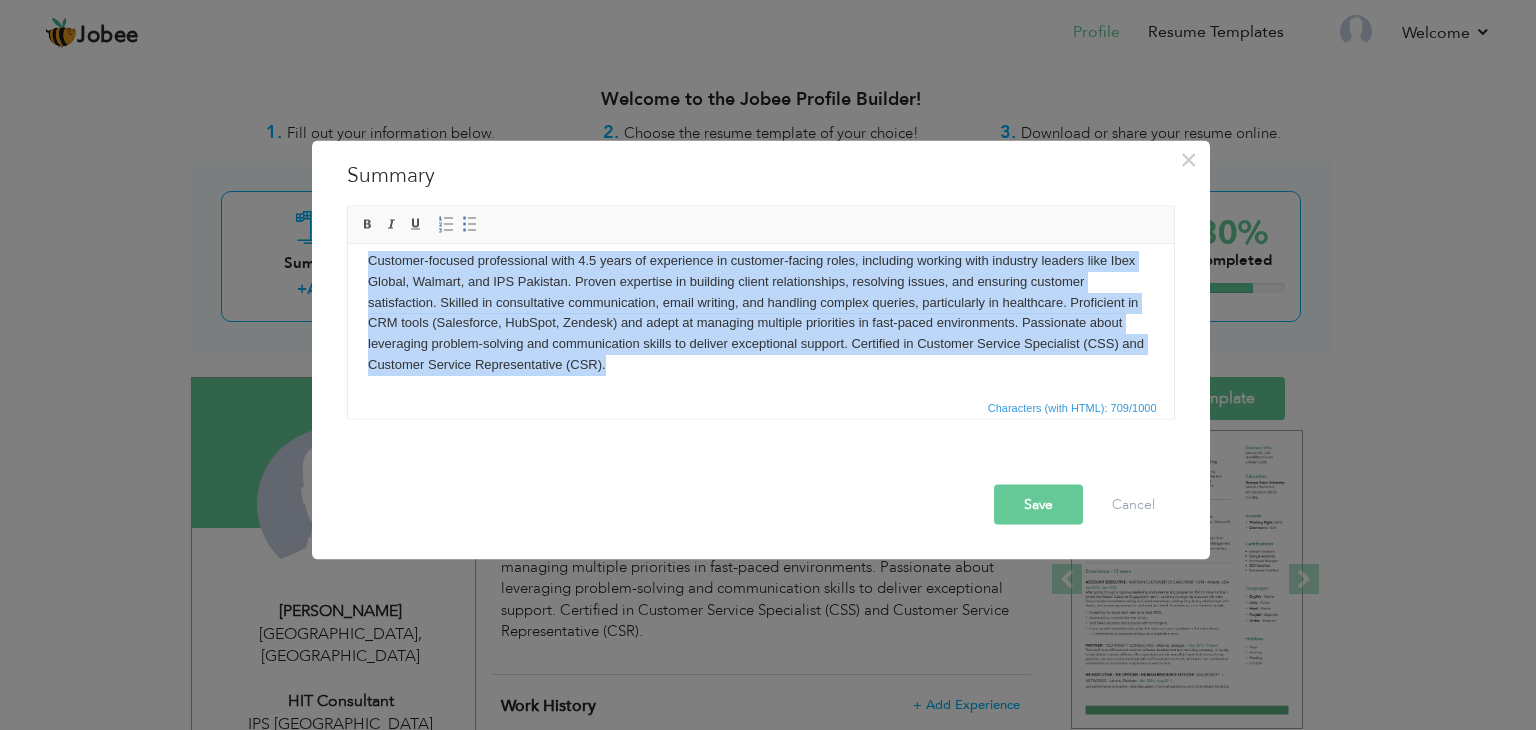 type 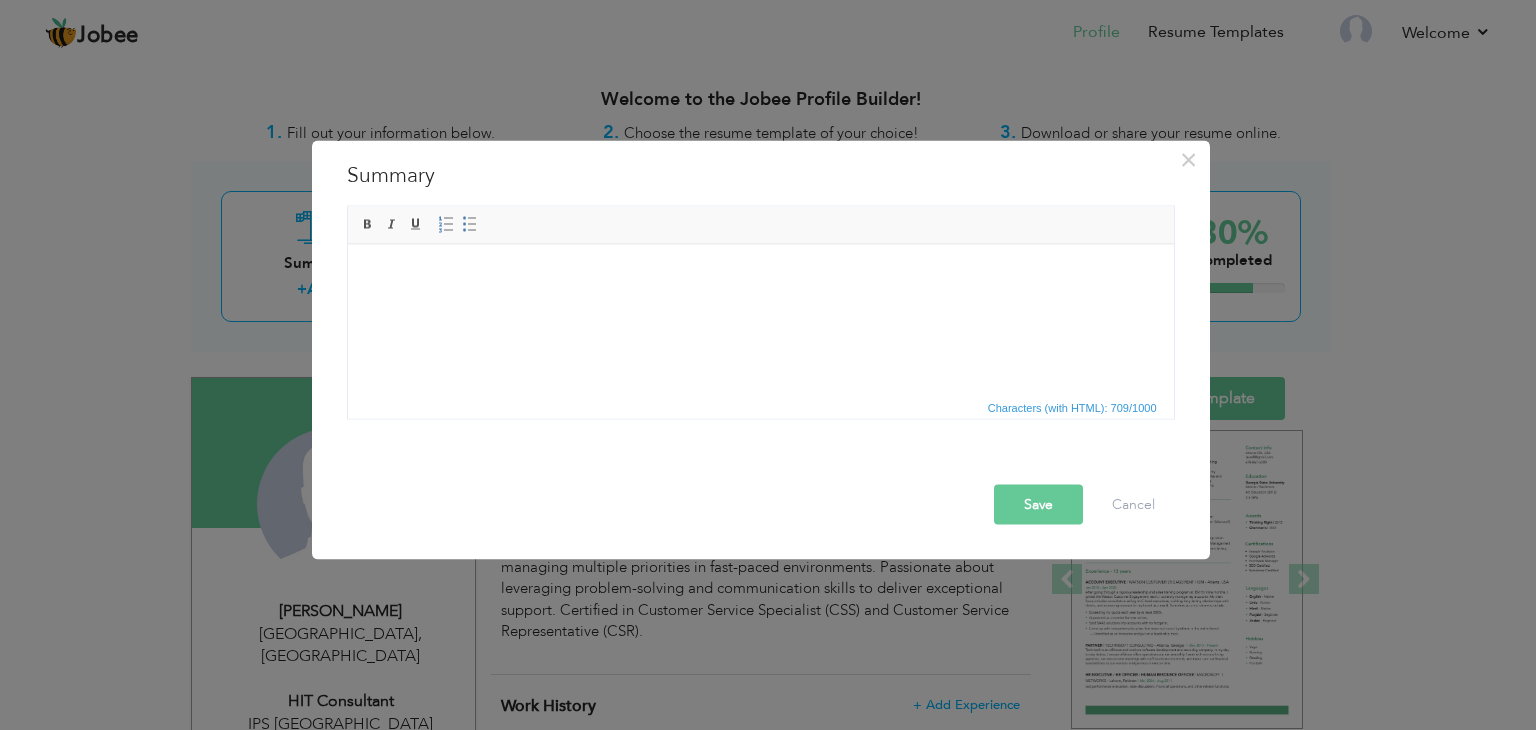 scroll, scrollTop: 0, scrollLeft: 0, axis: both 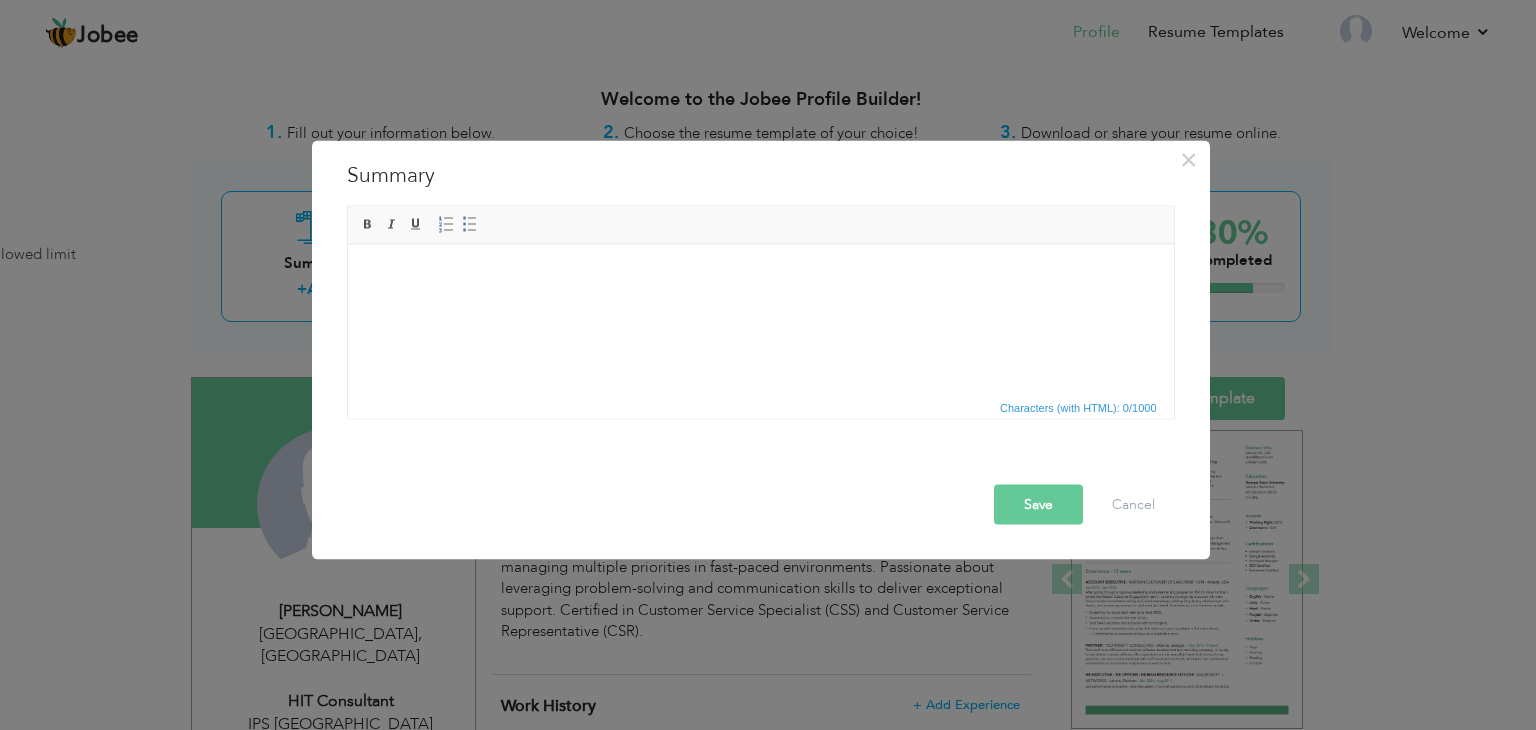click at bounding box center [760, 274] 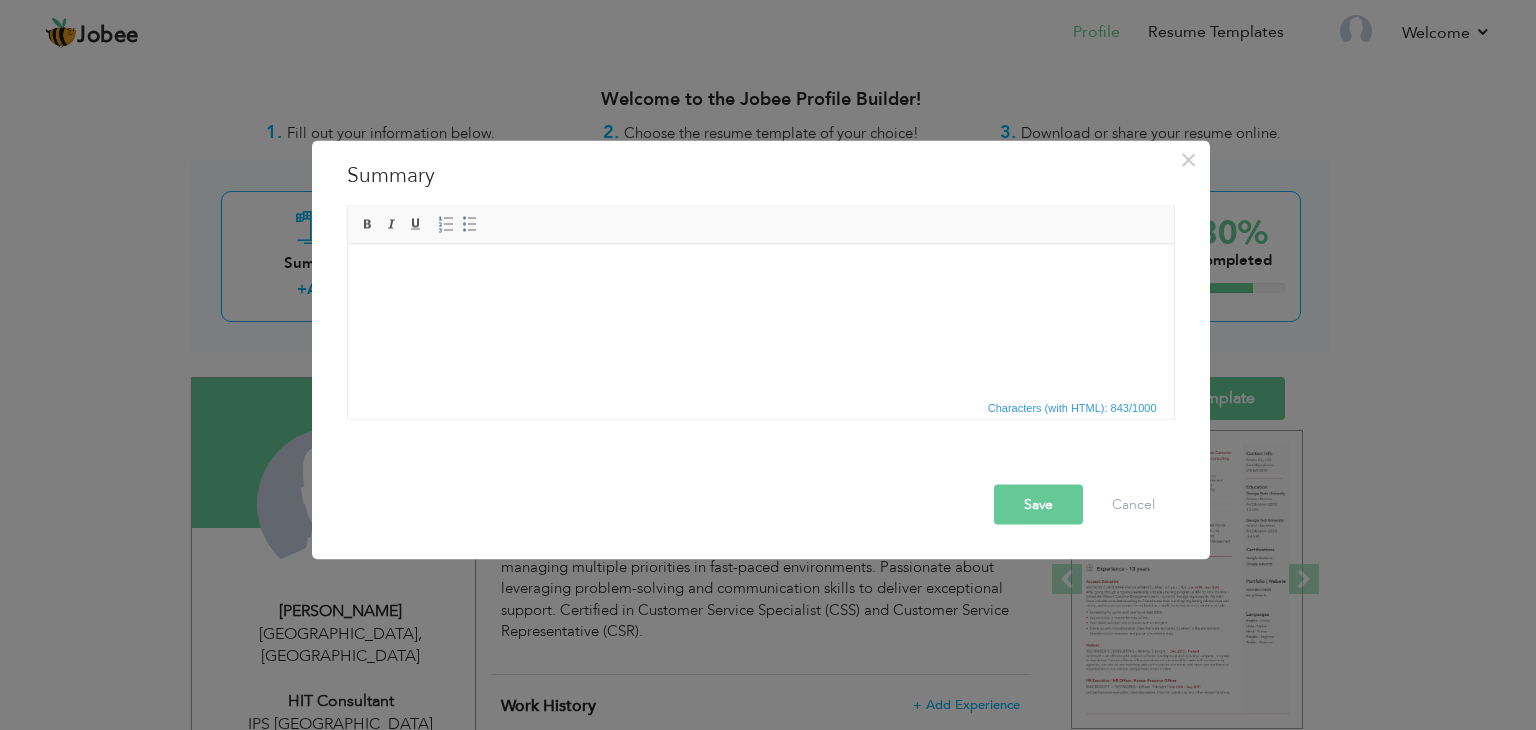 scroll, scrollTop: 12, scrollLeft: 0, axis: vertical 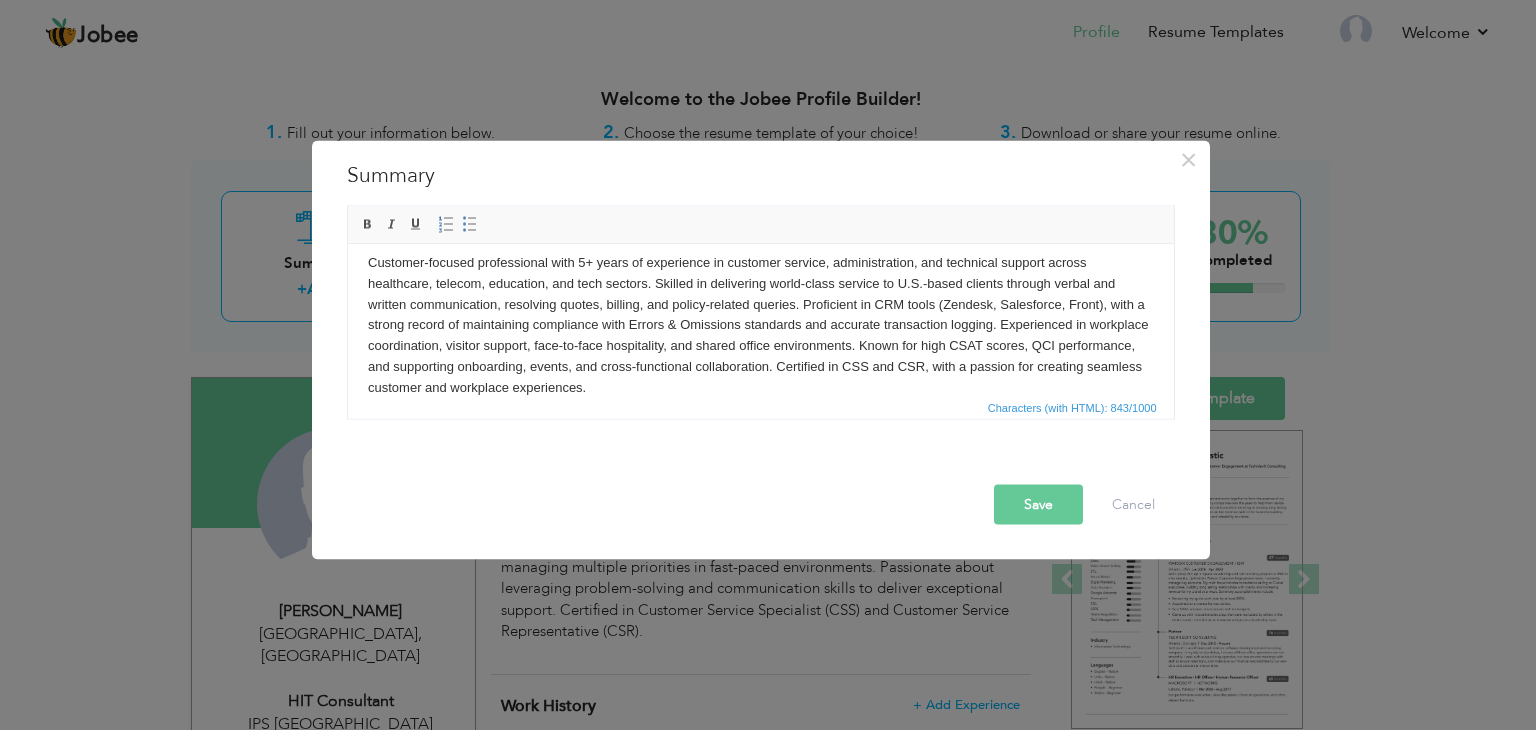 click on "Customer-focused professional with 5+ years of experience in customer service, administration, and technical support across healthcare, telecom, education, and tech sectors. Skilled in delivering world-class service to U.S.-based clients through verbal and written communication, resolving quotes, billing, and policy-related queries. Proficient in CRM tools (Zendesk, Salesforce, Front), with a strong record of maintaining compliance with Errors & Omissions standards and accurate transaction logging. Experienced in workplace coordination, visitor support, face-to-face hospitality, and shared office environments. Known for high CSAT scores, QCI performance, and supporting onboarding, events, and cross-functional collaboration. Certified in CSS and CSR, with a passion for creating seamless customer and workplace experiences." at bounding box center [760, 325] 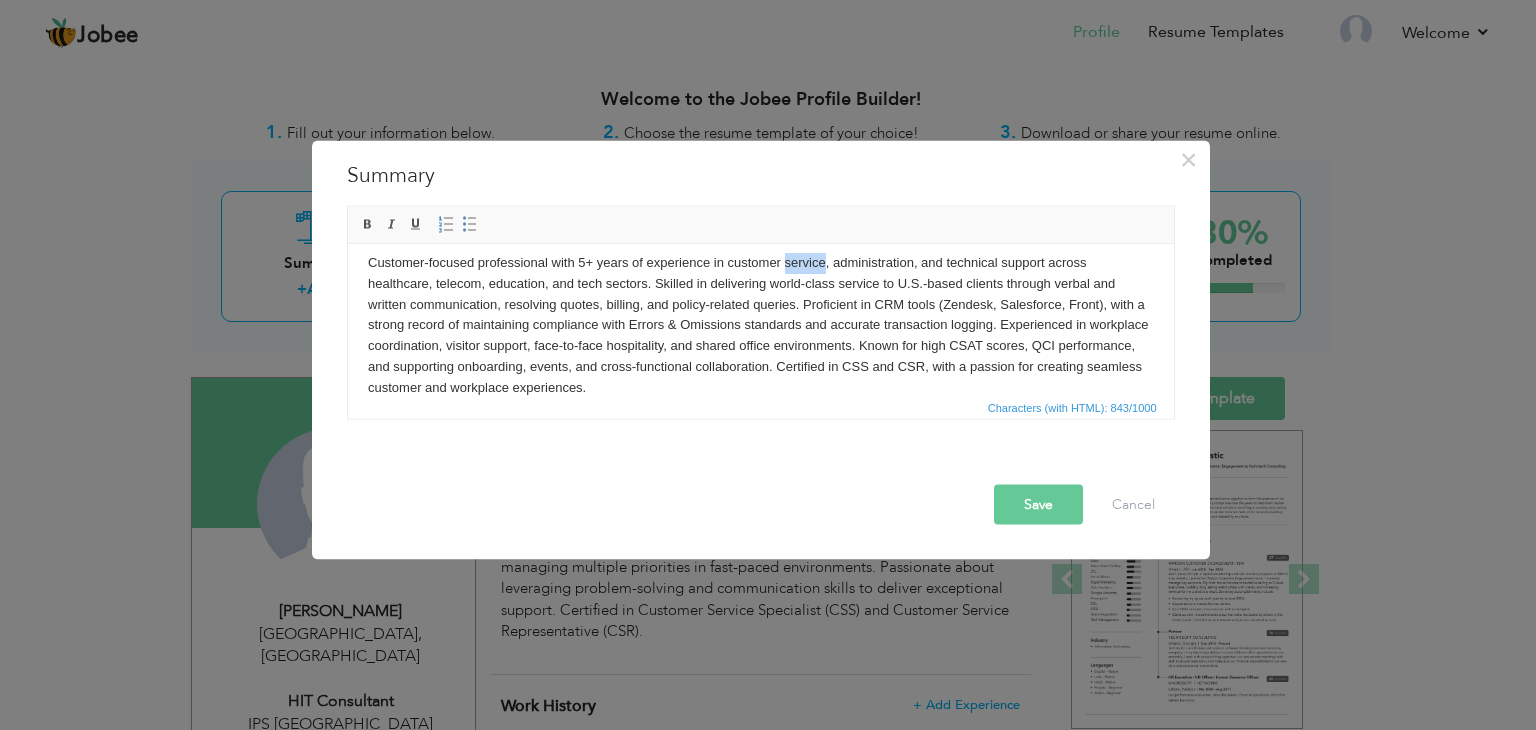 click on "Customer-focused professional with 5+ years of experience in customer service, administration, and technical support across healthcare, telecom, education, and tech sectors. Skilled in delivering world-class service to U.S.-based clients through verbal and written communication, resolving quotes, billing, and policy-related queries. Proficient in CRM tools (Zendesk, Salesforce, Front), with a strong record of maintaining compliance with Errors & Omissions standards and accurate transaction logging. Experienced in workplace coordination, visitor support, face-to-face hospitality, and shared office environments. Known for high CSAT scores, QCI performance, and supporting onboarding, events, and cross-functional collaboration. Certified in CSS and CSR, with a passion for creating seamless customer and workplace experiences." at bounding box center (760, 325) 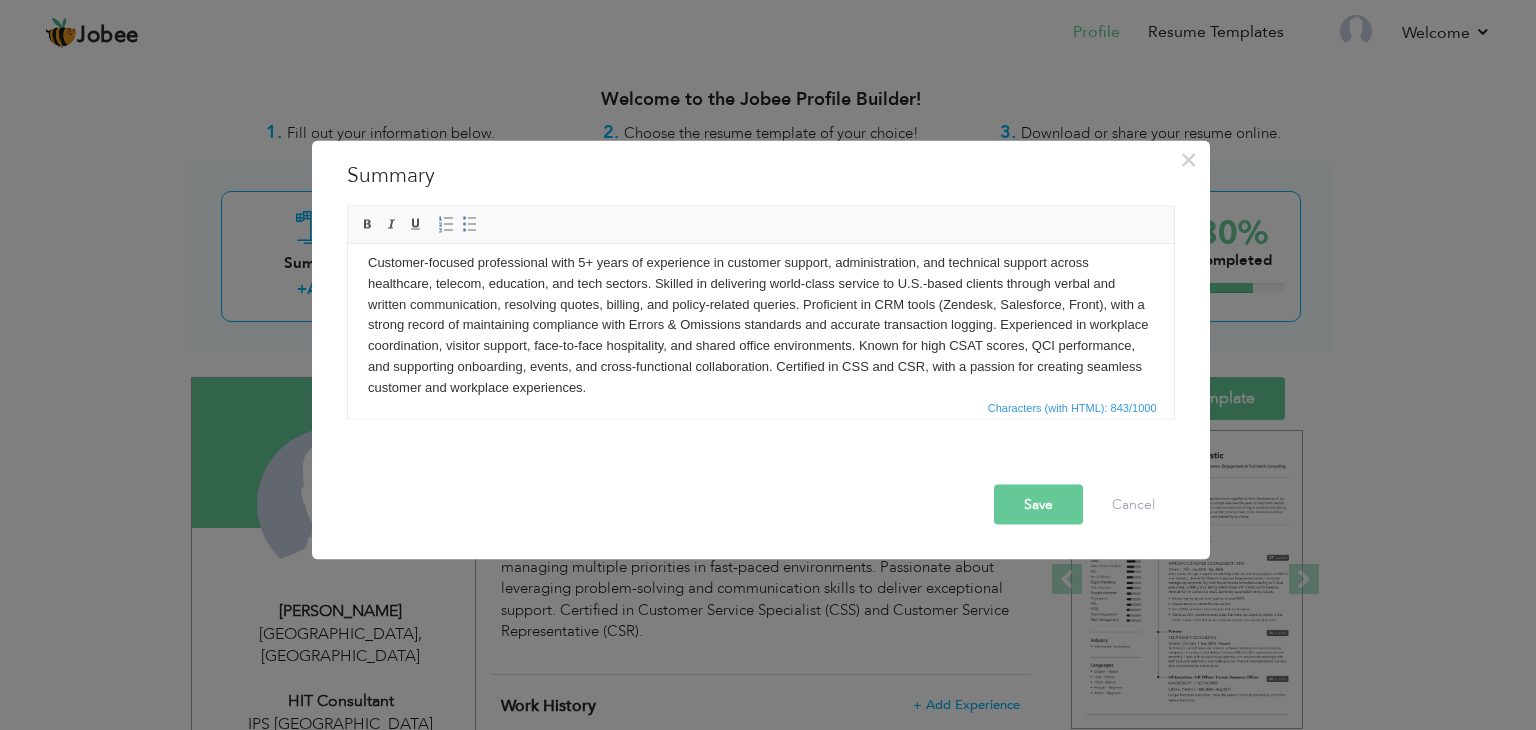 click on "Customer-focused professional with 5+ years of experience in customer support , administration, and technical support across healthcare, telecom, education, and tech sectors. Skilled in delivering world-class service to U.S.-based clients through verbal and written communication, resolving quotes, billing, and policy-related queries. Proficient in CRM tools (Zendesk, Salesforce, Front), with a strong record of maintaining compliance with Errors & Omissions standards and accurate transaction logging. Experienced in workplace coordination, visitor support, face-to-face hospitality, and shared office environments. Known for high CSAT scores, QCI performance, and supporting onboarding, events, and cross-functional collaboration. Certified in CSS and CSR, with a passion for creating seamless customer and workplace experiences." at bounding box center (760, 325) 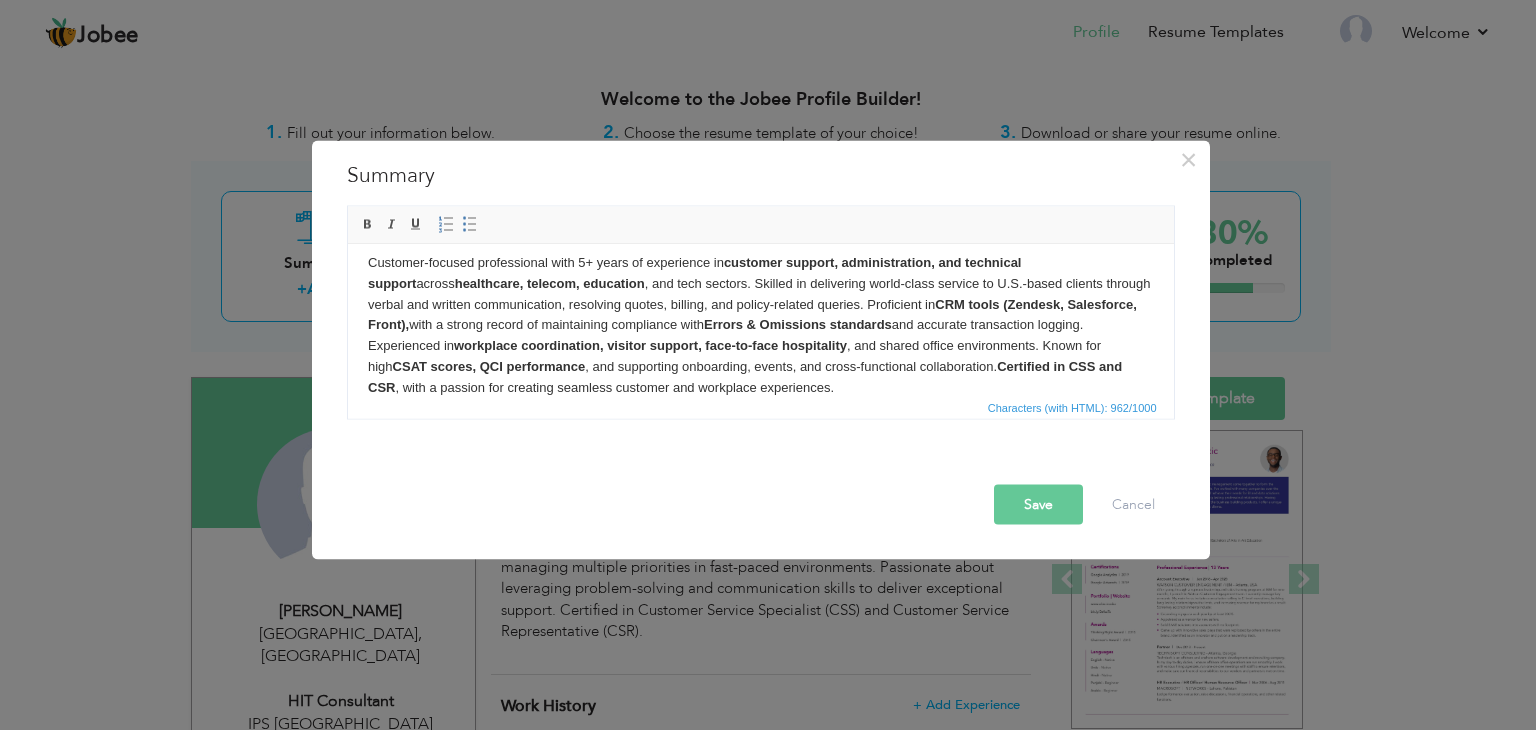 scroll, scrollTop: 0, scrollLeft: 0, axis: both 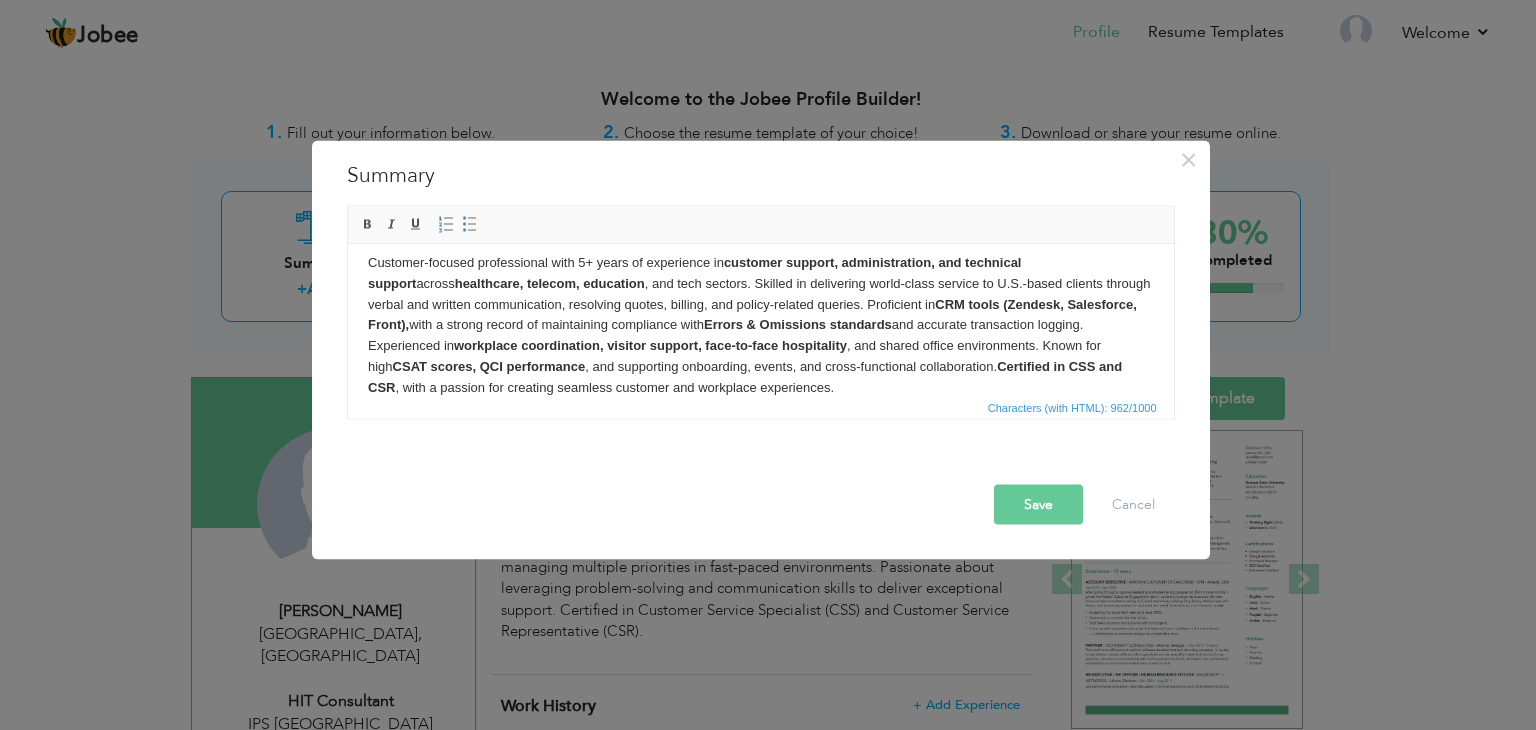 click on "Save" at bounding box center [1038, 505] 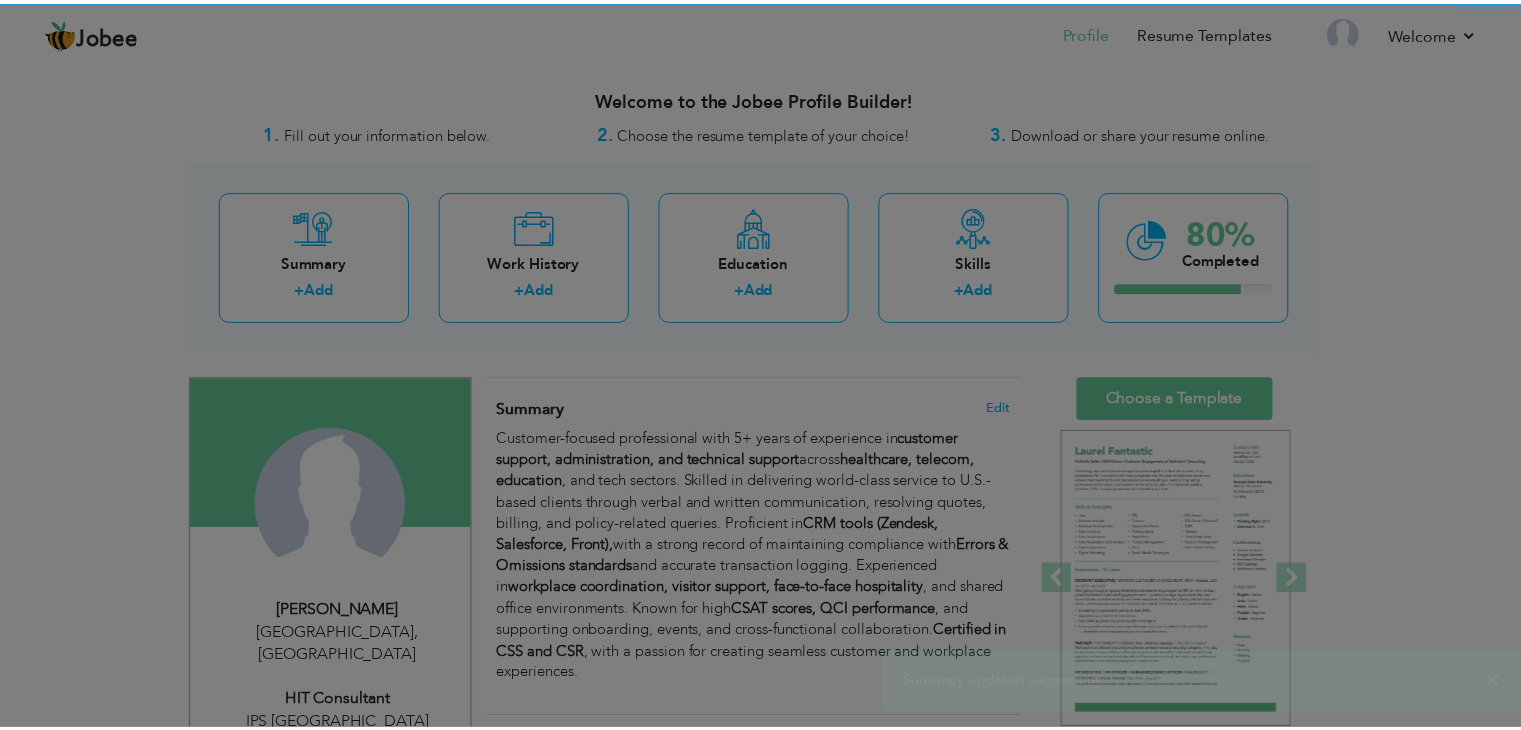 scroll, scrollTop: 0, scrollLeft: 0, axis: both 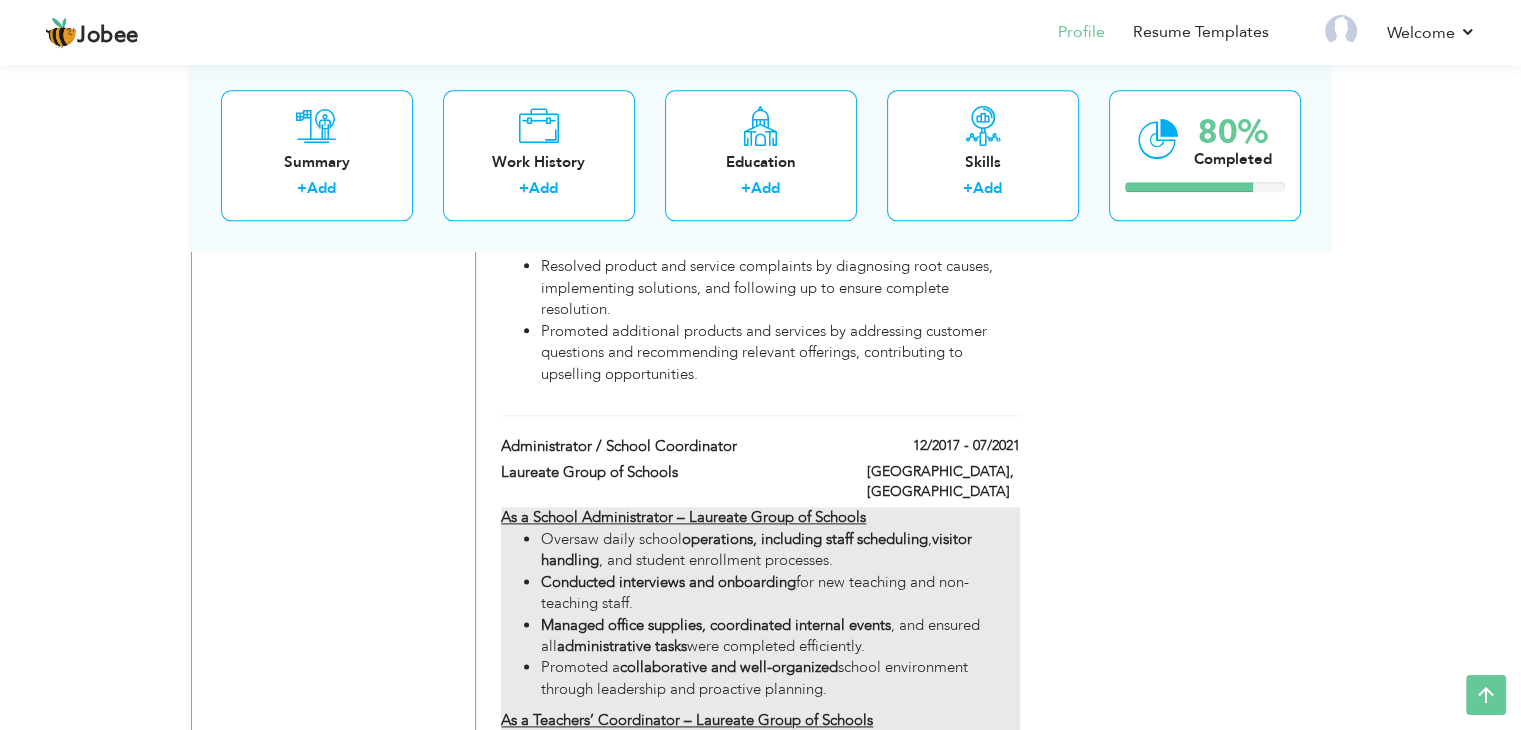 drag, startPoint x: 498, startPoint y: 423, endPoint x: 551, endPoint y: 487, distance: 83.09633 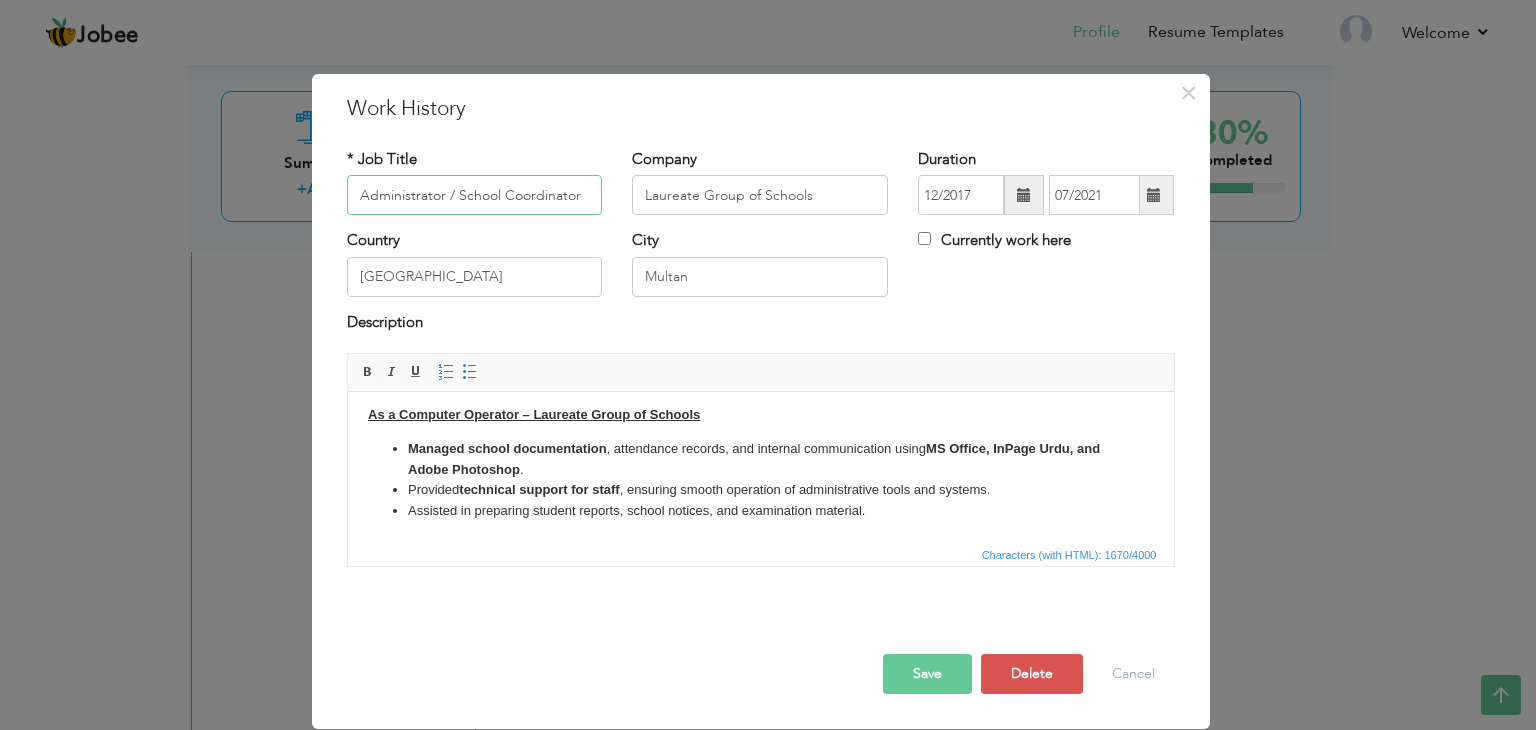 scroll, scrollTop: 0, scrollLeft: 0, axis: both 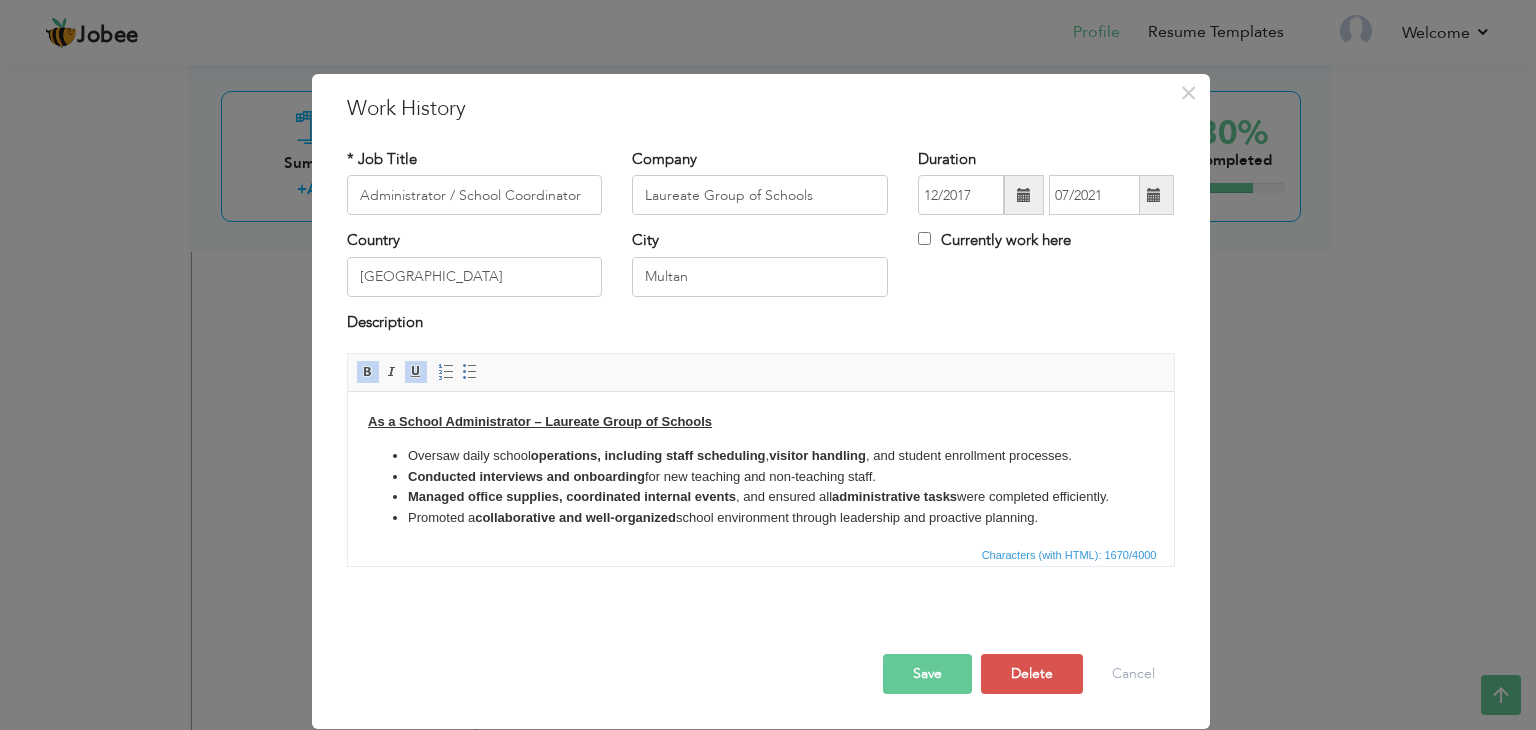 click on "operations, including staff scheduling" at bounding box center [647, 455] 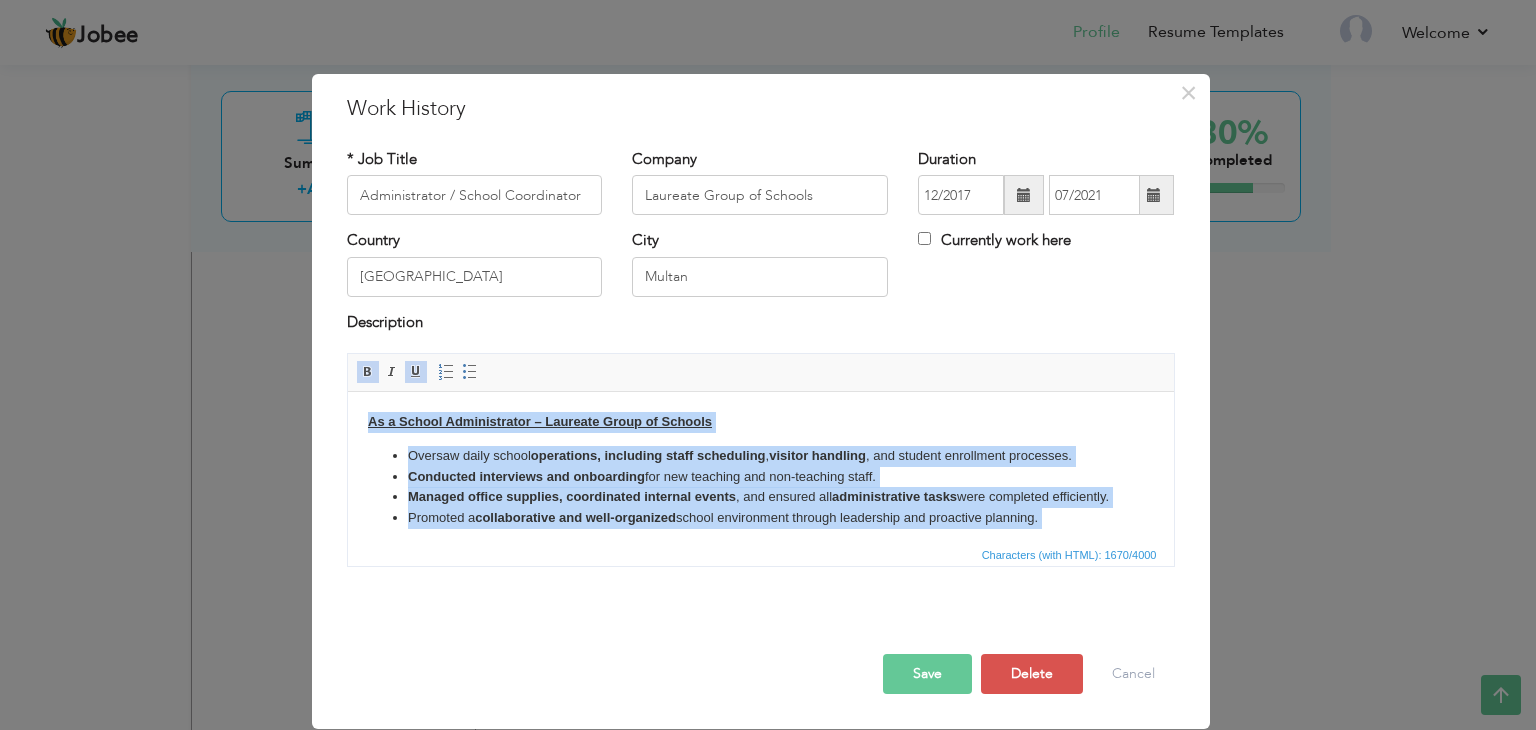 copy on "As a School Administrator – Laureate Group of Schools Oversaw daily school  operations, including staff scheduling ,  visitor handling , and student enrollment processes. Conducted interviews and onboarding  for new teaching and non-teaching staff. Managed office supplies, coordinated internal events , and ensured all  administrative tasks  were completed efficiently. Promoted a  collaborative and well-organized  school environment through leadership and proactive planning.   As a Teachers’ Coordinator – Laureate Group of Schools Supervised and supported teaching staff , ensuring lesson quality and adherence to academic guidelines. Conducted internal training sessions to improve classroom delivery and student engagement. Acted as a liaison between  school management  and teaching staff to address concerns and implement improvements. Conducted interviews  and onboarding for new teaching staff.   As a Computer Operator – Laureate Group of Schools Managed school documentation , attendance records, and interna..." 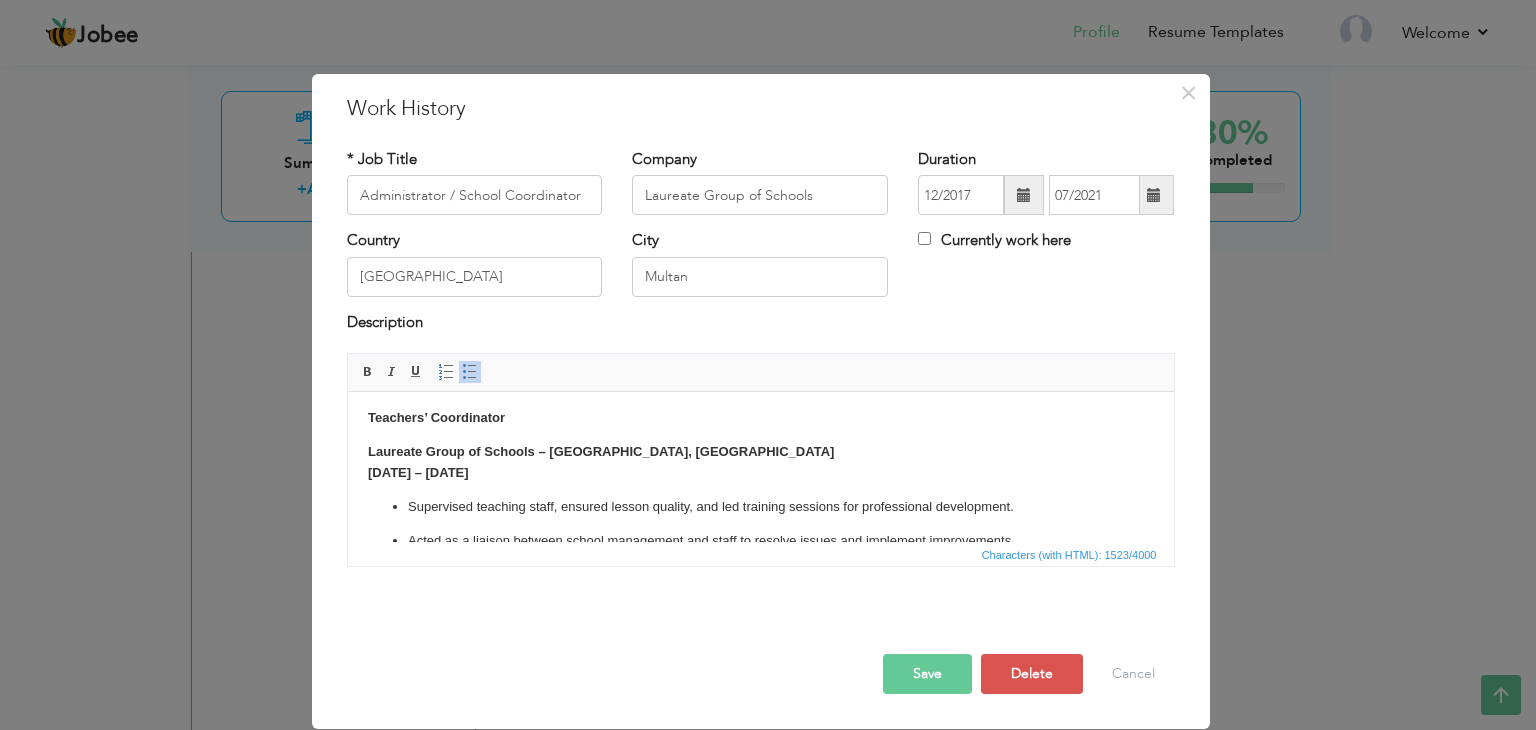 scroll, scrollTop: 242, scrollLeft: 0, axis: vertical 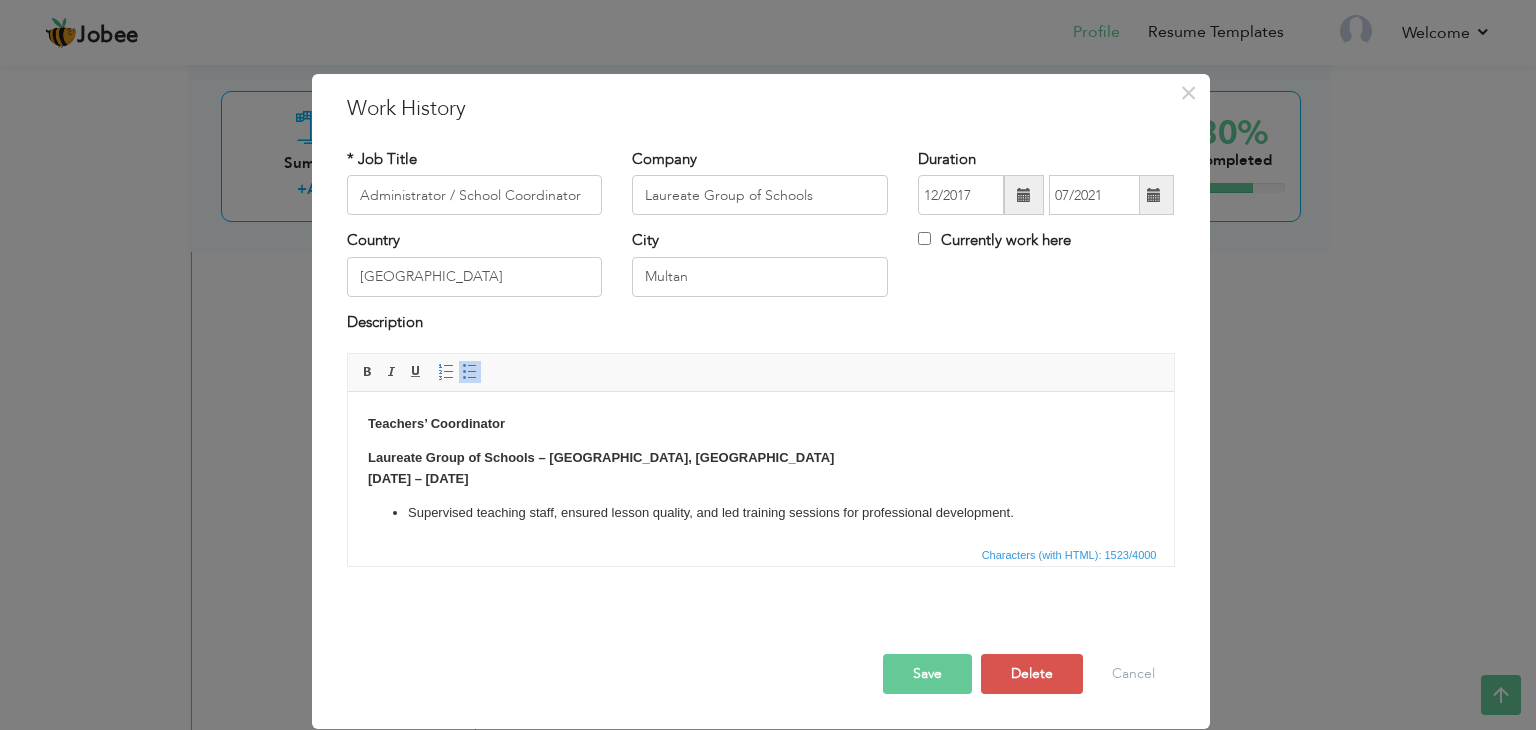 click on "Save" at bounding box center [927, 674] 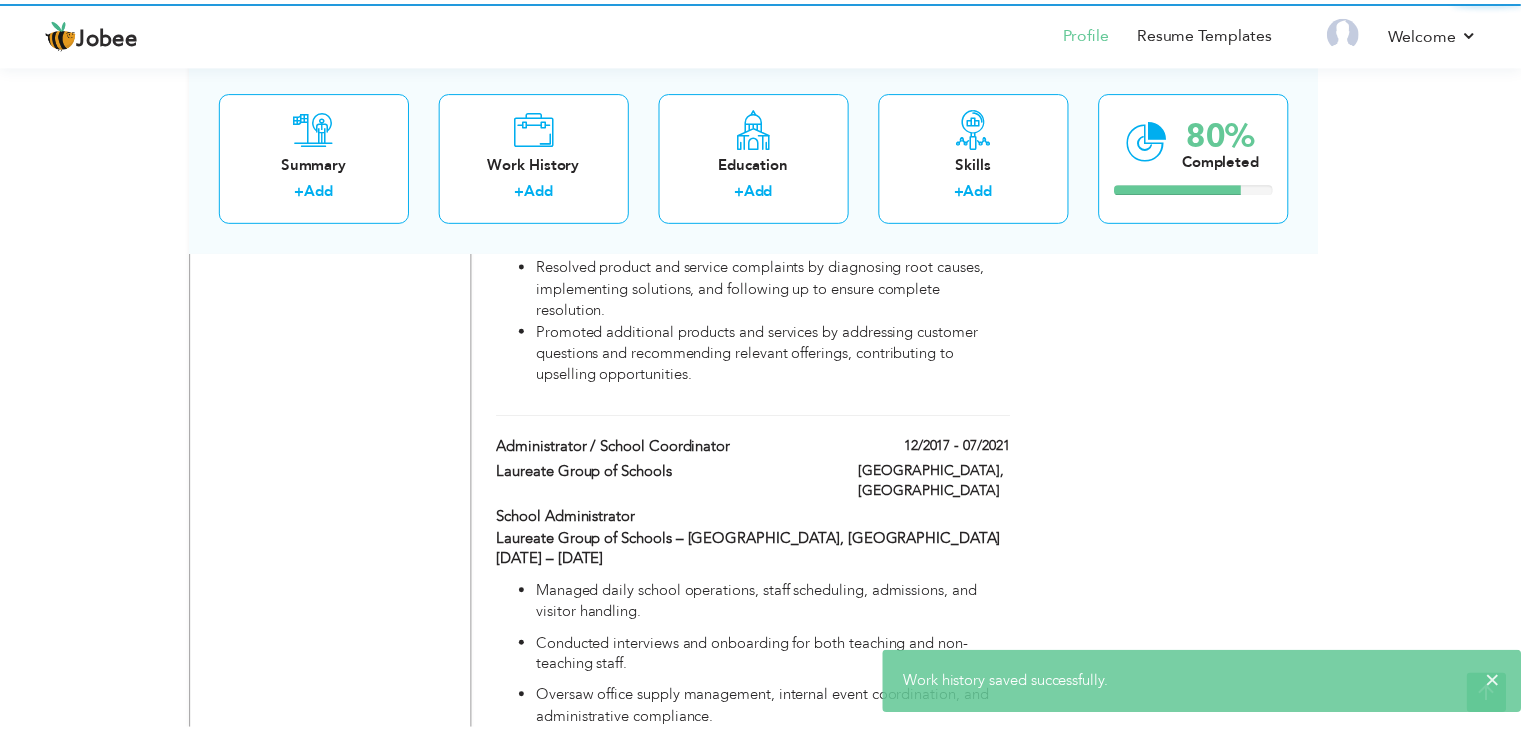 scroll, scrollTop: 0, scrollLeft: 0, axis: both 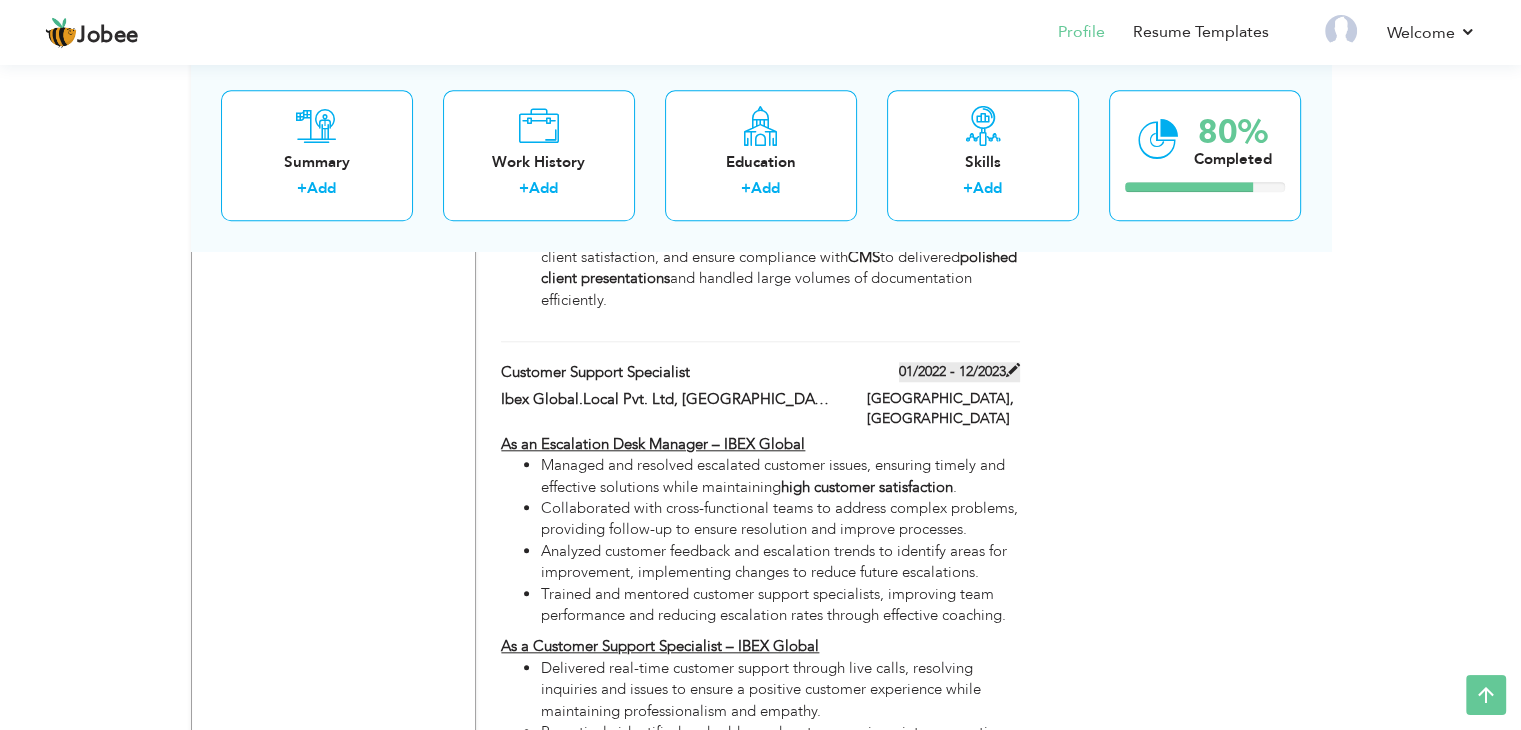 click on "01/2022 - 12/2023" at bounding box center (959, 372) 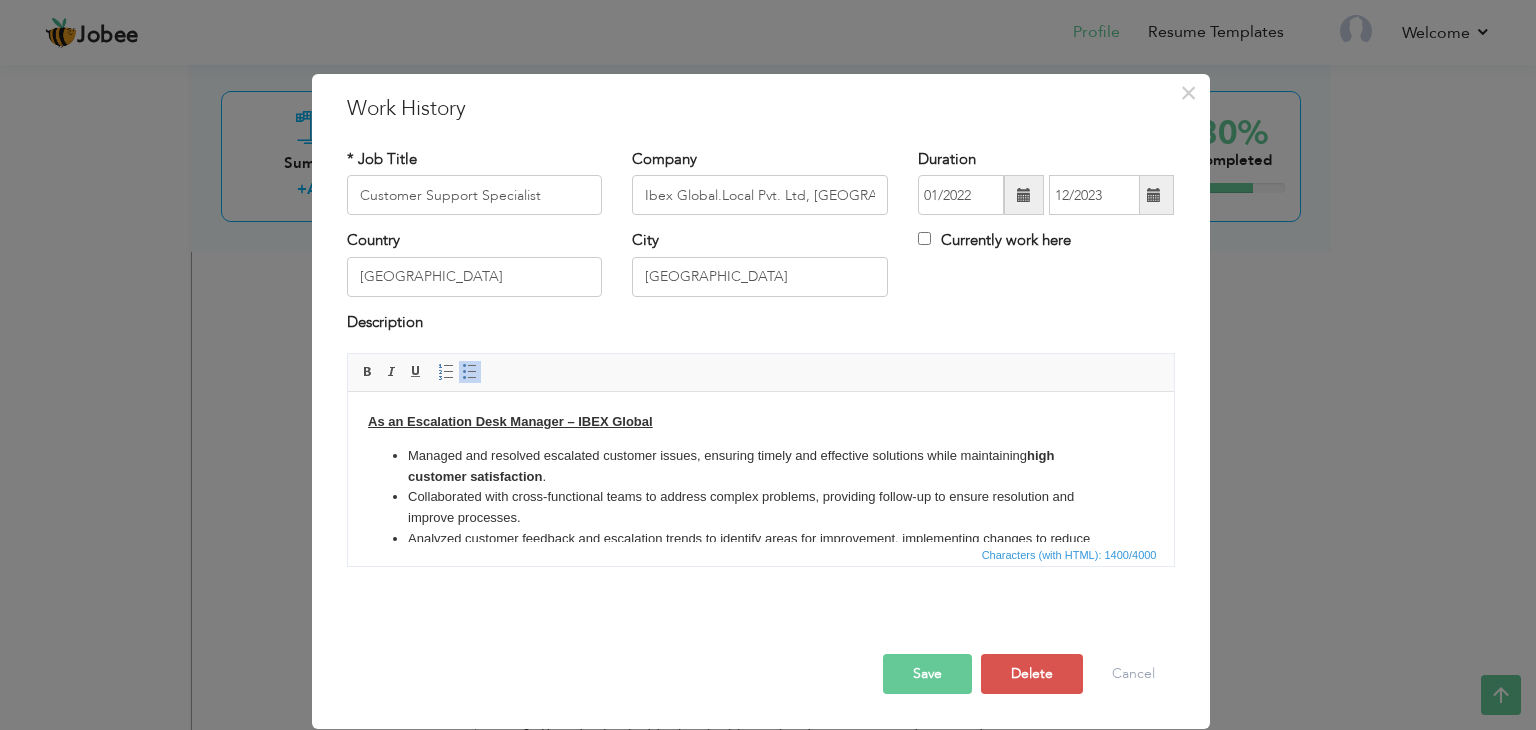 click at bounding box center [1024, 195] 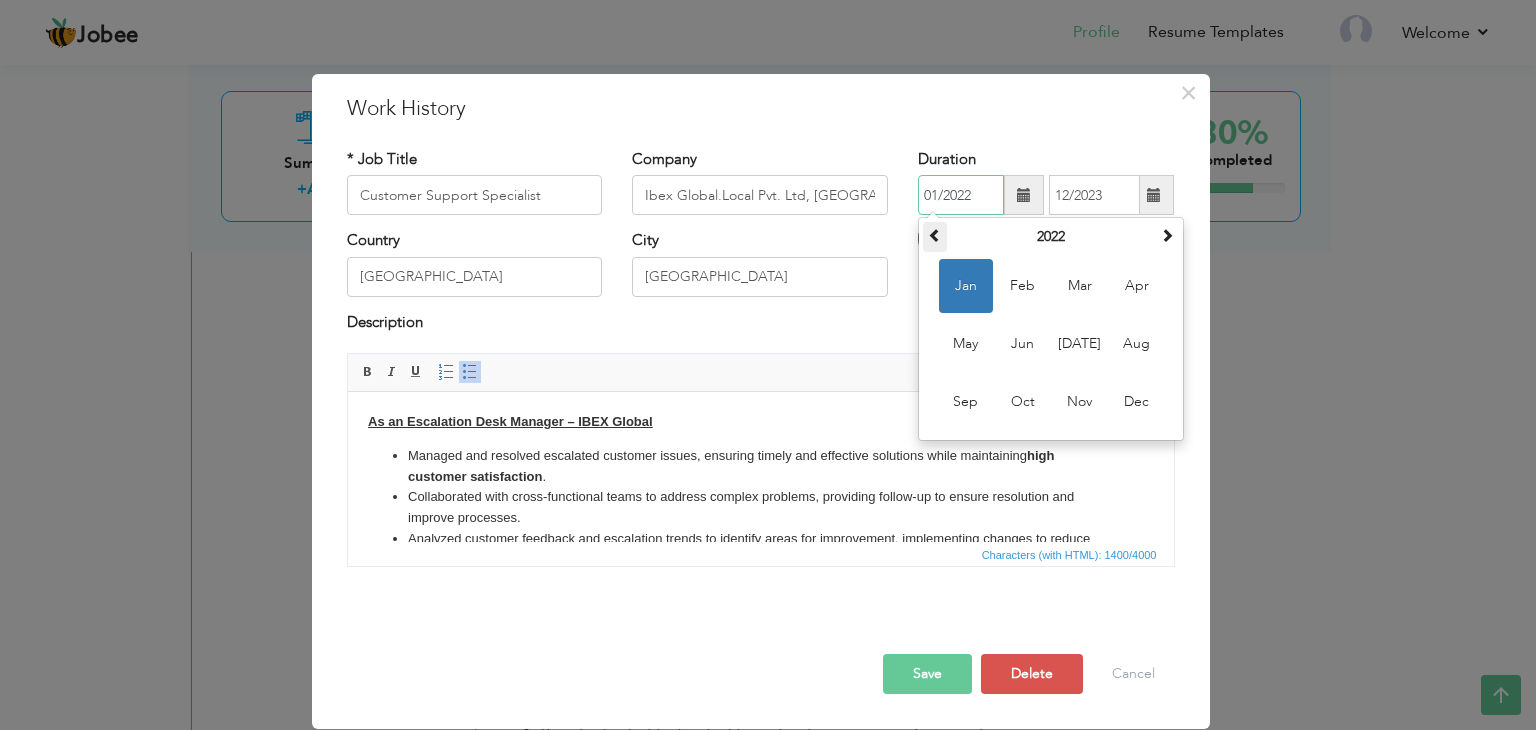 click at bounding box center [935, 235] 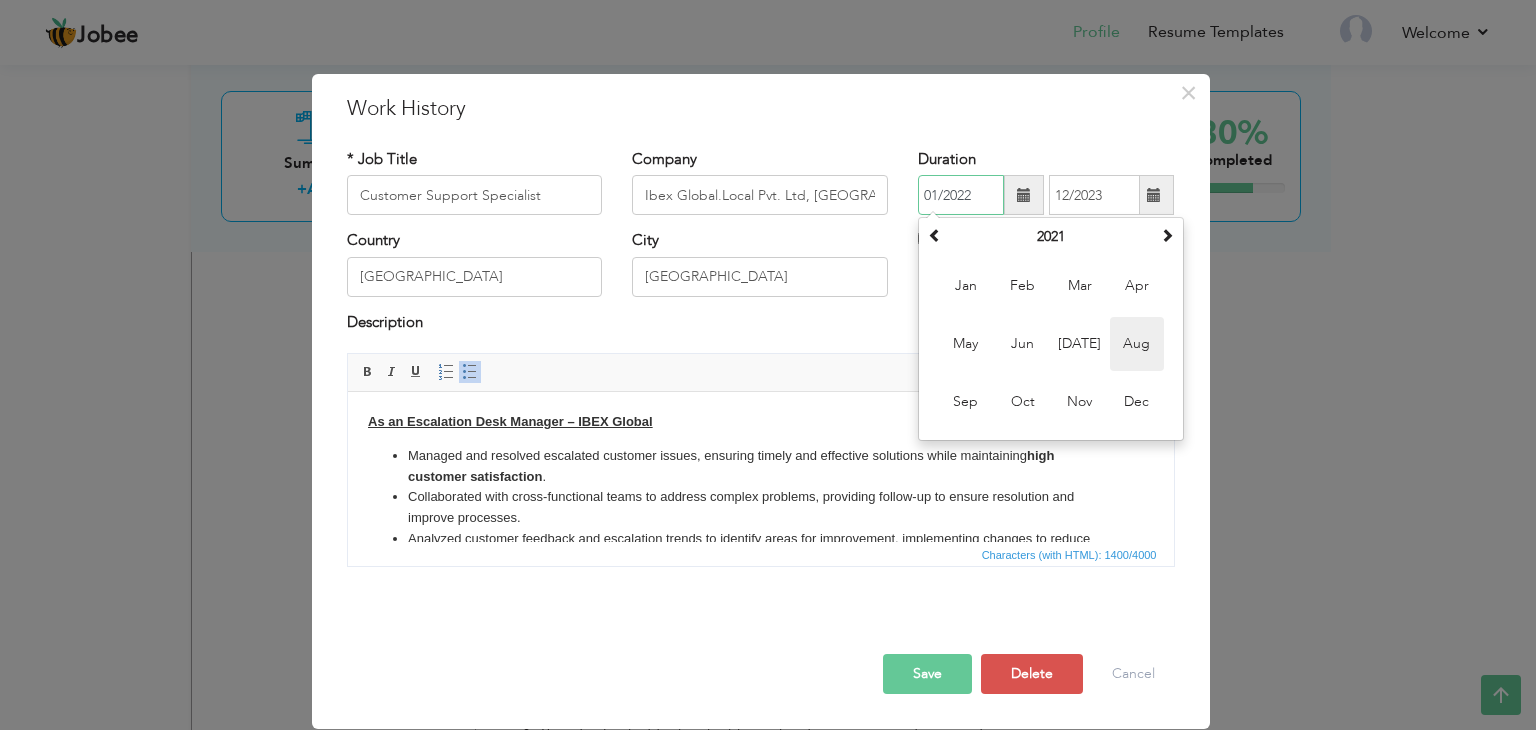click on "Aug" at bounding box center (1137, 344) 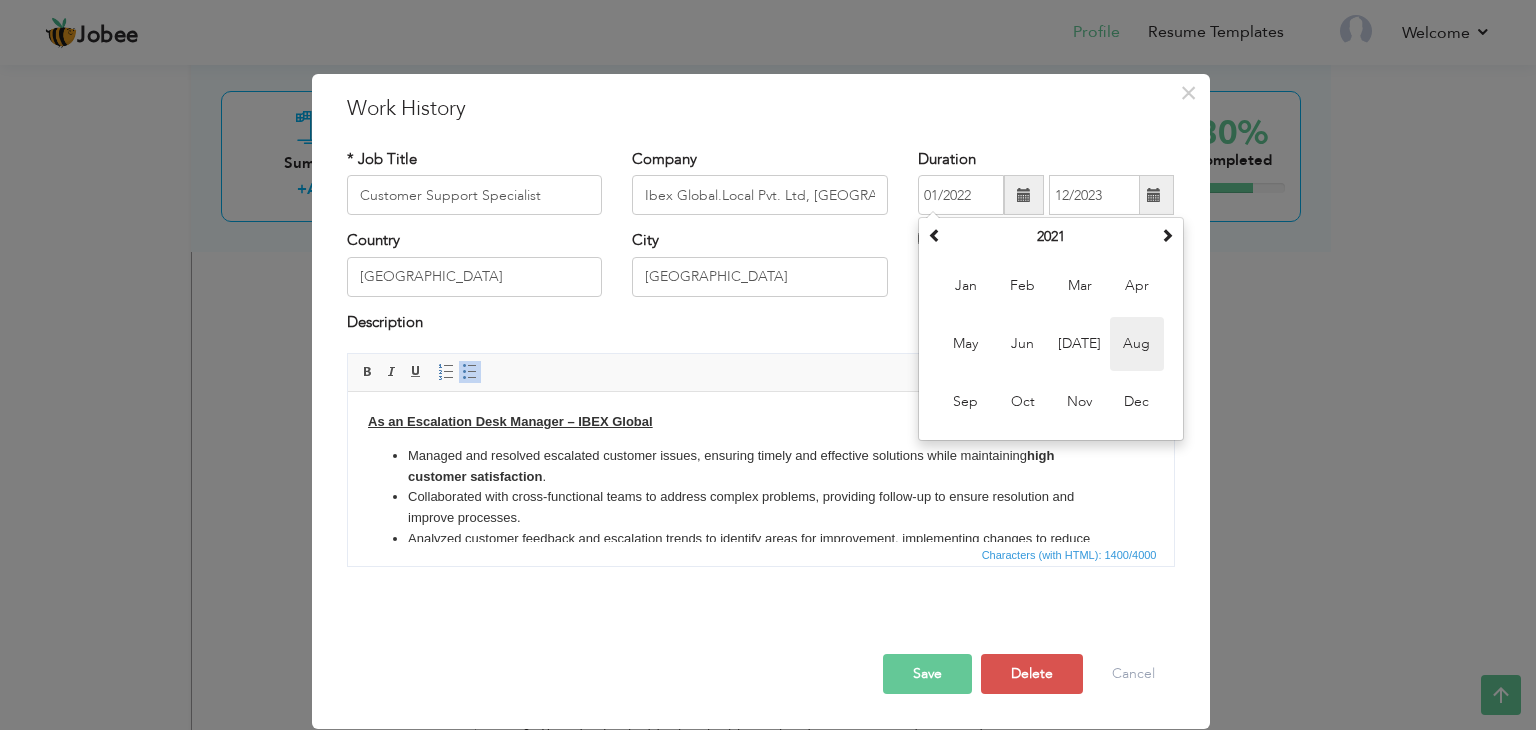 type on "08/2021" 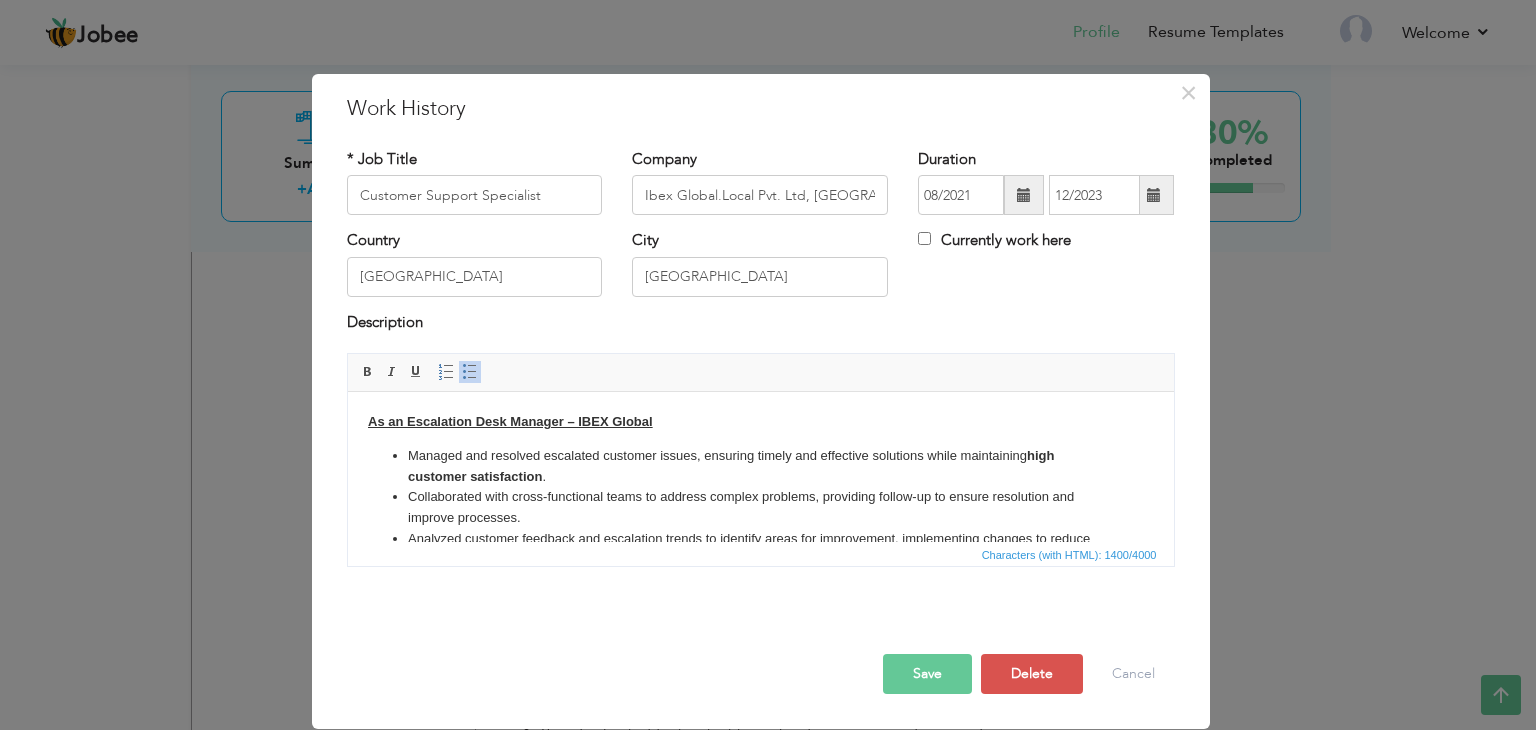 click on "Save" at bounding box center [927, 674] 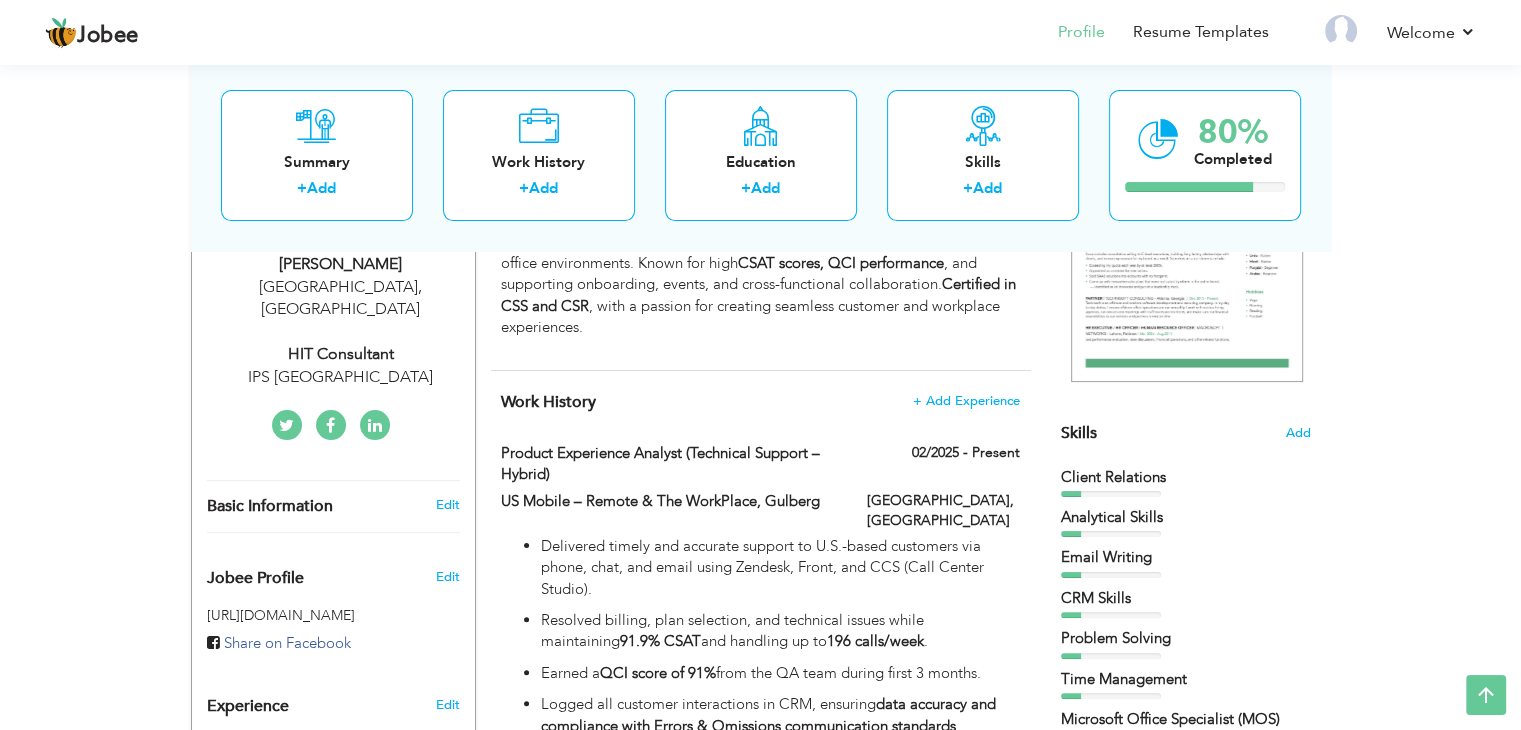 scroll, scrollTop: 0, scrollLeft: 0, axis: both 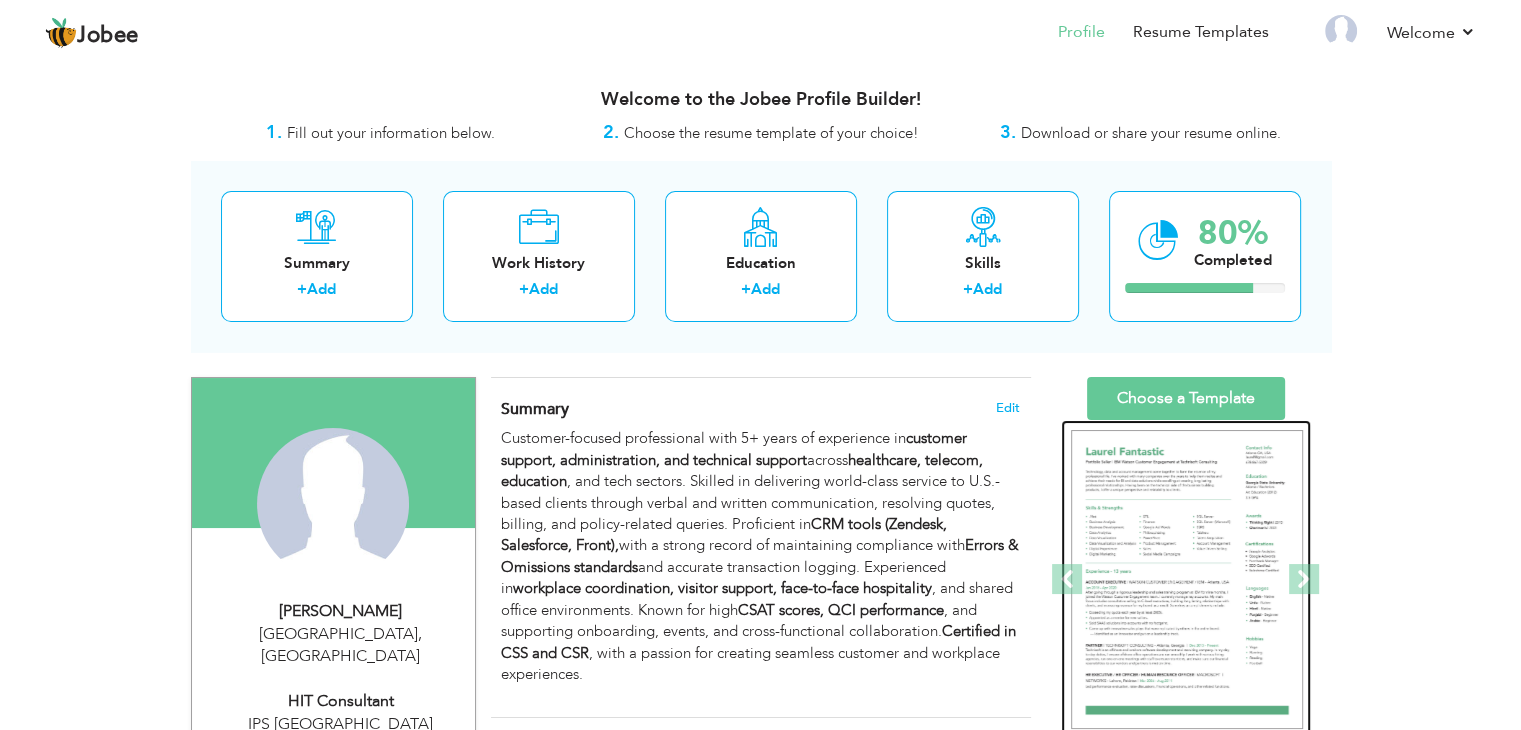click at bounding box center [1187, 580] 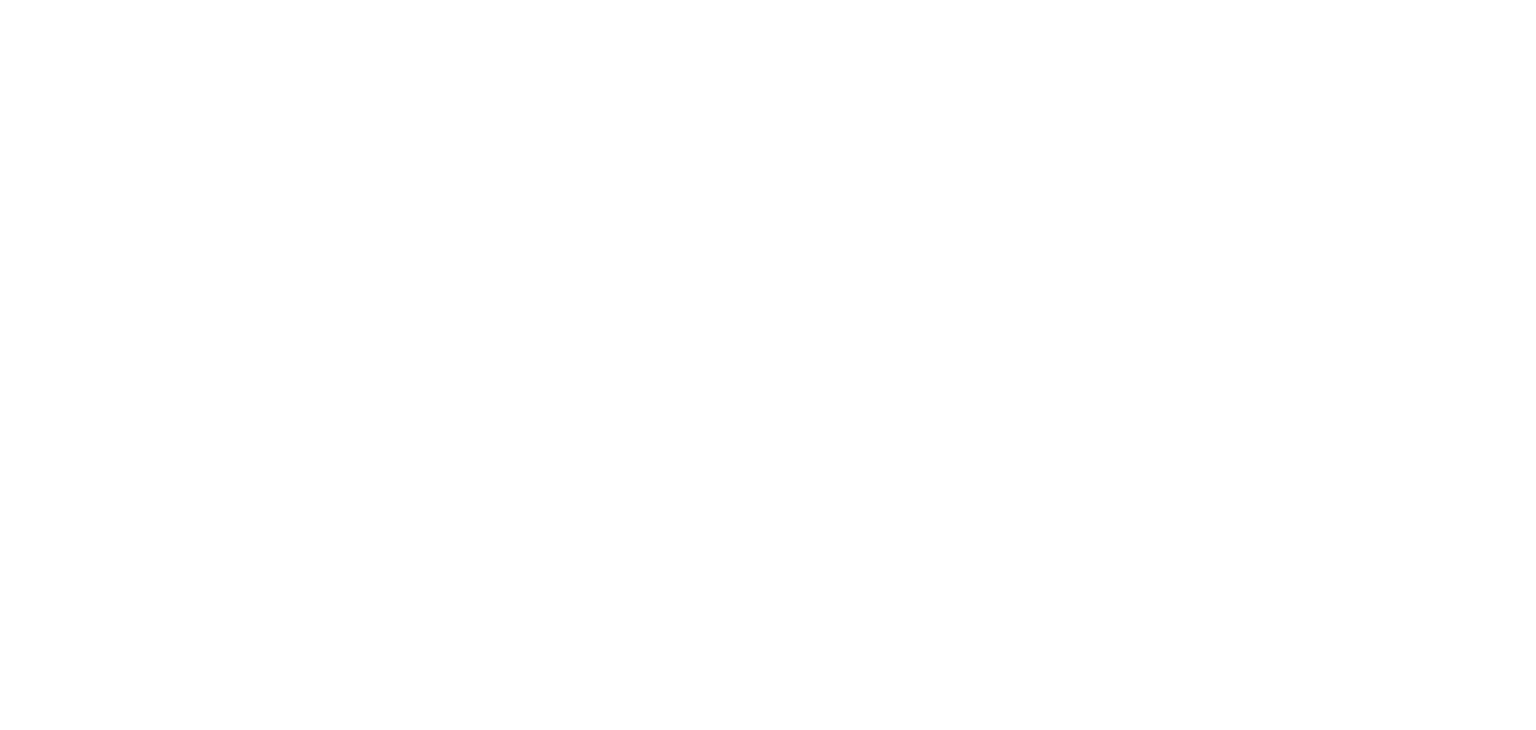 scroll, scrollTop: 0, scrollLeft: 0, axis: both 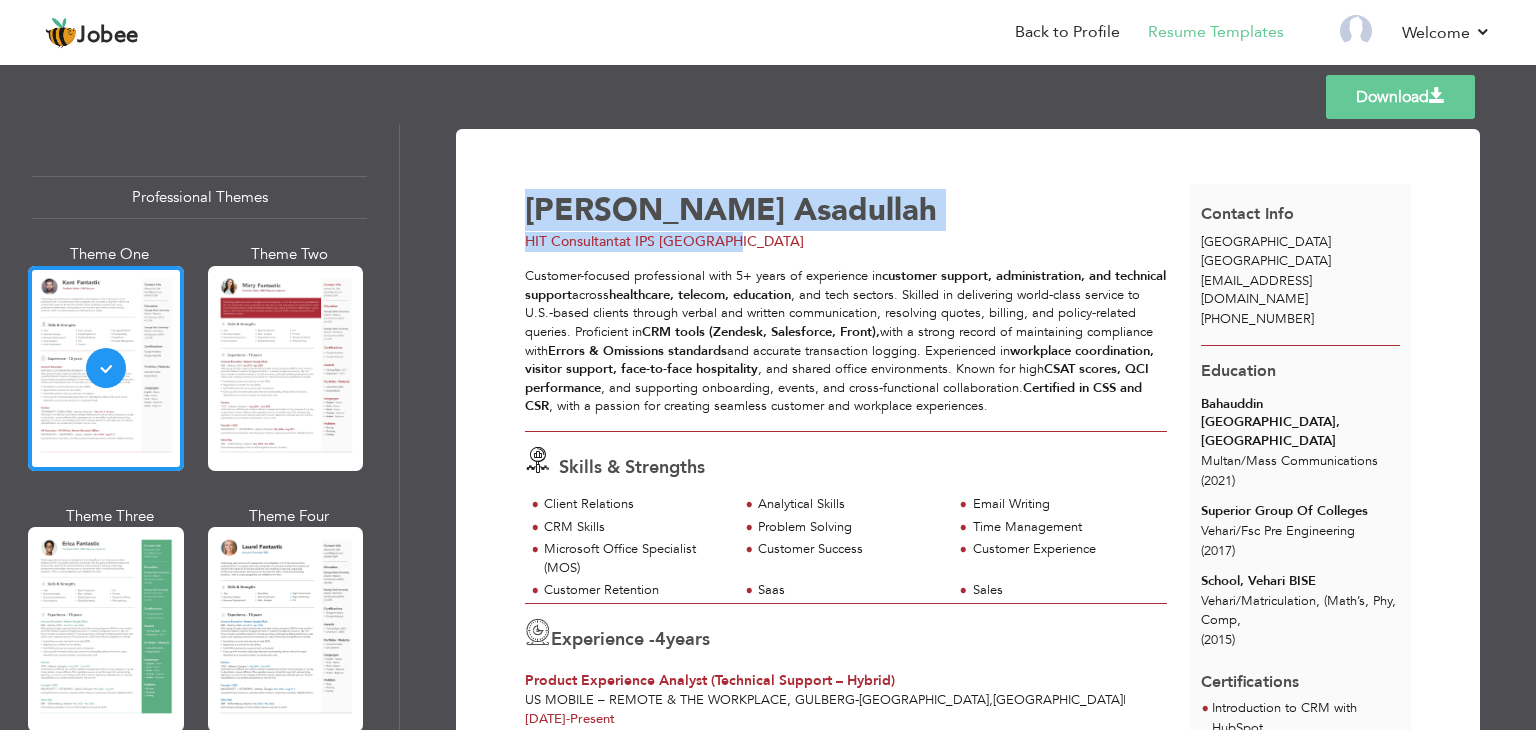 drag, startPoint x: 514, startPoint y: 201, endPoint x: 731, endPoint y: 249, distance: 222.24536 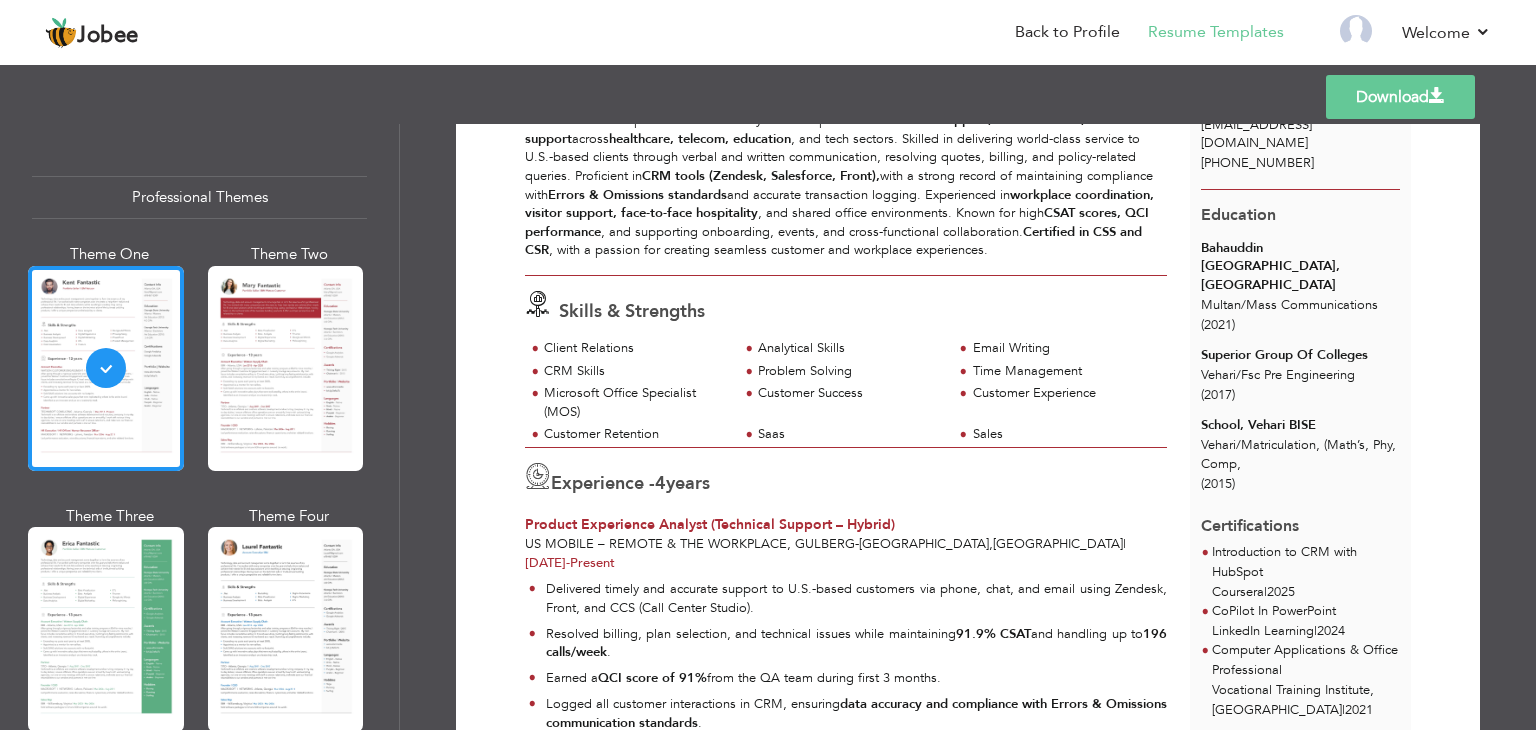 scroll, scrollTop: 0, scrollLeft: 0, axis: both 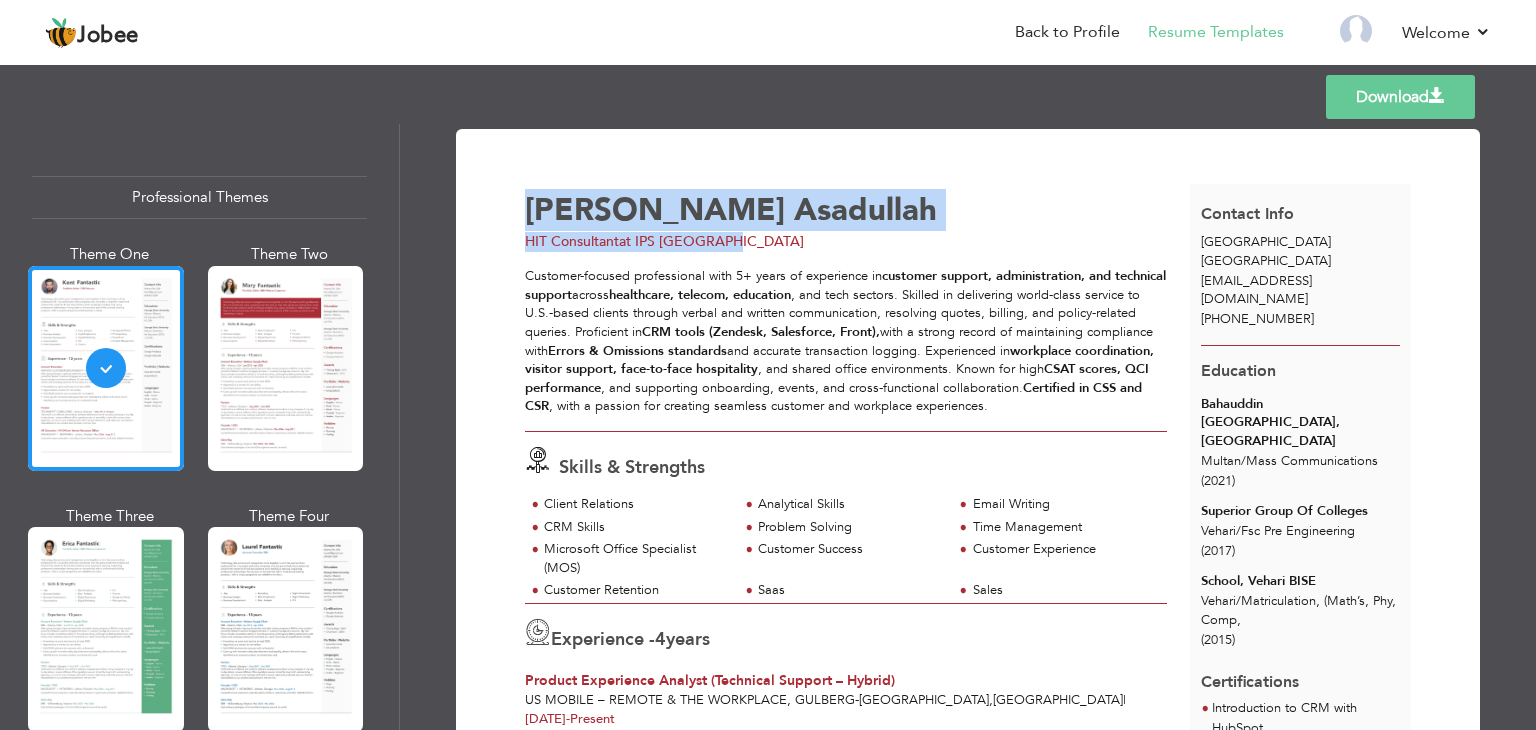 click on "Asadullah" at bounding box center (865, 210) 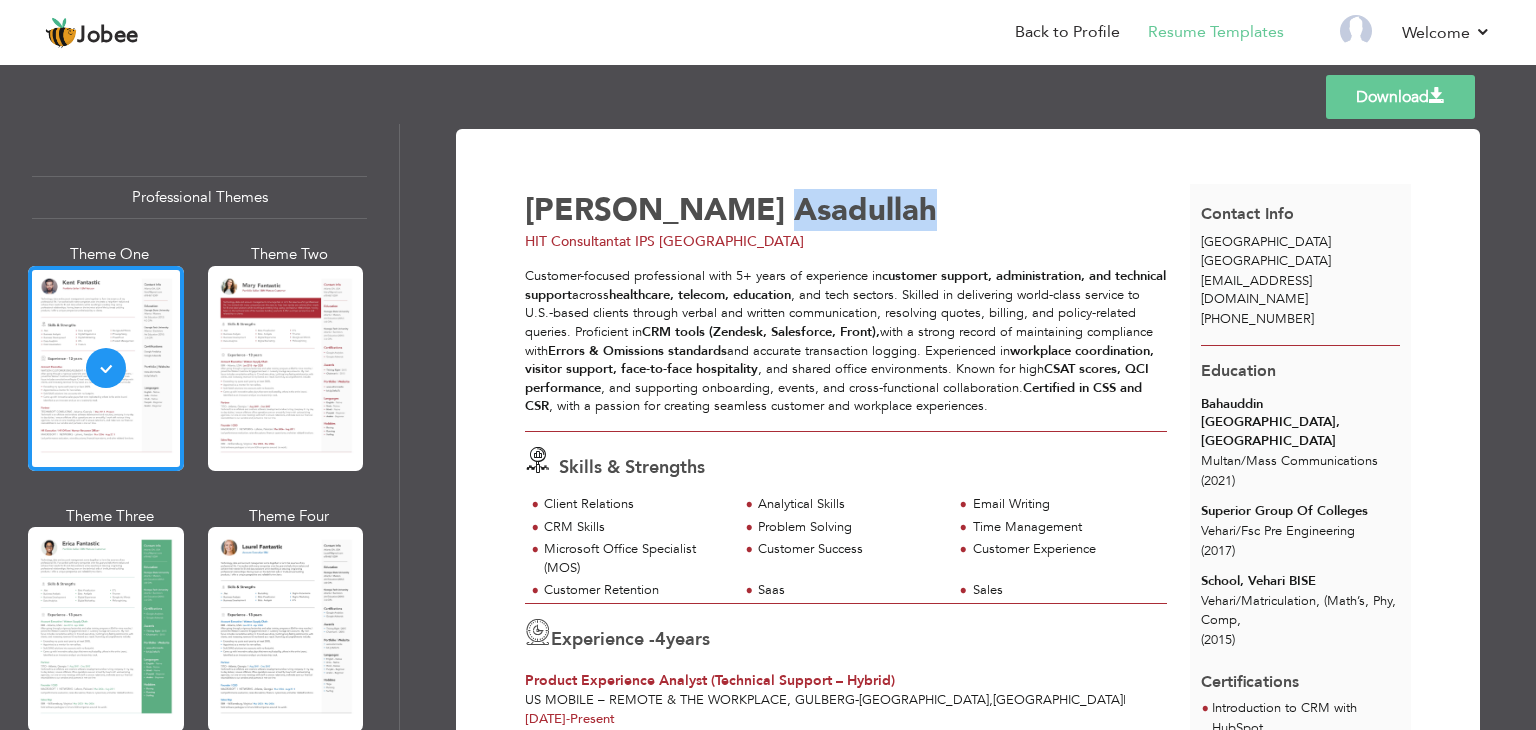 click on "Asadullah" at bounding box center [865, 210] 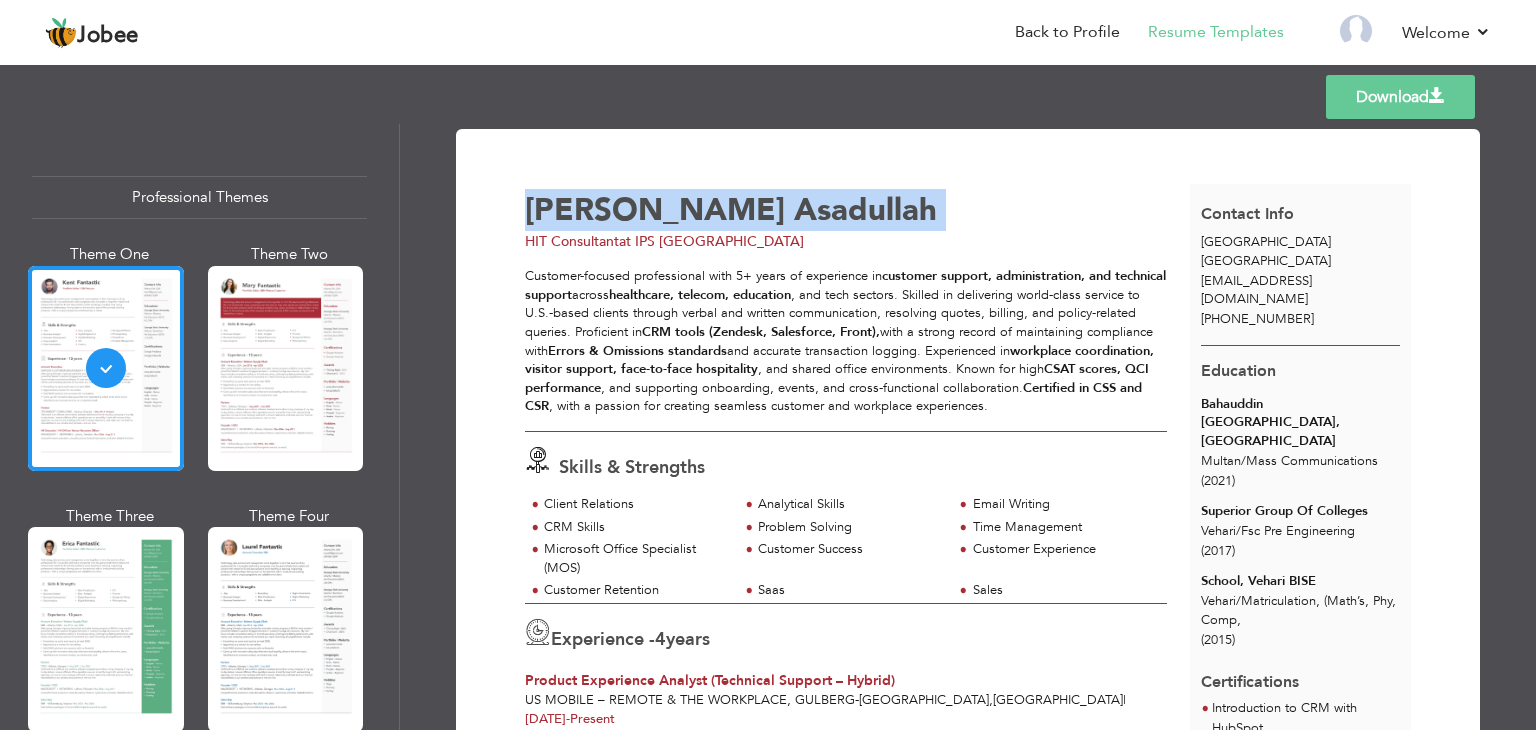 click on "Asadullah" at bounding box center (865, 210) 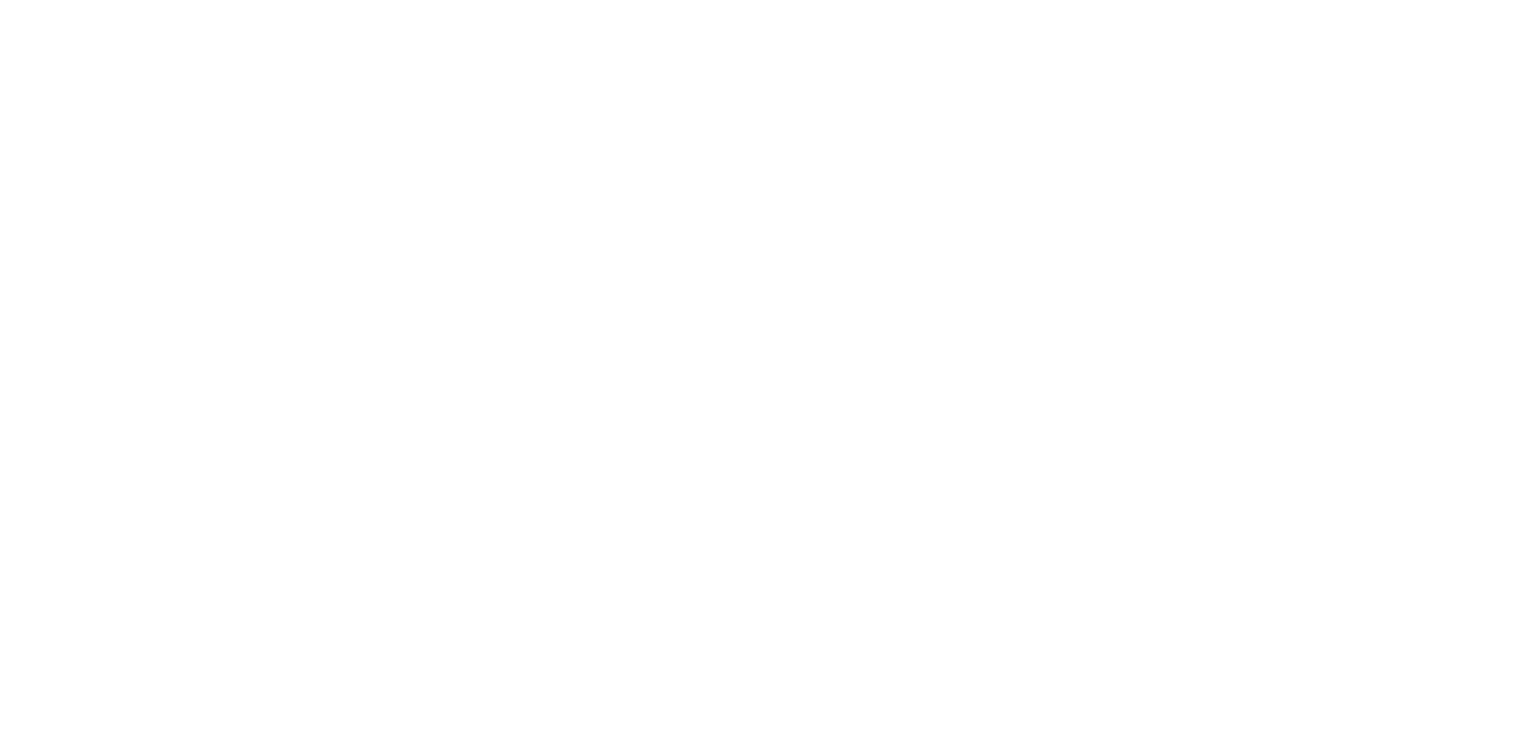 scroll, scrollTop: 0, scrollLeft: 0, axis: both 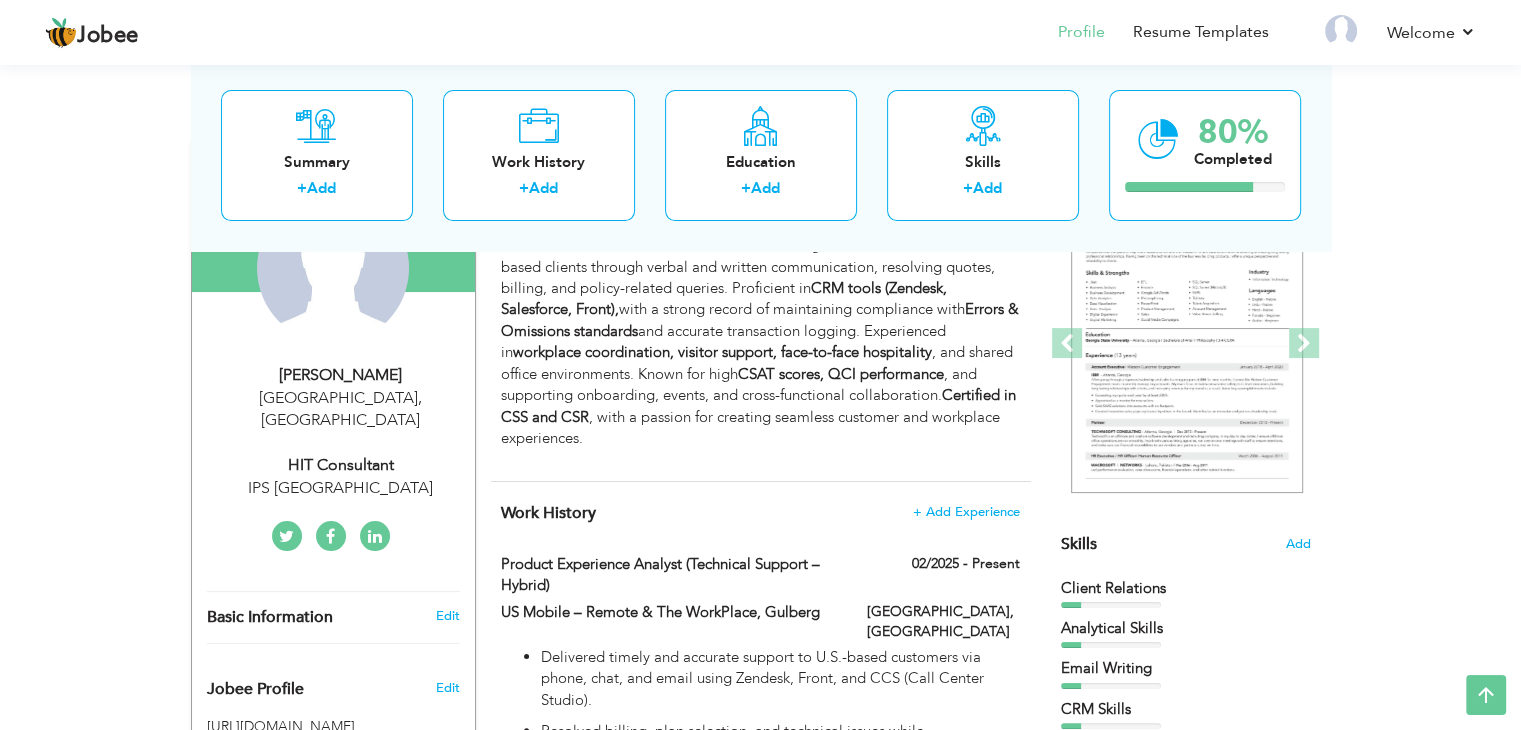 click on "IPS [GEOGRAPHIC_DATA]" at bounding box center (341, 488) 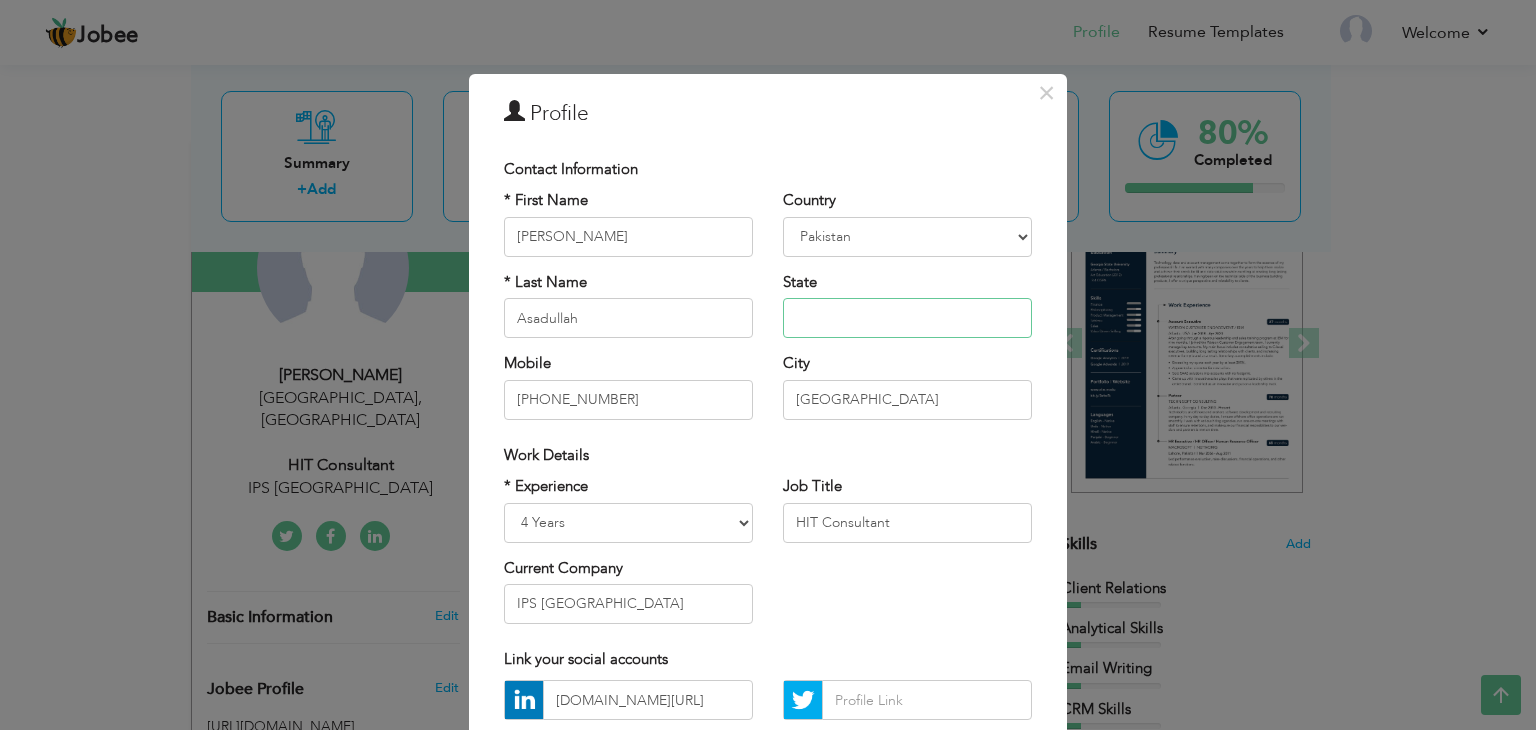 click at bounding box center [907, 318] 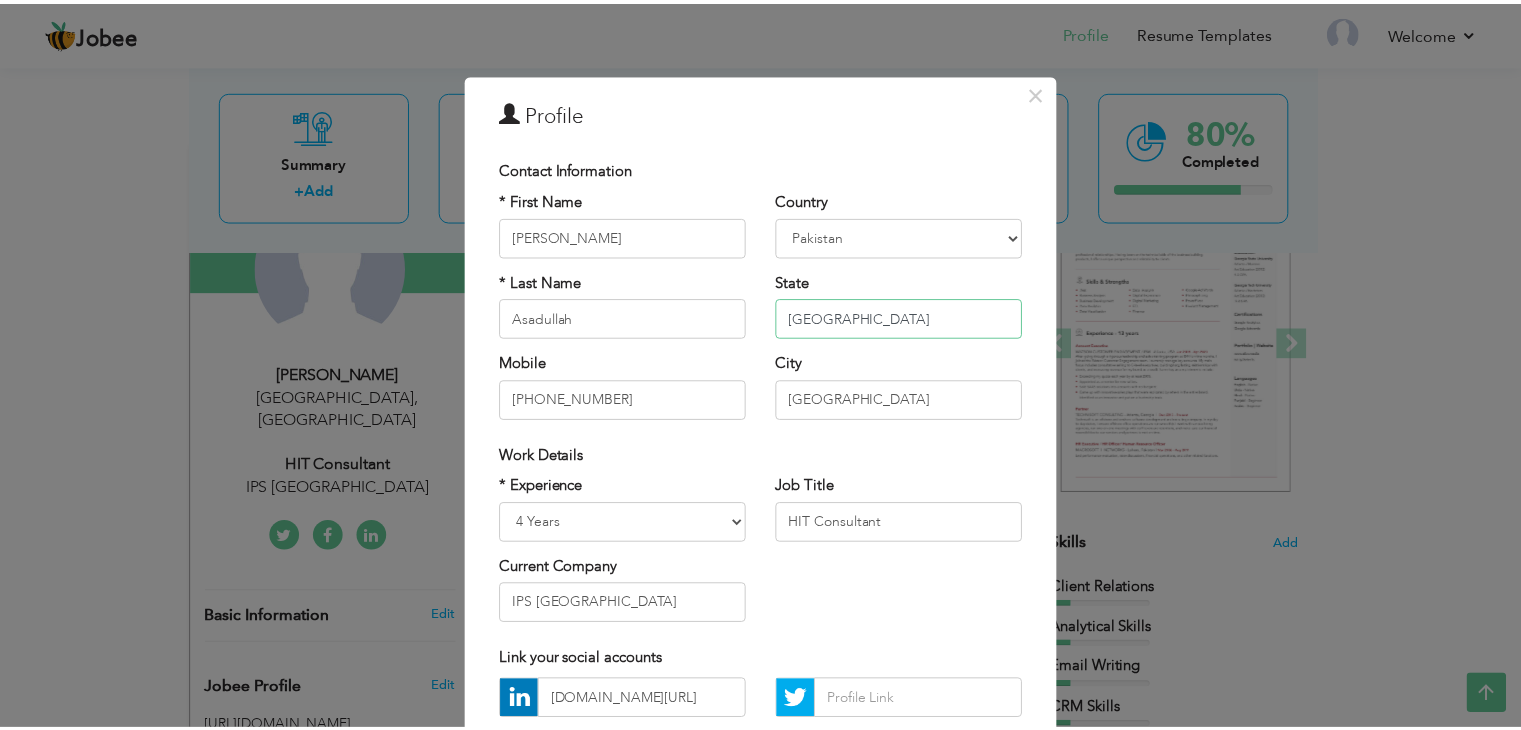 scroll, scrollTop: 164, scrollLeft: 0, axis: vertical 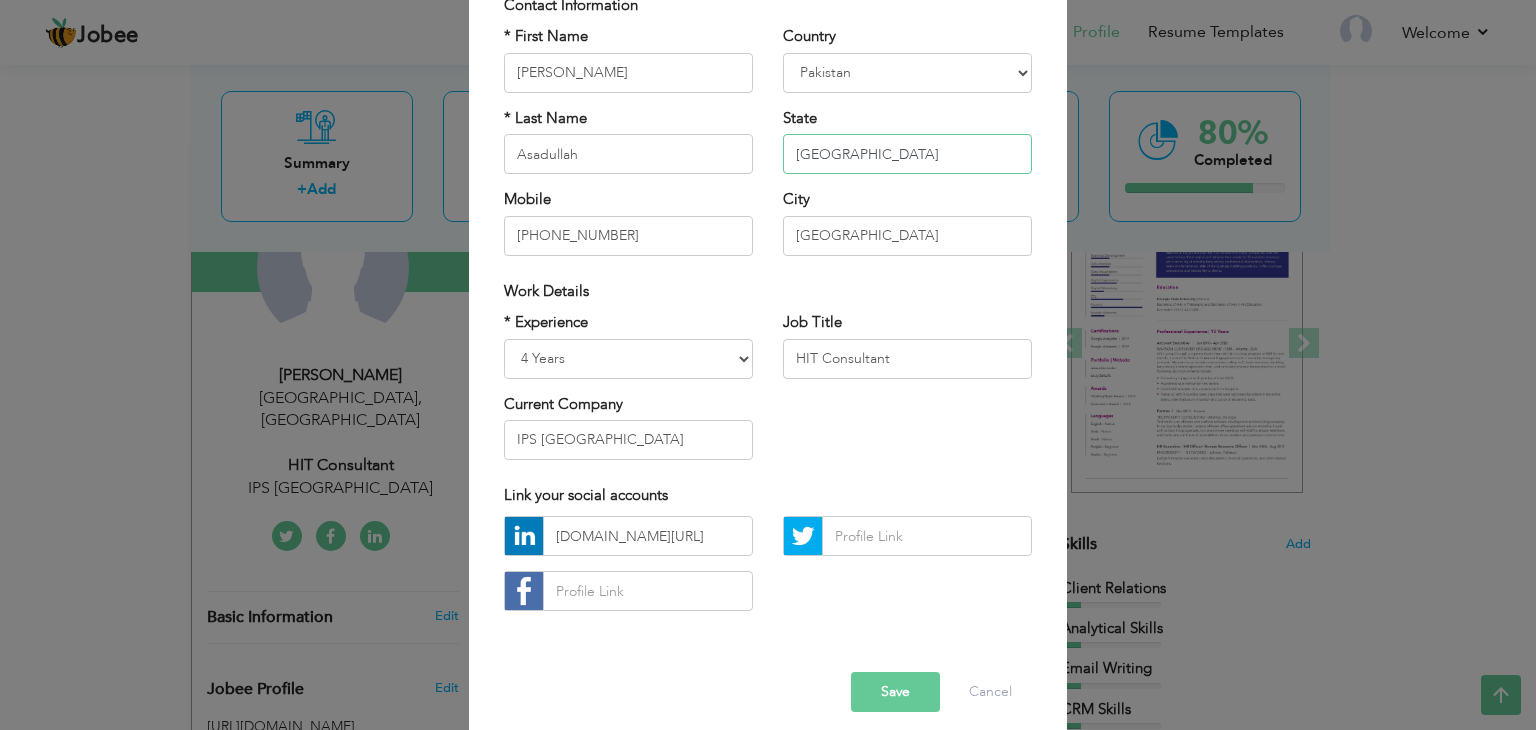 type on "[GEOGRAPHIC_DATA]" 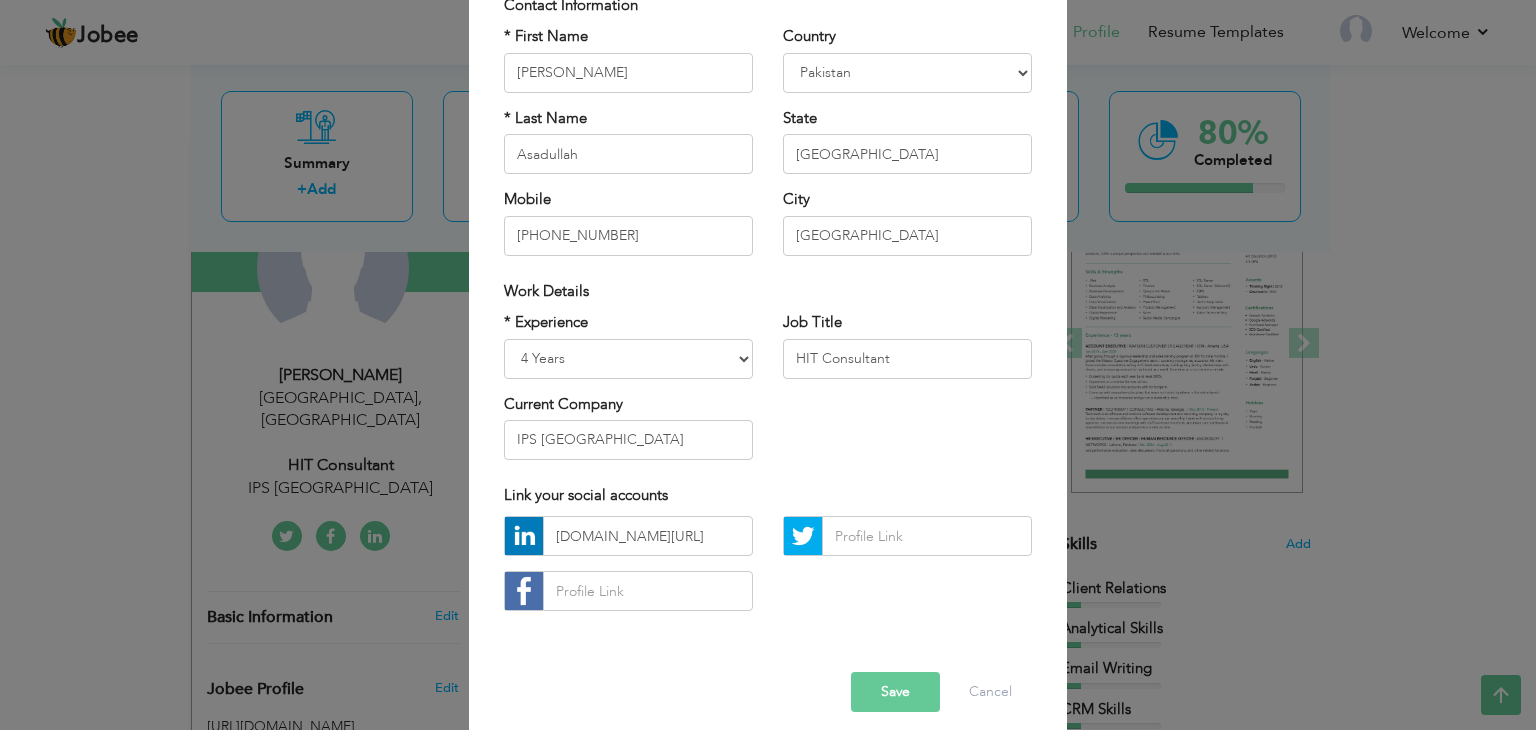 click on "Current Company
IPS [GEOGRAPHIC_DATA]" at bounding box center [628, 427] 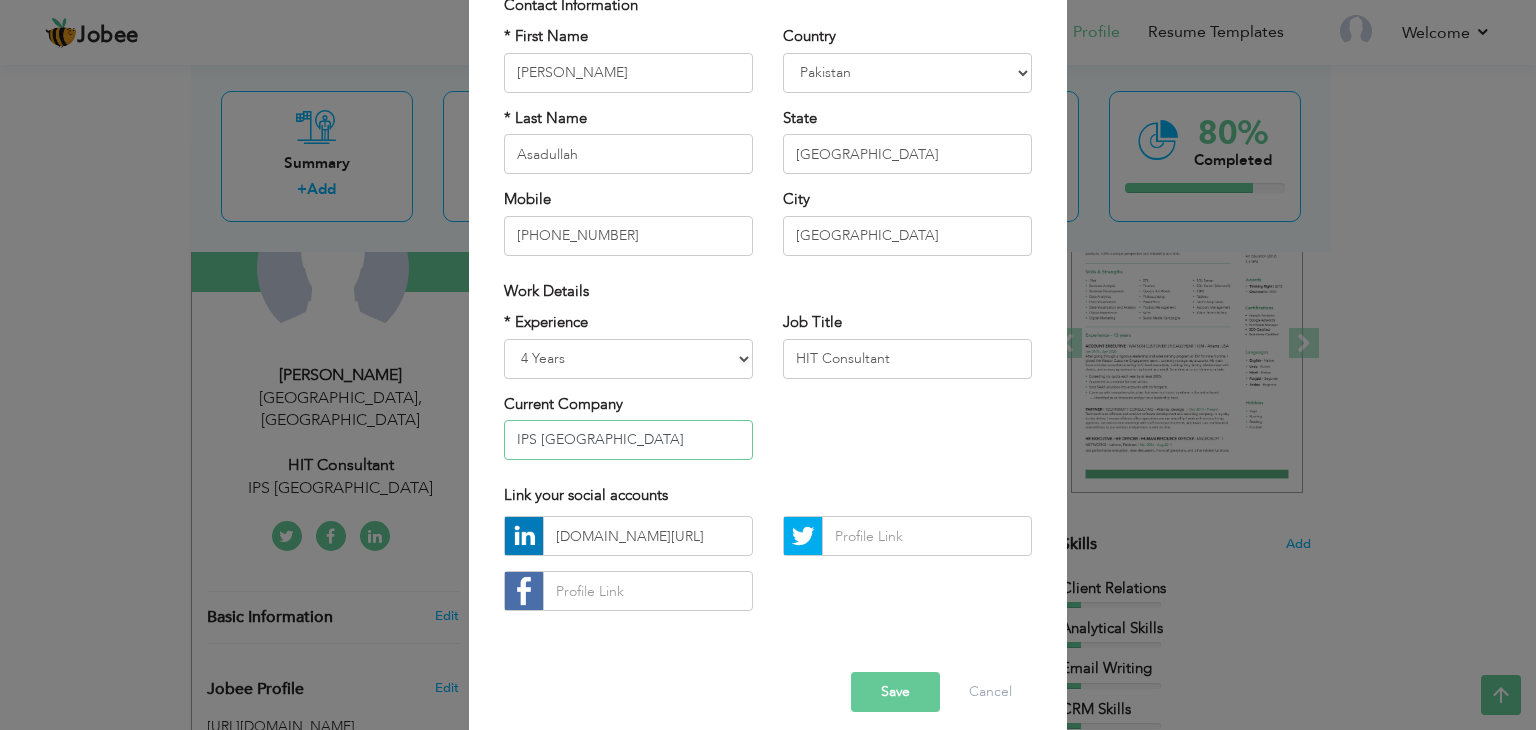 click on "IPS [GEOGRAPHIC_DATA]" at bounding box center [628, 440] 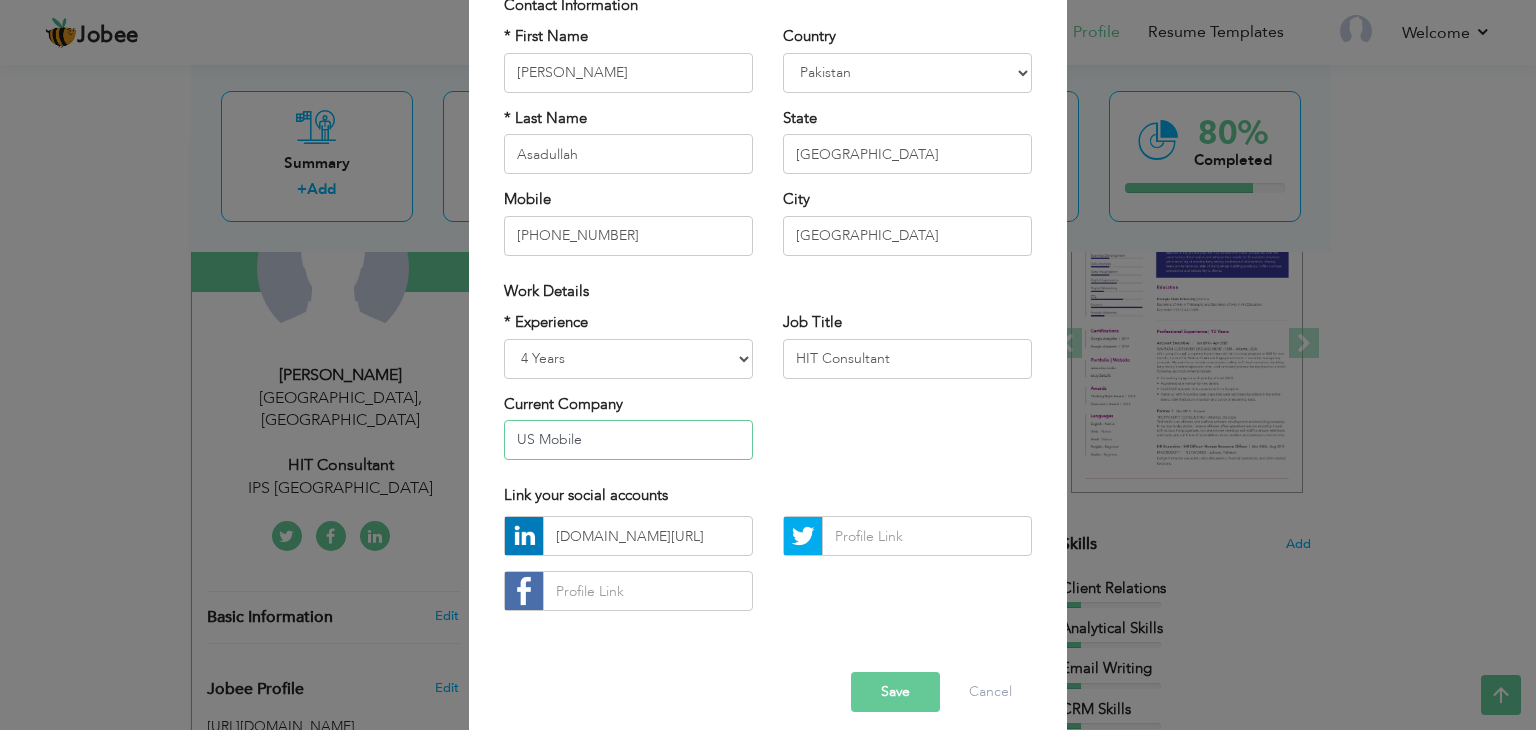 type on "US Mobile" 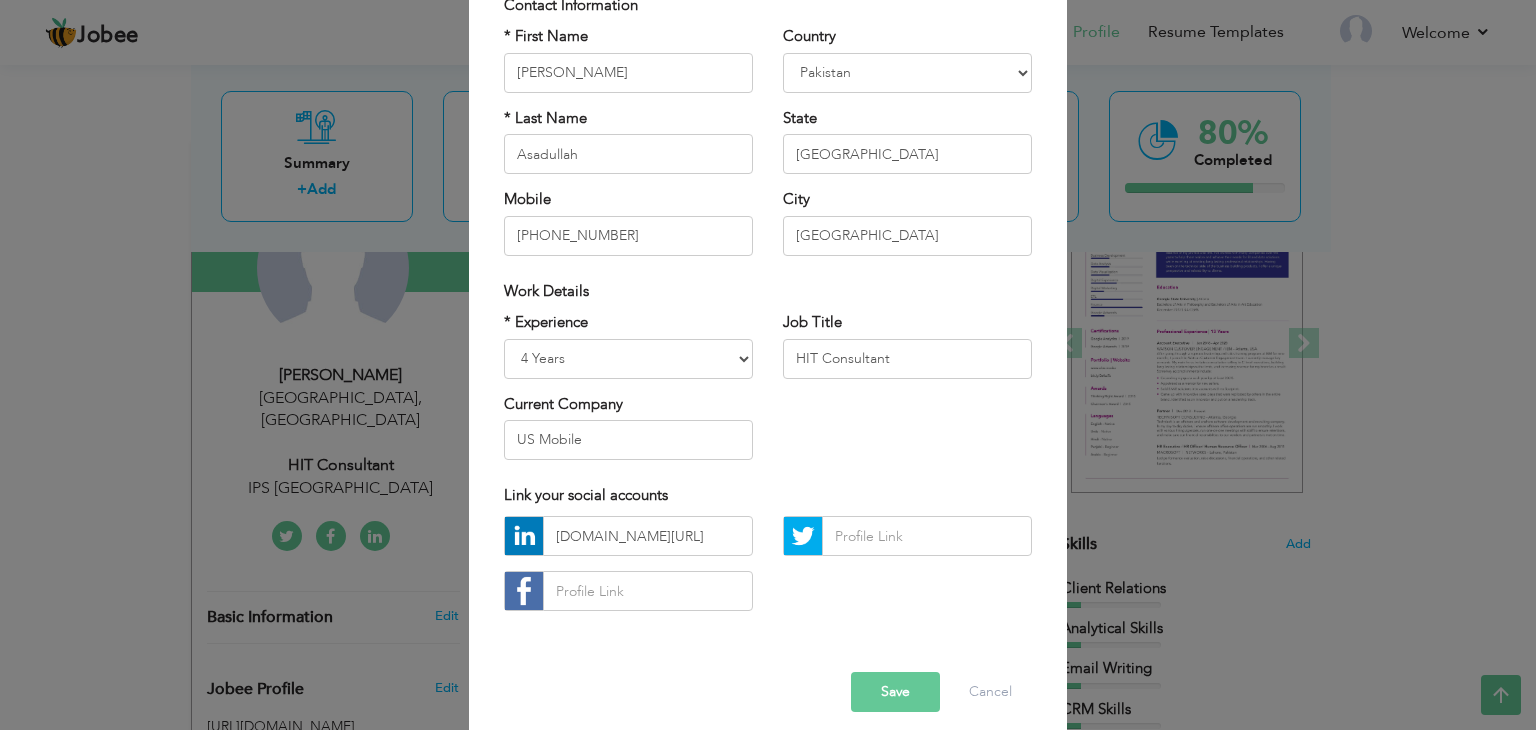 click on "Save" at bounding box center [895, 692] 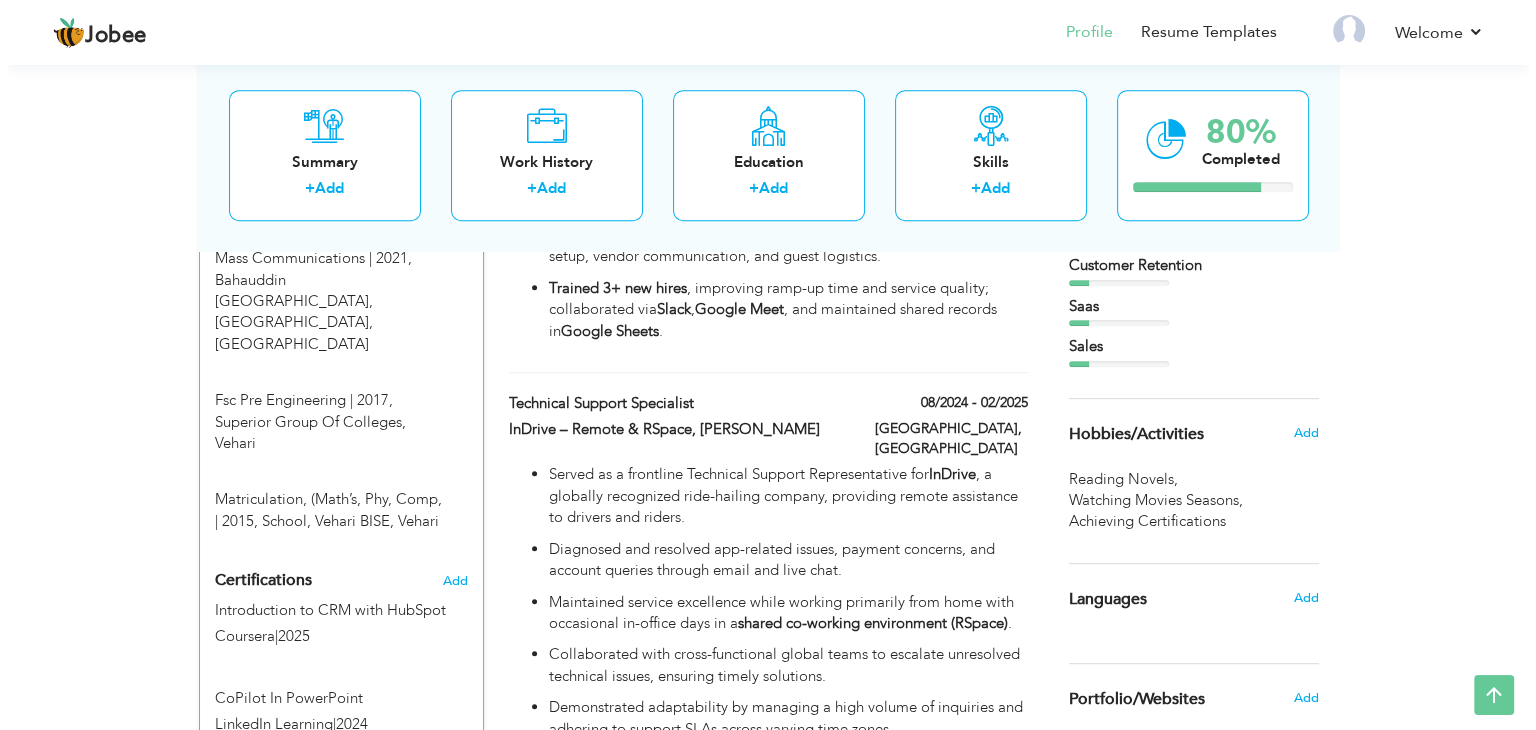 scroll, scrollTop: 924, scrollLeft: 0, axis: vertical 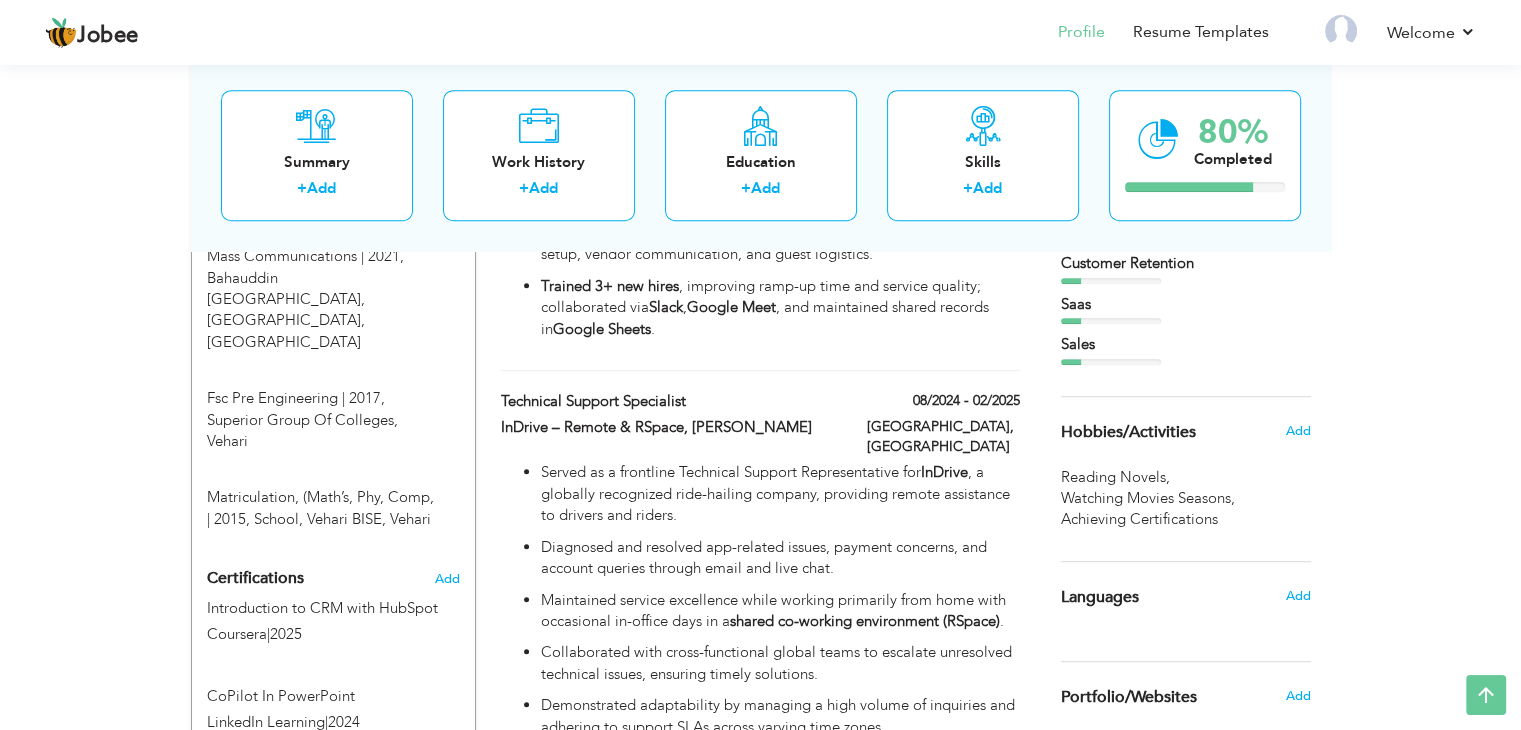 click on "Technical Support Specialist" at bounding box center [669, 404] 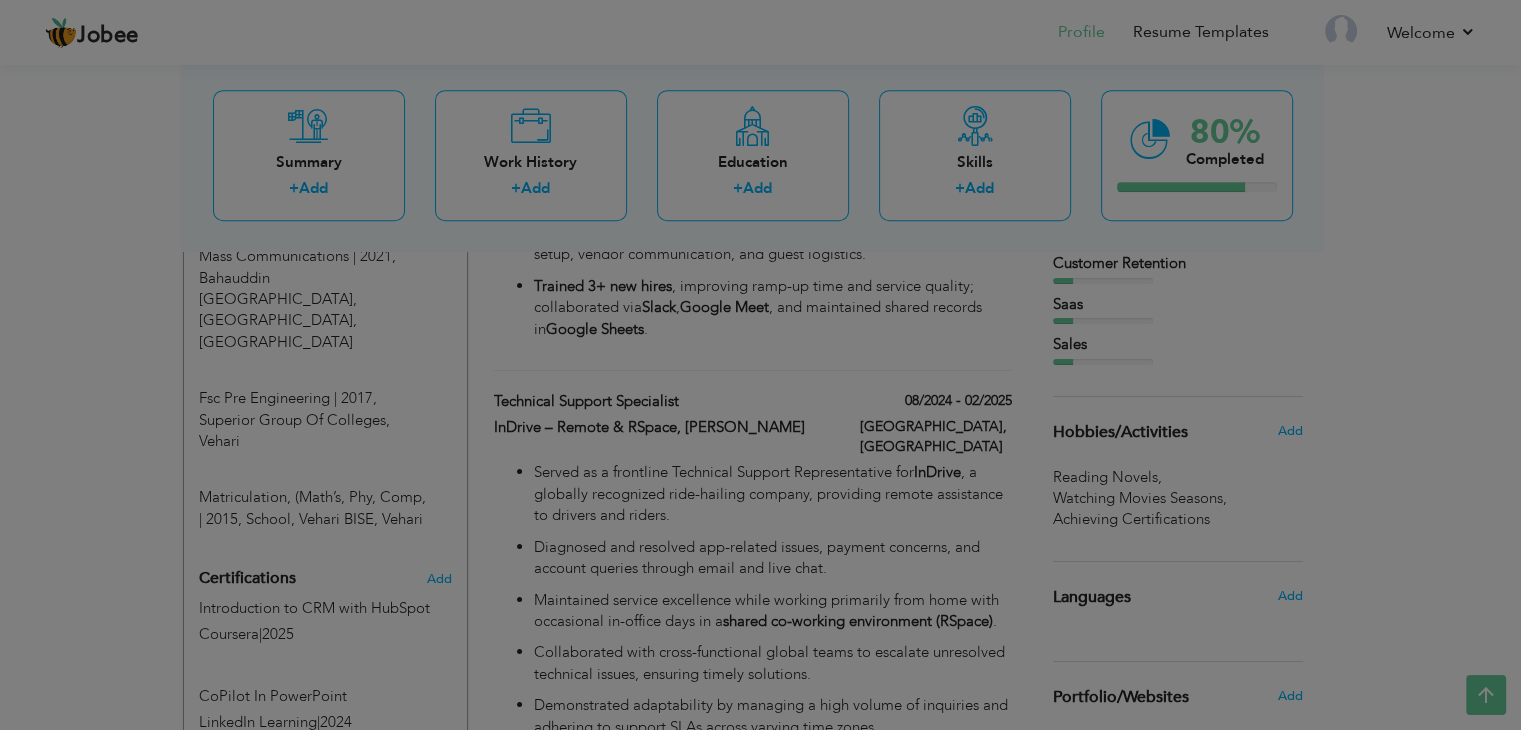 type on "Technical Support Specialist" 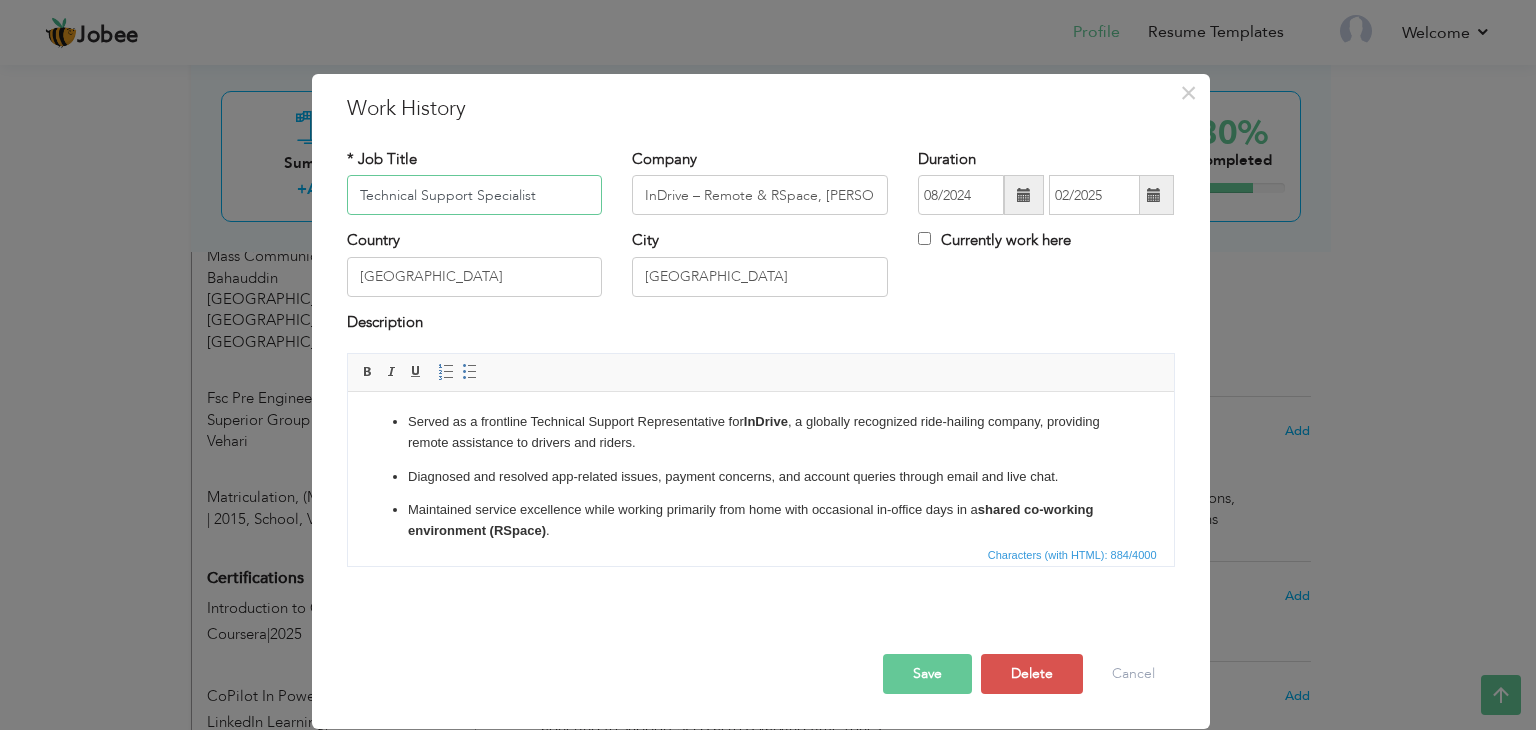 click on "Jobee
Profile
Resume Templates
Resume Templates
Cover Letters
About
My Resume
Welcome
Settings
Log off
[PERSON_NAME]" at bounding box center [768, 938] 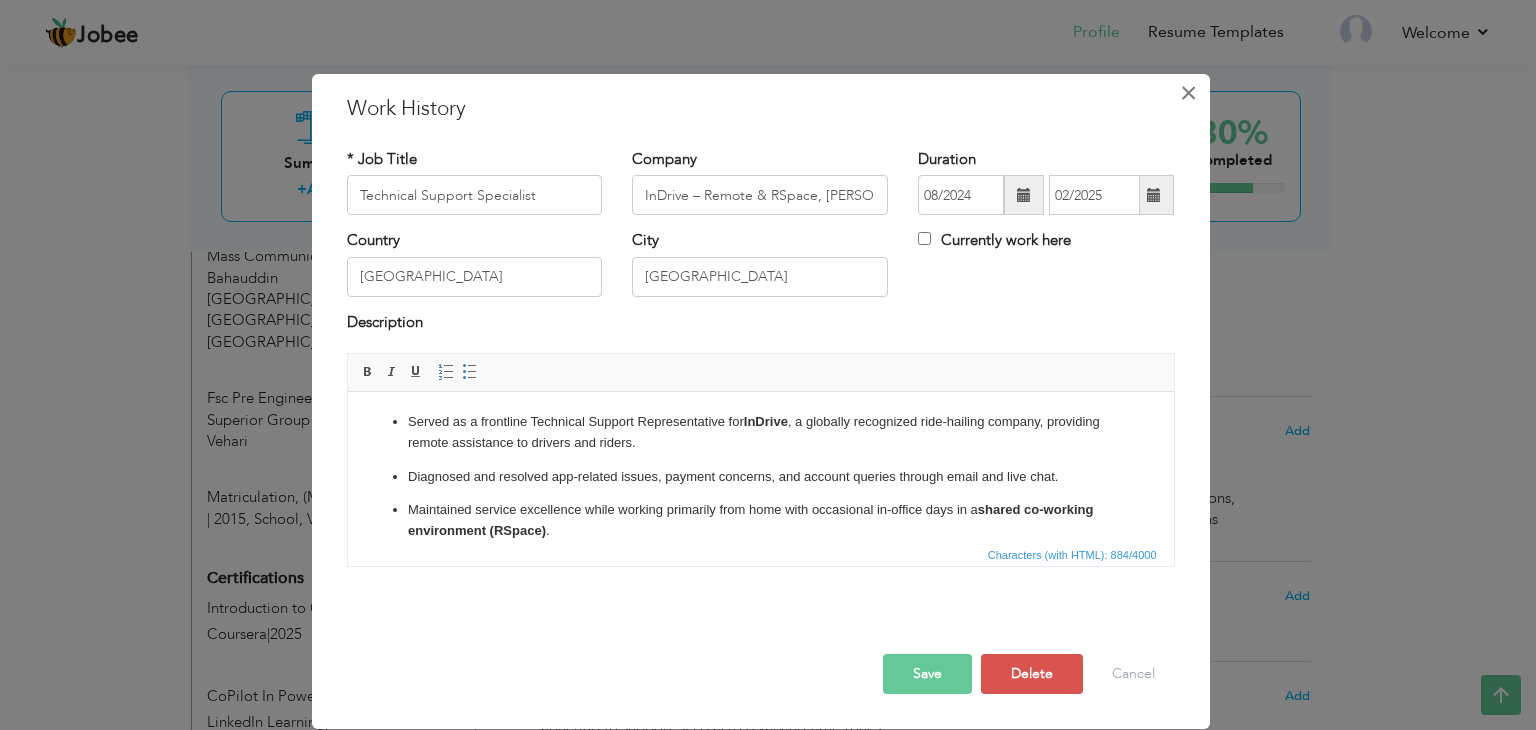 click on "×" at bounding box center (1188, 93) 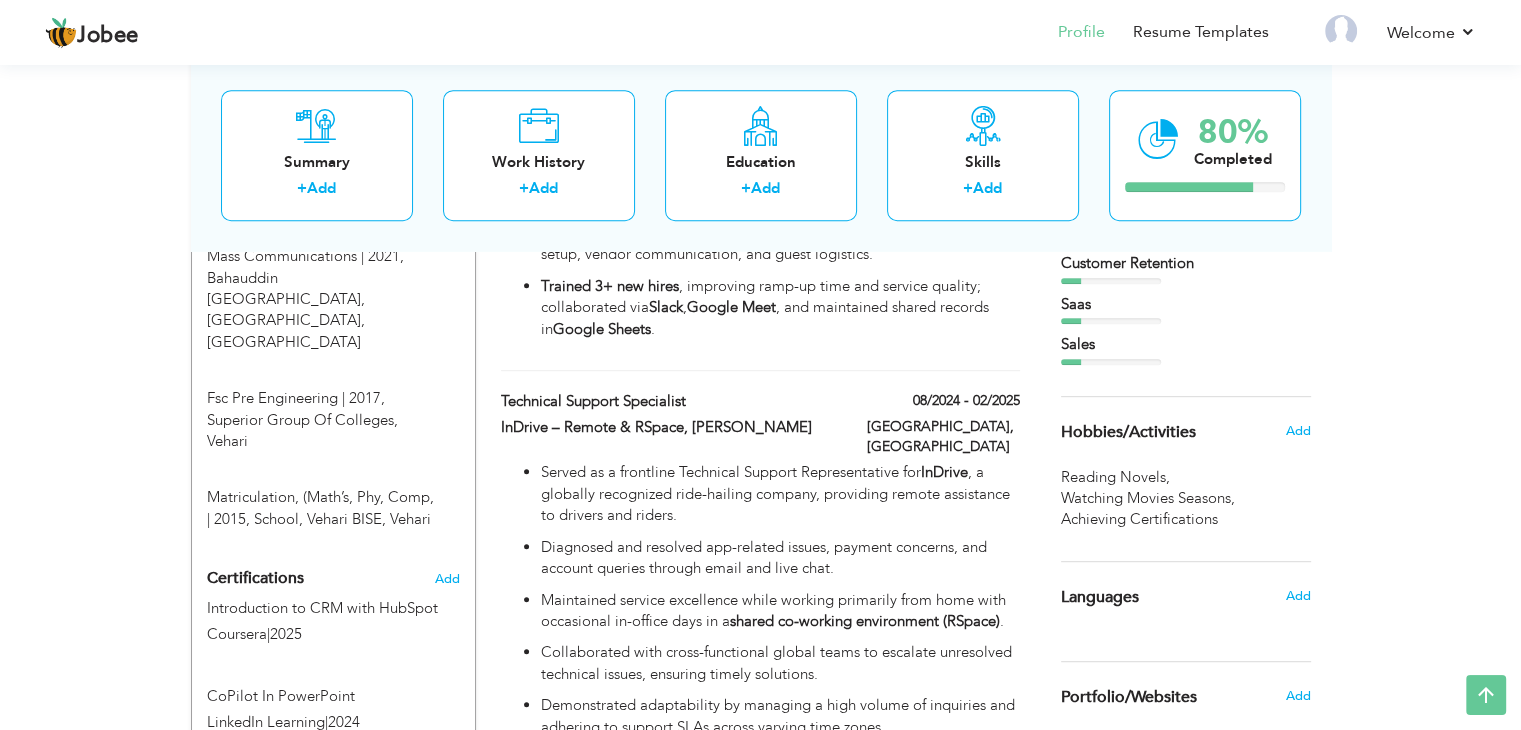 click on "Product Experience Analyst (Technical Support – Hybrid)
02/2025 - Present
Product Experience Analyst (Technical Support – Hybrid)
02/2025 - Present
US Mobile – Remote & The WorkPlace, Gulberg
[GEOGRAPHIC_DATA], [GEOGRAPHIC_DATA]" at bounding box center (760, 118) 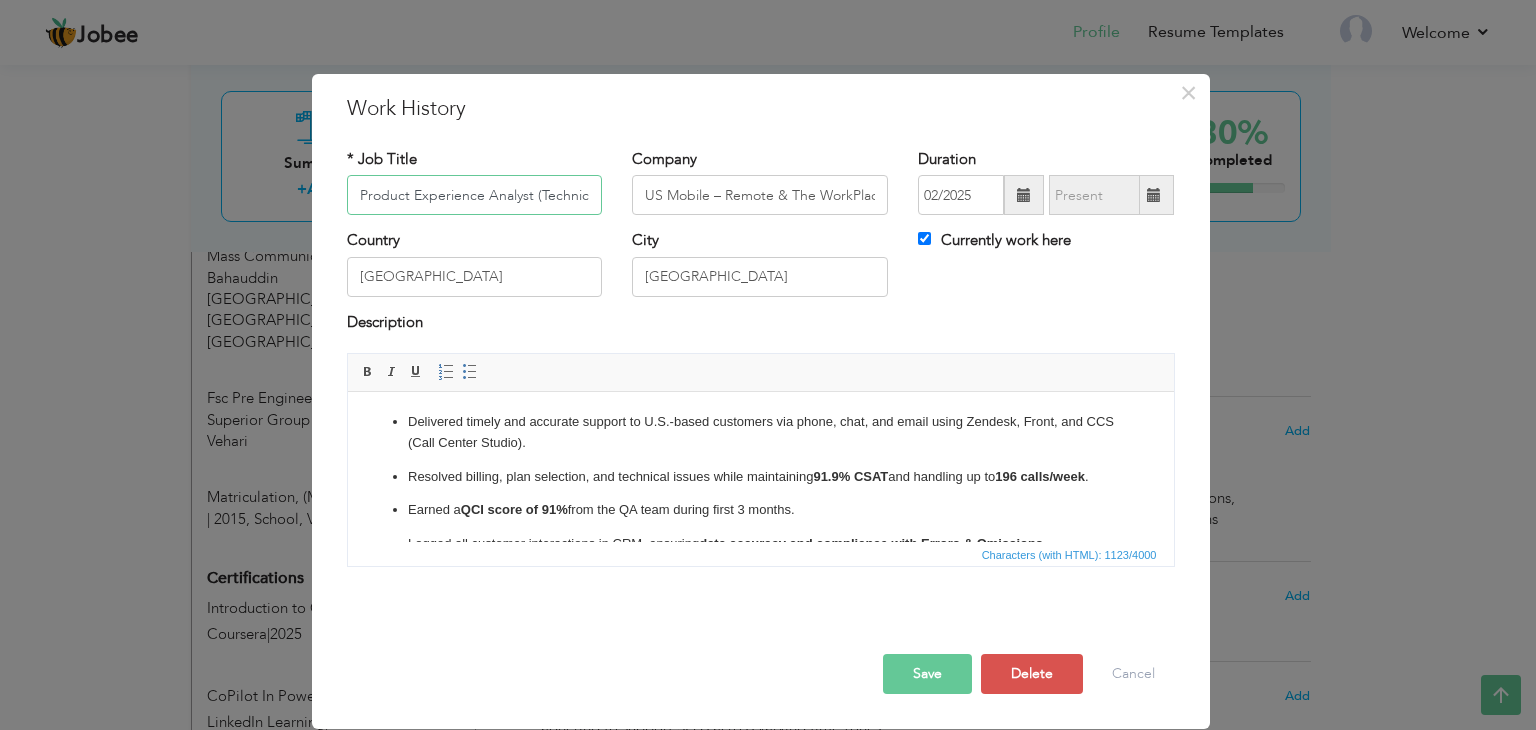 scroll, scrollTop: 0, scrollLeft: 118, axis: horizontal 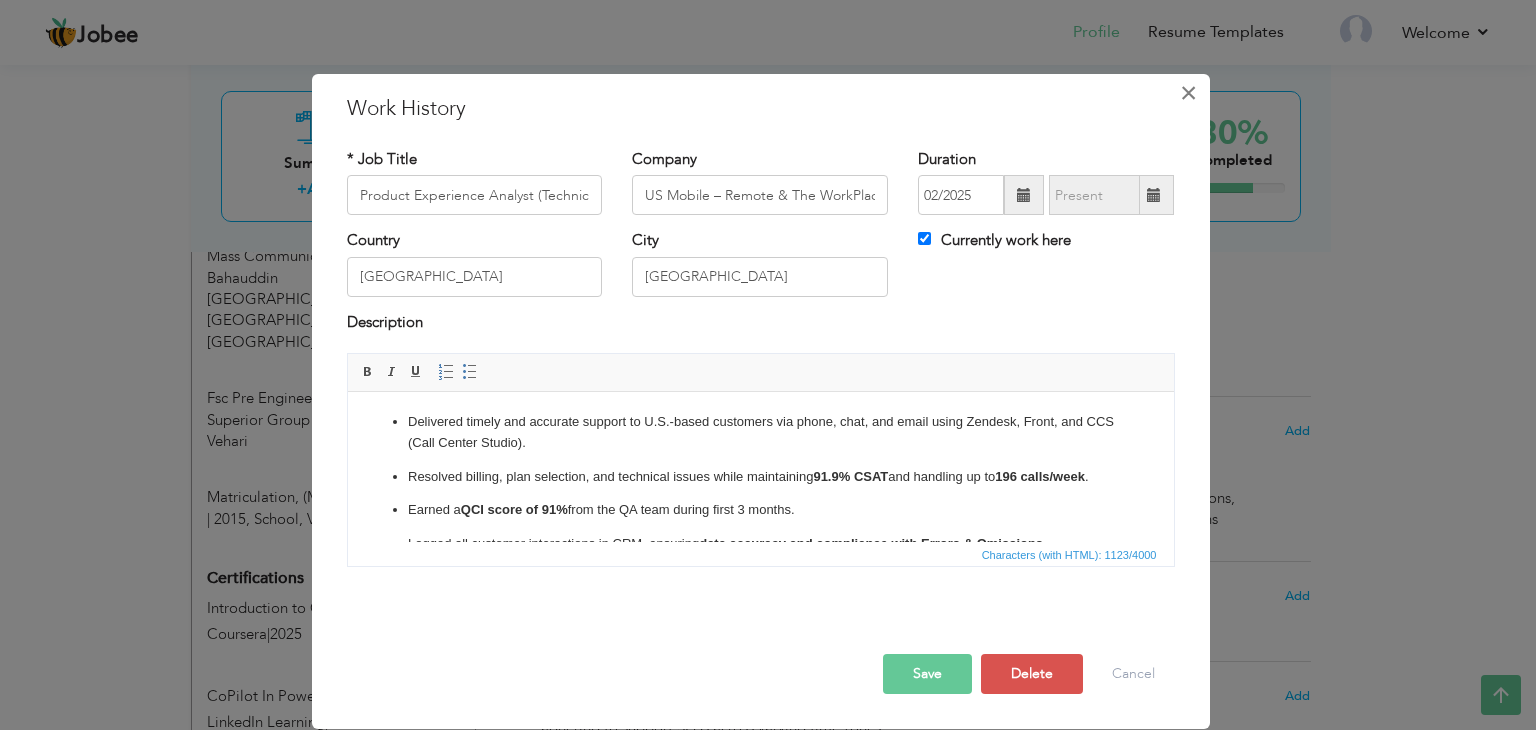 click on "×" at bounding box center [1188, 93] 